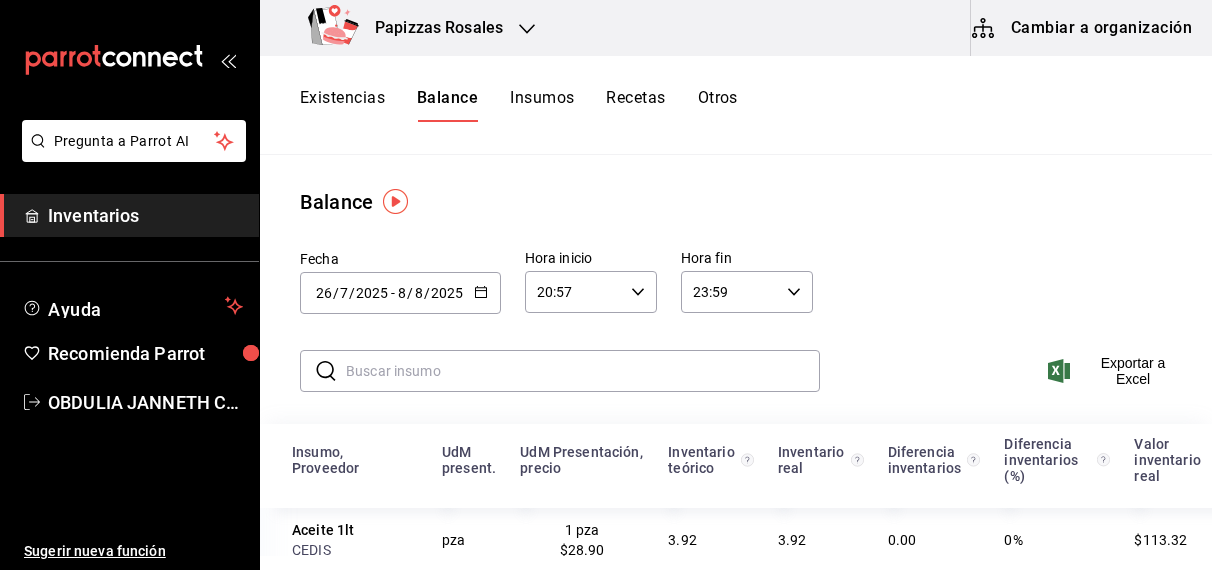 scroll, scrollTop: 0, scrollLeft: 0, axis: both 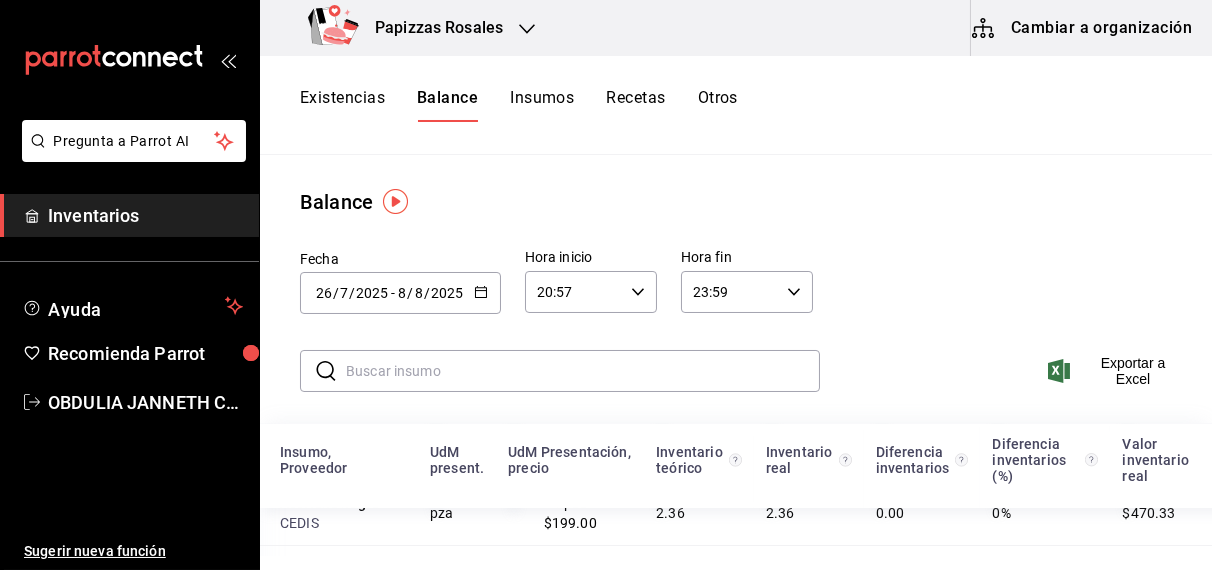 click on "Otros" at bounding box center [718, 105] 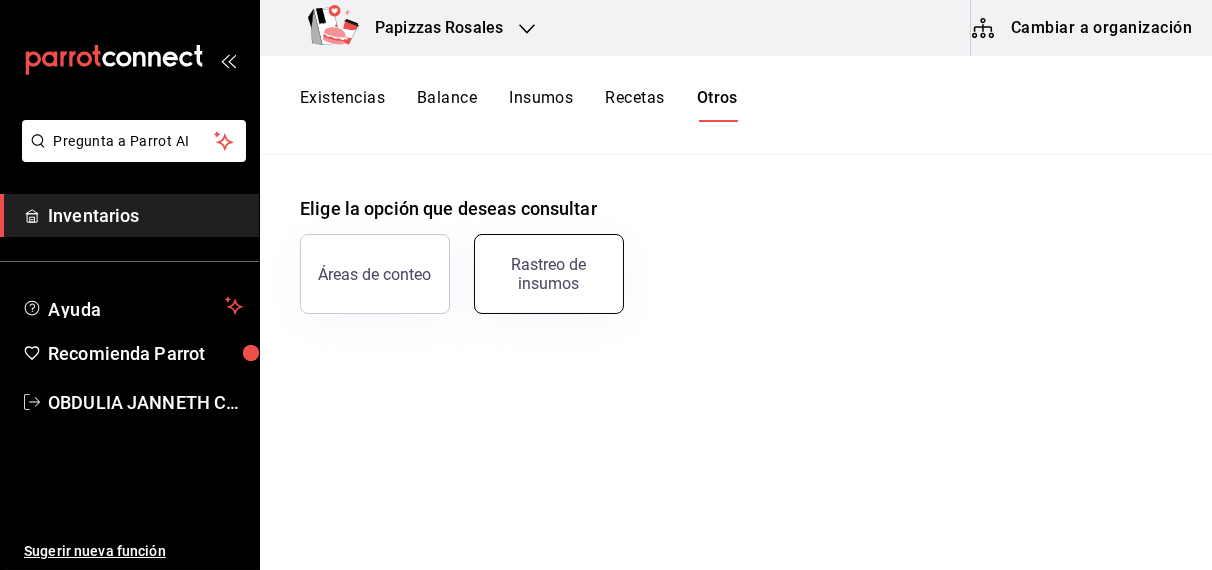 click on "Rastreo de insumos" at bounding box center [549, 274] 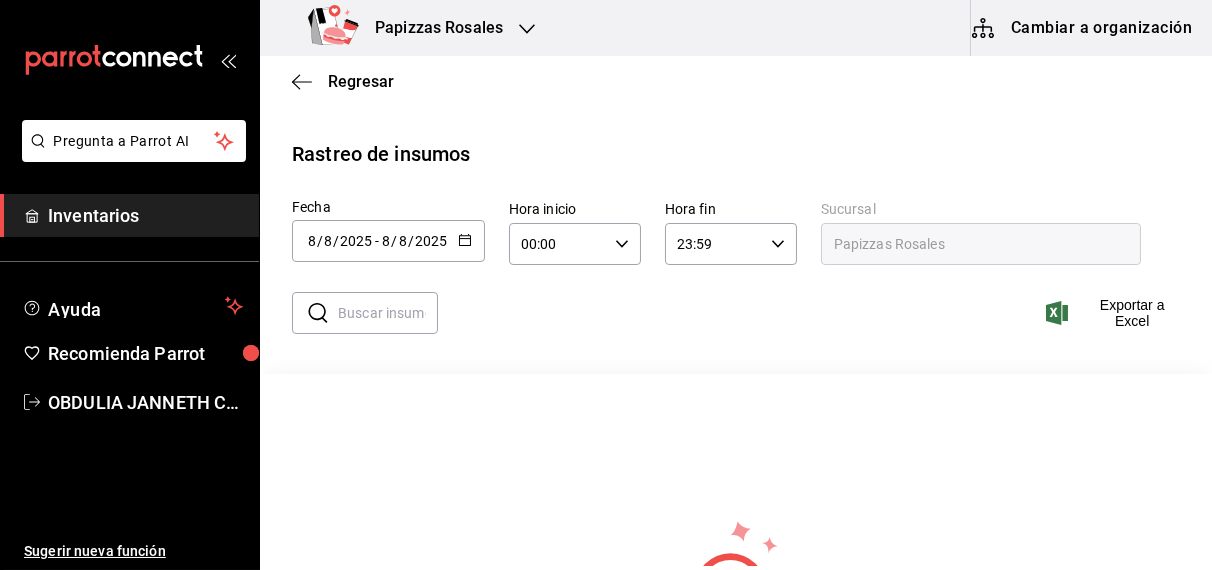 click 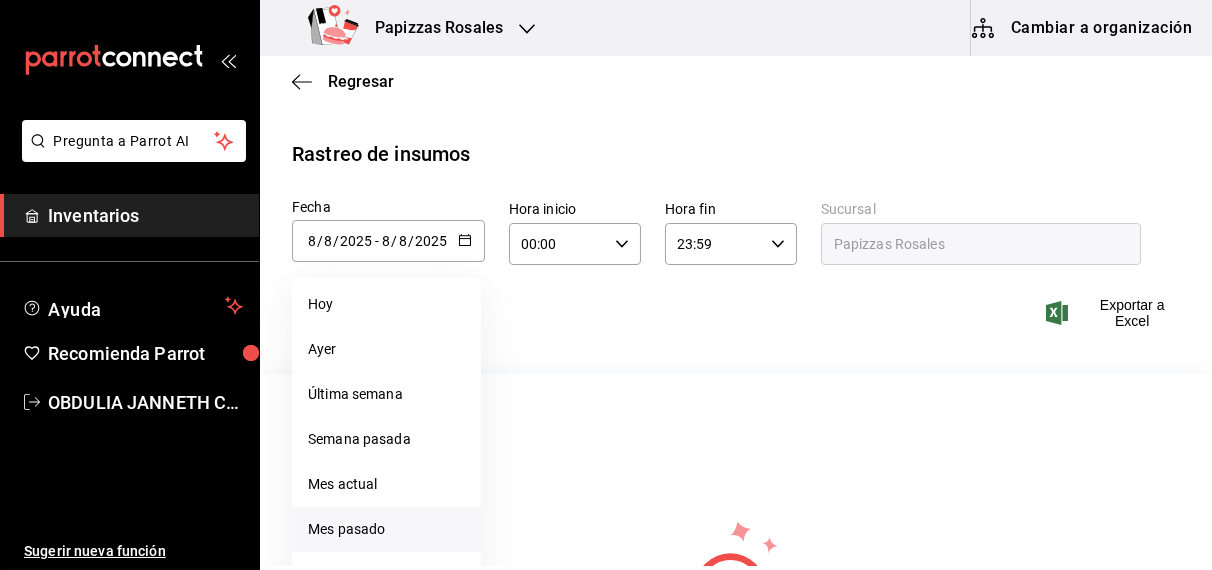 click on "Mes pasado" at bounding box center (386, 529) 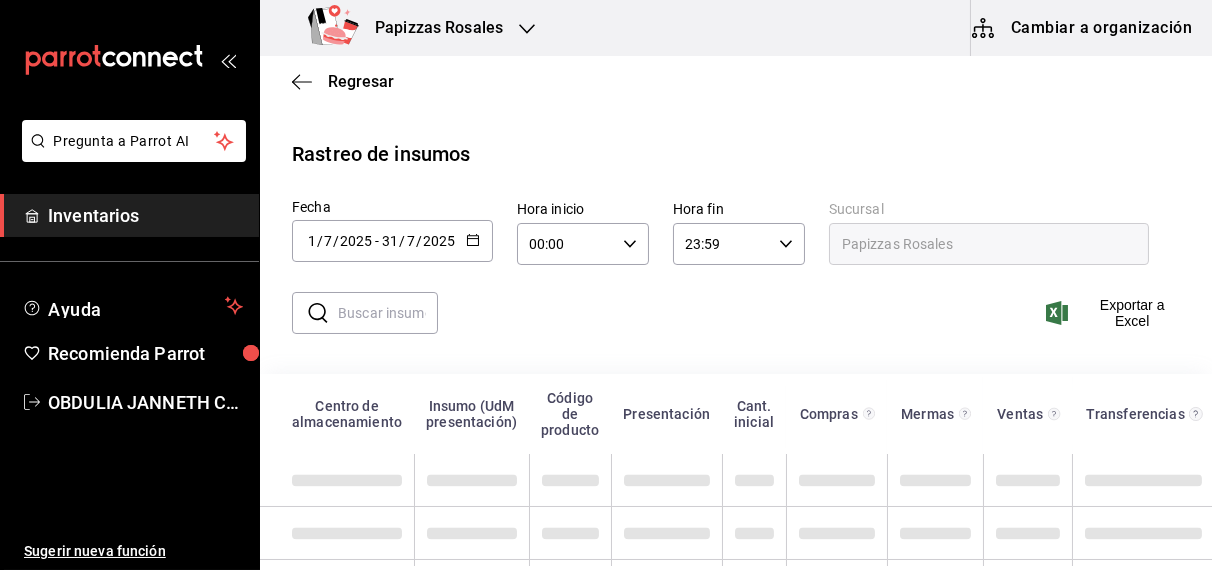 click at bounding box center (388, 313) 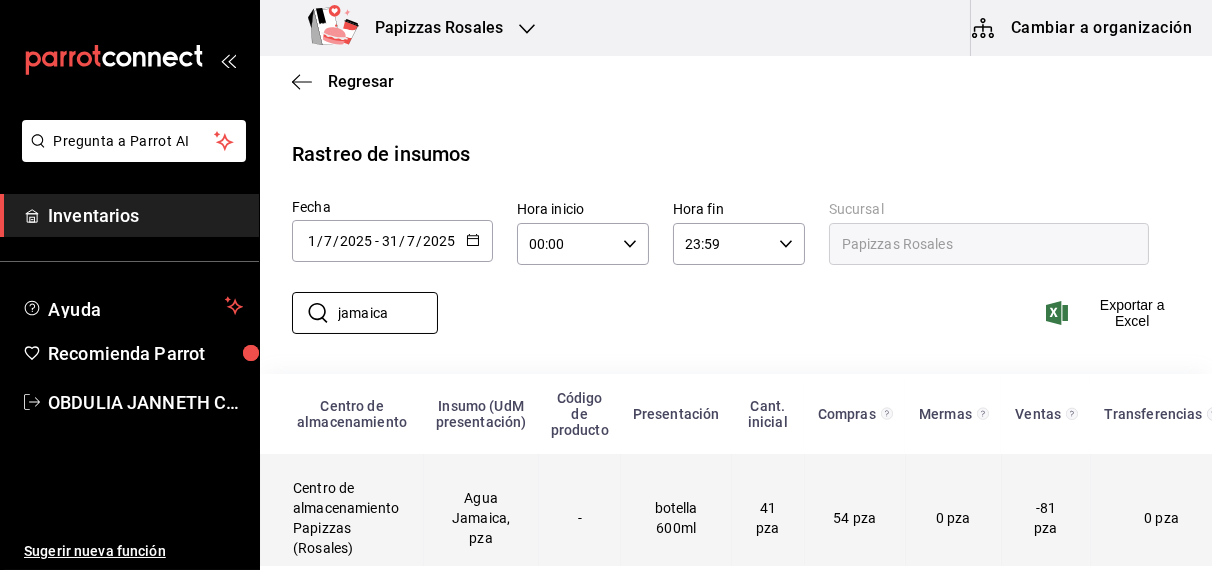 type on "jamaica" 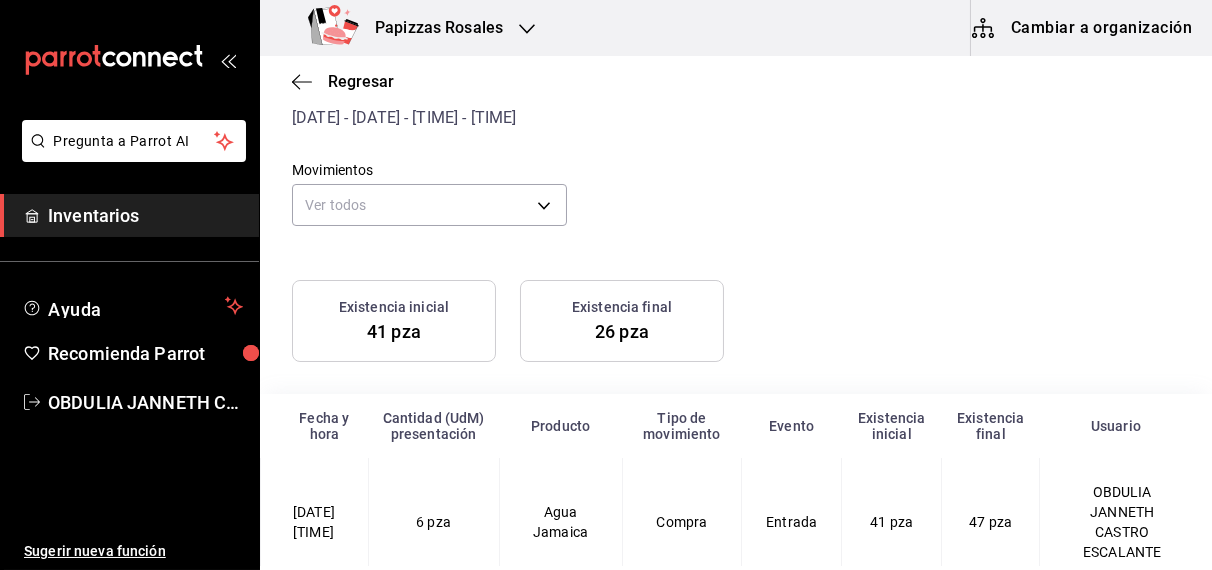 scroll, scrollTop: 0, scrollLeft: 0, axis: both 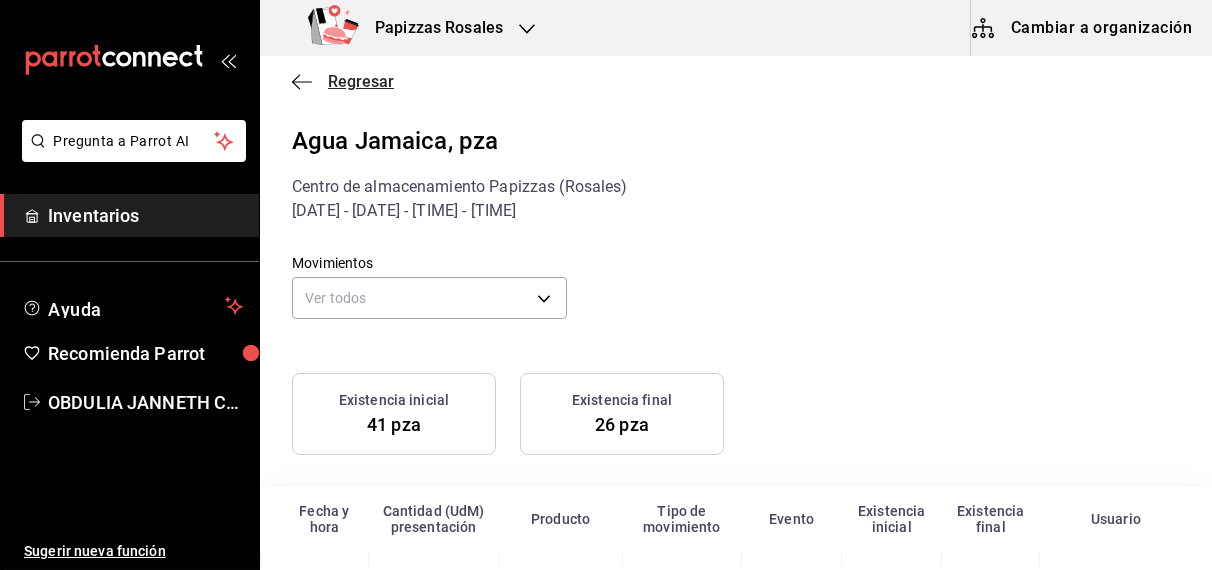 click on "Regresar" at bounding box center [361, 81] 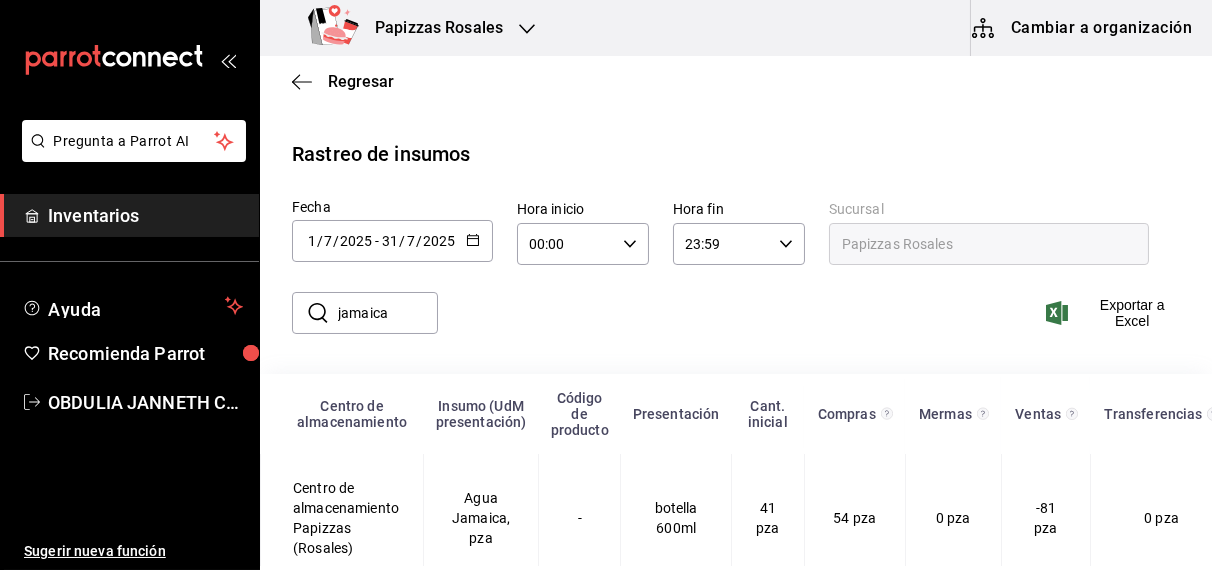 scroll, scrollTop: 42, scrollLeft: 0, axis: vertical 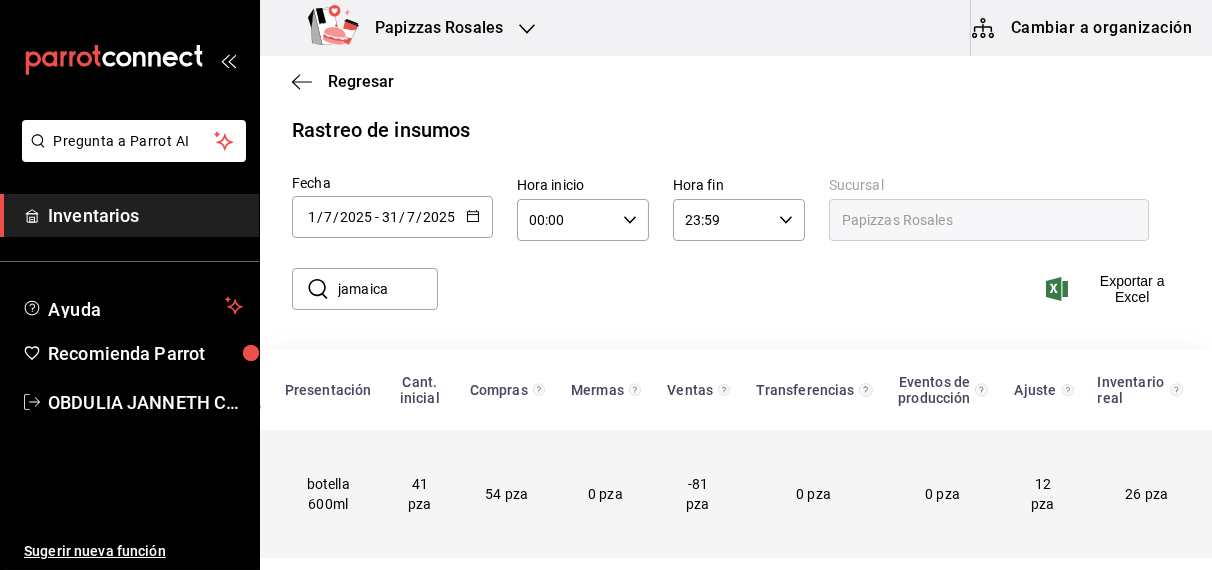 click on "41 pza" at bounding box center (420, 494) 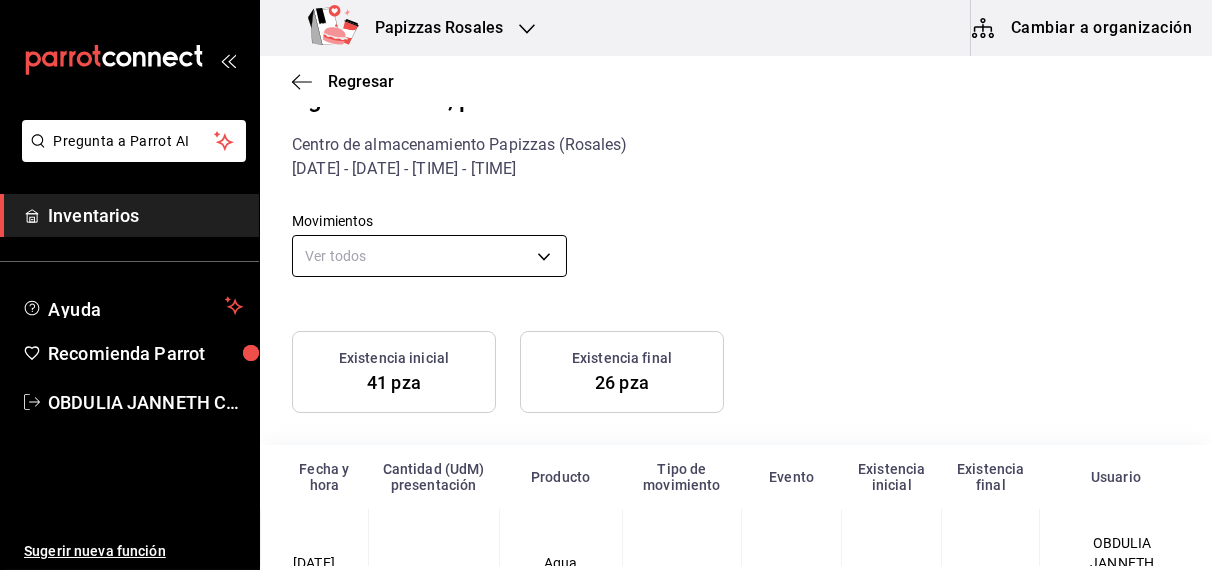 click on "Pregunta a Parrot AI Inventarios   Ayuda Recomienda Parrot   OBDULIA JANNETH CASTRO ESCALANTE   Sugerir nueva función   Papizzas Rosales Cambiar a organización Regresar Agua Jamaica, pza Centro de almacenamiento Papizzas (Rosales) 1/07/2025 - 31/07/2025 - 00:00 - 23:59 Movimientos Ver todos default Existencia inicial 41 pza Existencia final 26 pza Fecha y hora Cantidad (UdM) presentación Producto Tipo de movimiento Evento Existencia inicial Existencia final Usuario 1/07/2025 1:08 PM 6 pza Agua Jamaica Compra Entrada 41 pza 47 pza OBDULIA JANNETH CASTRO ESCALANTE 1/07/2025 2:21 PM -1 pza Agua de Sabor Jamaica Venta 010725-P-0007 Salida 47 pza 46 pza Hector Fong 1/07/2025 2:21 PM -1 pza Agua de Sabor Jamaica Venta 010725-P-0007 Salida 46 pza 45 pza Hector Fong 1/07/2025 2:21 PM -1 pza Agua de Sabor Jamaica Venta 010725-P-0007 Salida 45 pza 44 pza Hector Fong 1/07/2025 2:21 PM -1 pza Agua de Sabor Jamaica Venta 010725-P-0007 Salida 44 pza 43 pza Hector Fong 1/07/2025 3:48 PM -1 pza Agua de Sabor Jamaica Venta" at bounding box center [606, 283] 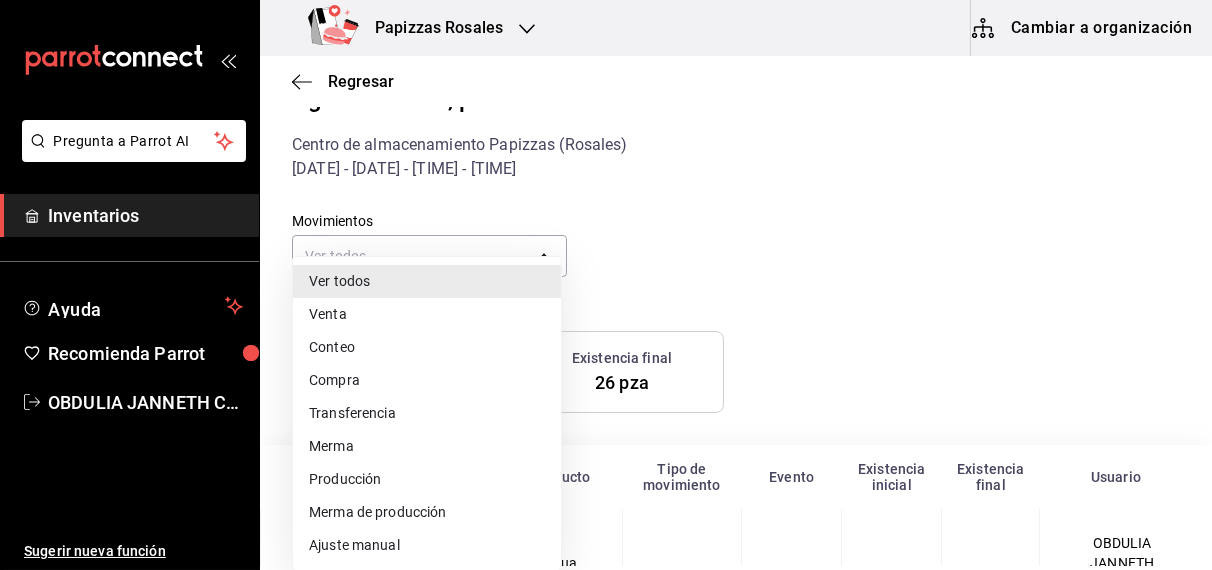 click on "Compra" at bounding box center [427, 380] 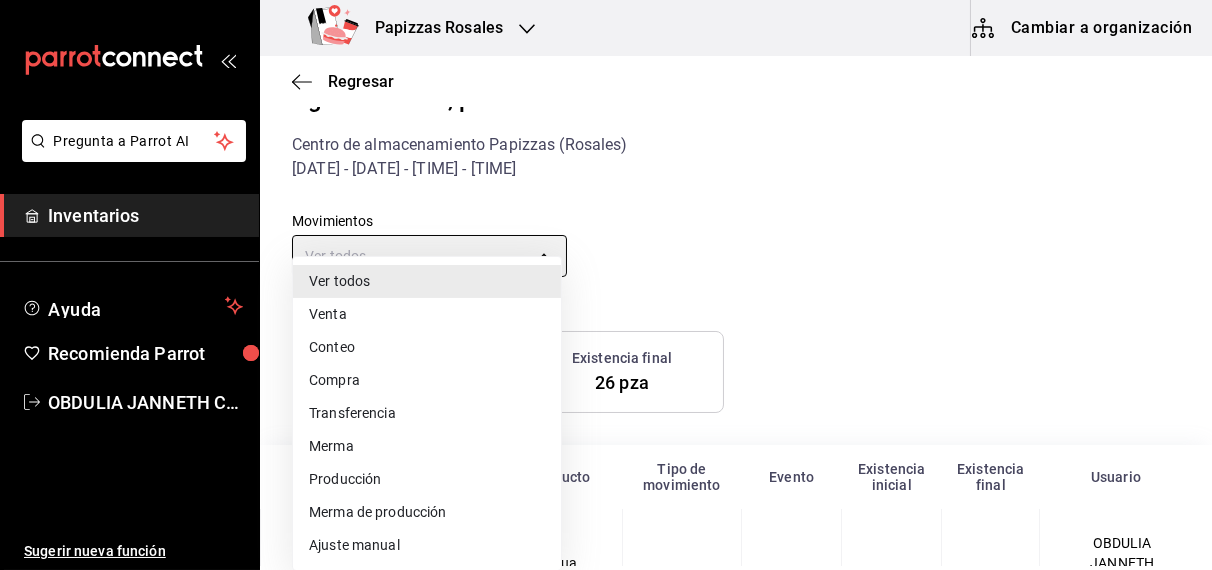 type on "PURCHASE" 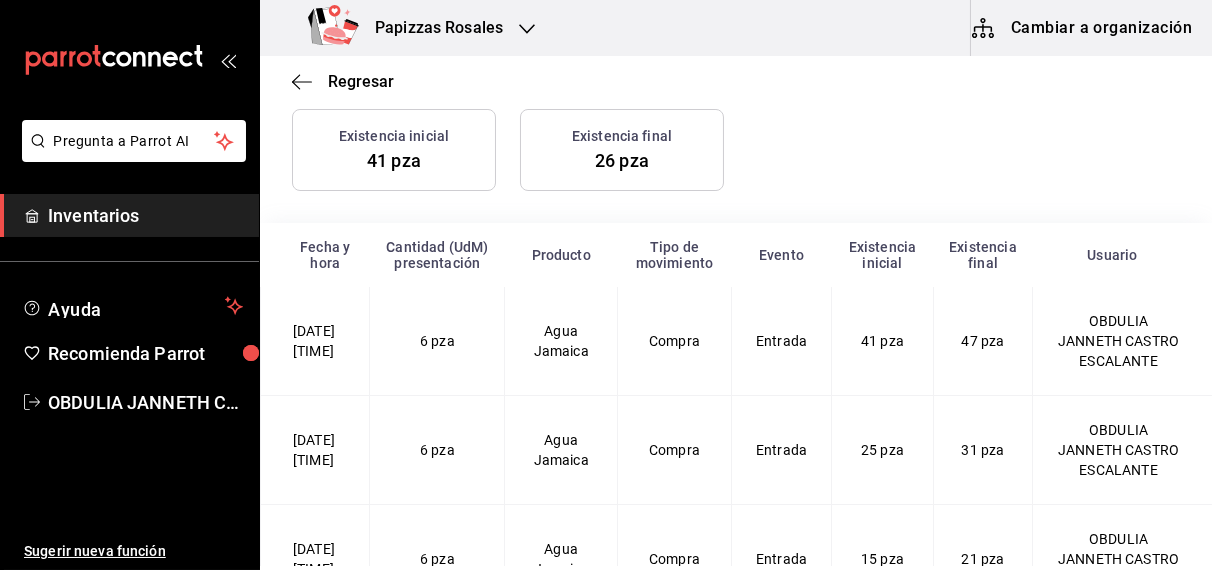 scroll, scrollTop: 266, scrollLeft: 0, axis: vertical 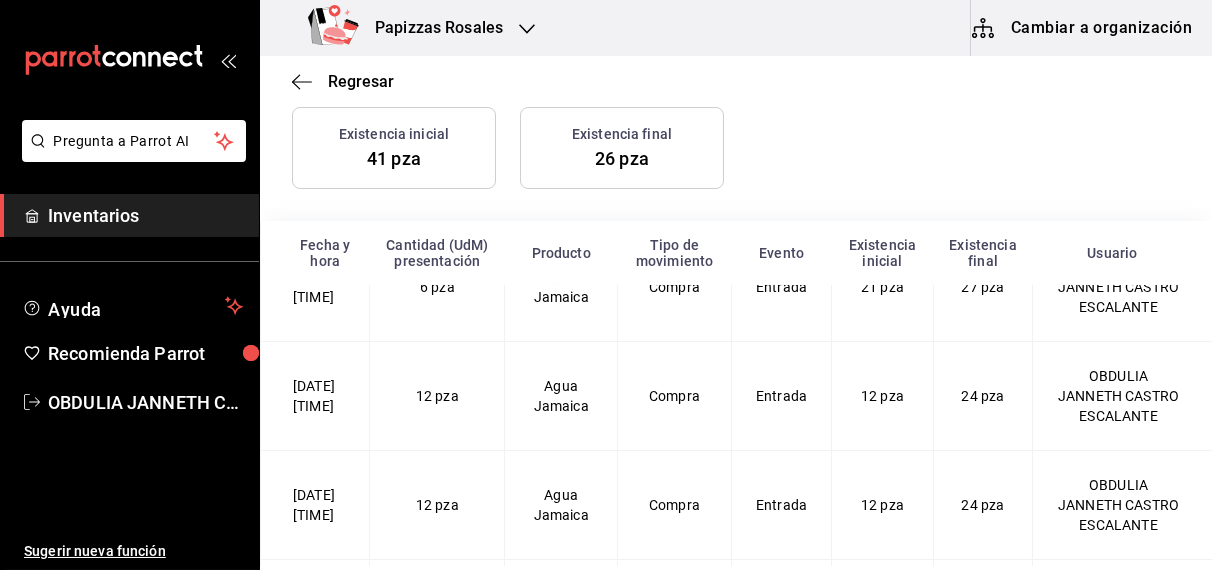 click on "Agua Jamaica" at bounding box center [561, 505] 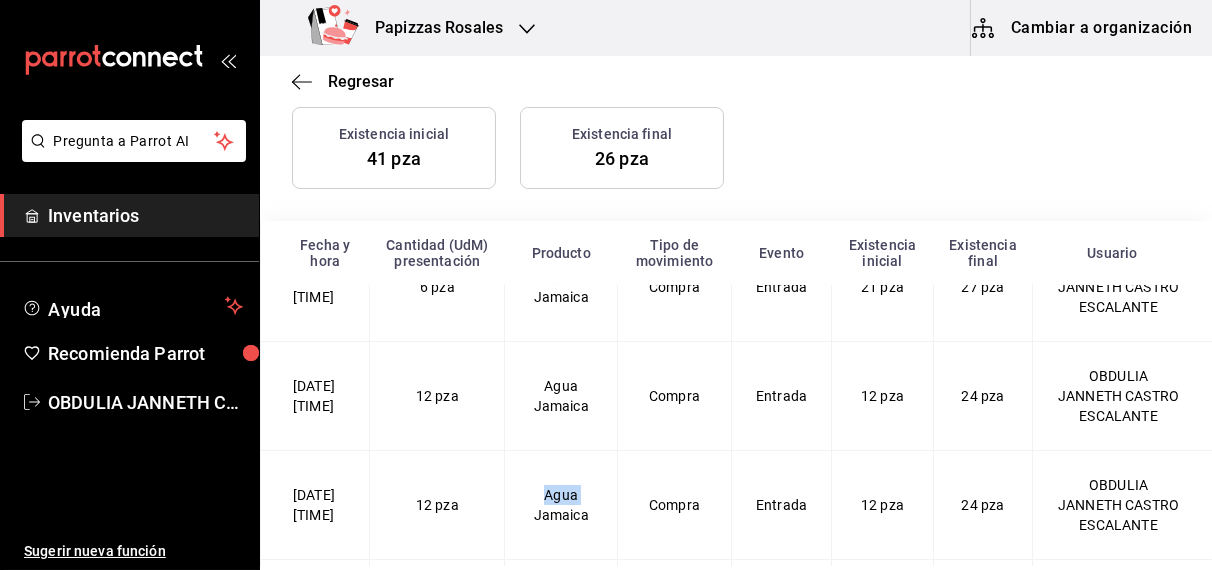 click on "Agua Jamaica" at bounding box center [561, 505] 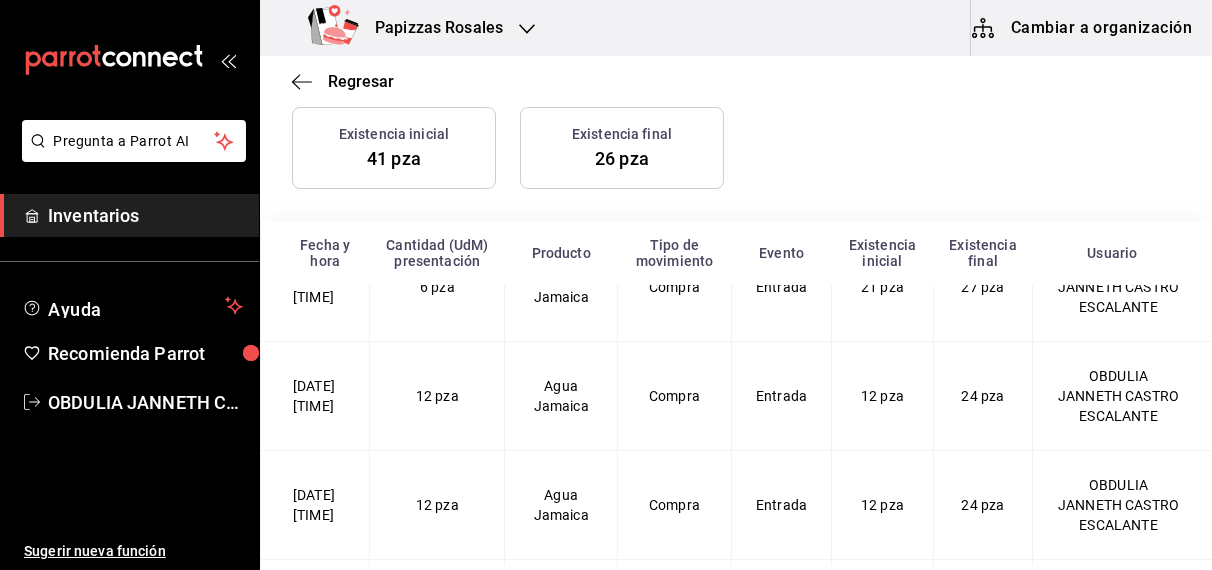 drag, startPoint x: 558, startPoint y: 472, endPoint x: 485, endPoint y: 479, distance: 73.33485 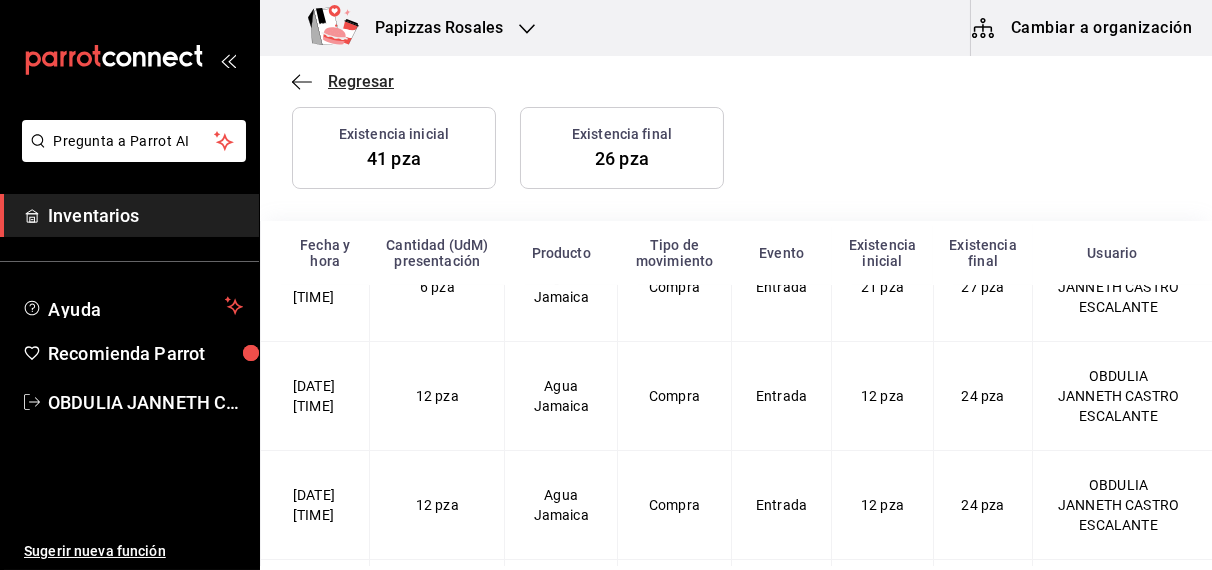 click on "Regresar" at bounding box center (361, 81) 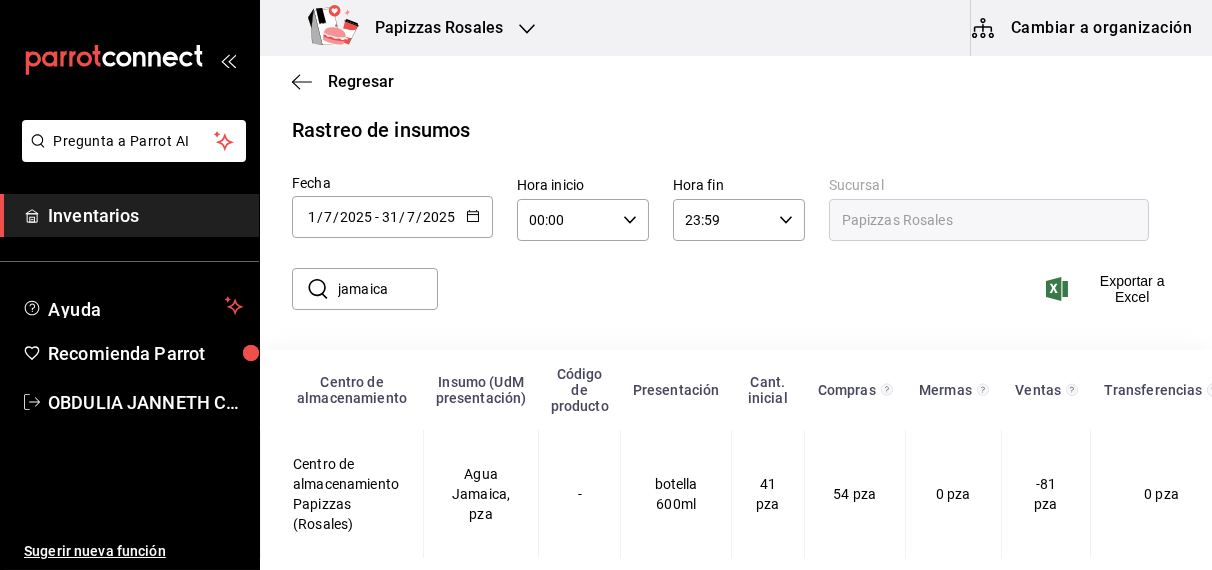 scroll, scrollTop: 42, scrollLeft: 0, axis: vertical 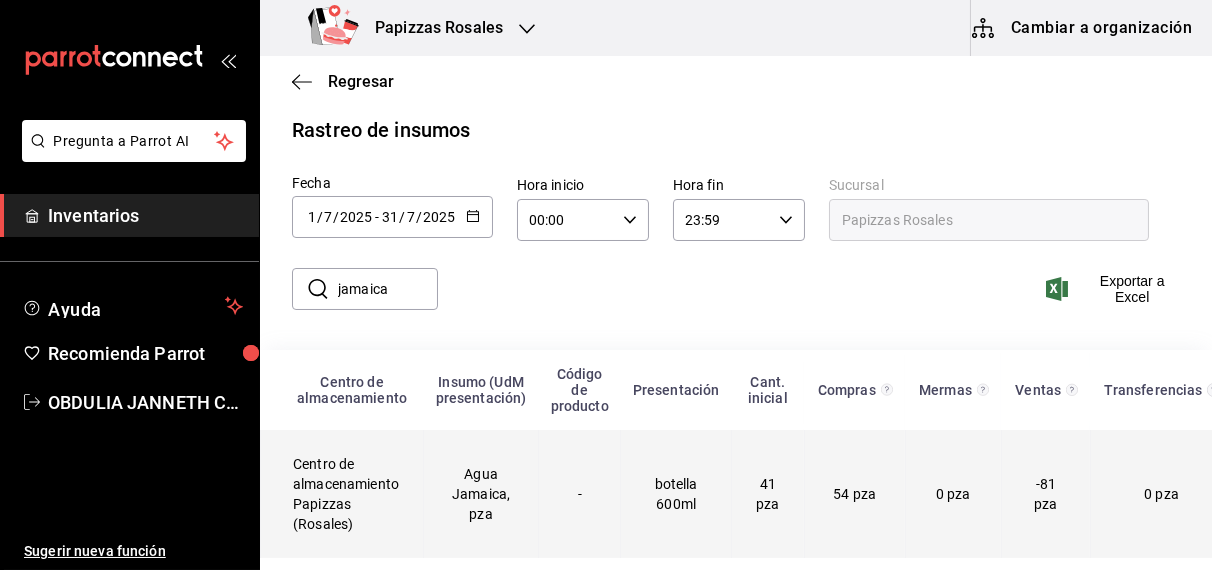 click on "Agua Jamaica, pza" at bounding box center [481, 494] 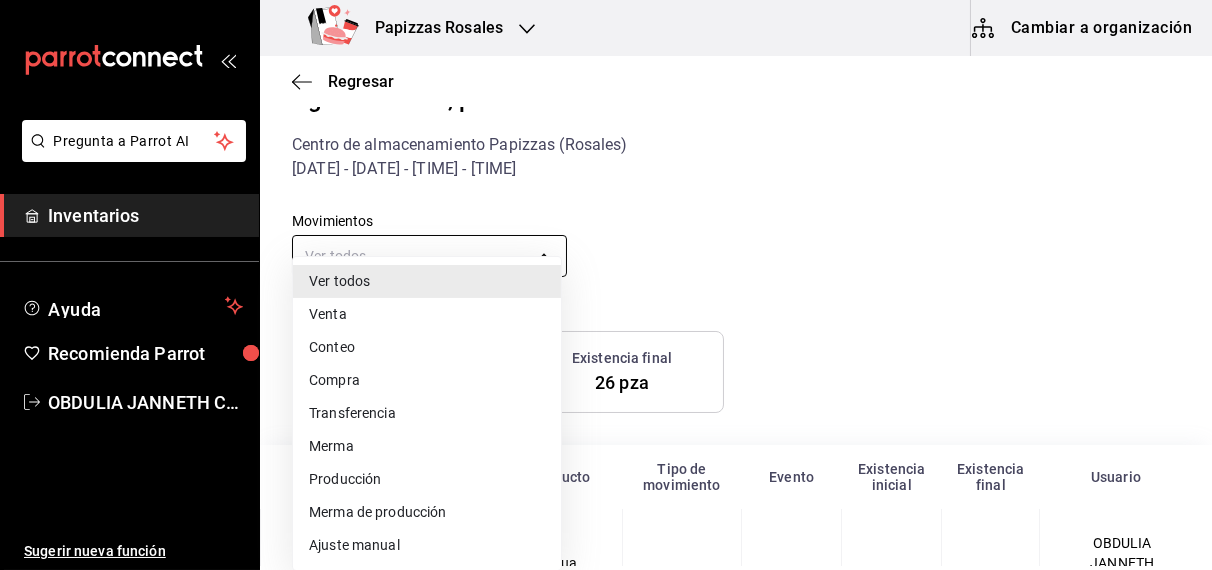 click on "Pregunta a Parrot AI Inventarios   Ayuda Recomienda Parrot   OBDULIA JANNETH CASTRO ESCALANTE   Sugerir nueva función   Papizzas Rosales Cambiar a organización Regresar Agua Jamaica, pza Centro de almacenamiento Papizzas (Rosales) 1/07/2025 - 31/07/2025 - 00:00 - 23:59 Movimientos Ver todos default Existencia inicial 41 pza Existencia final 26 pza Fecha y hora Cantidad (UdM) presentación Producto Tipo de movimiento Evento Existencia inicial Existencia final Usuario 1/07/2025 1:08 PM 6 pza Agua Jamaica Compra Entrada 41 pza 47 pza OBDULIA JANNETH CASTRO ESCALANTE 1/07/2025 2:21 PM -1 pza Agua de Sabor Jamaica Venta 010725-P-0007 Salida 47 pza 46 pza Hector Fong 1/07/2025 2:21 PM -1 pza Agua de Sabor Jamaica Venta 010725-P-0007 Salida 46 pza 45 pza Hector Fong 1/07/2025 2:21 PM -1 pza Agua de Sabor Jamaica Venta 010725-P-0007 Salida 45 pza 44 pza Hector Fong 1/07/2025 2:21 PM -1 pza Agua de Sabor Jamaica Venta 010725-P-0007 Salida 44 pza 43 pza Hector Fong 1/07/2025 3:48 PM -1 pza Agua de Sabor Jamaica Venta" at bounding box center [606, 283] 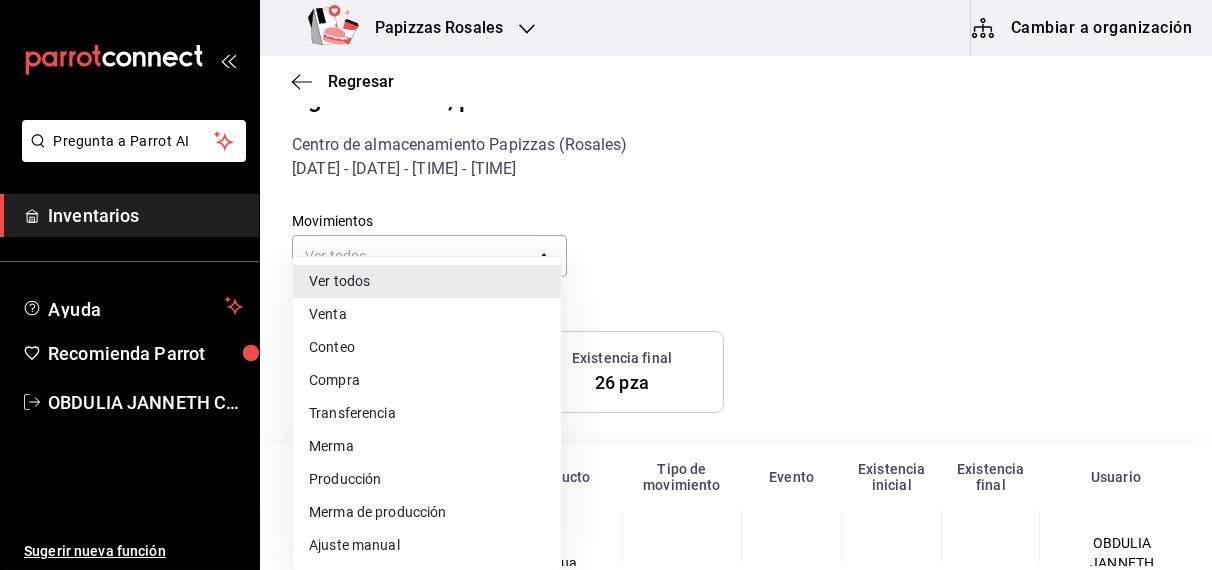 click on "Ajuste manual" at bounding box center [427, 545] 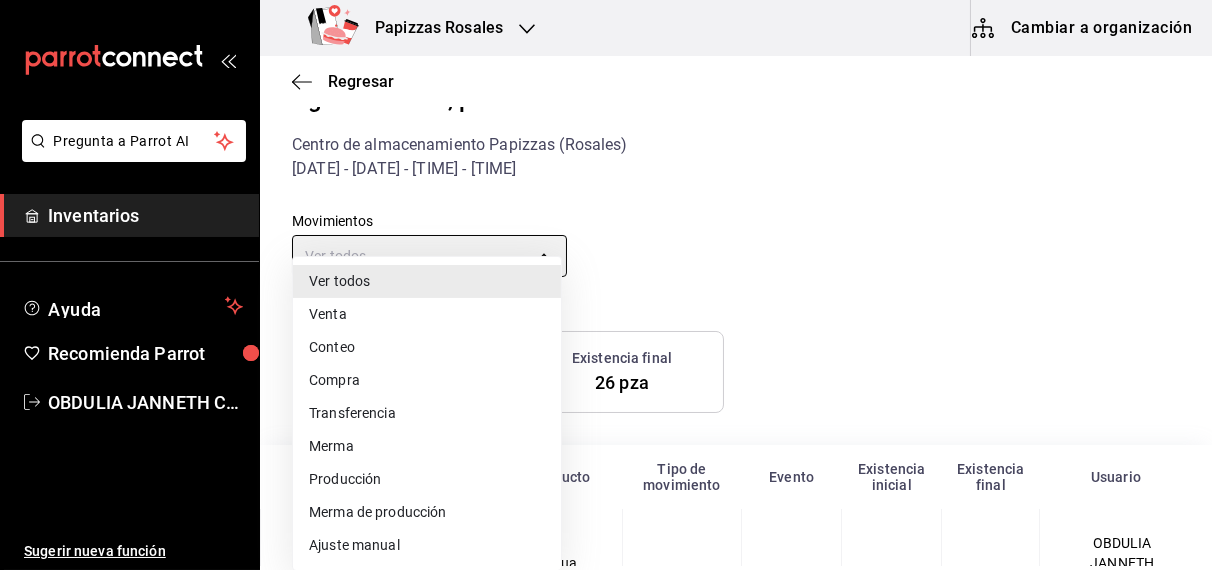 type on "MANUAL_ADJUSTMENT" 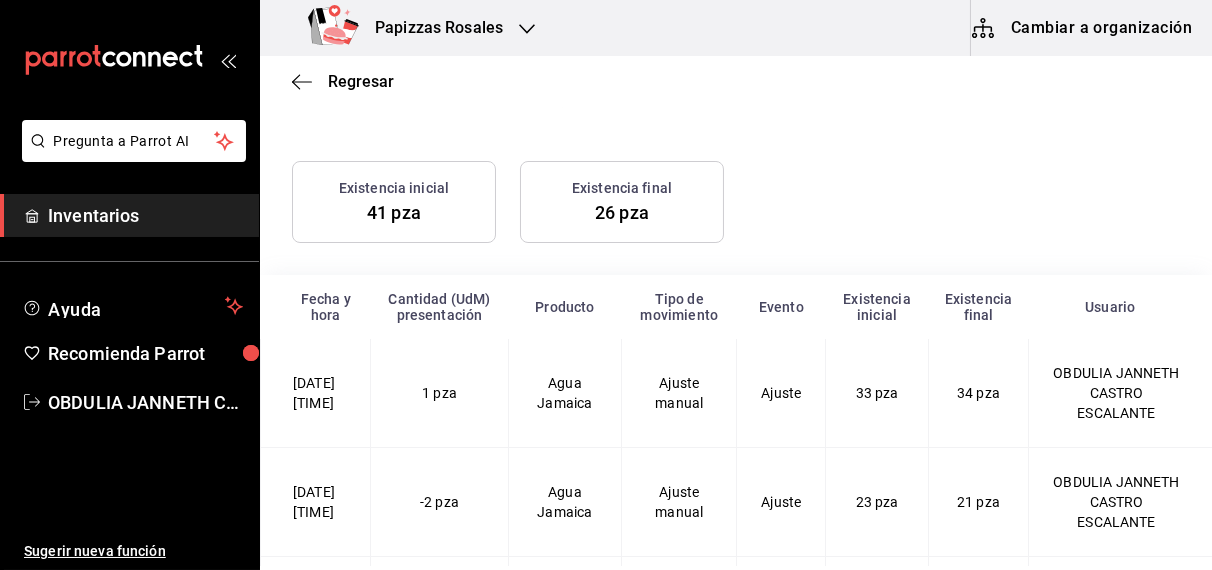 scroll, scrollTop: 219, scrollLeft: 0, axis: vertical 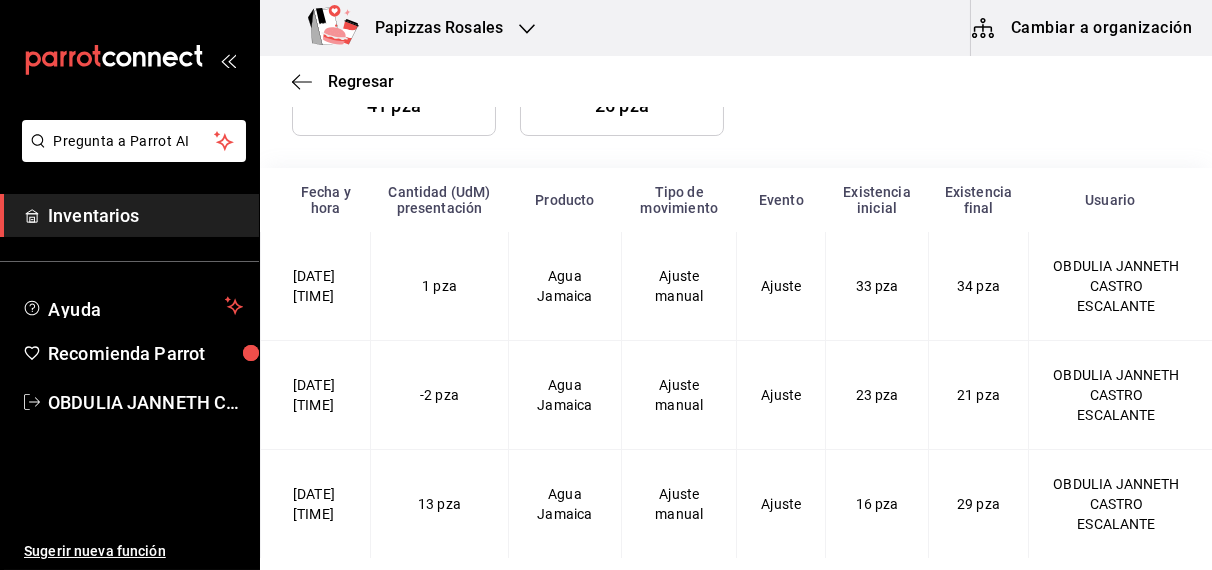 click on "Agua Jamaica" at bounding box center (565, 286) 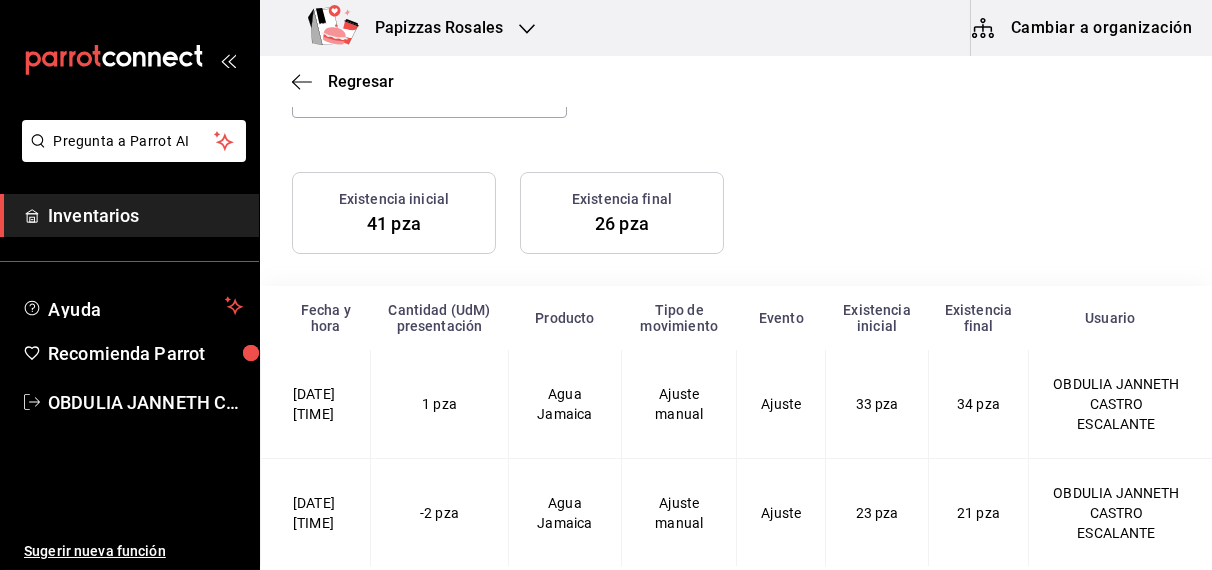 scroll, scrollTop: 0, scrollLeft: 0, axis: both 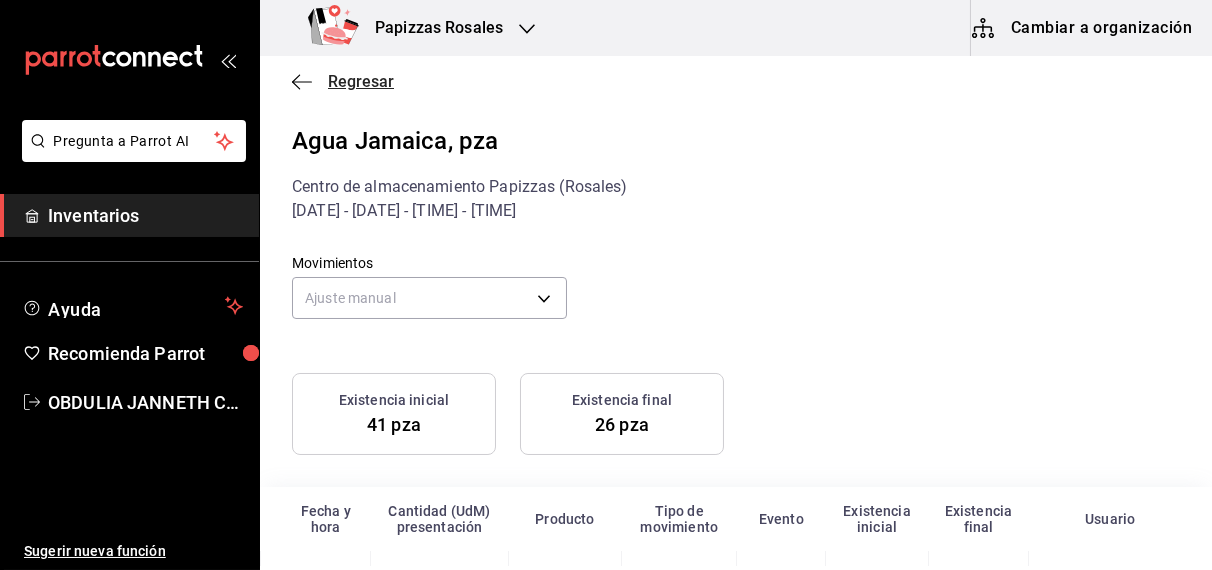 click on "Regresar" at bounding box center (361, 81) 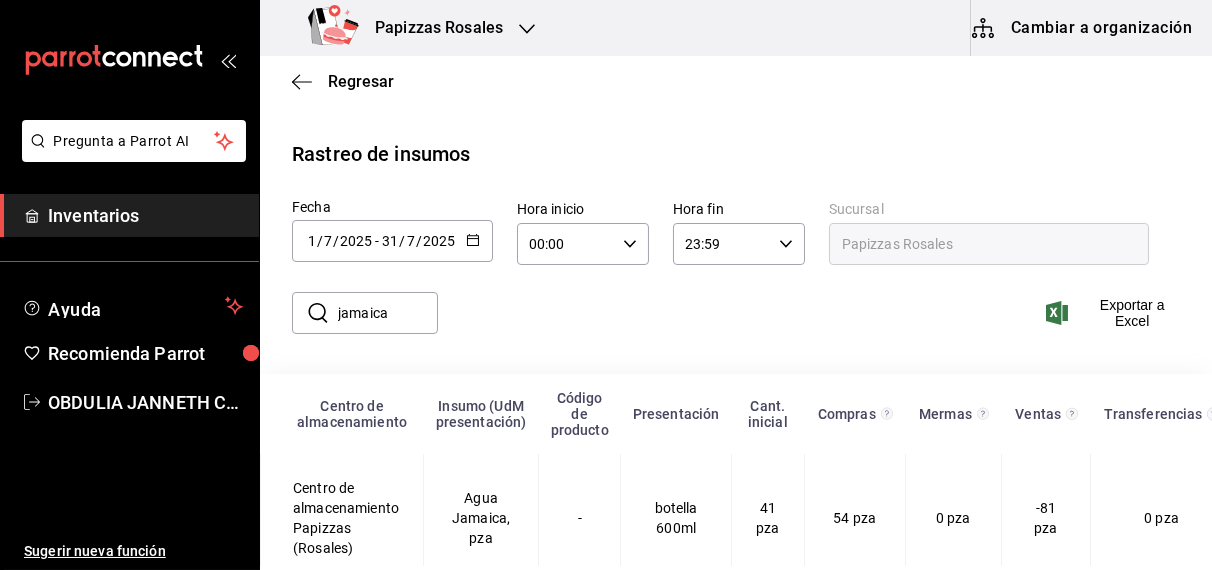 click on "Regresar" at bounding box center (361, 81) 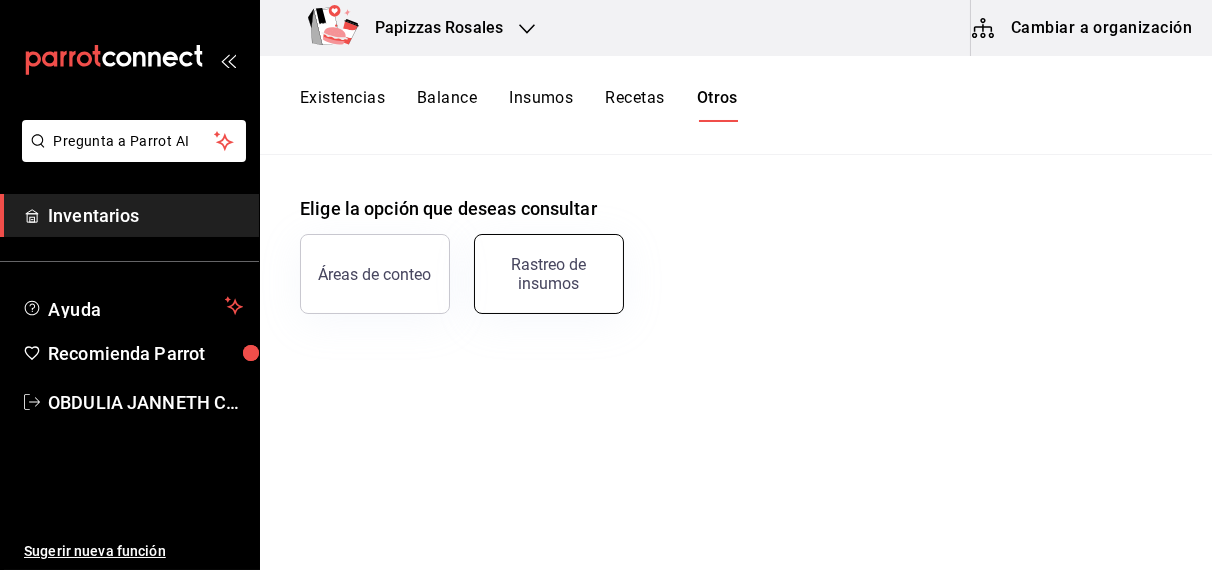 click on "Rastreo de insumos" at bounding box center [549, 274] 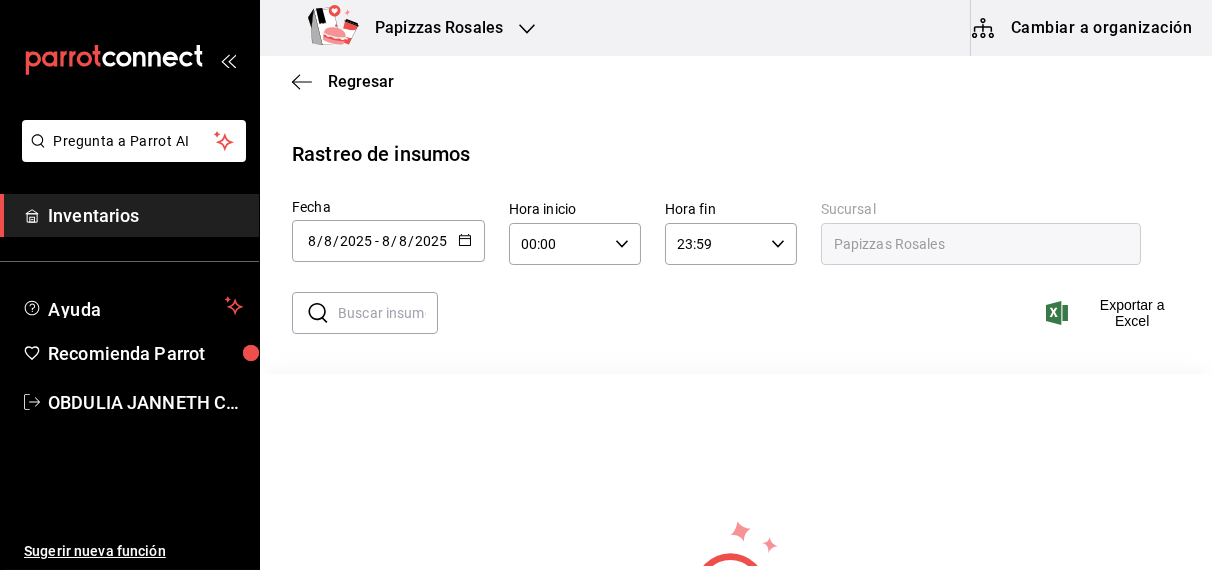 click 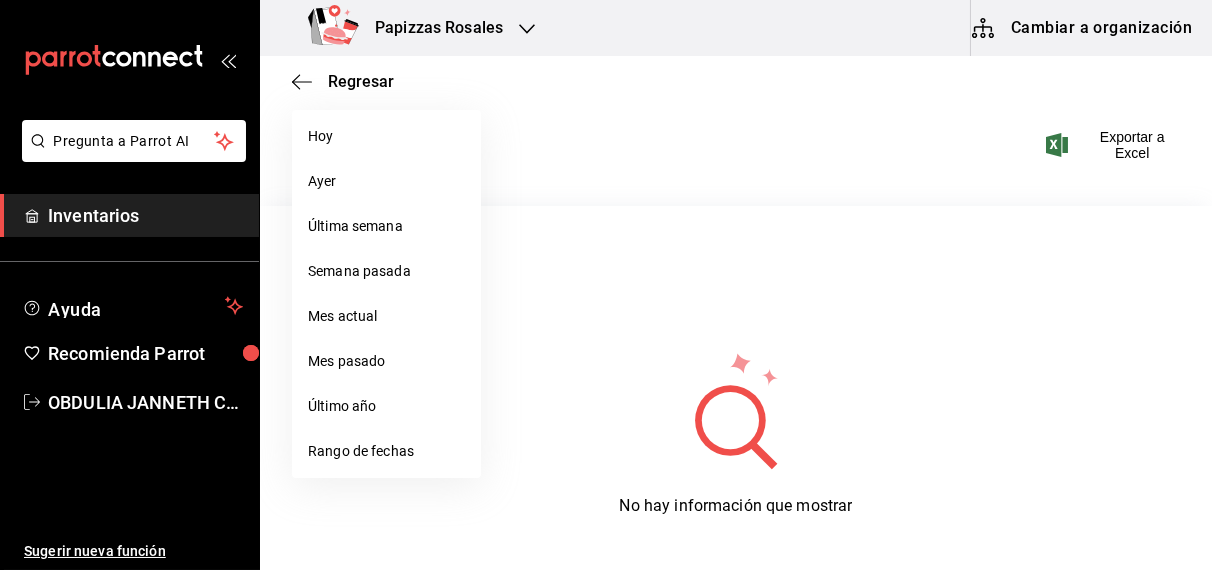 scroll, scrollTop: 262, scrollLeft: 0, axis: vertical 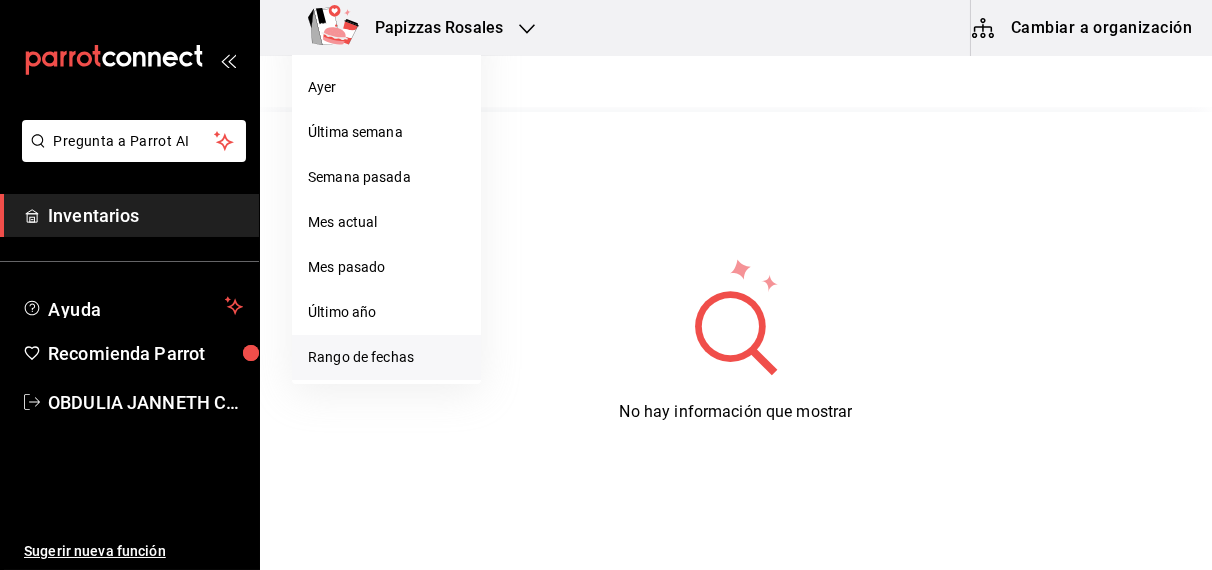 click on "Rango de fechas" at bounding box center [386, 357] 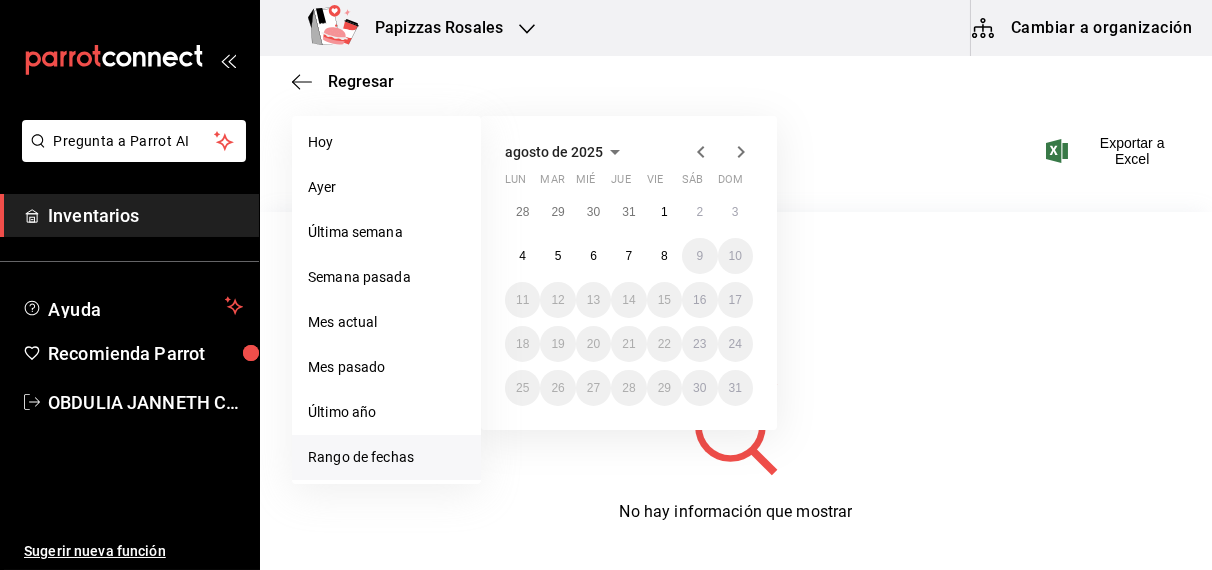 scroll, scrollTop: 137, scrollLeft: 0, axis: vertical 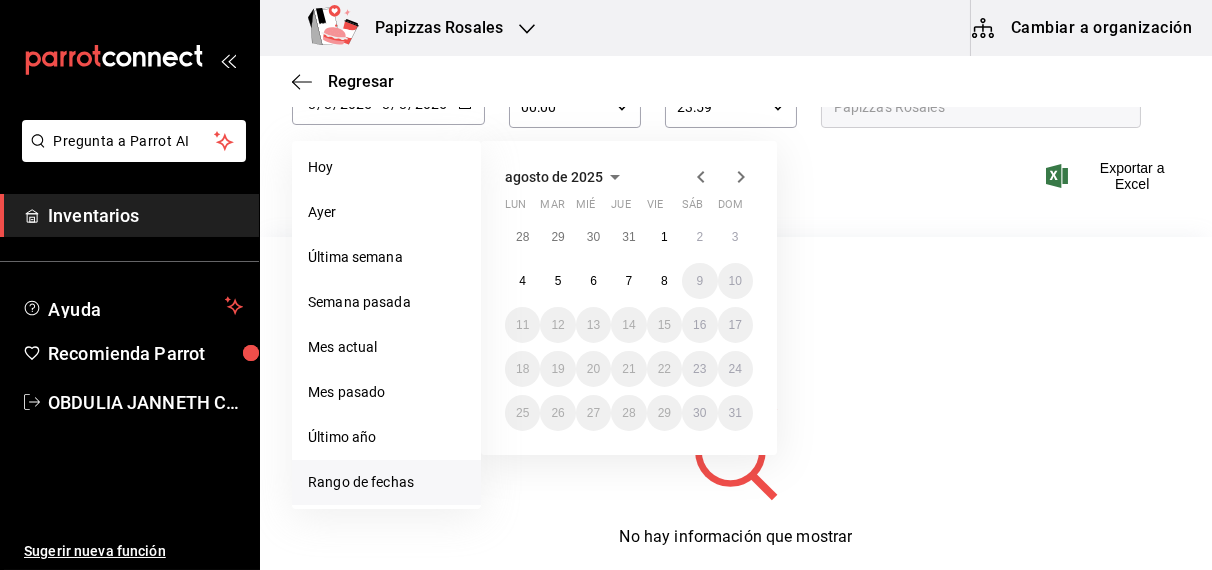 click 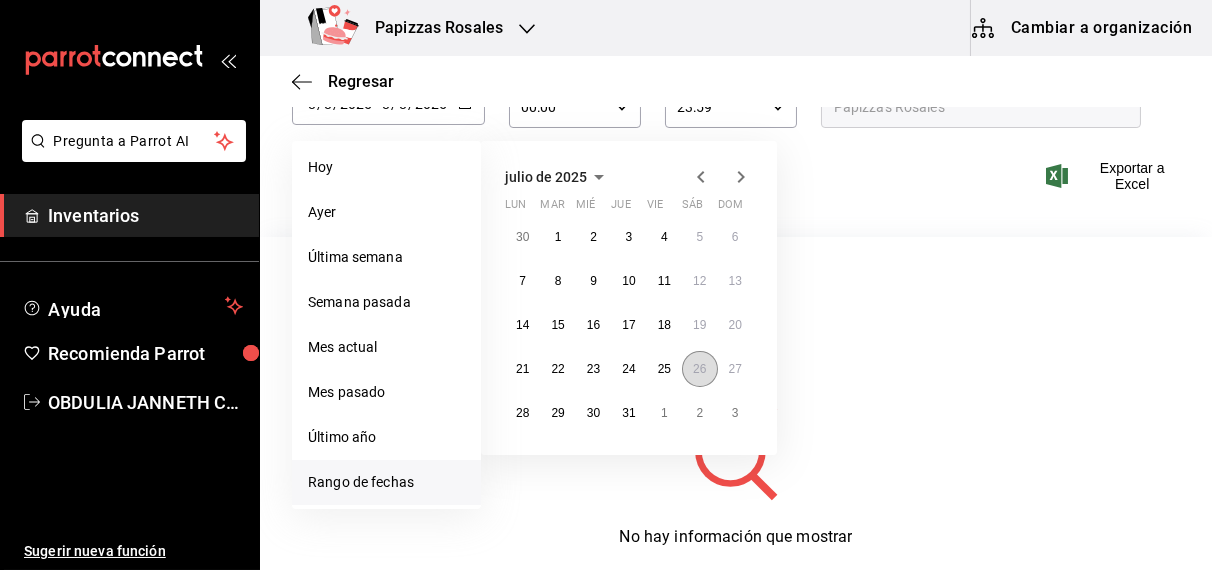 click on "26" at bounding box center (699, 369) 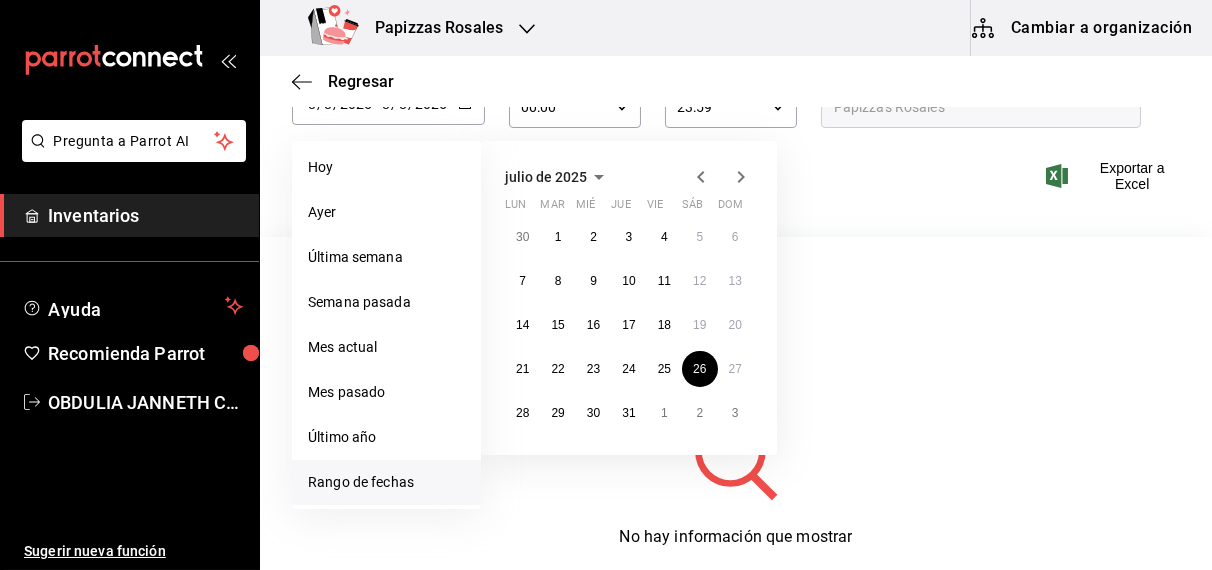 click 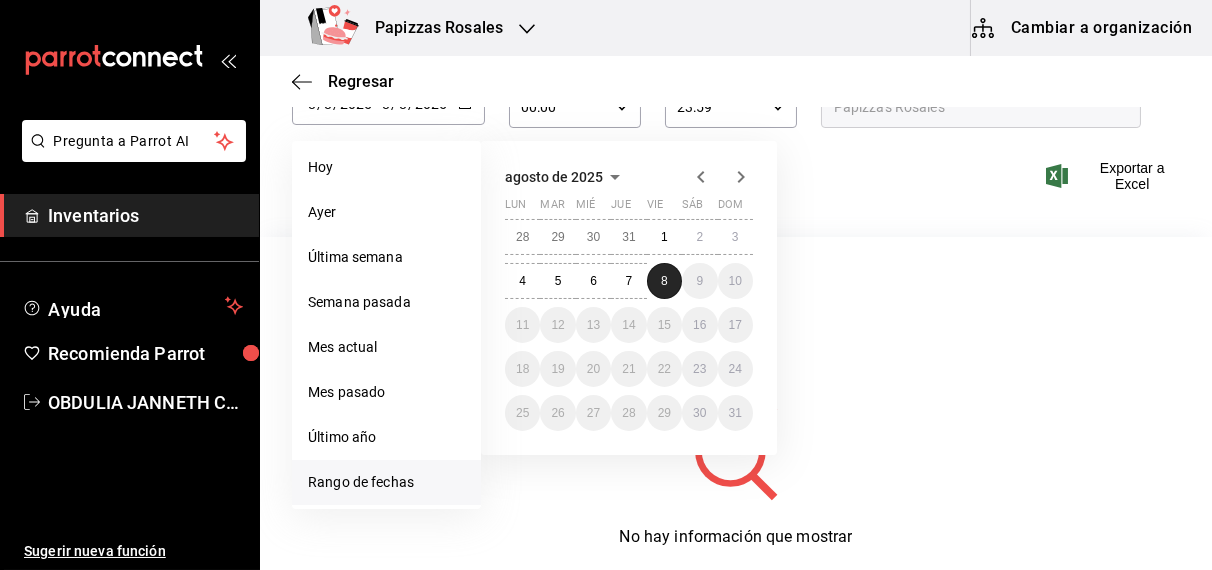 click on "8" at bounding box center (664, 281) 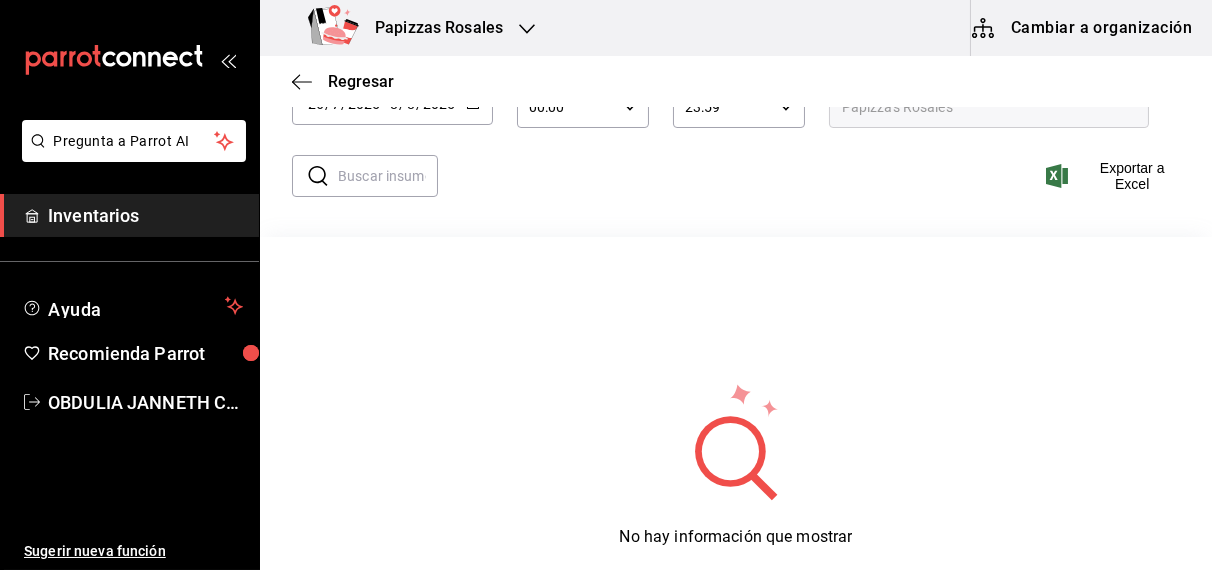 scroll, scrollTop: 72, scrollLeft: 0, axis: vertical 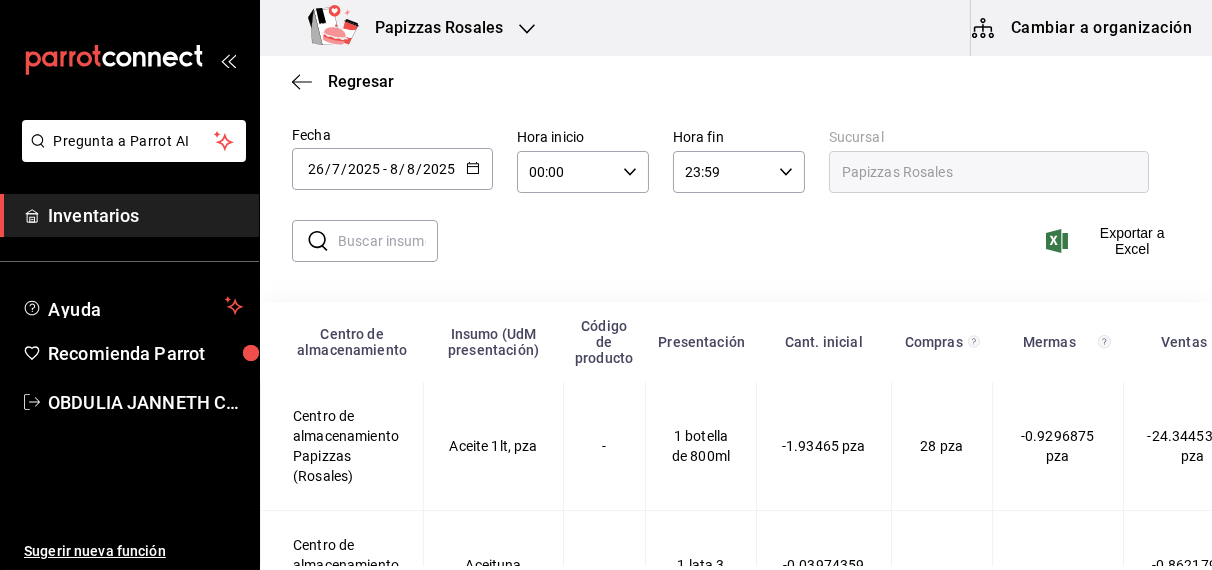 click on "Centro de almacenamiento" at bounding box center [342, 342] 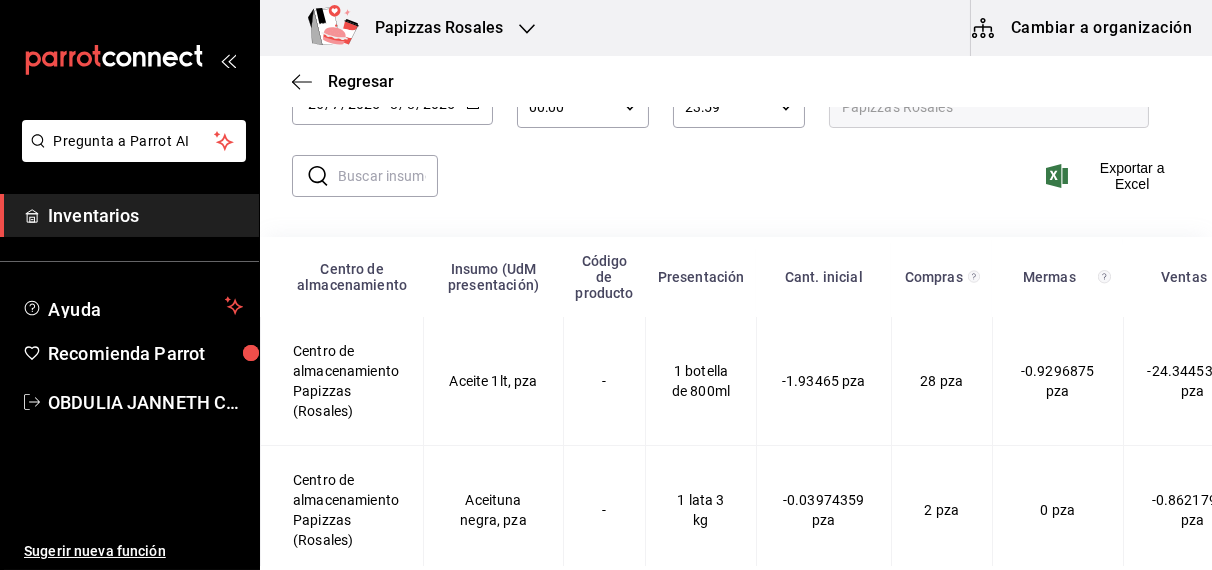 click at bounding box center [388, 176] 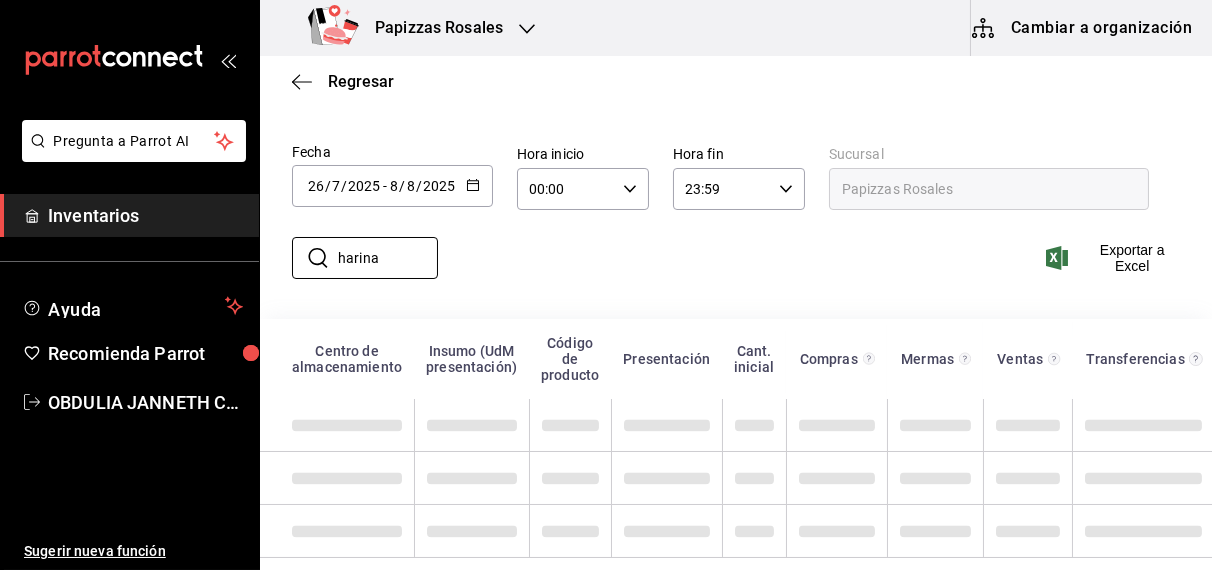 scroll, scrollTop: 42, scrollLeft: 0, axis: vertical 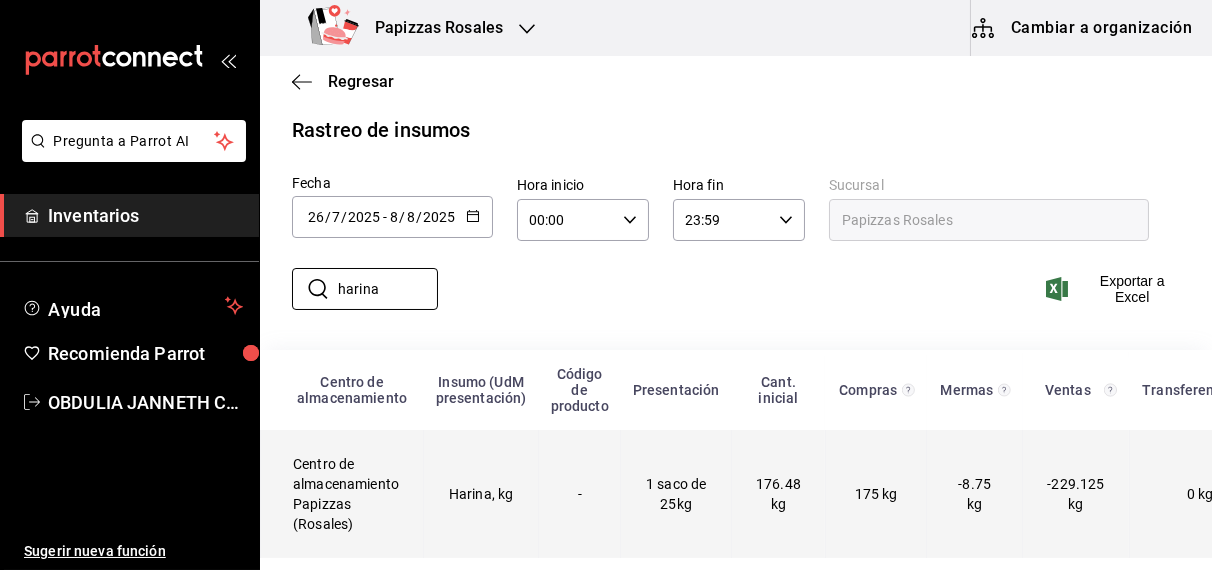 type on "harina" 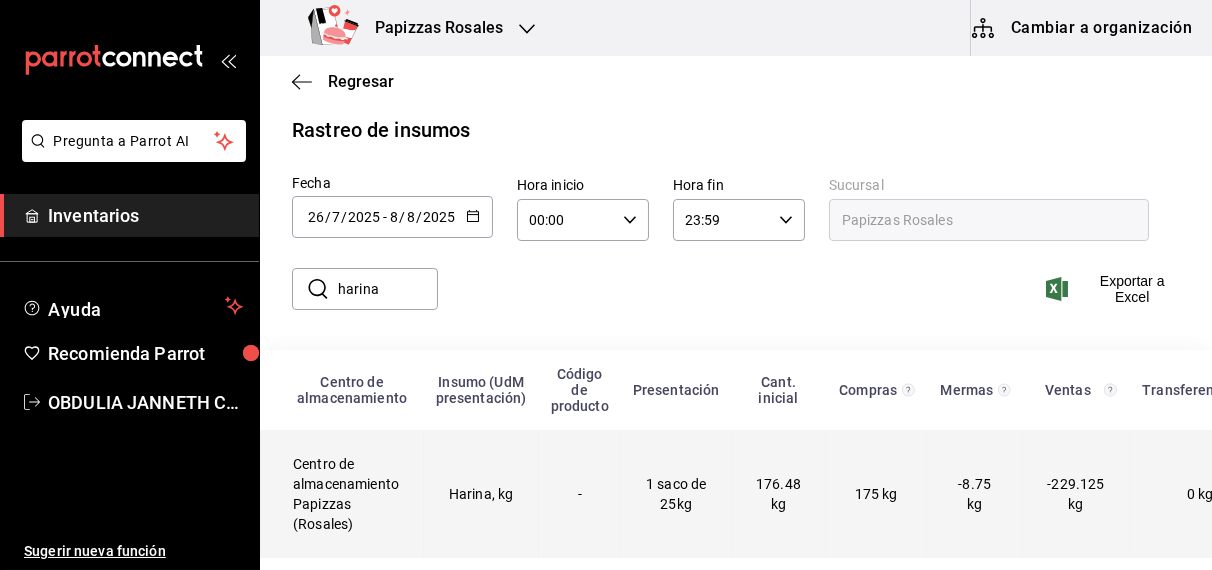 click on "176.48 kg" at bounding box center [779, 494] 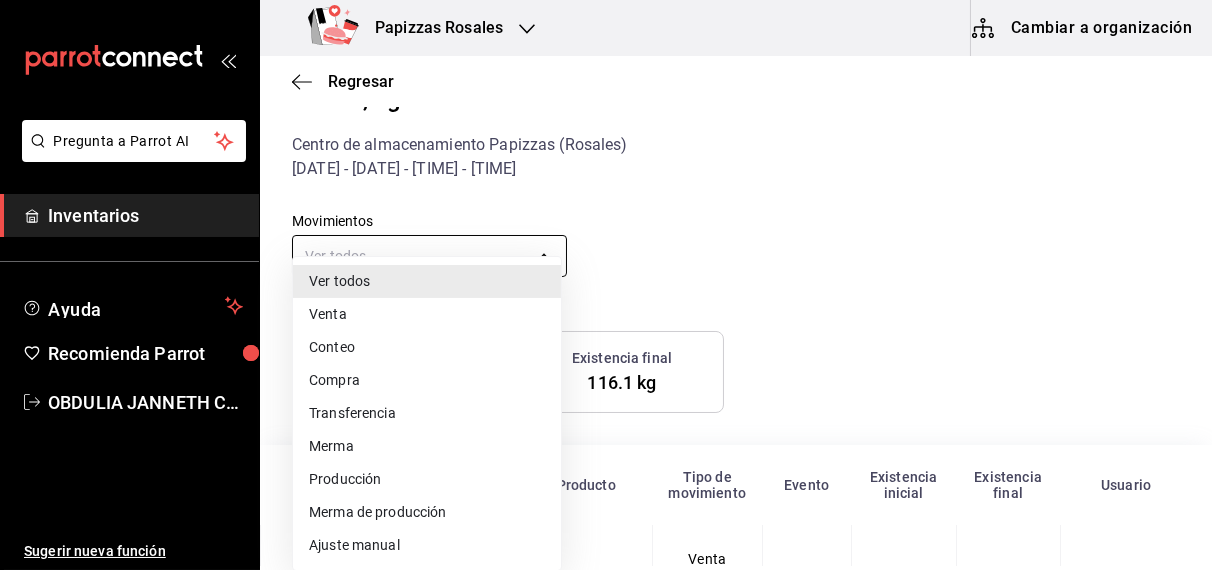 click on "Pregunta a Parrot AI Inventarios   Ayuda Recomienda Parrot   OBDULIA JANNETH CASTRO ESCALANTE   Sugerir nueva función   Papizzas Rosales Cambiar a organización Regresar Harina, kg Centro de almacenamiento Papizzas (Rosales) 26/07/2025 - 8/08/2025 - 00:00 - 23:59 Movimientos Ver todos default Existencia inicial 176.48 kg Existencia final 116.1 kg Fecha y hora Cantidad (UdM) presentación Producto Tipo de movimiento Evento Existencia inicial Existencia final Usuario 26/07/2025 1:17 PM -0.125 kg Papizzas Personal Venta 260725-P-0001 Salida 176.48 kg 176.355 kg Denisse Najera 26/07/2025 1:32 PM -0.25 kg Peperoni Venta 260725-P-0002 Salida 176.355 kg 176.105 kg Denisse Najera 26/07/2025 1:48 PM -0.125 kg Papizzas (mitad) Venta 260725-P-0003 Salida 176.105 kg 175.98 kg ANA KAREN REYES LOPEZ 26/07/2025 1:48 PM -0.125 kg Mexicana (mitad) Venta 260725-P-0003 Salida 175.98 kg 175.855 kg ANA KAREN REYES LOPEZ 26/07/2025 1:59 PM -0.25 kg Carnes Frias Venta 260725-P-0004 Salida 175.855 kg 175.605 kg 26/07/2025 2:16 PM" at bounding box center (606, 283) 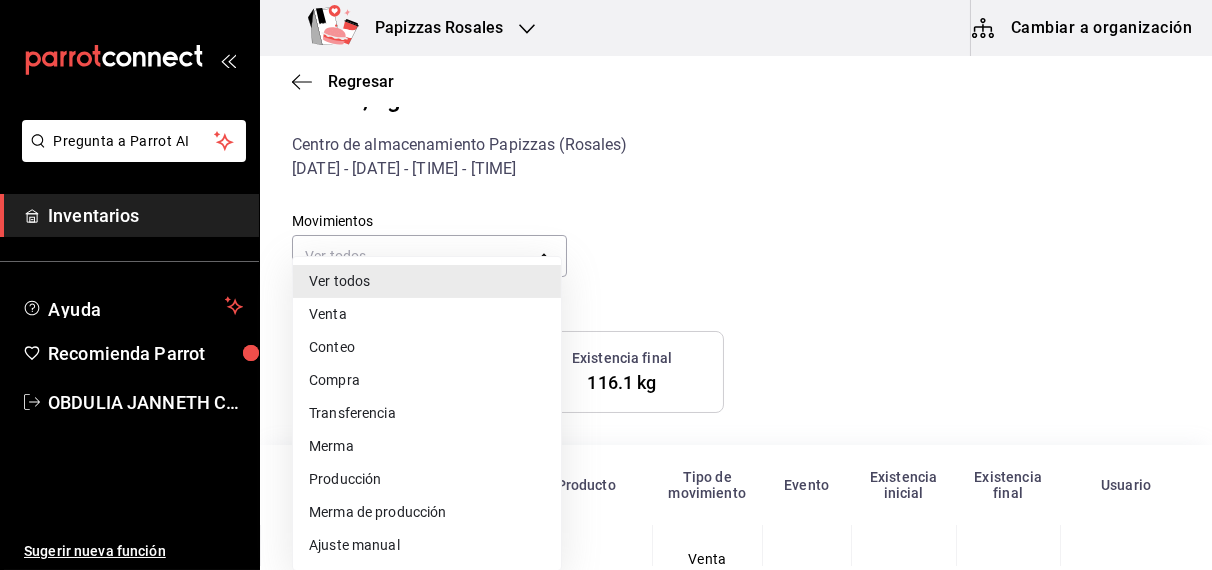 click on "Transferencia" at bounding box center [427, 413] 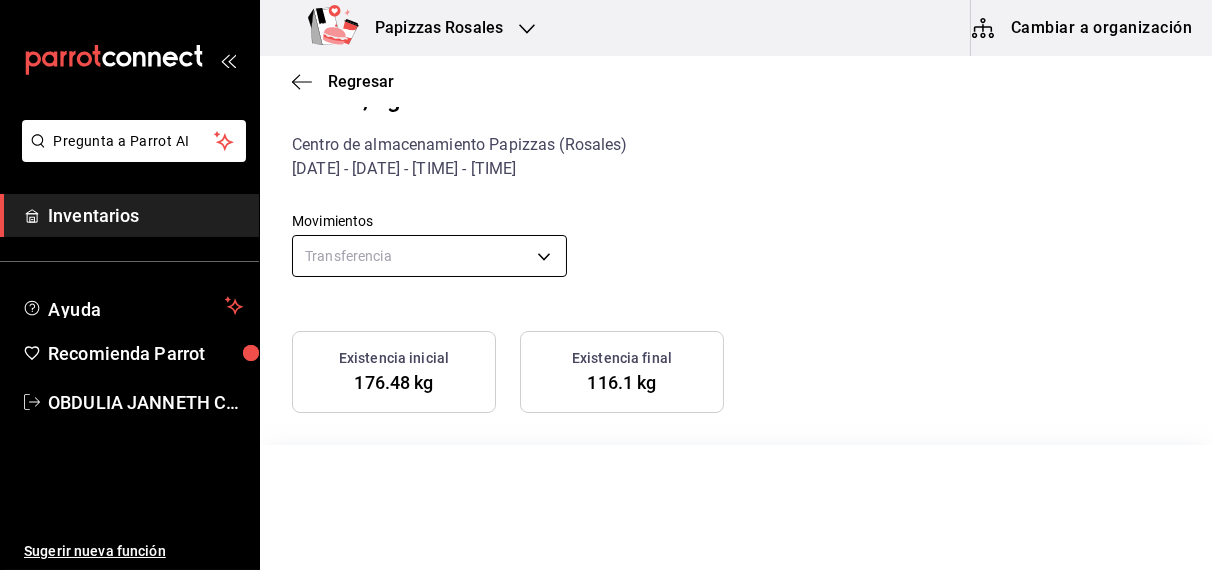 click on "Pregunta a Parrot AI Inventarios   Ayuda Recomienda Parrot   OBDULIA JANNETH CASTRO ESCALANTE   Sugerir nueva función   Papizzas Rosales Cambiar a organización Regresar Harina, kg Centro de almacenamiento Papizzas (Rosales) 26/07/2025 - 8/08/2025 - 00:00 - 23:59 Movimientos Transferencia TRANSFER Existencia inicial 176.48 kg Existencia final 116.1 kg No hay información que mostrar GANA 1 MES GRATIS EN TU SUSCRIPCIÓN AQUÍ ¿Recuerdas cómo empezó tu restaurante?
Hoy puedes ayudar a un colega a tener el mismo cambio que tú viviste.
Recomienda Parrot directamente desde tu Portal Administrador.
Es fácil y rápido.
🎁 Por cada restaurante que se una, ganas 1 mes gratis. Pregunta a Parrot AI Inventarios   Ayuda Recomienda Parrot   OBDULIA JANNETH CASTRO ESCALANTE   Sugerir nueva función   Visitar centro de ayuda (81) 2046 6363 soporte@parrotsoftware.io Visitar centro de ayuda (81) 2046 6363 soporte@parrotsoftware.io" at bounding box center [606, 283] 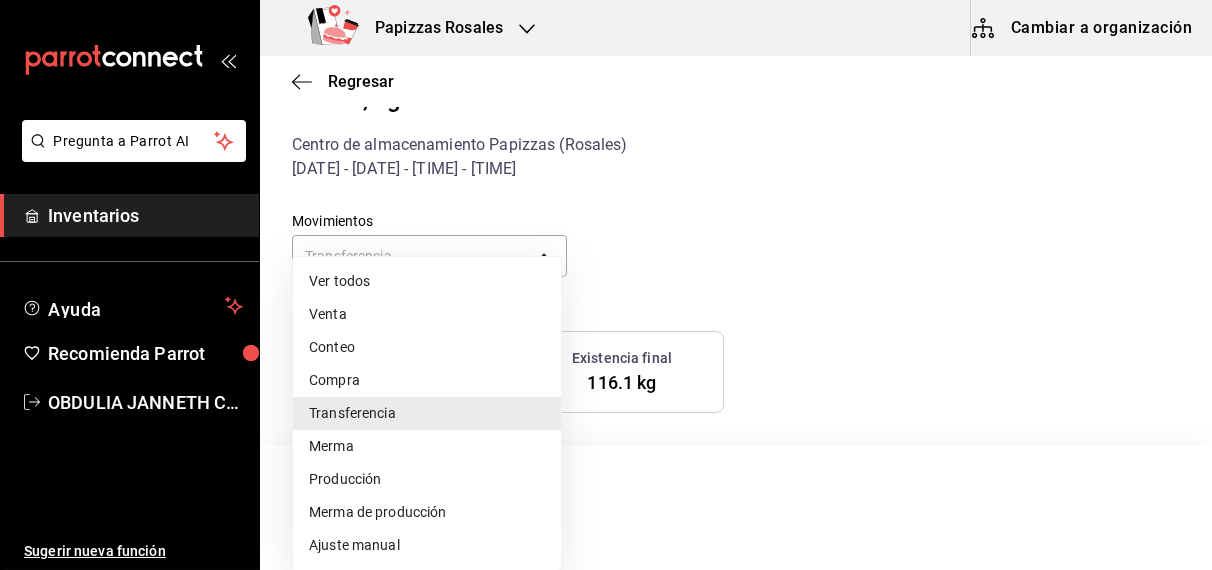 click on "Compra" at bounding box center (427, 380) 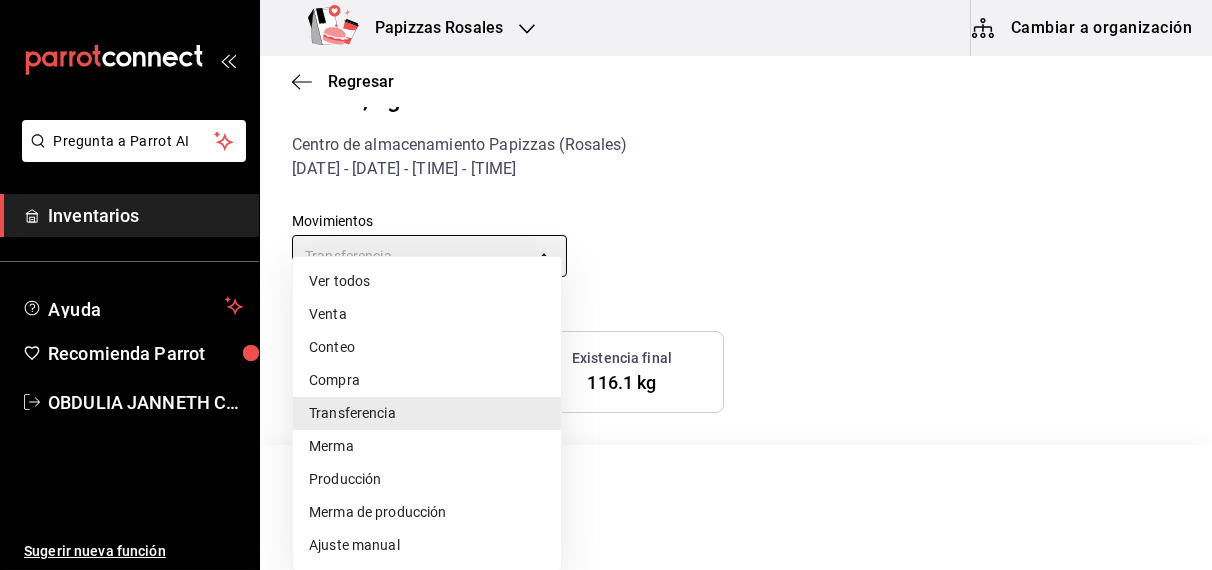 type on "PURCHASE" 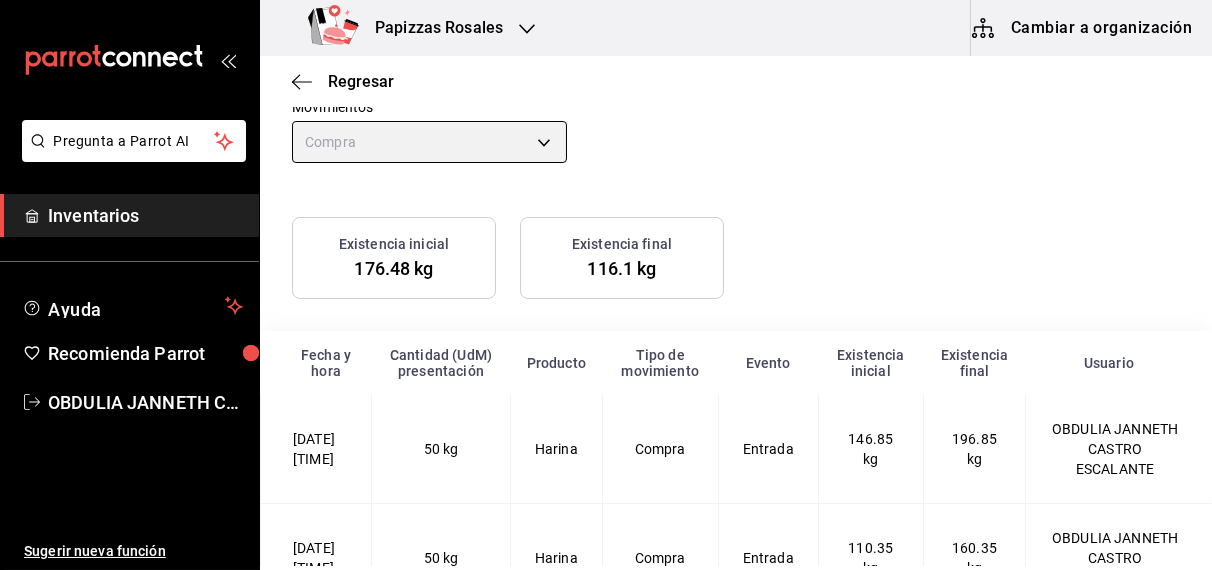 scroll, scrollTop: 375, scrollLeft: 0, axis: vertical 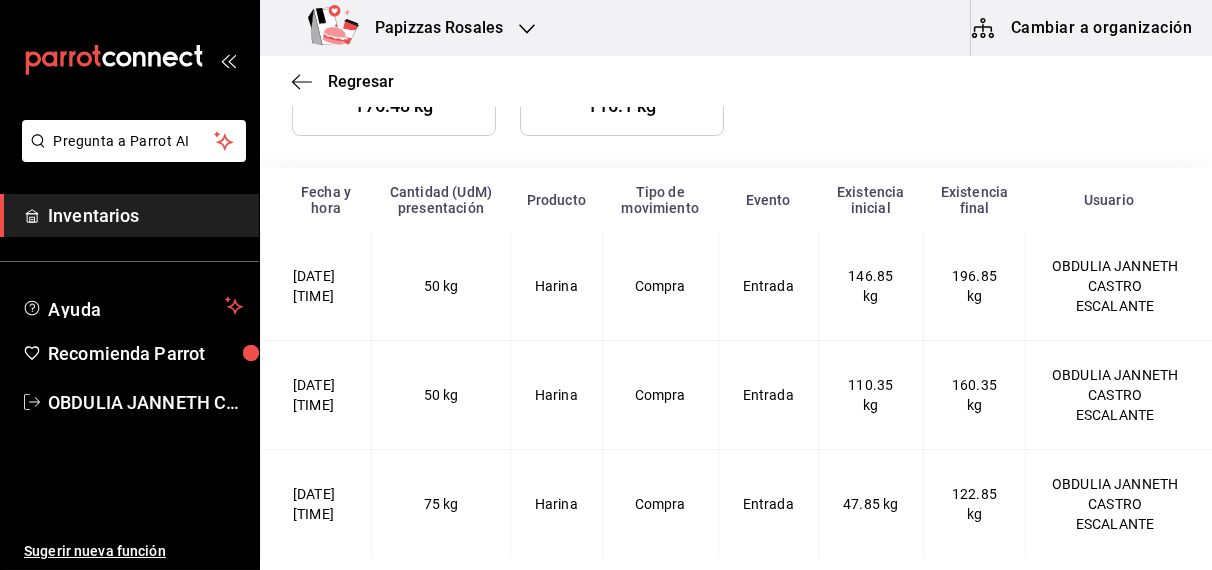 click on "Regresar" at bounding box center [736, 81] 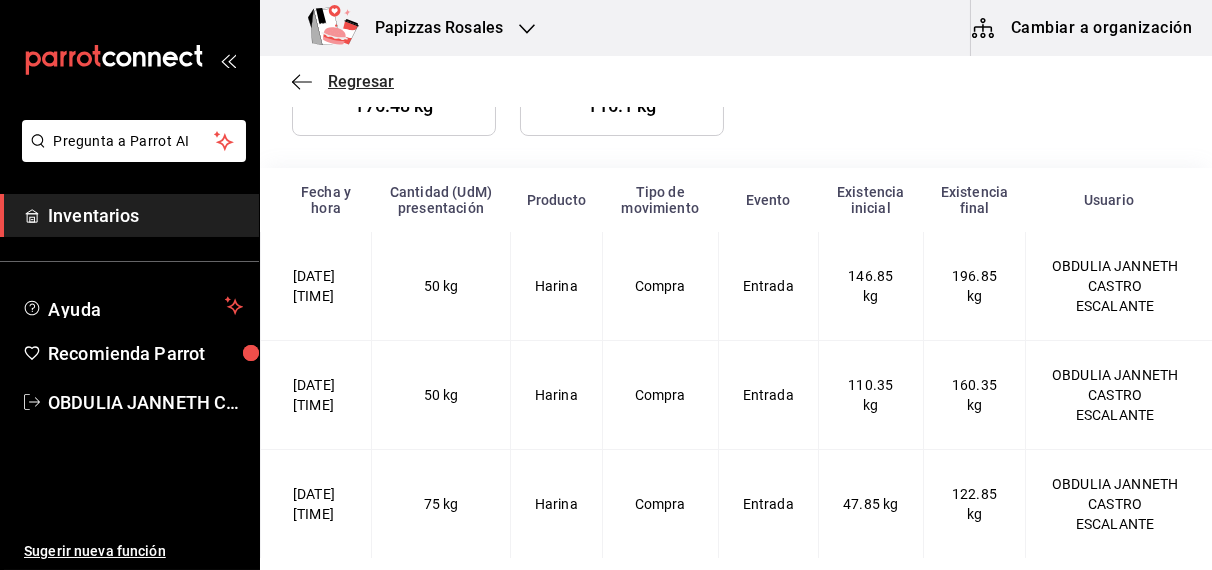 click on "Regresar" at bounding box center (361, 81) 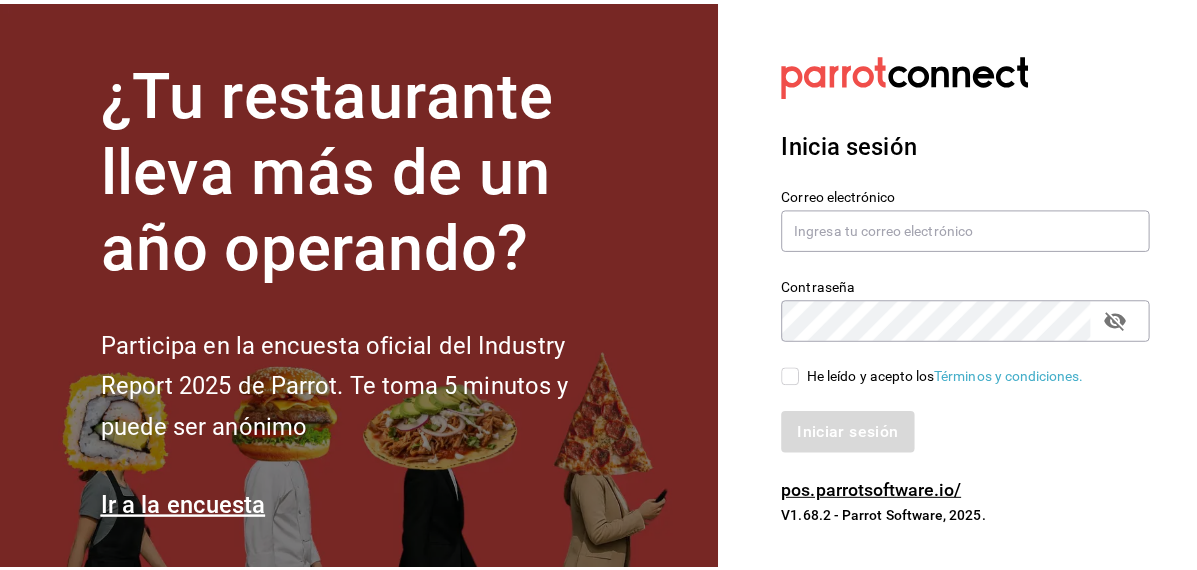 scroll, scrollTop: 0, scrollLeft: 0, axis: both 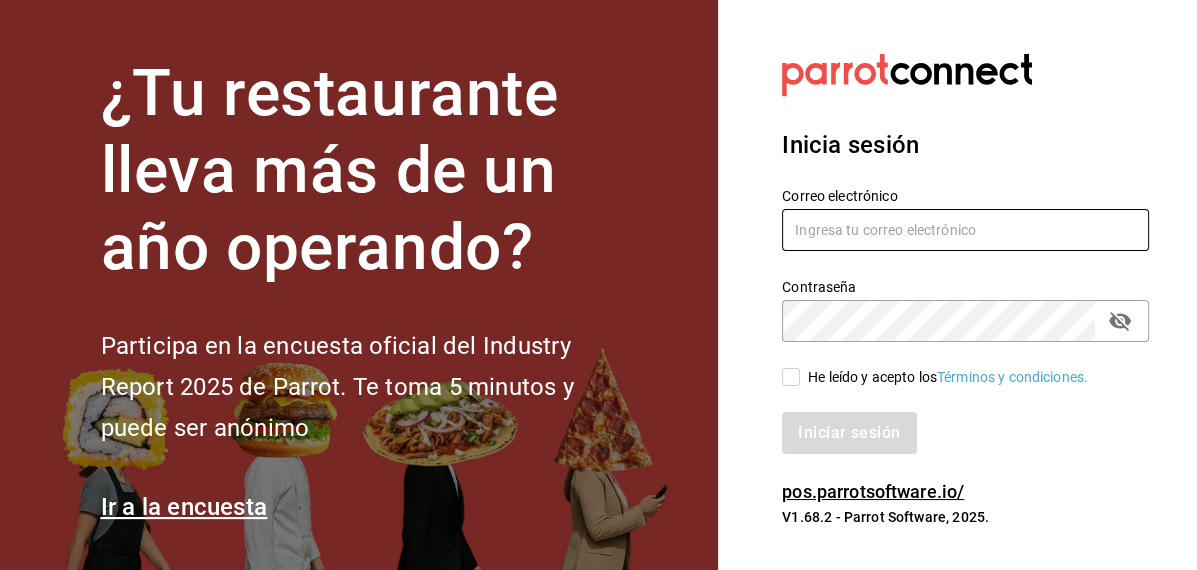 type on "inventarios@papizzas.com.mx" 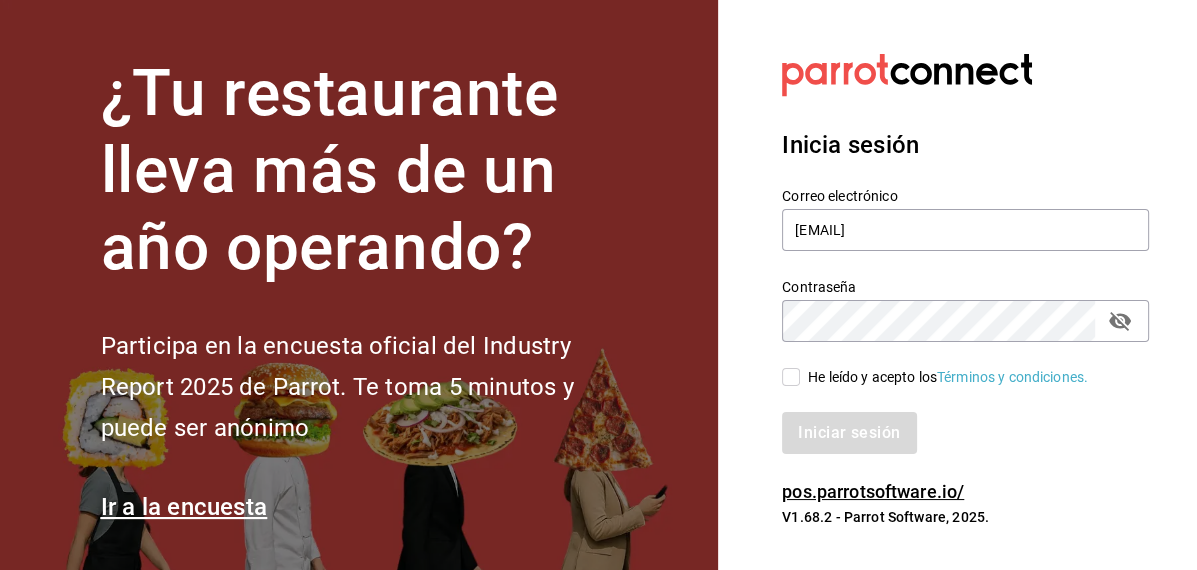click on "He leído y acepto los  Términos y condiciones." at bounding box center (791, 377) 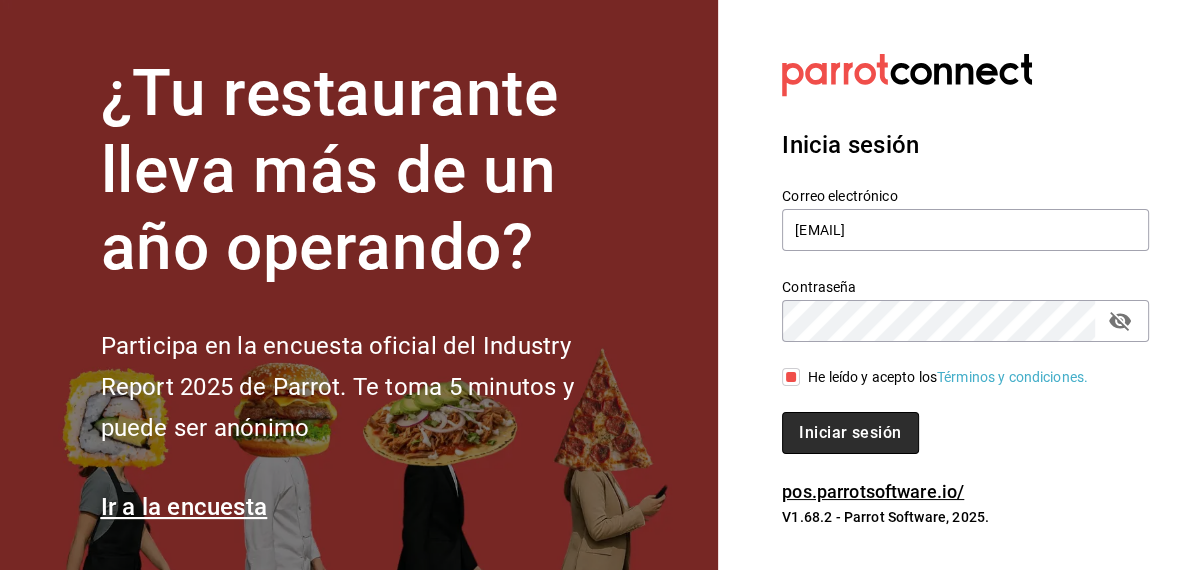 click on "Iniciar sesión" at bounding box center (850, 433) 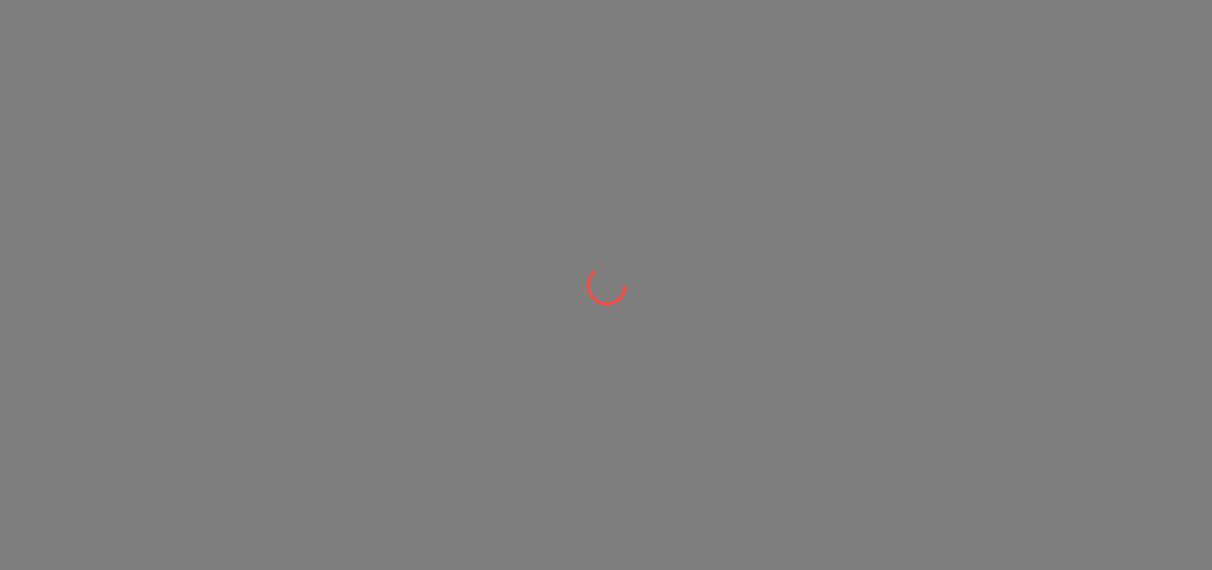 scroll, scrollTop: 0, scrollLeft: 0, axis: both 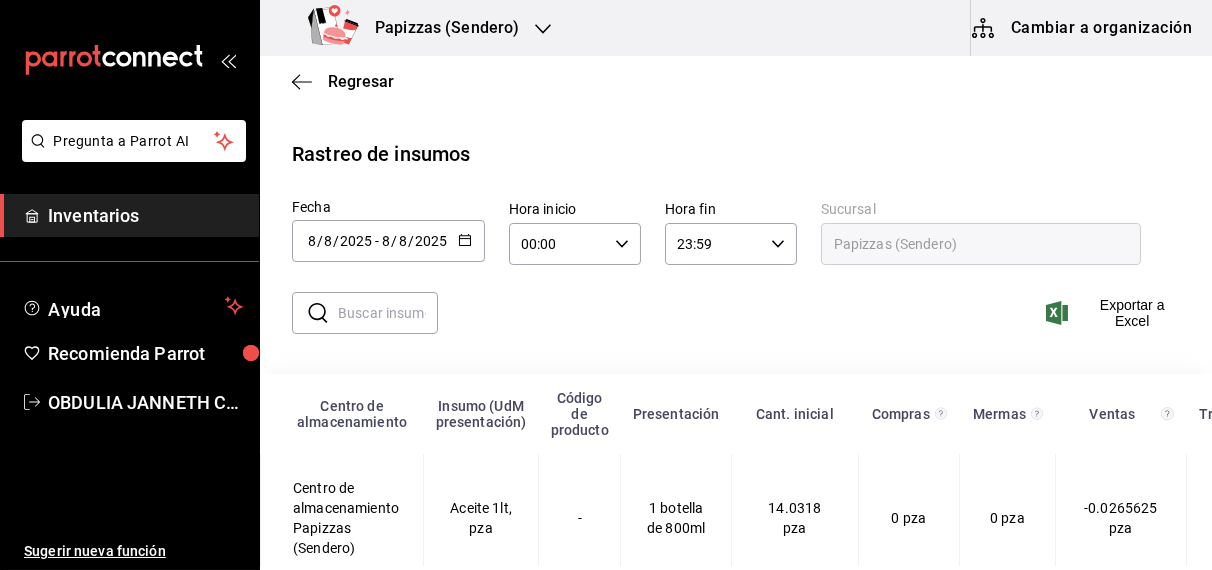 click 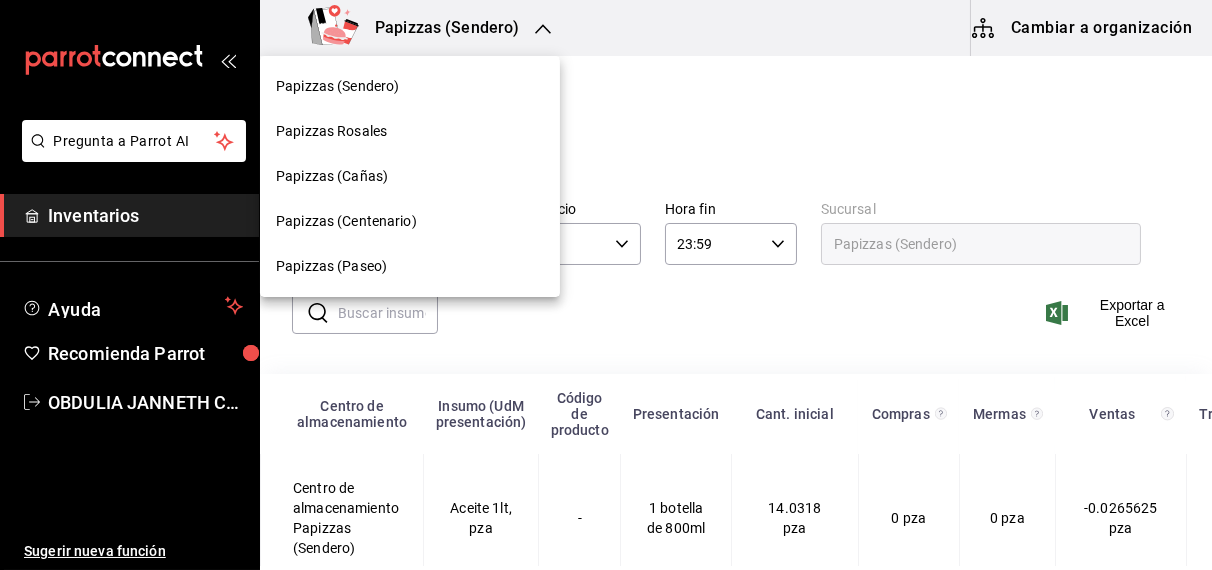 click on "Papizzas Rosales" at bounding box center [331, 131] 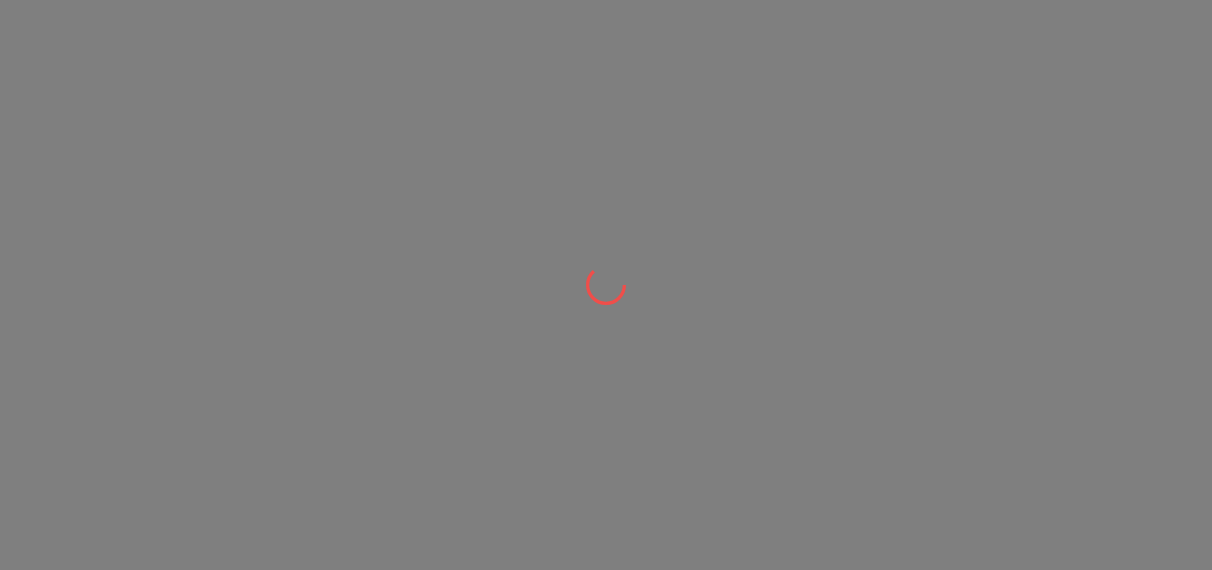 scroll, scrollTop: 0, scrollLeft: 0, axis: both 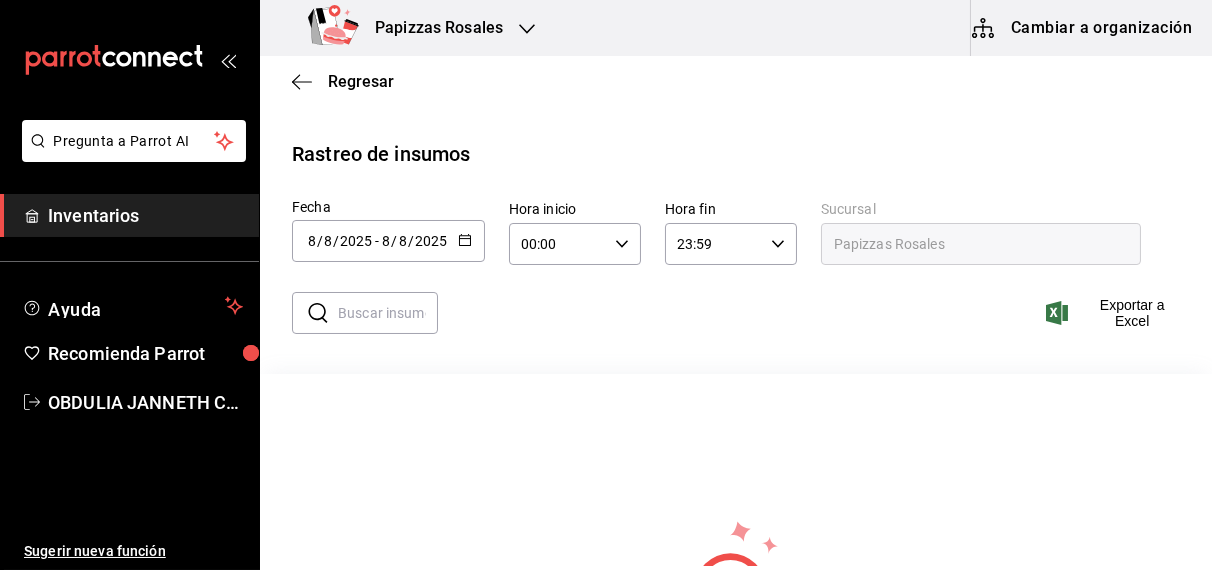 click at bounding box center [465, 241] 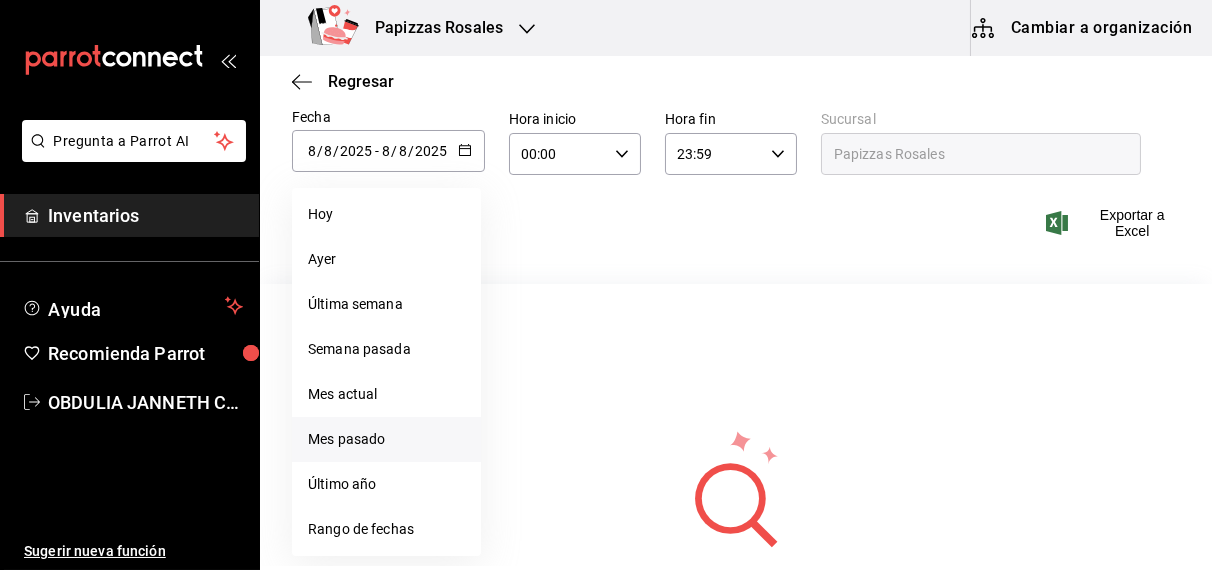 scroll, scrollTop: 104, scrollLeft: 0, axis: vertical 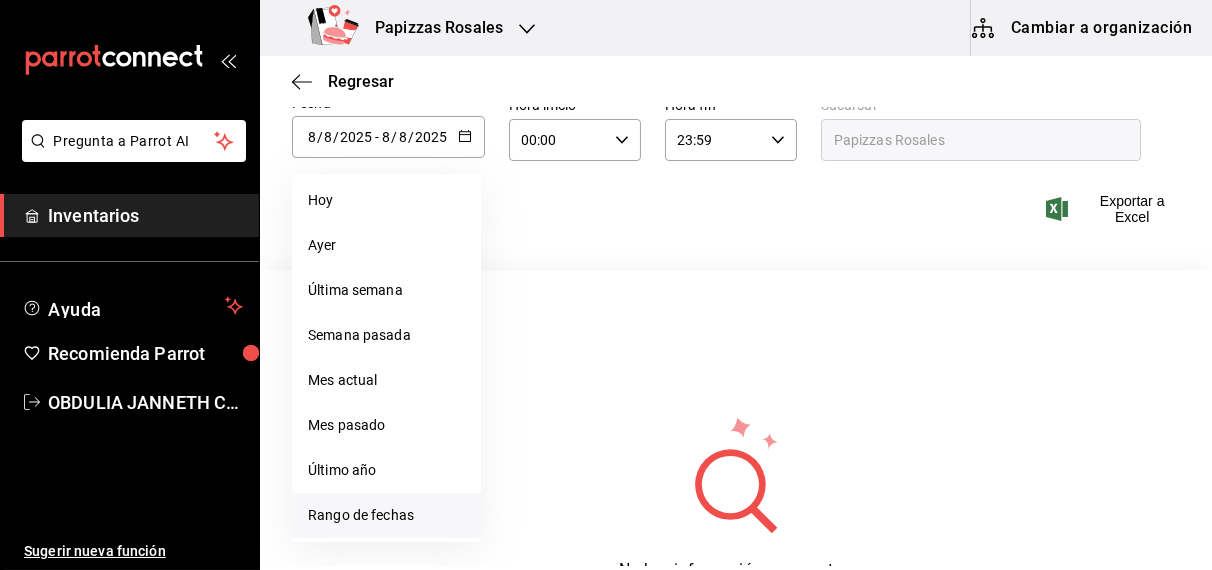click on "Rango de fechas" at bounding box center (386, 515) 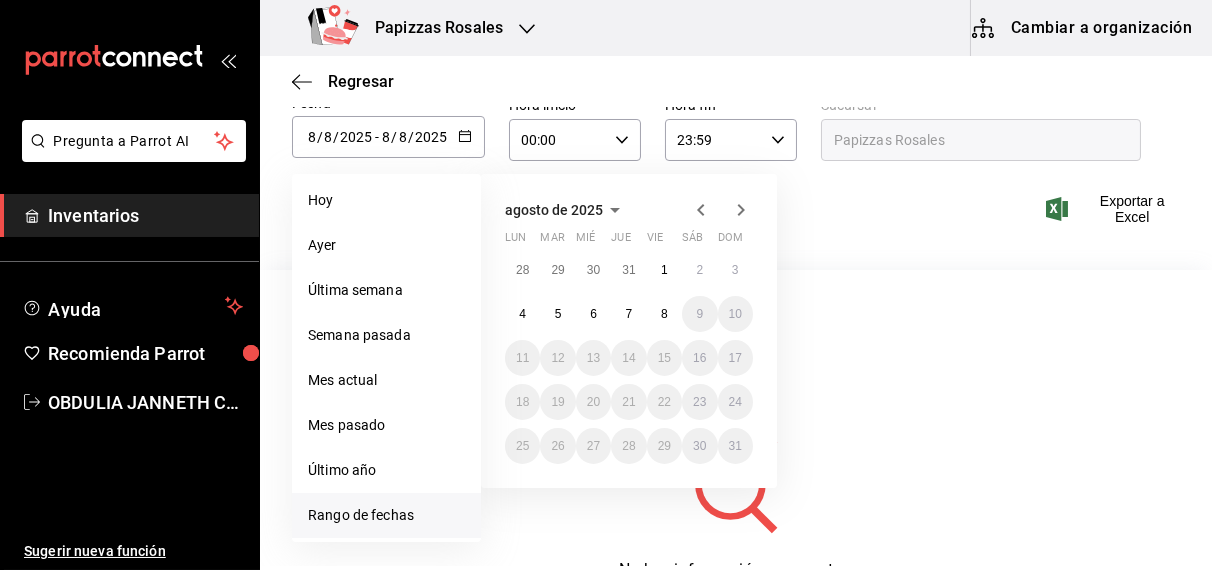 click 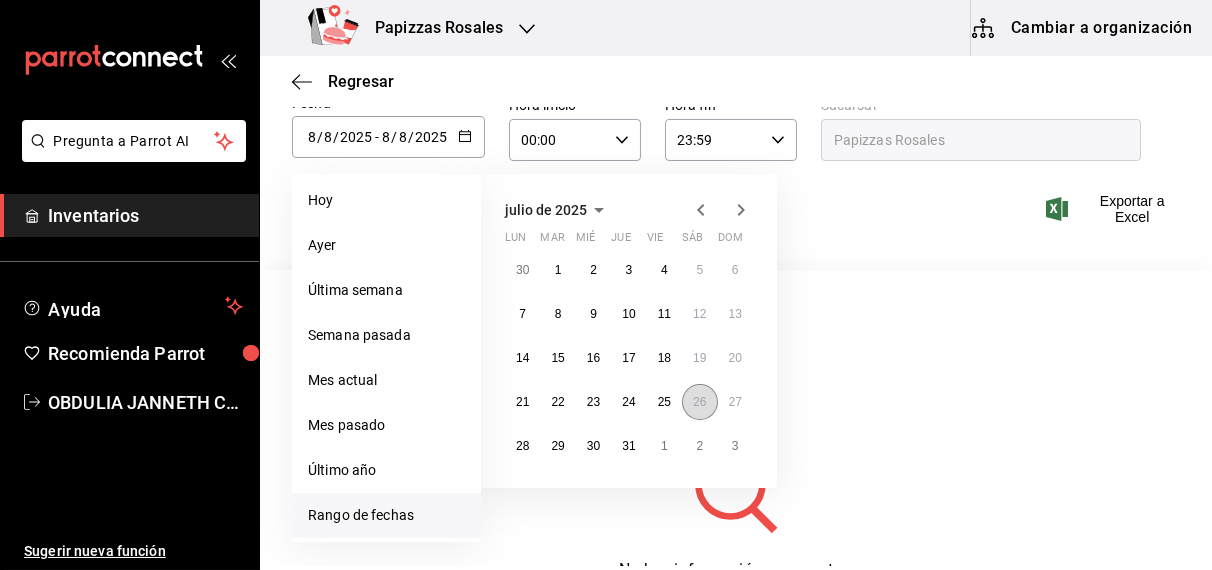 click on "26" at bounding box center (699, 402) 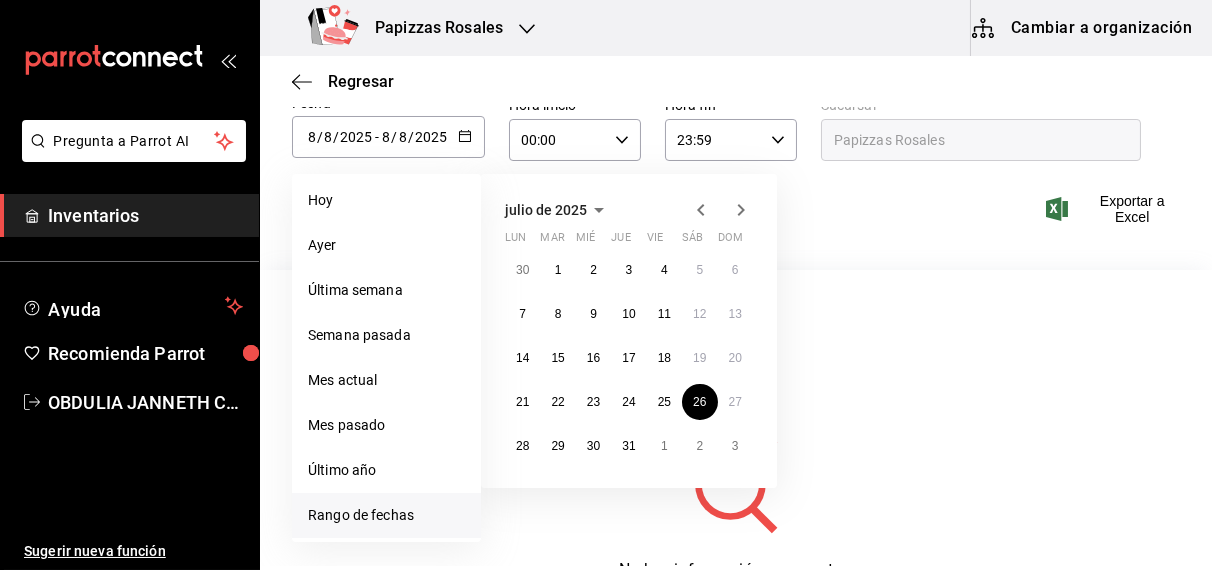 click 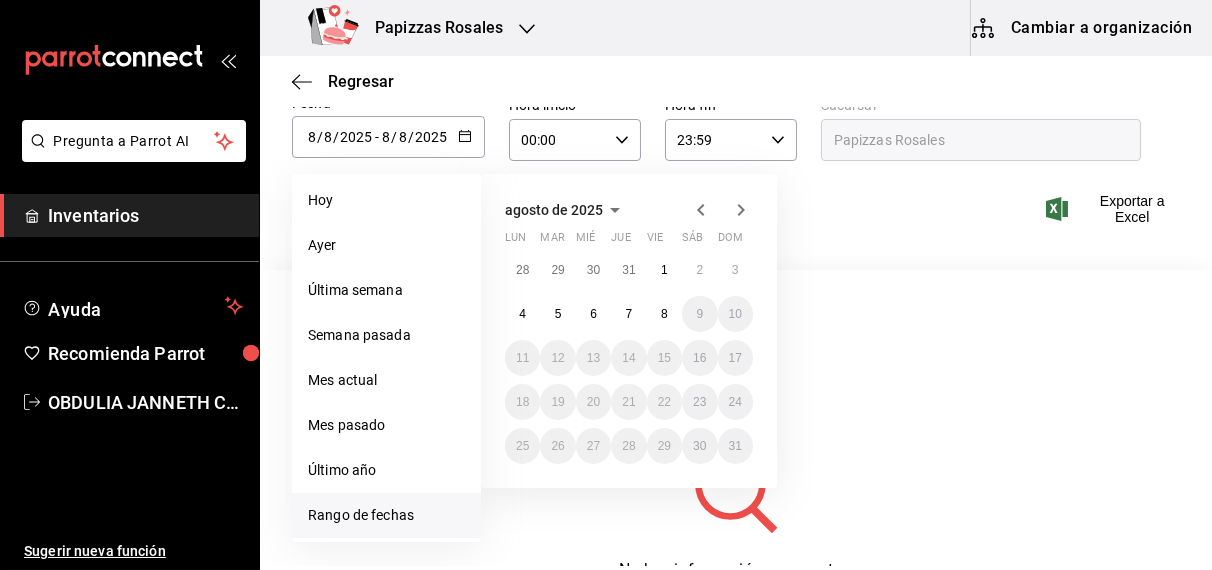 click on "28 29 30 31 1 2 3 4 5 6 7 8 9 10 11 12 13 14 15 16 17 18 19 20 21 22 23 24 25 26 27 28 29 30 31" at bounding box center (629, 358) 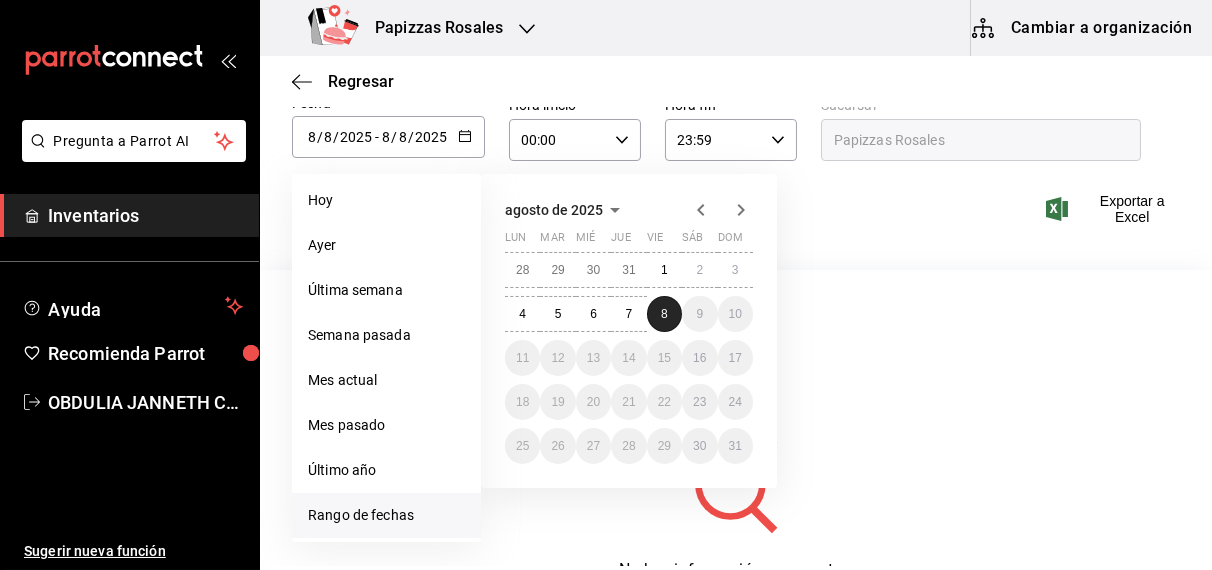 click on "8" at bounding box center [664, 314] 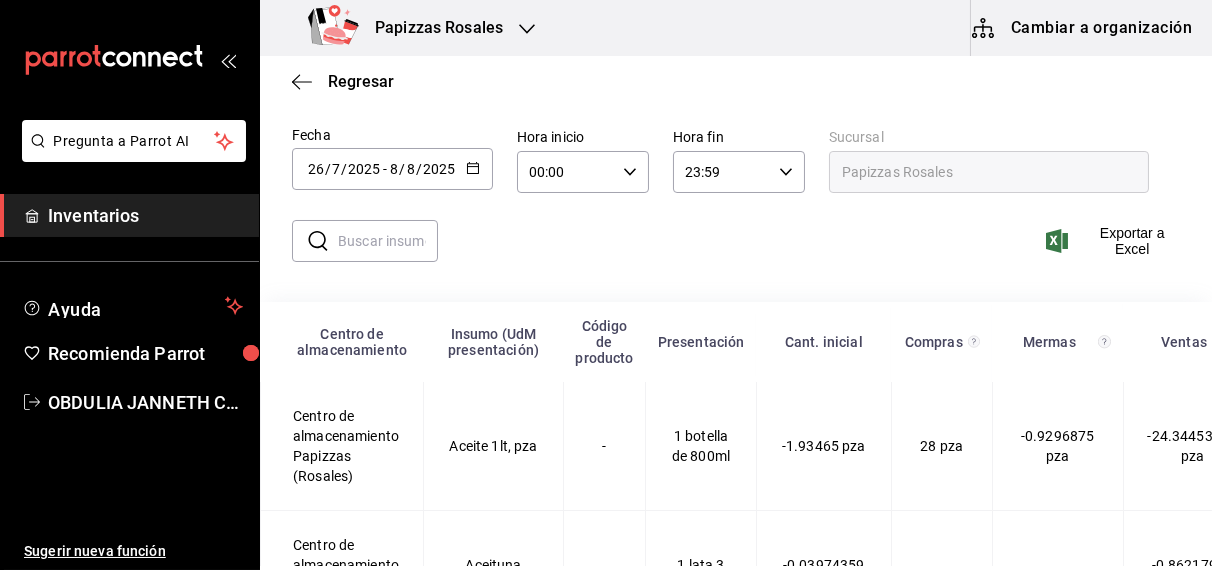 scroll, scrollTop: 104, scrollLeft: 0, axis: vertical 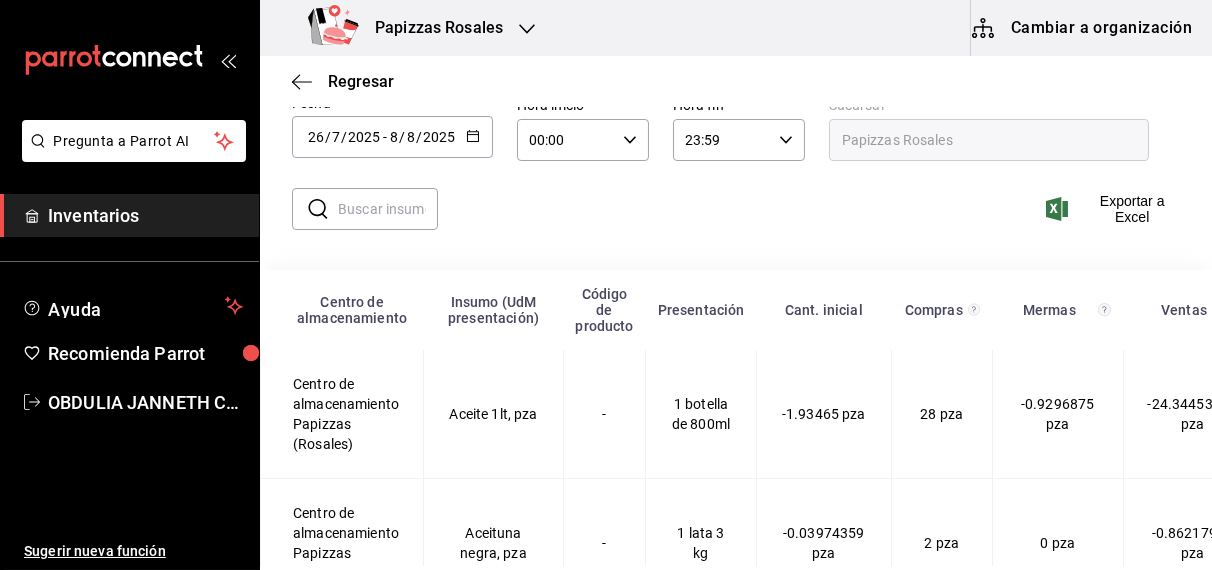 click at bounding box center (388, 209) 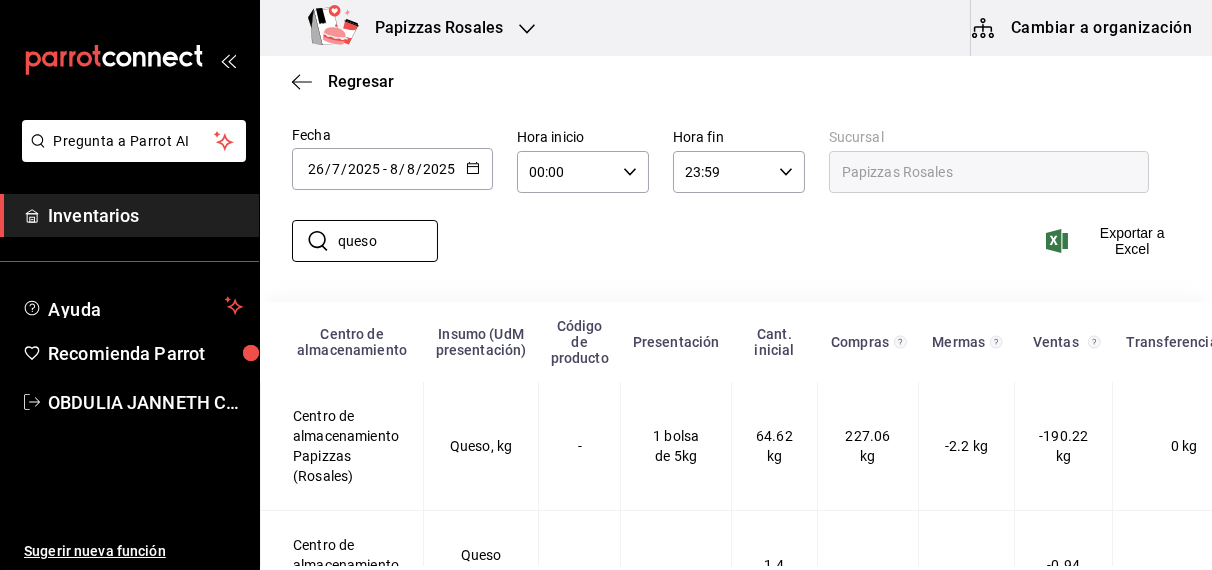 scroll, scrollTop: 104, scrollLeft: 0, axis: vertical 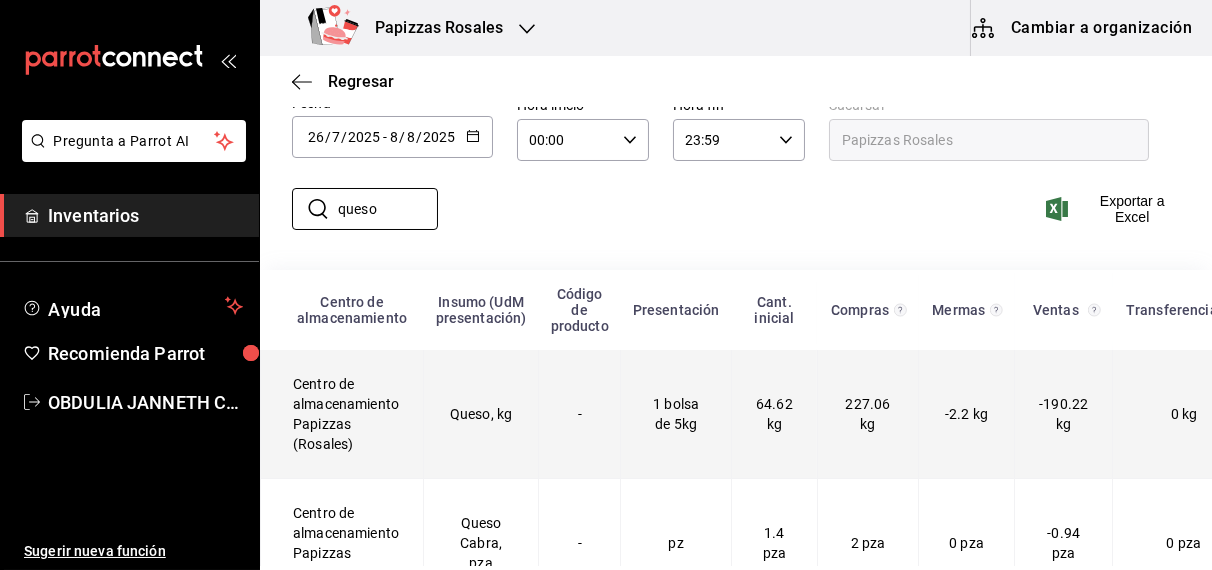 type on "queso" 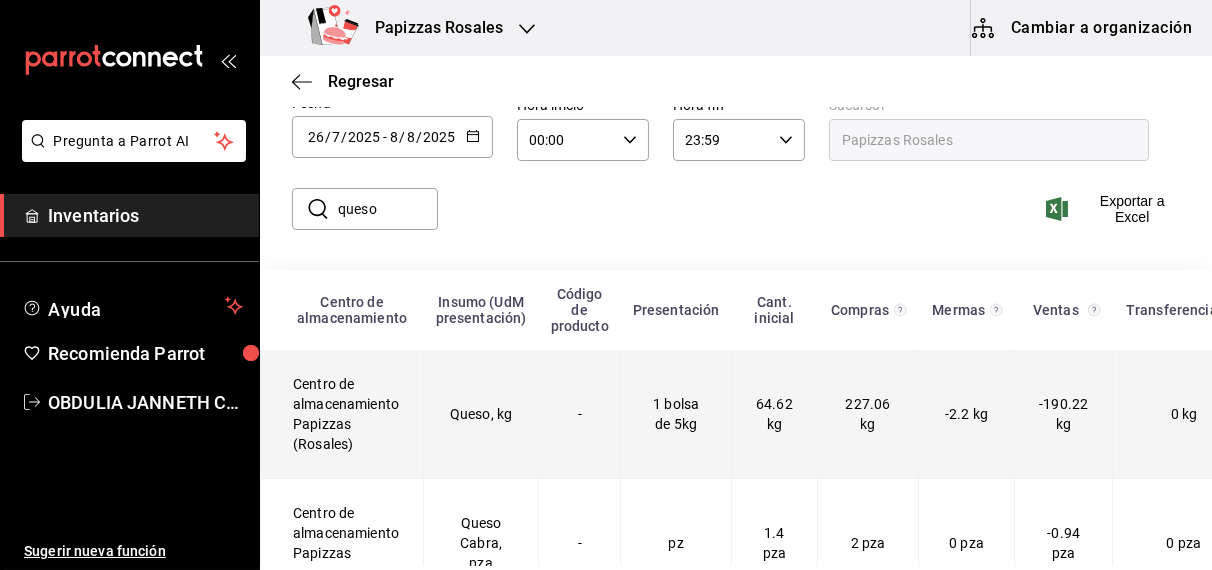 click on "Queso, kg" at bounding box center (481, 414) 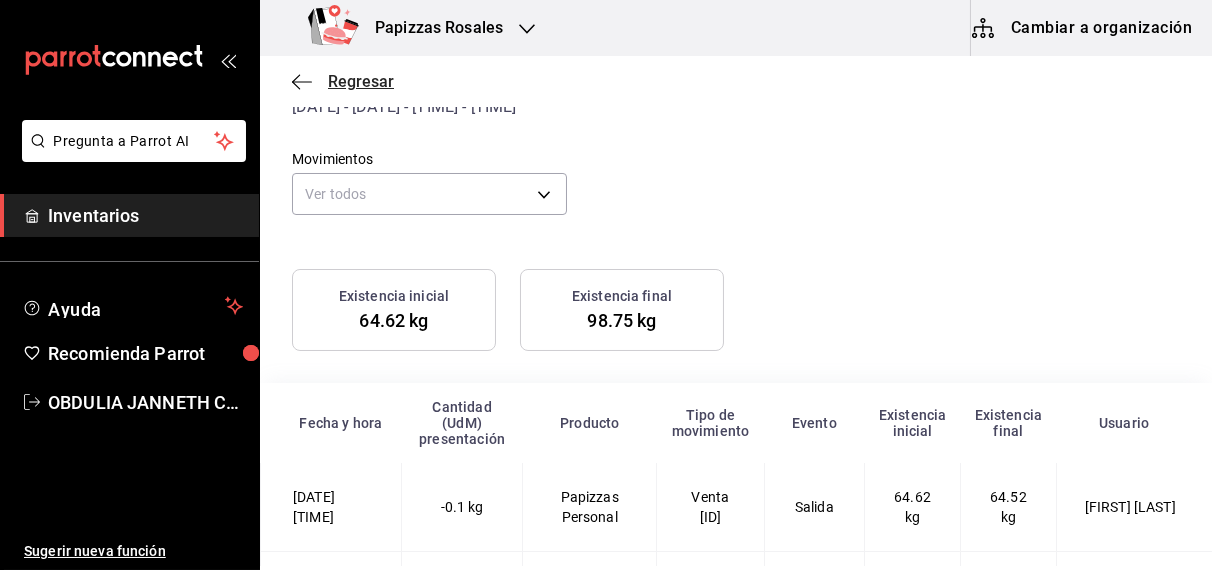 click 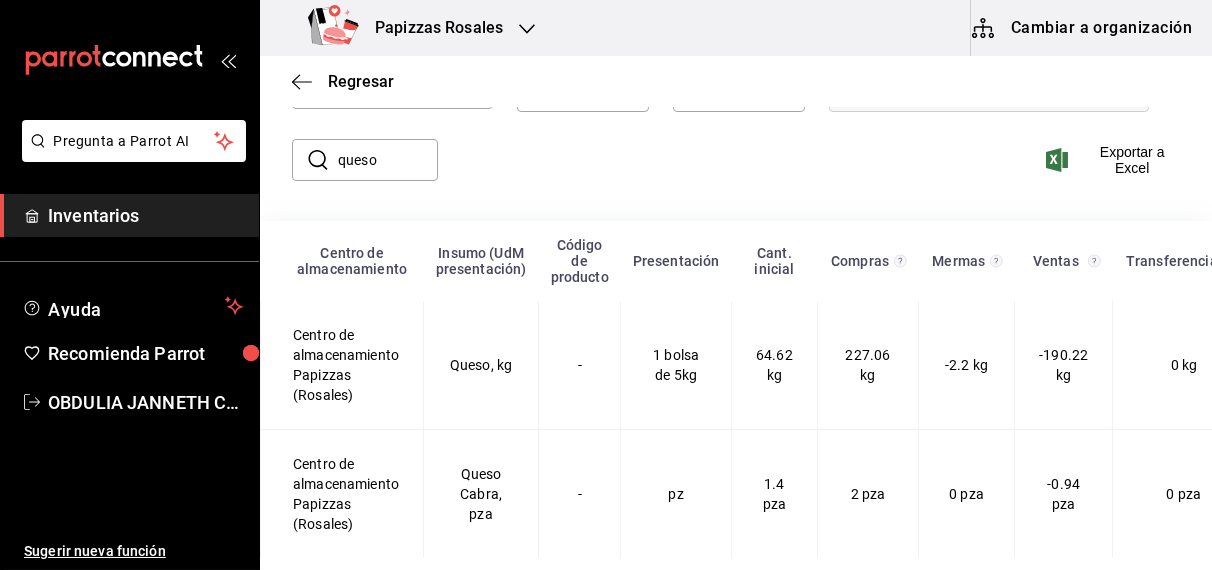 scroll, scrollTop: 170, scrollLeft: 0, axis: vertical 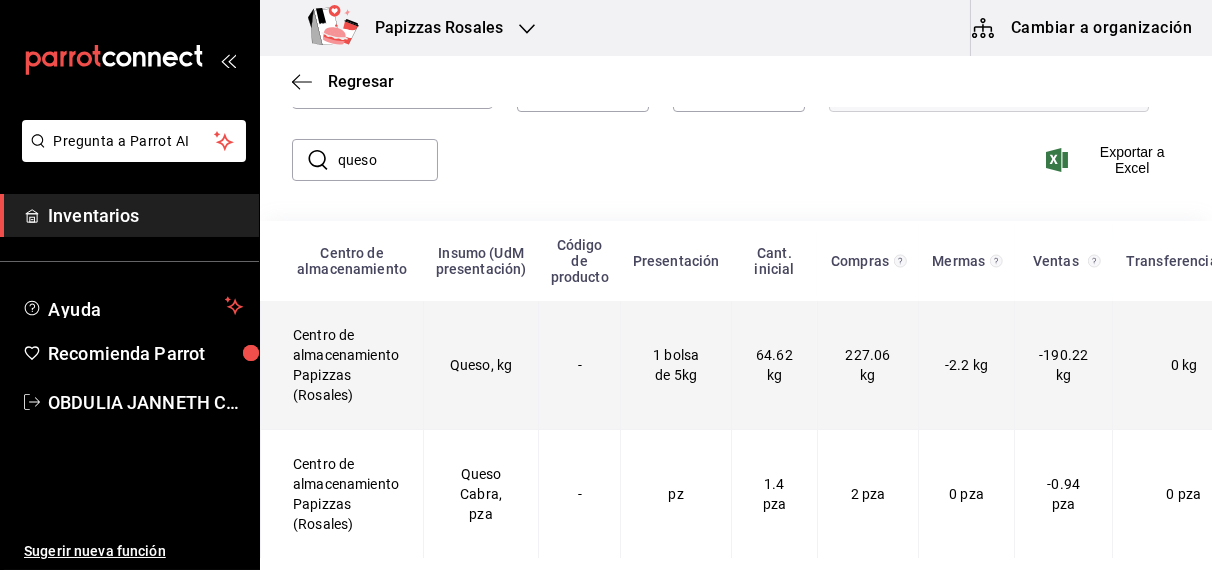 click on "Queso, kg" at bounding box center (481, 365) 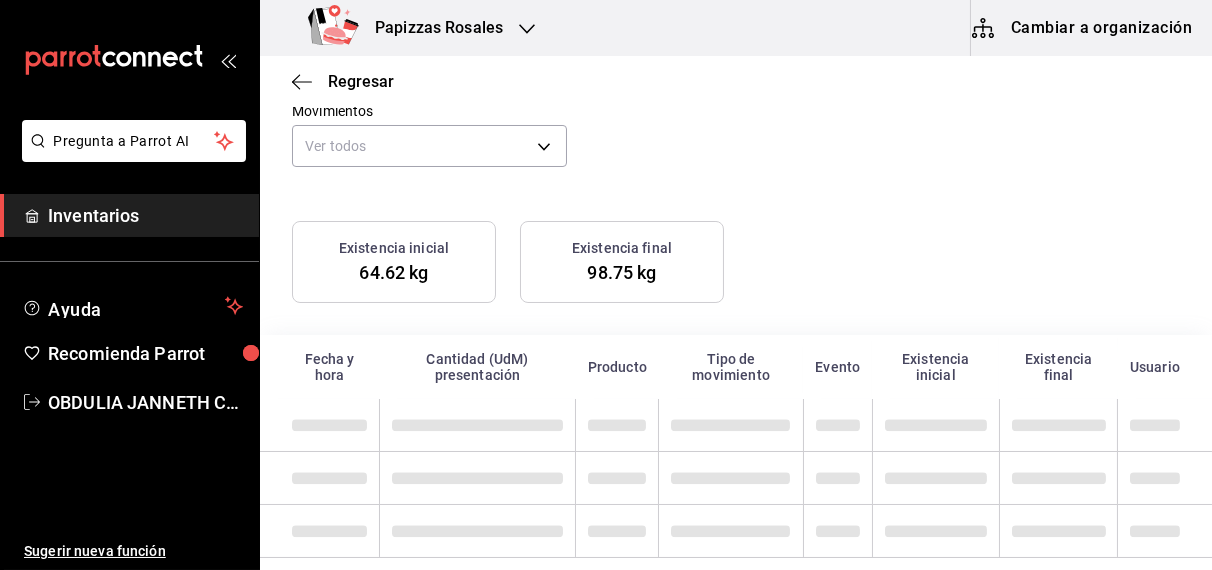 scroll, scrollTop: 152, scrollLeft: 0, axis: vertical 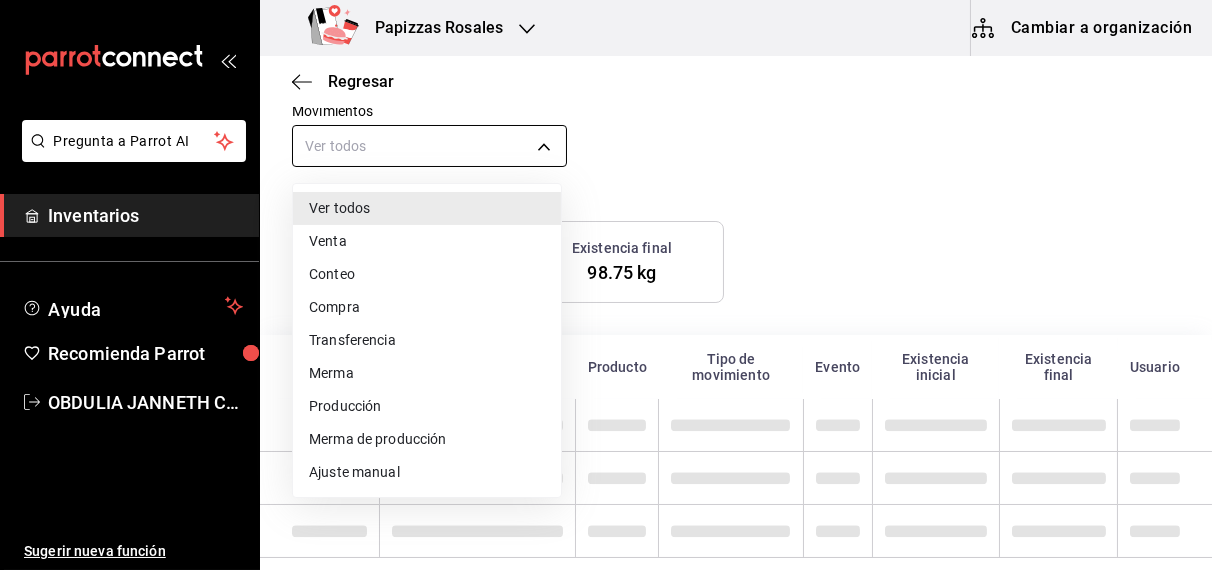 click on "Pregunta a Parrot AI Inventarios   Ayuda Recomienda Parrot   OBDULIA JANNETH CASTRO ESCALANTE   Sugerir nueva función   Papizzas Rosales Cambiar a organización Regresar Queso, kg Centro de almacenamiento Papizzas (Rosales) 26/07/2025 - 8/08/2025 - 00:00 - 23:59 Movimientos Ver todos default Existencia inicial 64.62 kg Existencia final 98.75 kg Fecha y hora Cantidad (UdM) presentación Producto Tipo de movimiento Evento Existencia inicial Existencia final Usuario Pregunta a Parrot AI Inventarios   Ayuda Recomienda Parrot   OBDULIA JANNETH CASTRO ESCALANTE   Sugerir nueva función   GANA 1 MES GRATIS EN TU SUSCRIPCIÓN AQUÍ ¿Recuerdas cómo empezó tu restaurante?
Hoy puedes ayudar a un colega a tener el mismo cambio que tú viviste.
Recomienda Parrot directamente desde tu Portal Administrador.
Es fácil y rápido.
🎁 Por cada restaurante que se una, ganas 1 mes gratis. Eliminar Visitar centro de ayuda (81) 2046 6363 soporte@parrotsoftware.io Visitar centro de ayuda (81) 2046 6363 Ver todos Venta Merma" at bounding box center [606, 283] 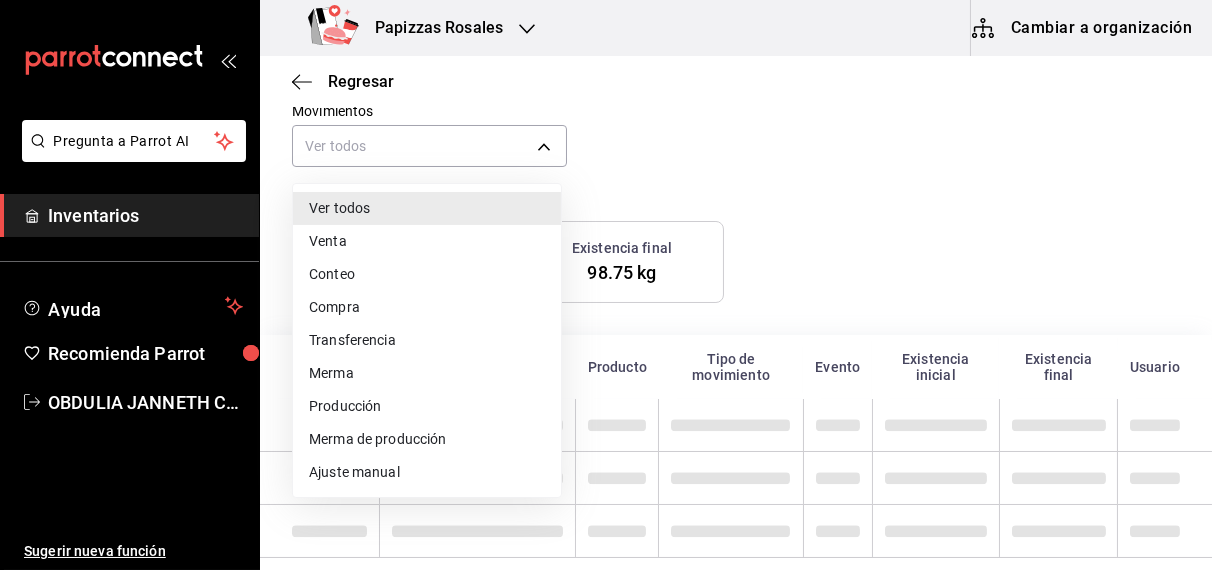 click on "Compra" at bounding box center [427, 307] 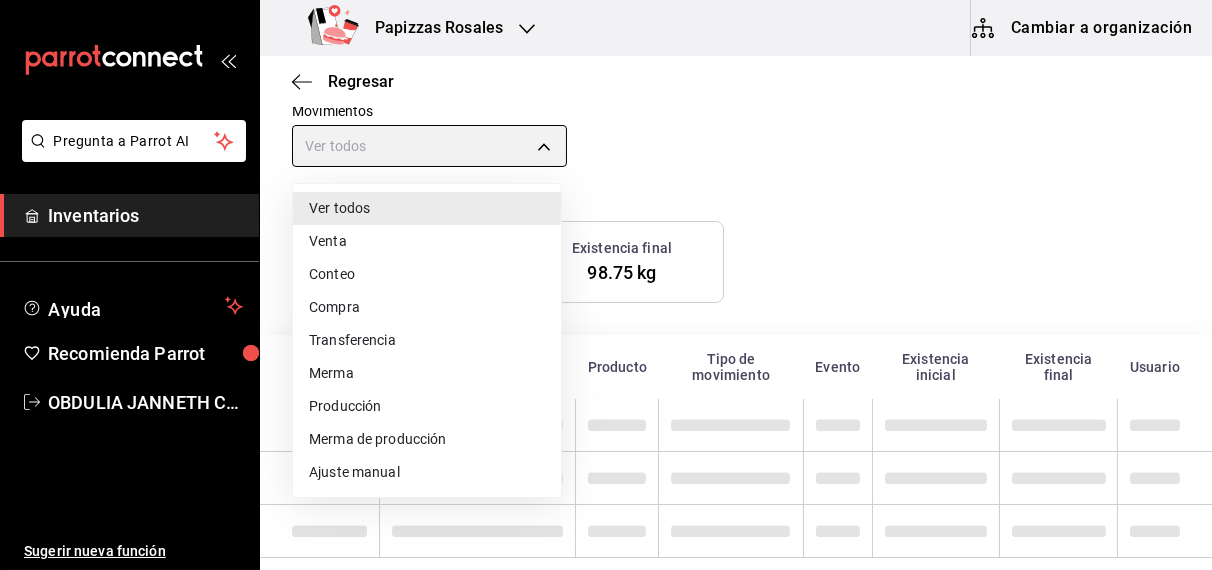 type on "PURCHASE" 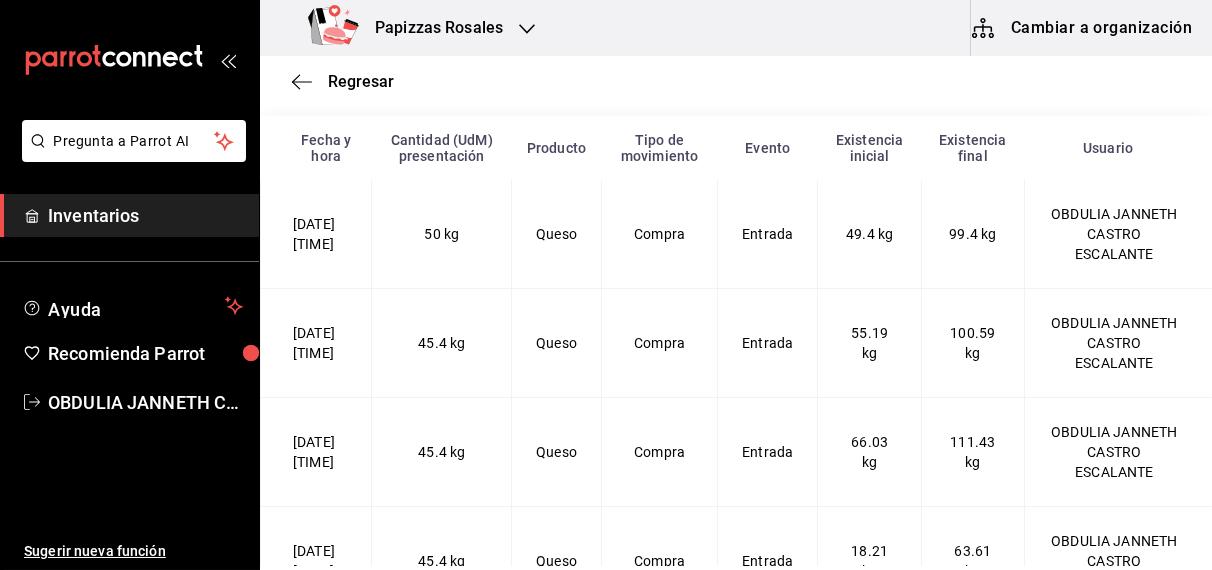 scroll, scrollTop: 375, scrollLeft: 0, axis: vertical 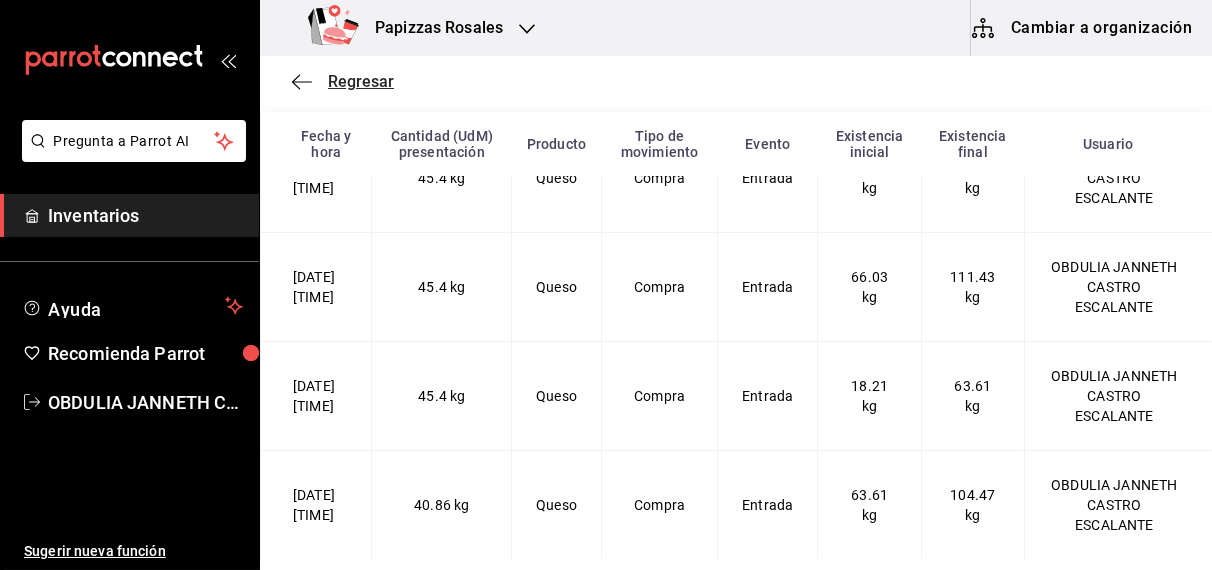 click on "Regresar" at bounding box center (361, 81) 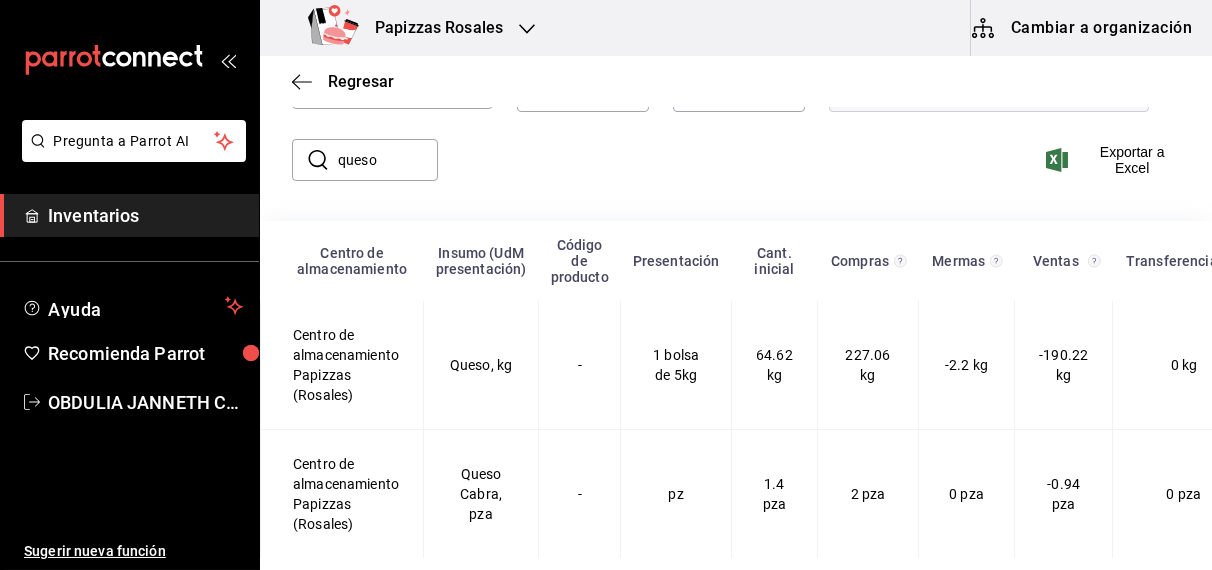 scroll, scrollTop: 171, scrollLeft: 0, axis: vertical 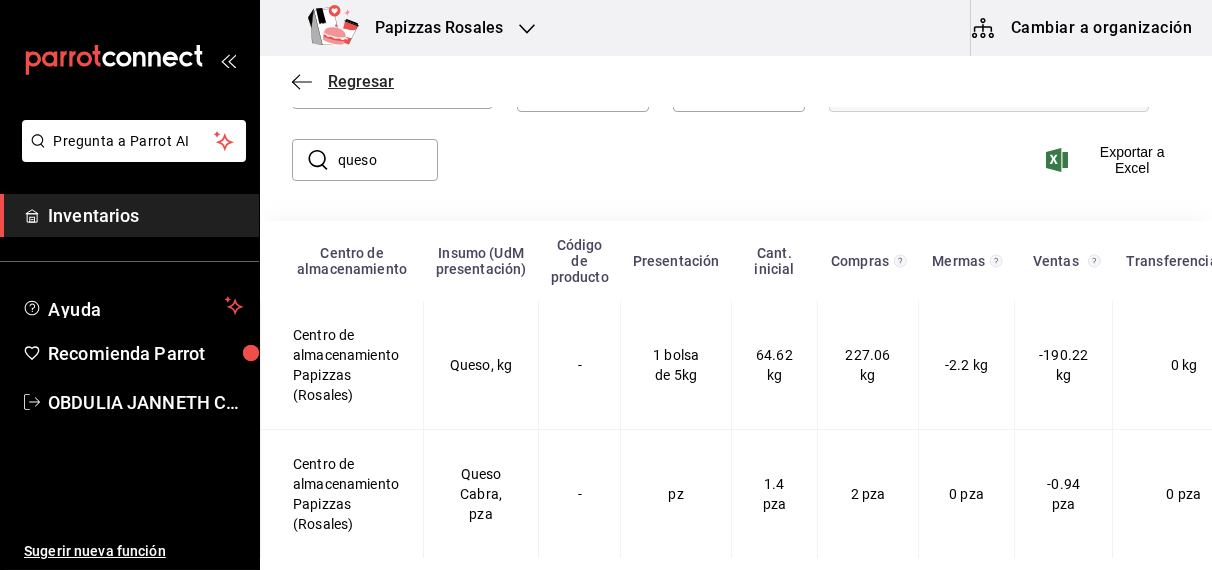 click on "Regresar" at bounding box center [361, 81] 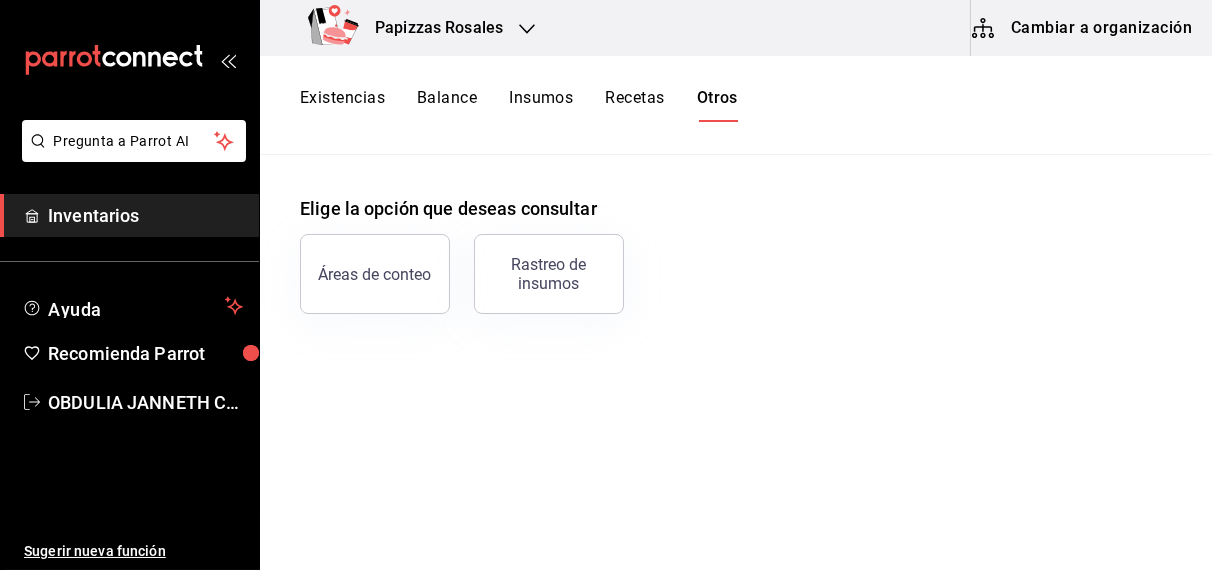 click on "Existencias" at bounding box center [342, 105] 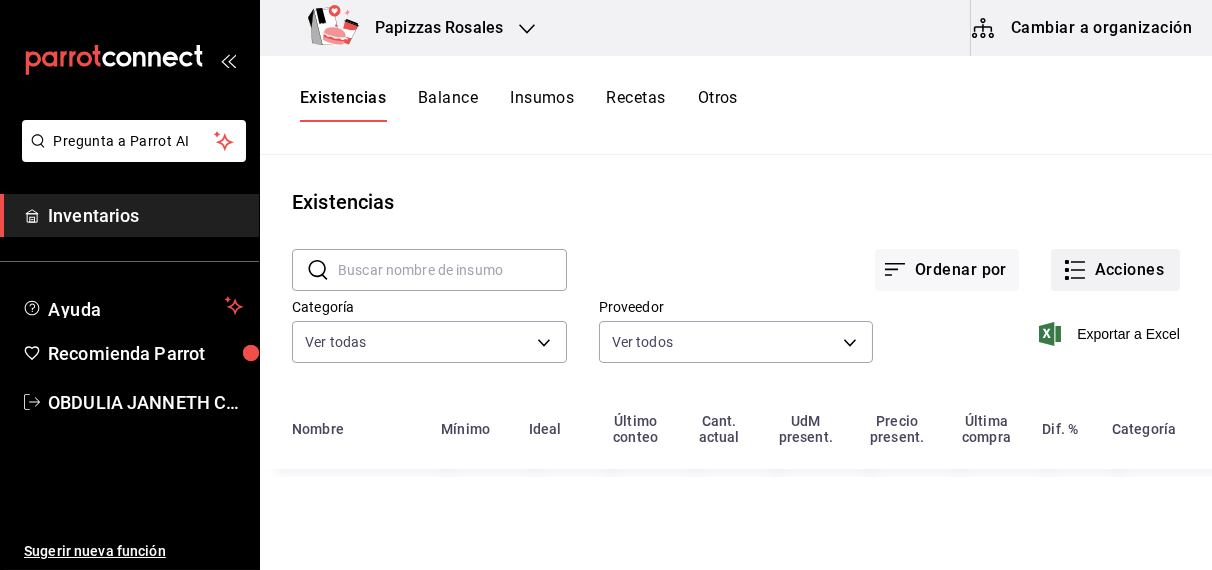 click on "Acciones" at bounding box center [1115, 270] 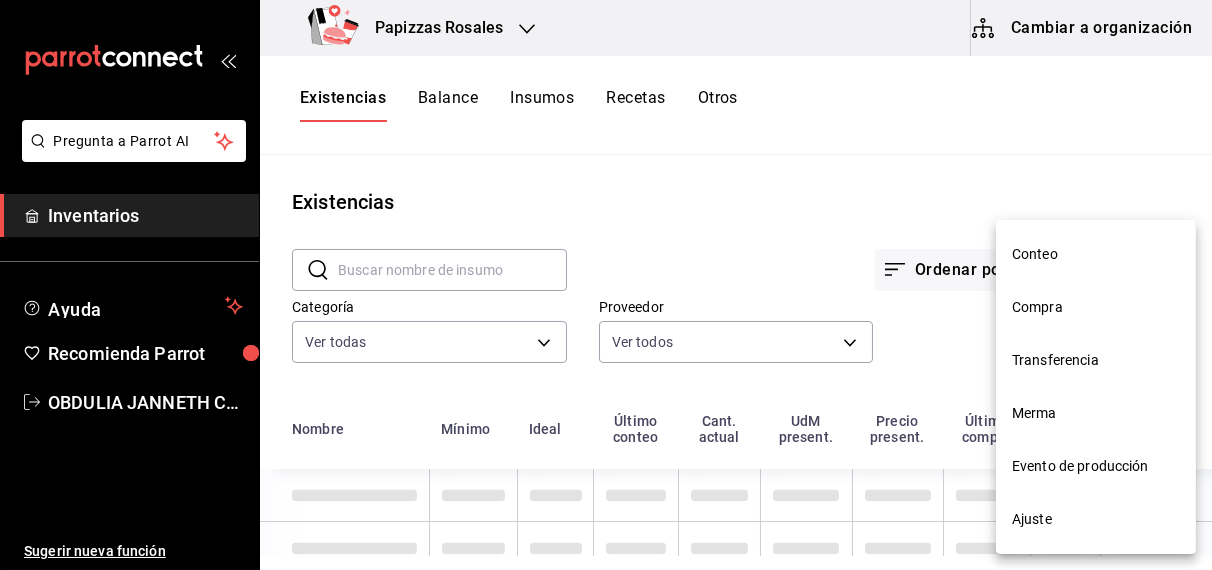 click on "Compra" at bounding box center (1096, 307) 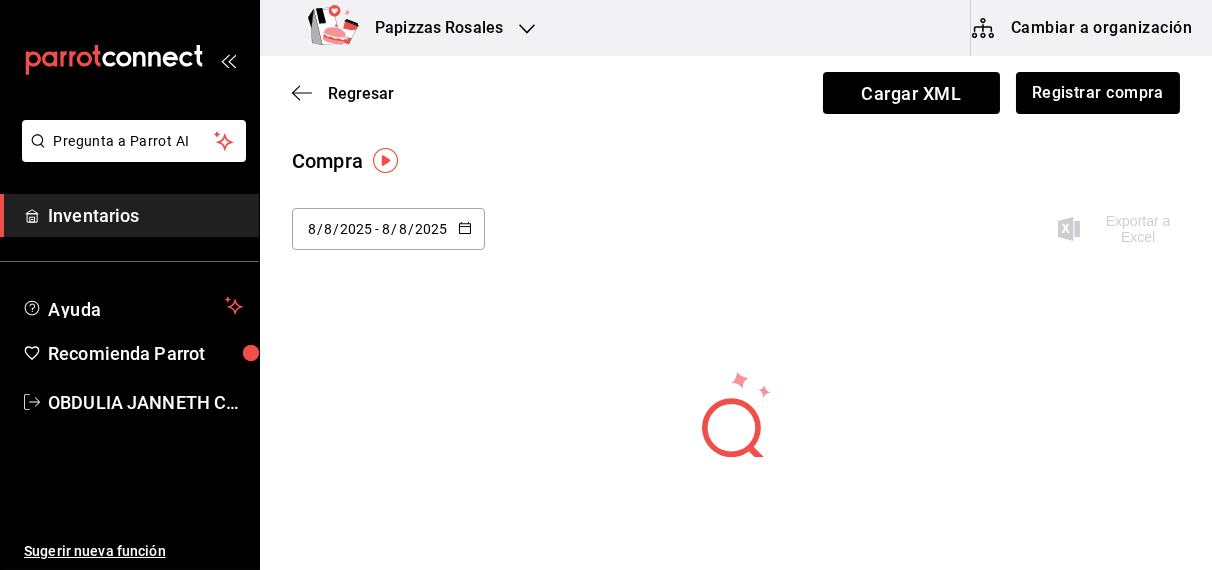 click 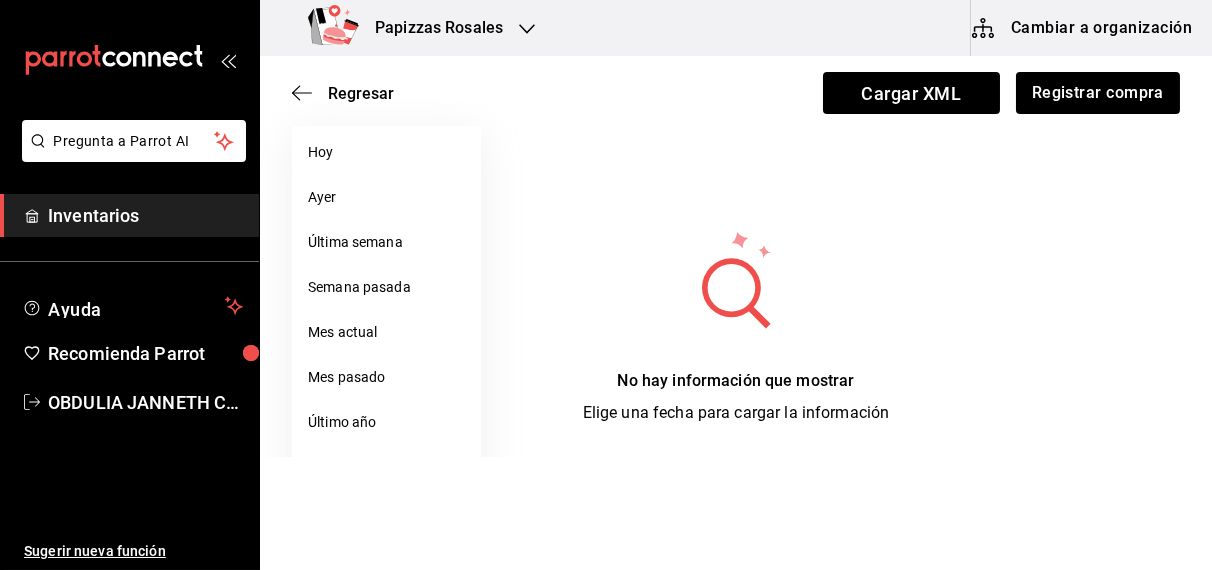 scroll, scrollTop: 176, scrollLeft: 0, axis: vertical 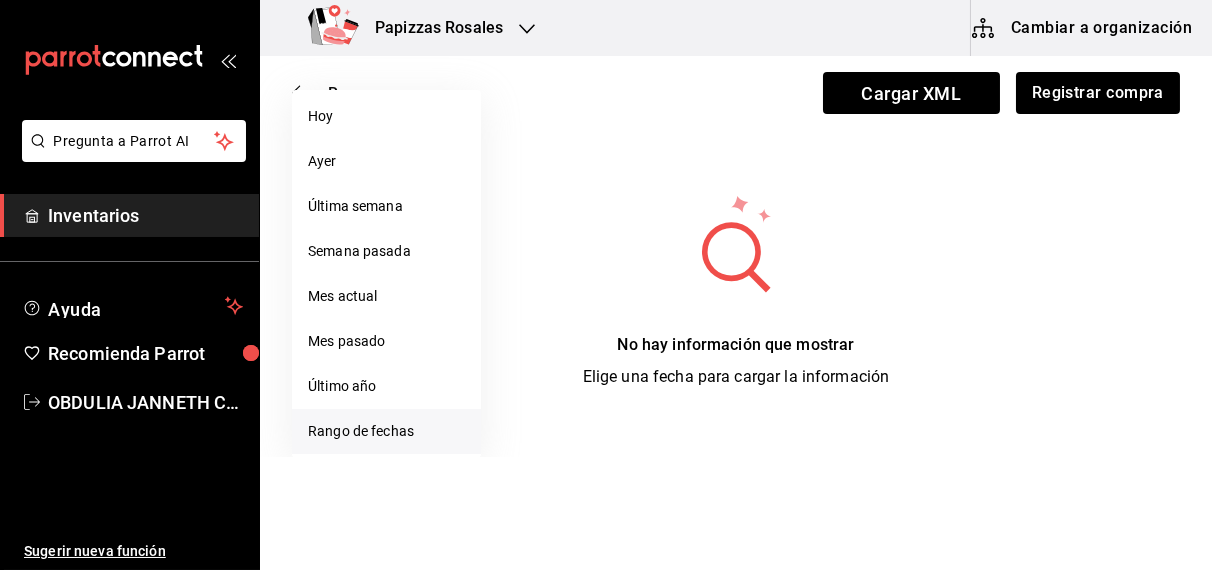 click on "Rango de fechas" at bounding box center (386, 431) 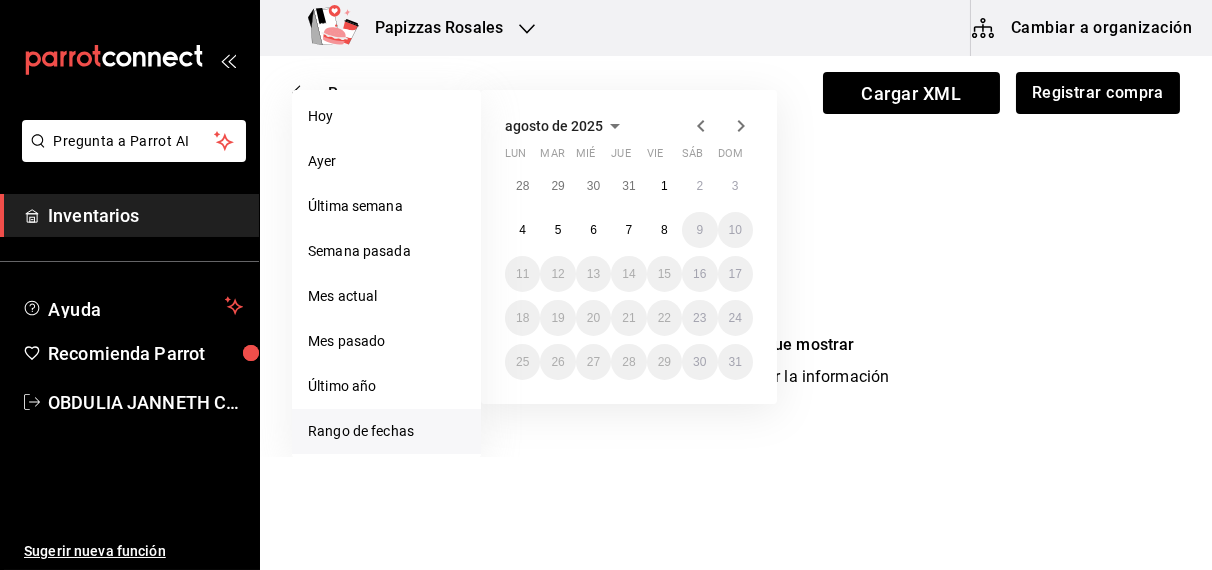 click 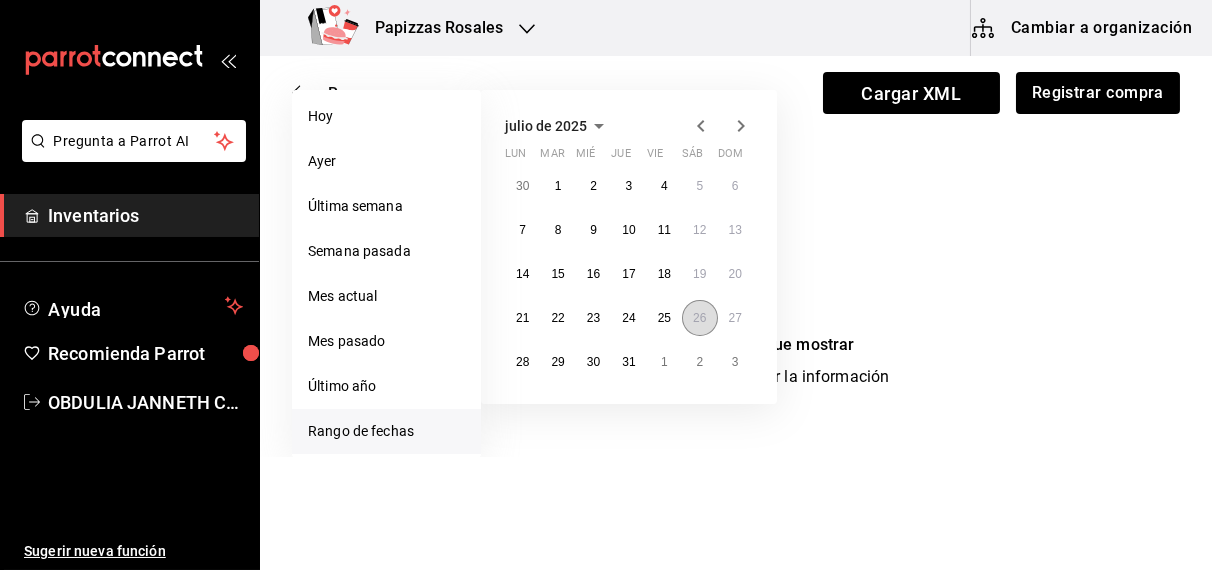click on "26" at bounding box center (699, 318) 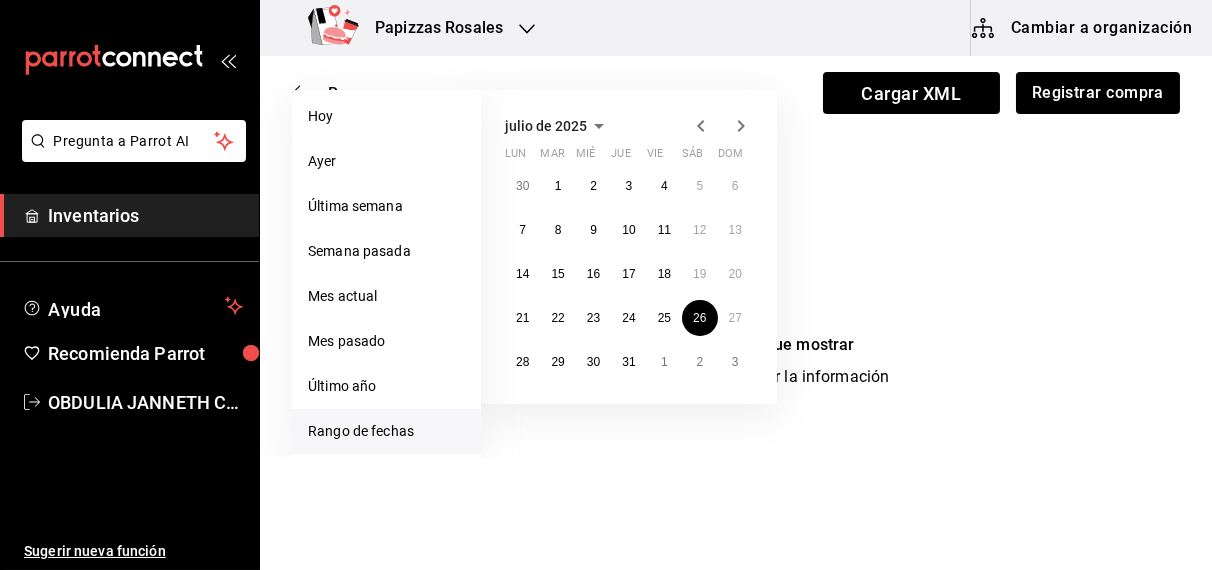 click 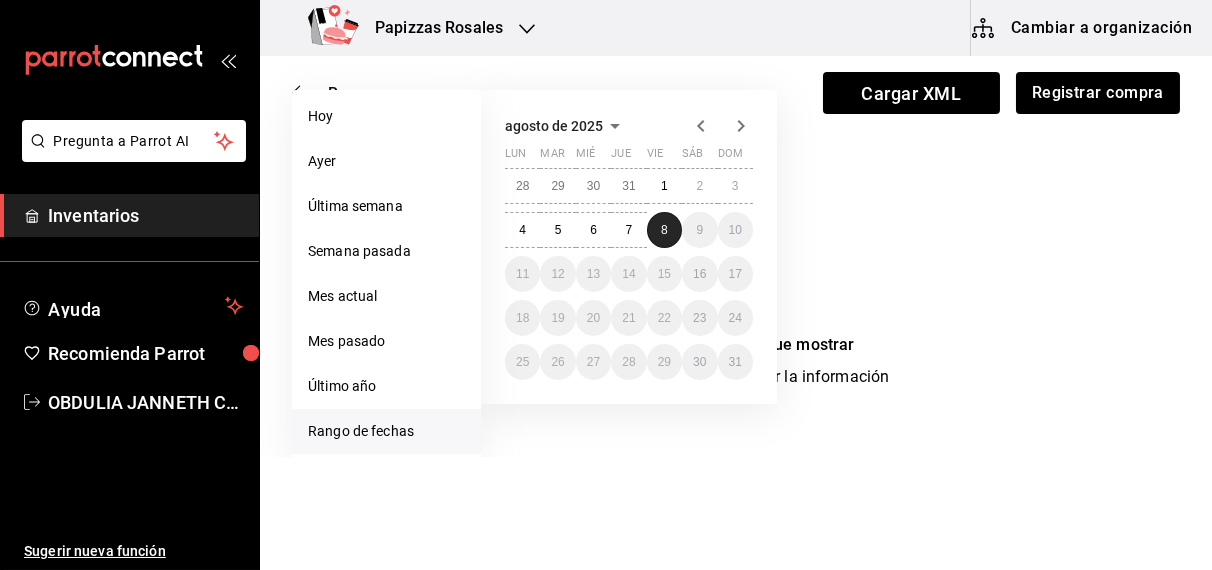 click on "8" at bounding box center [664, 230] 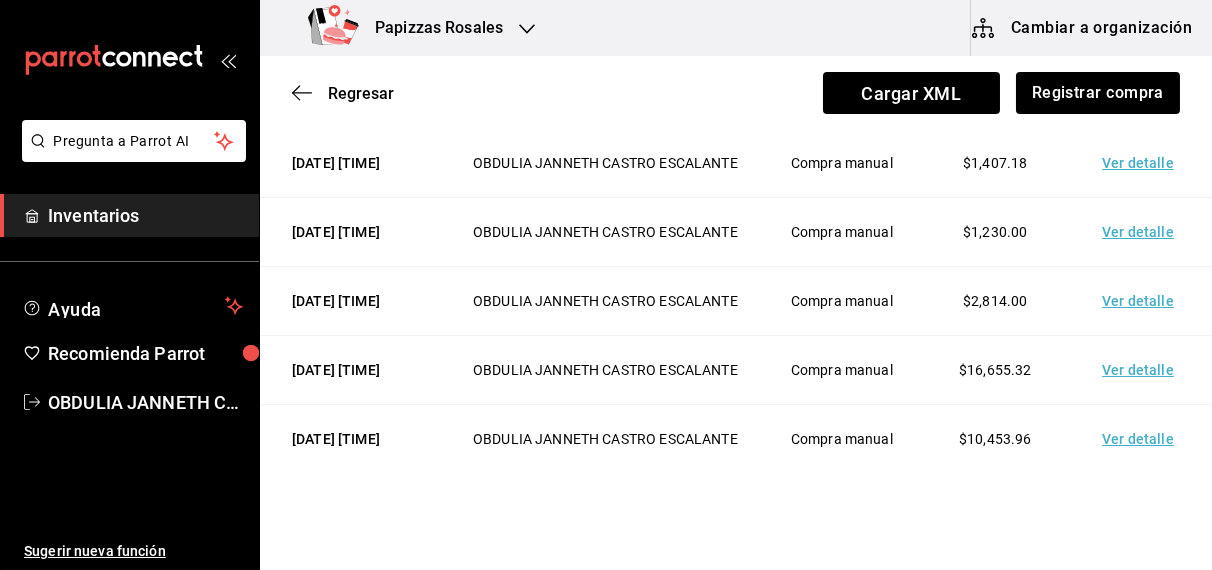 scroll, scrollTop: 931, scrollLeft: 0, axis: vertical 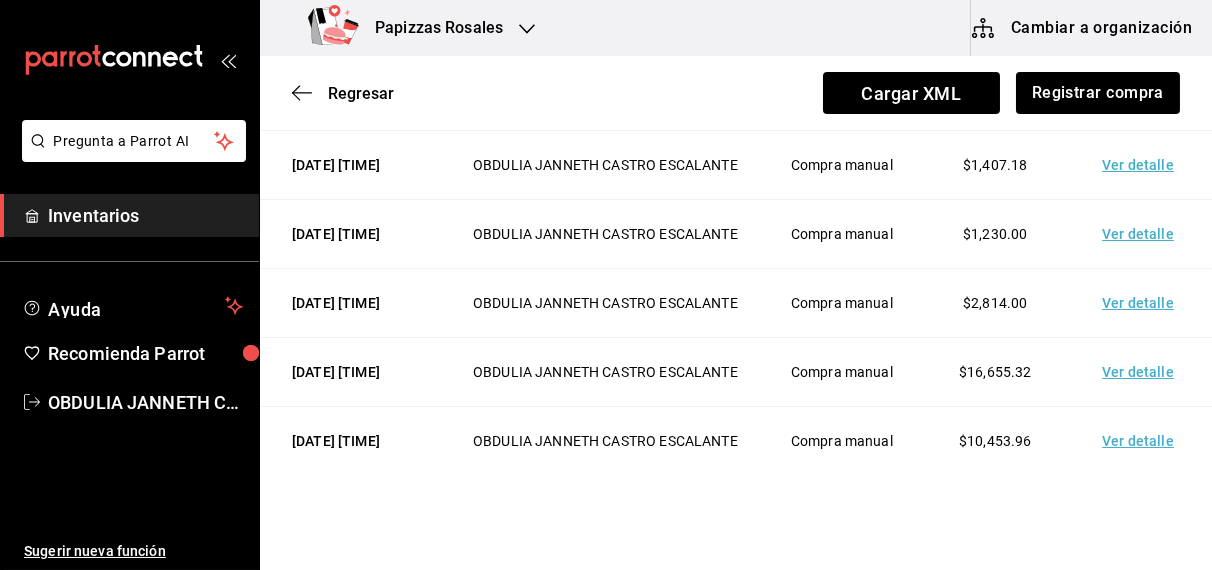 click on "Ver detalle" at bounding box center [1142, -42] 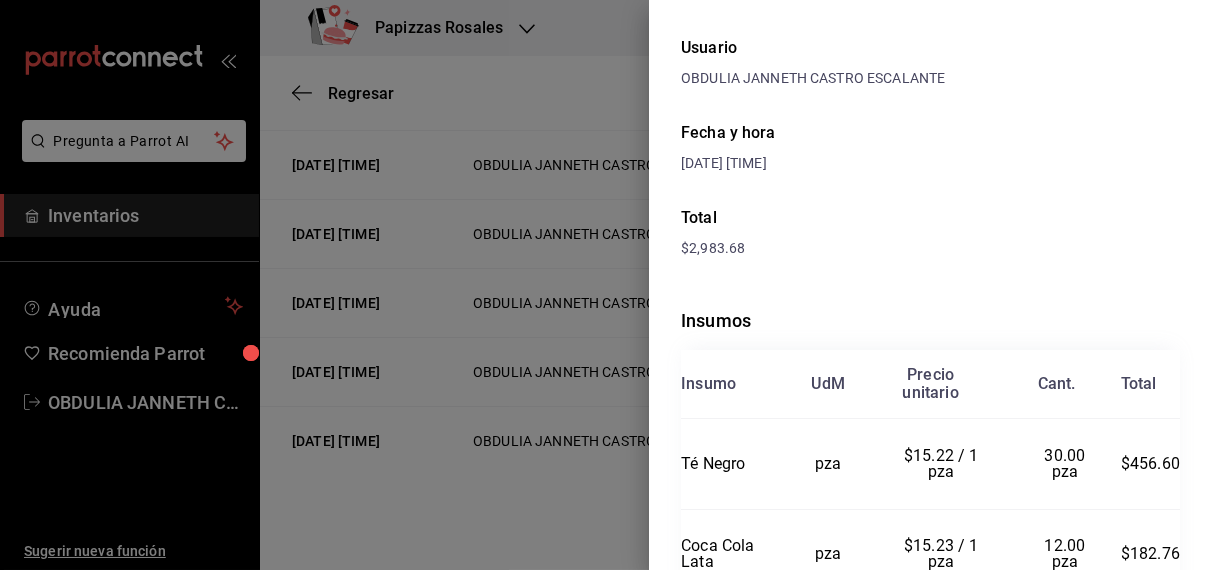 scroll, scrollTop: 0, scrollLeft: 0, axis: both 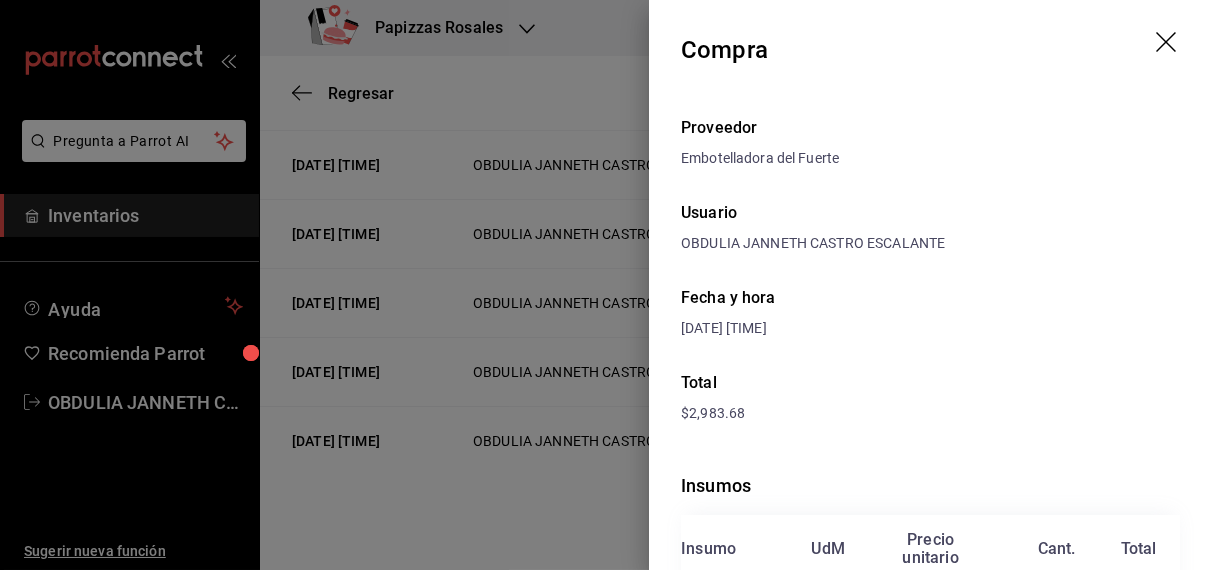 click 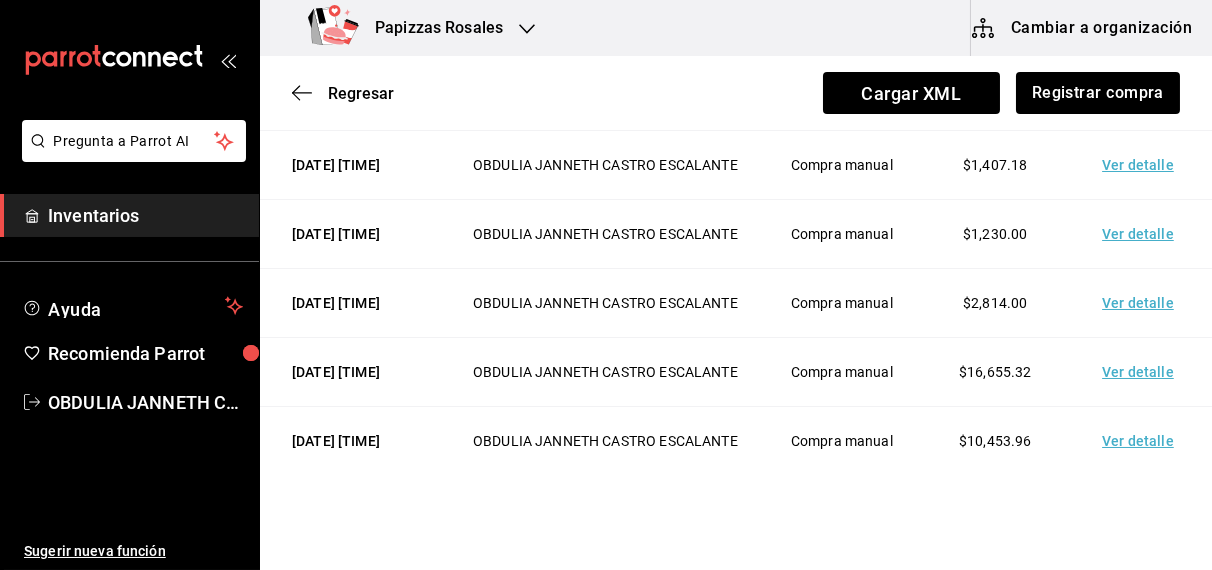click on "Ver detalle" at bounding box center (1142, -42) 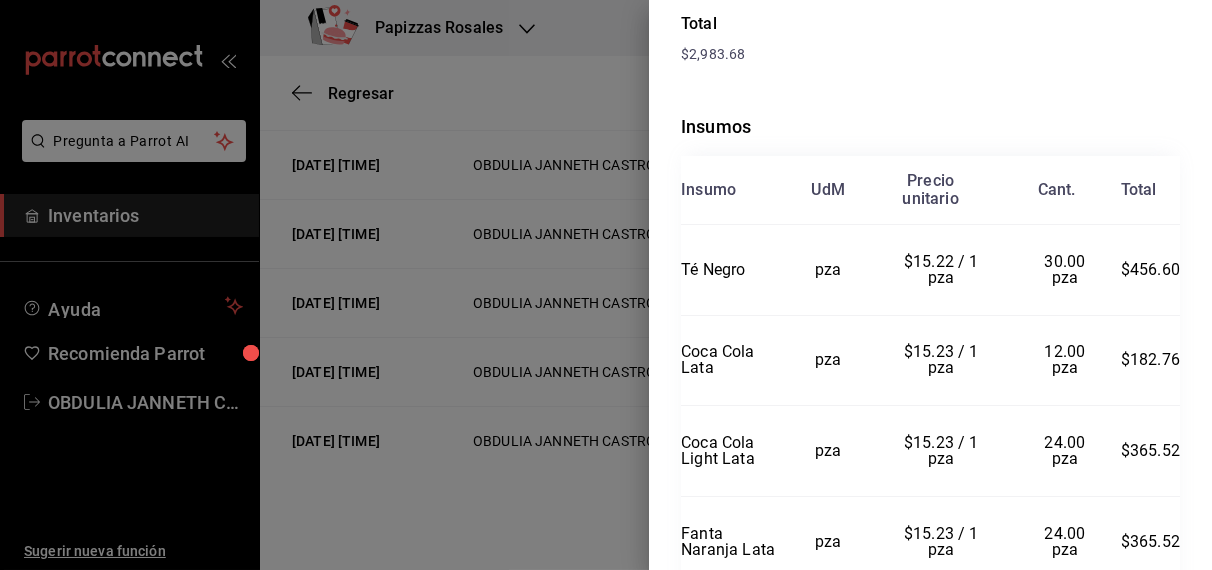 scroll, scrollTop: 0, scrollLeft: 0, axis: both 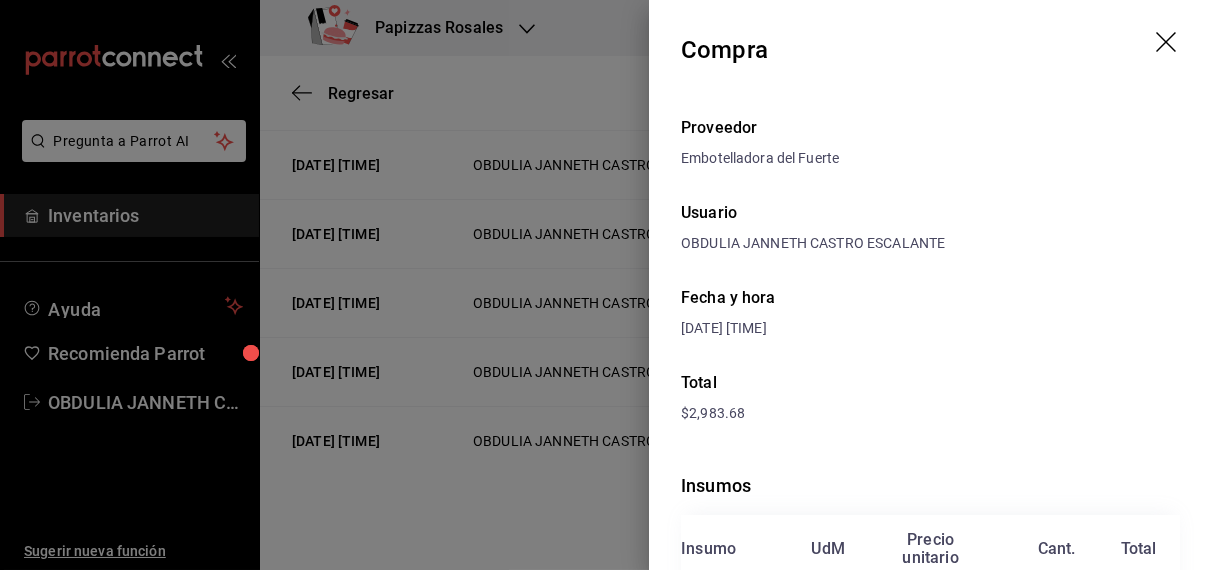 click 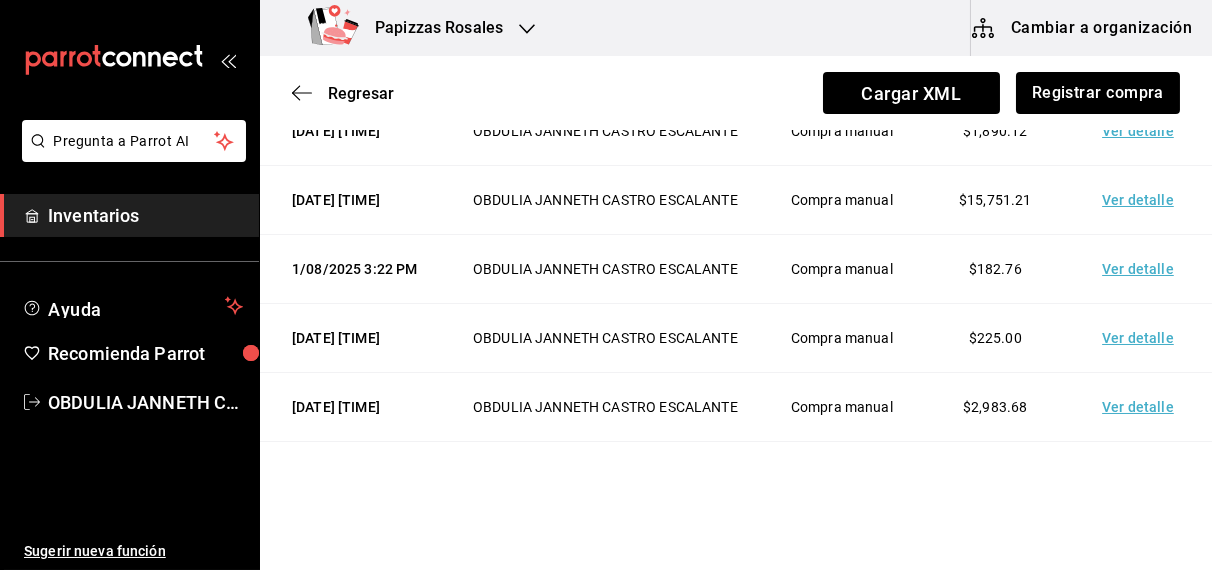 scroll, scrollTop: 486, scrollLeft: 0, axis: vertical 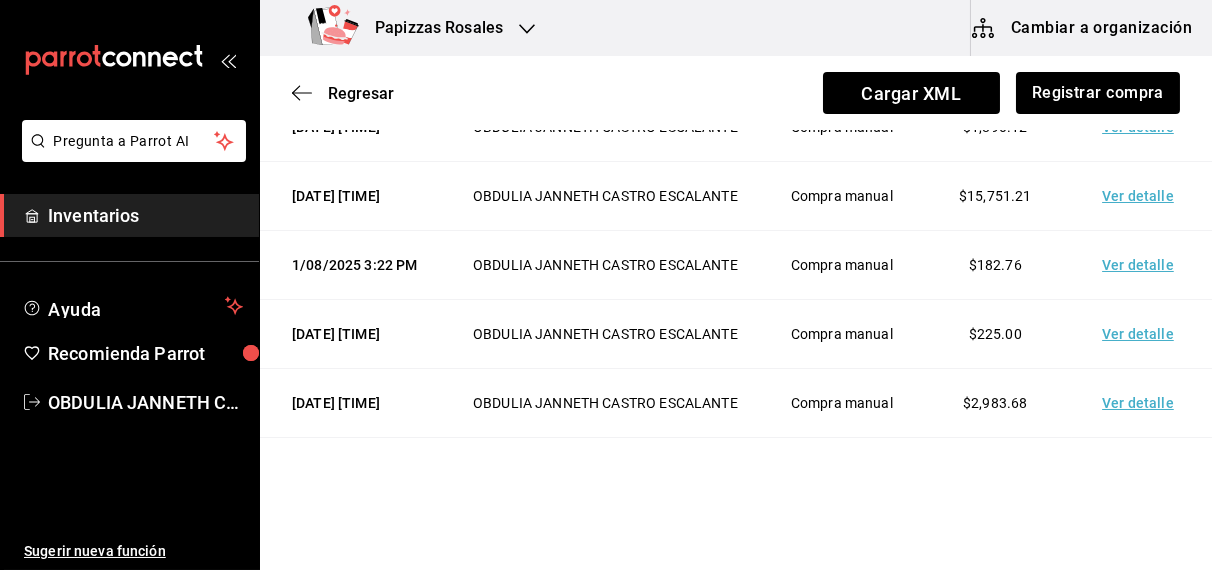 click on "Ver detalle" at bounding box center (1142, 127) 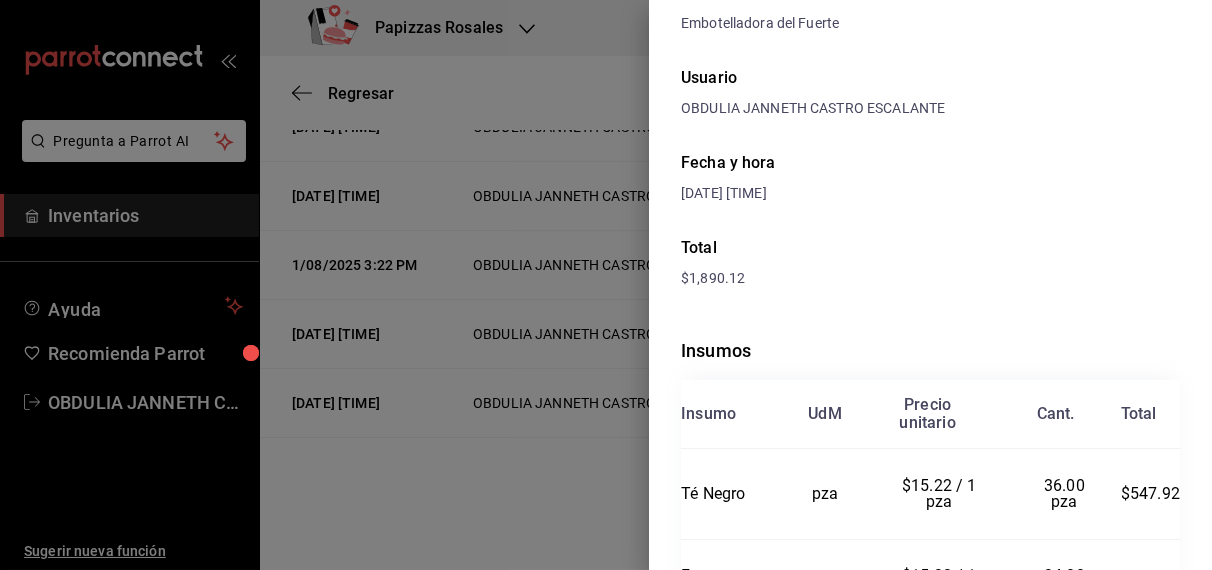 scroll, scrollTop: 0, scrollLeft: 0, axis: both 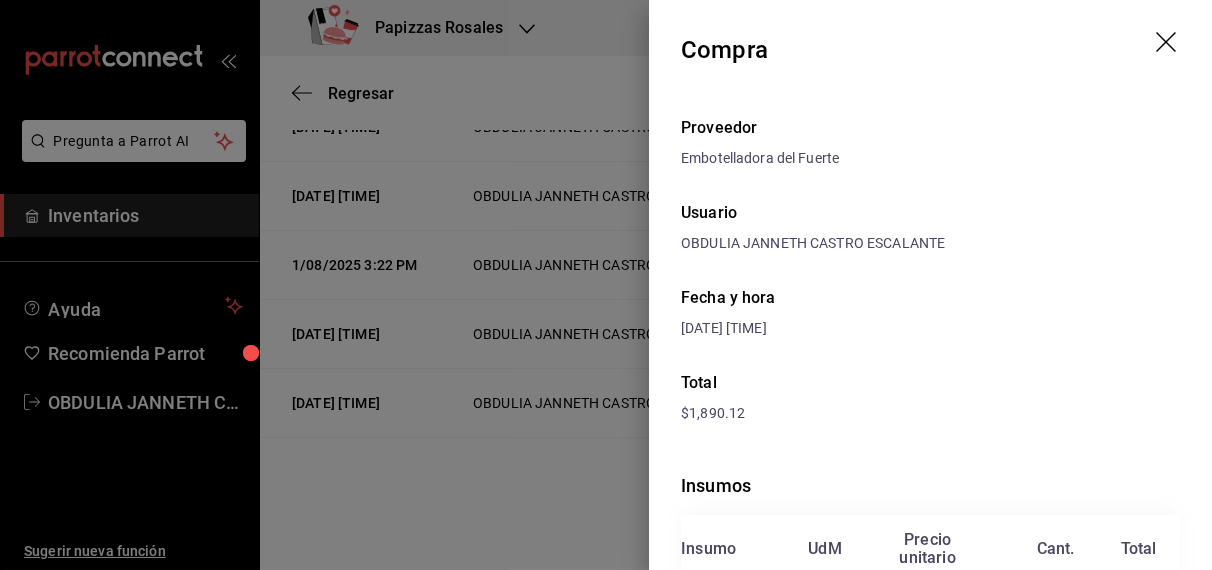 click 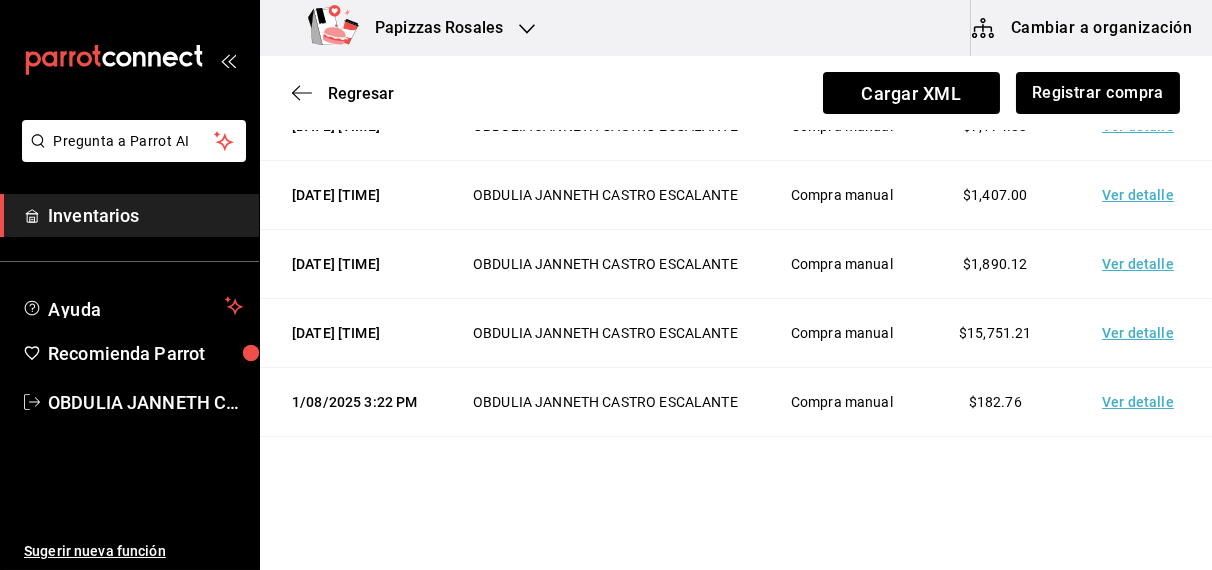 scroll, scrollTop: 365, scrollLeft: 0, axis: vertical 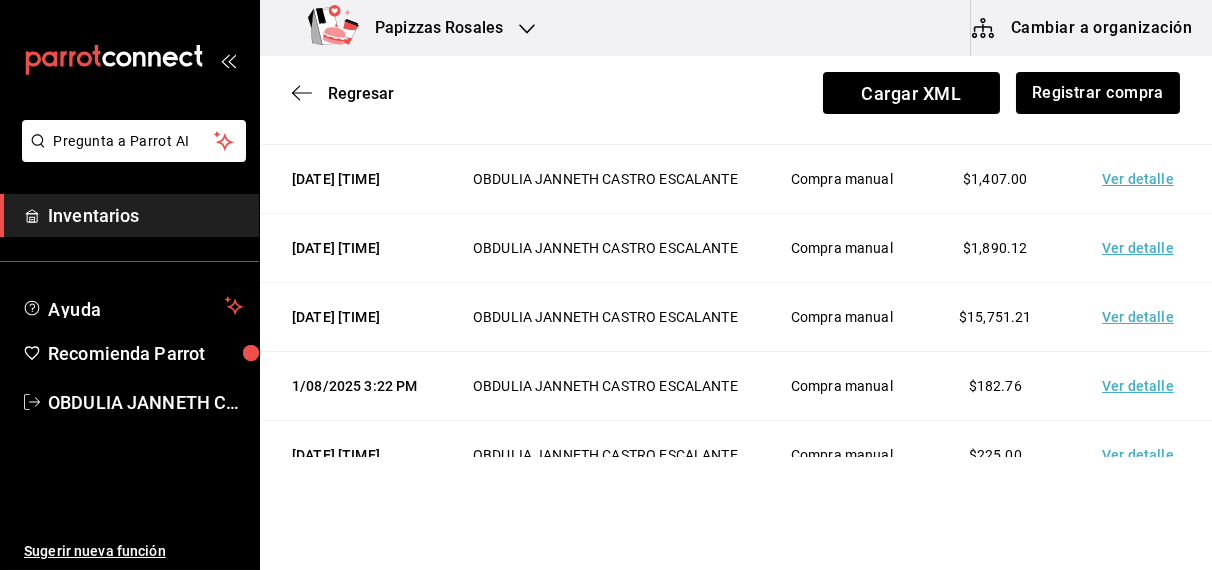 type 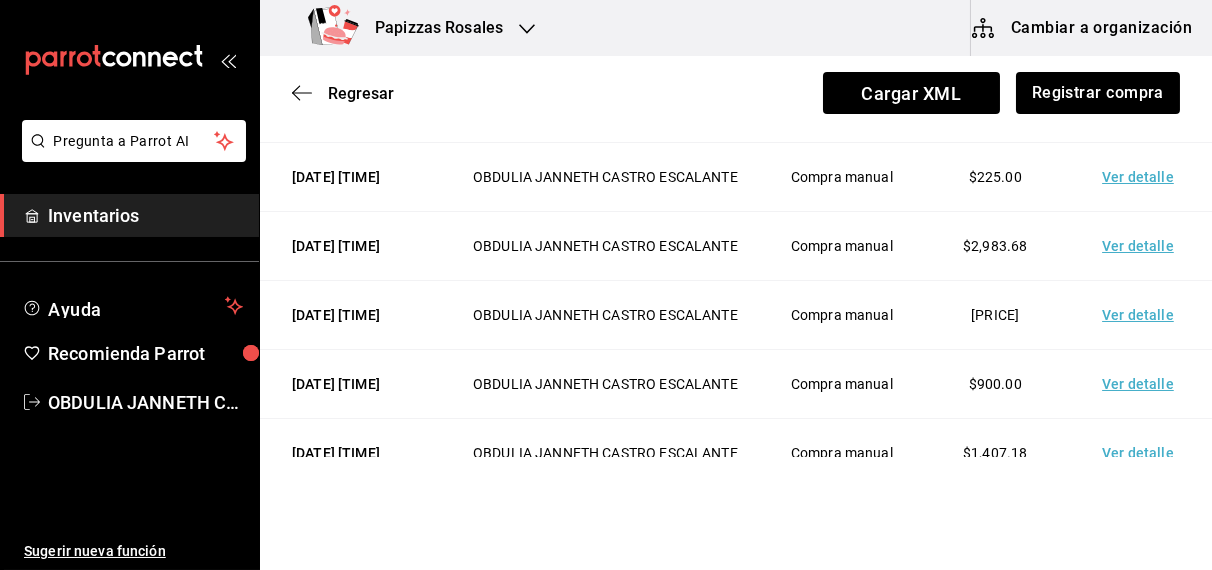 scroll, scrollTop: 645, scrollLeft: 0, axis: vertical 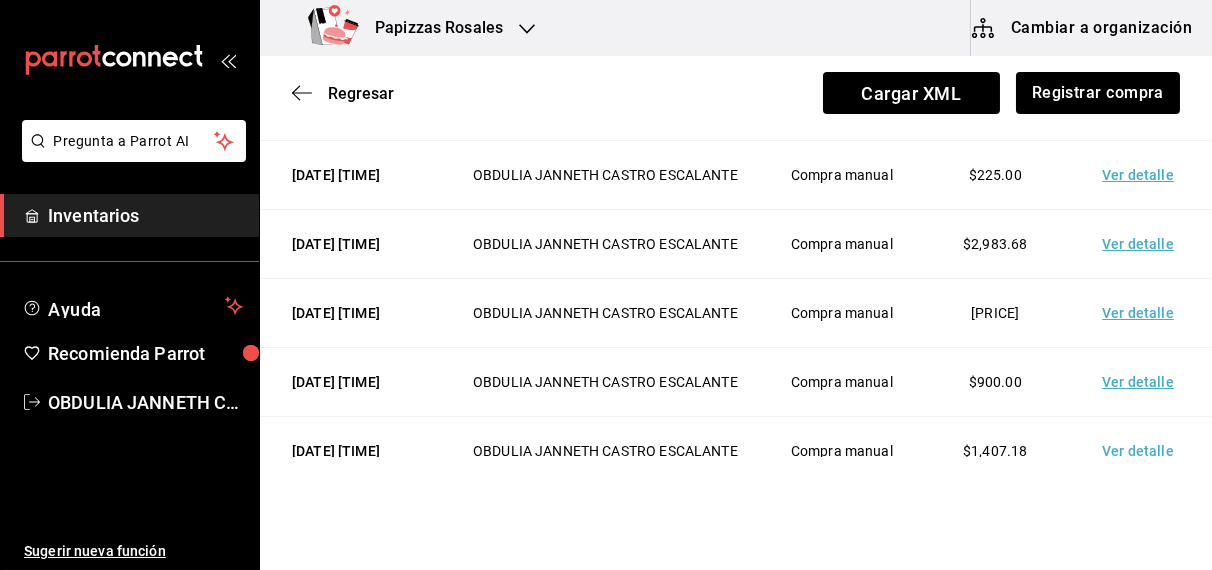 click on "Ver detalle" at bounding box center [1142, 106] 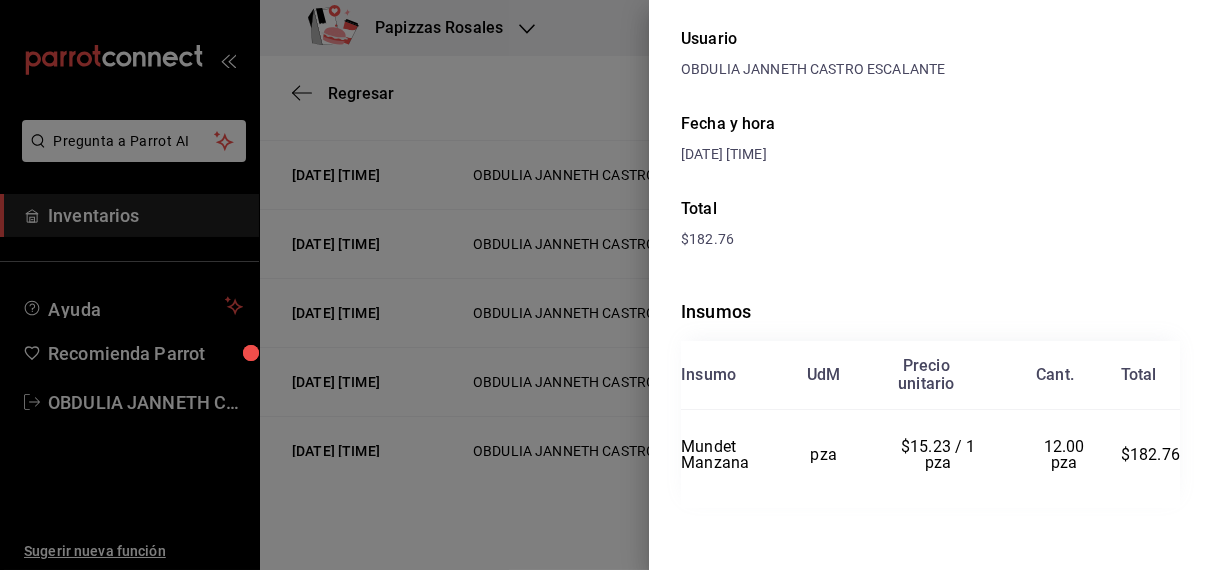 scroll, scrollTop: 0, scrollLeft: 0, axis: both 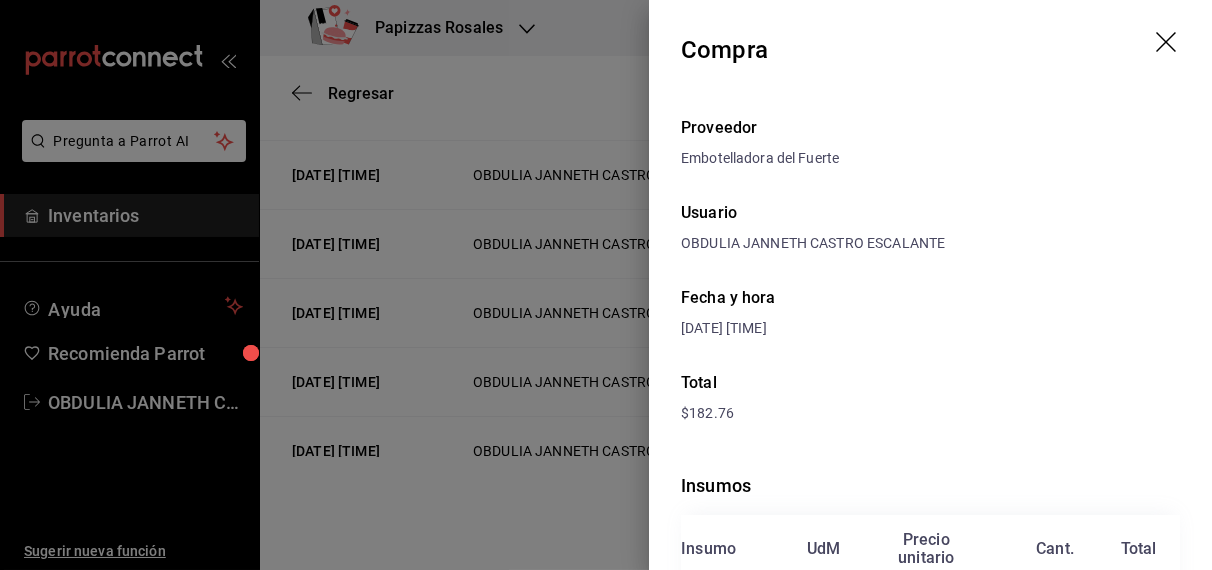 click 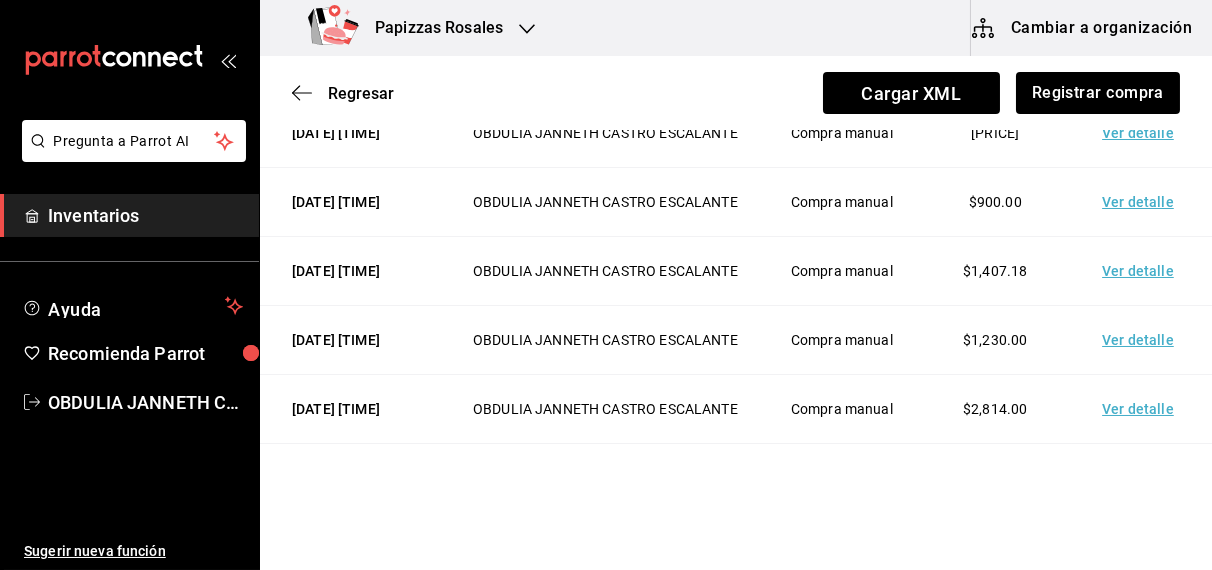 scroll, scrollTop: 826, scrollLeft: 0, axis: vertical 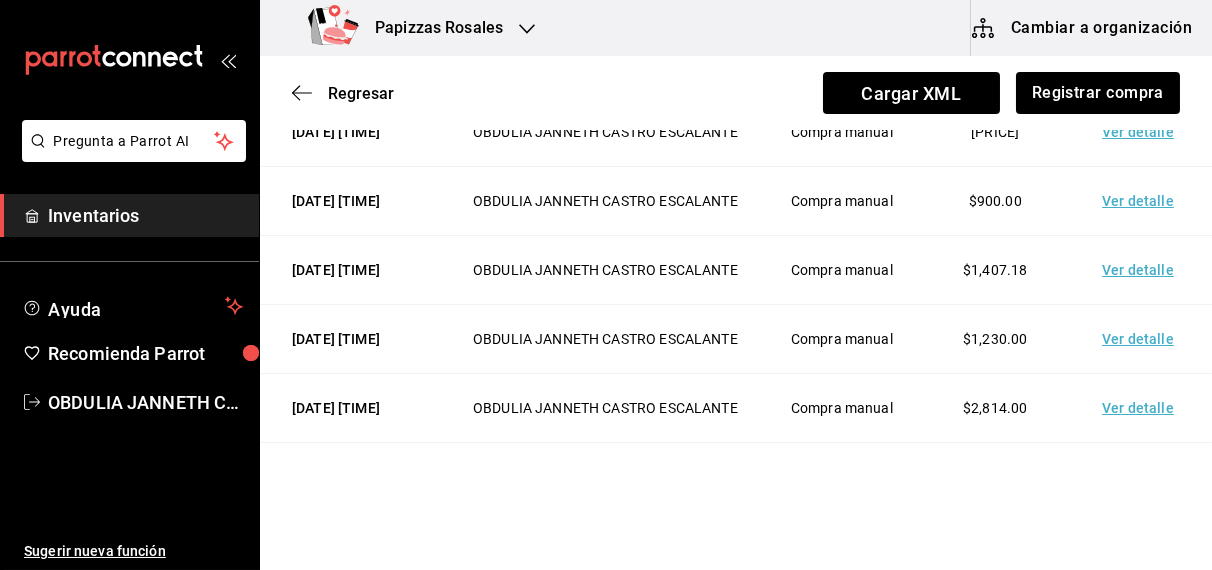 click on "Ver detalle" at bounding box center [1142, 63] 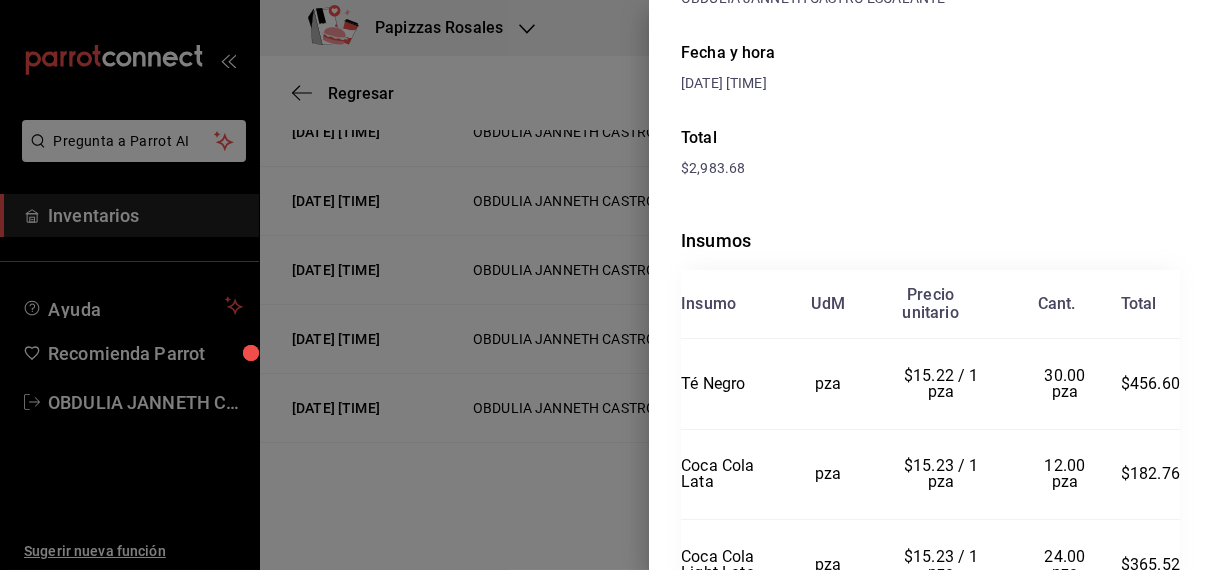 scroll, scrollTop: 253, scrollLeft: 0, axis: vertical 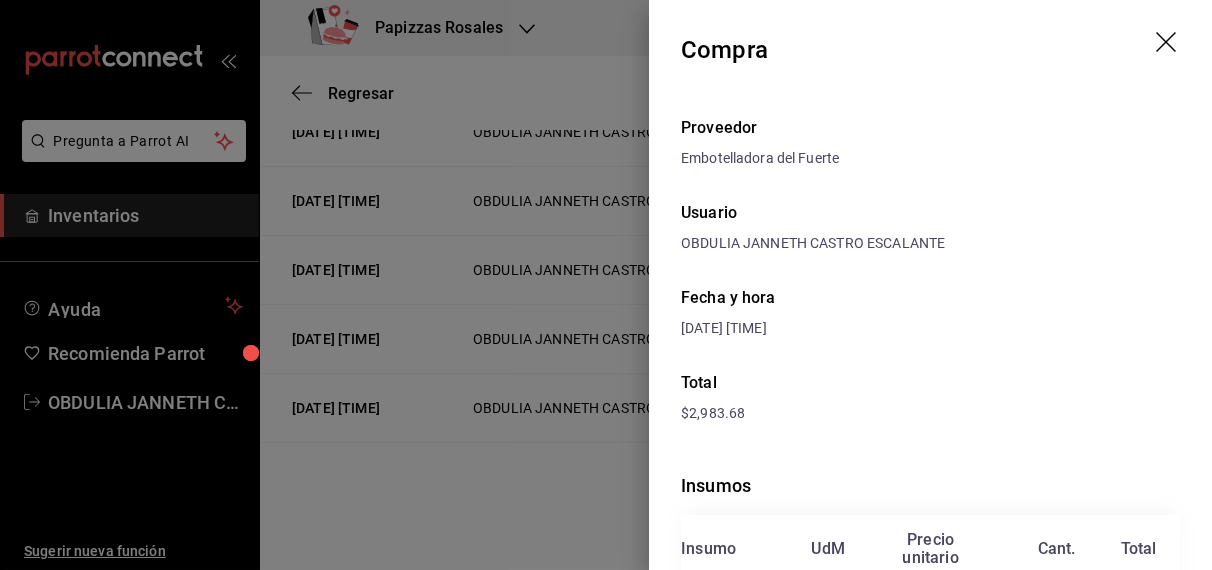 click 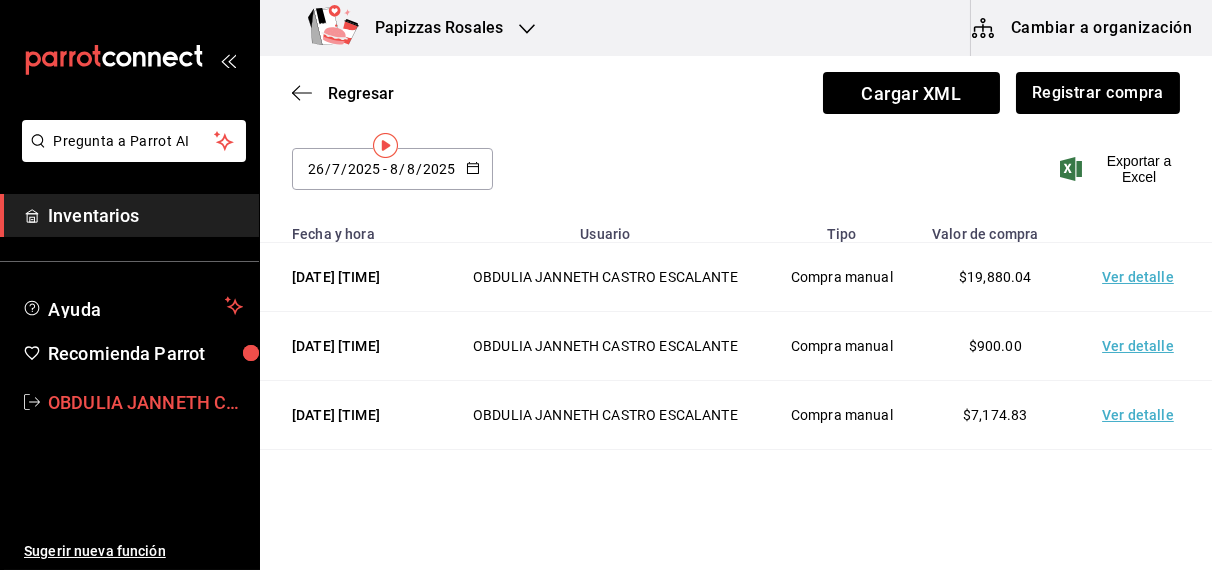 scroll, scrollTop: 0, scrollLeft: 0, axis: both 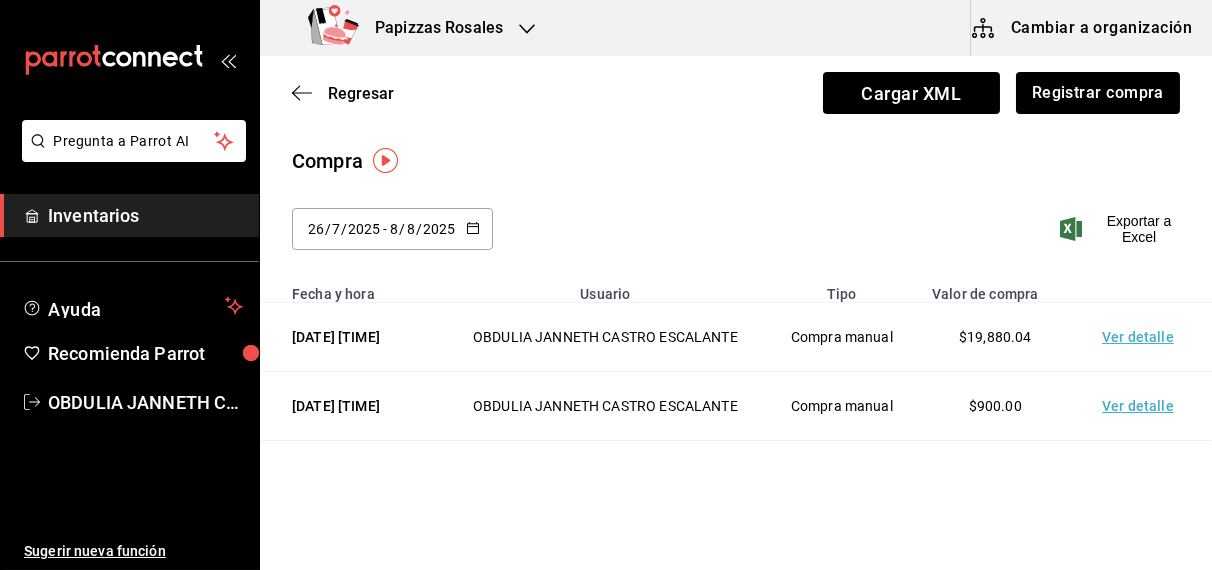 click 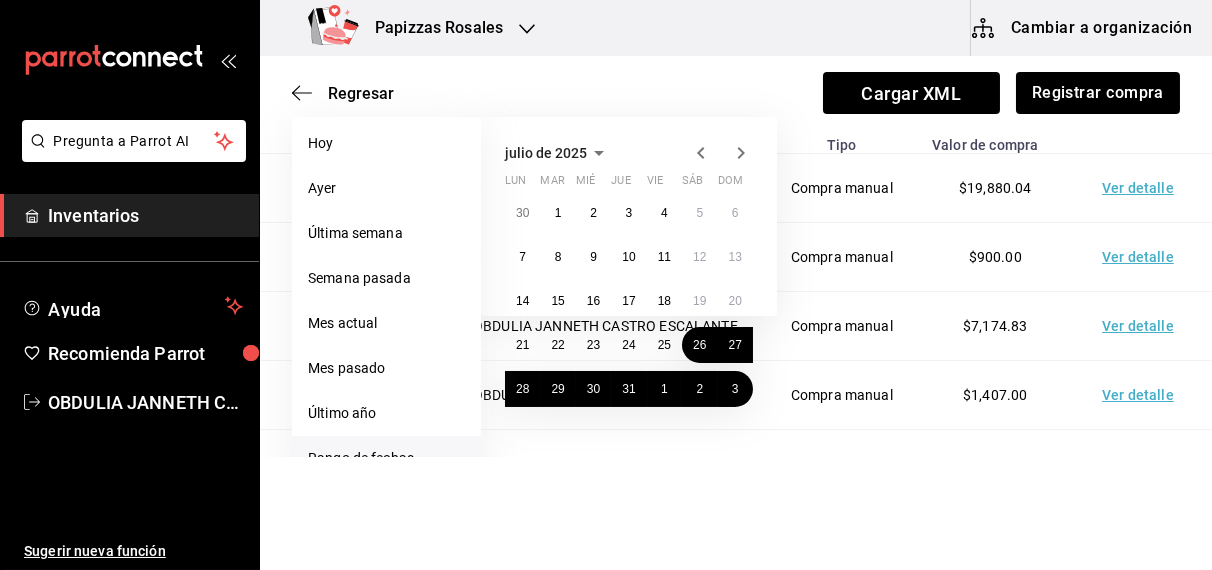 scroll, scrollTop: 153, scrollLeft: 0, axis: vertical 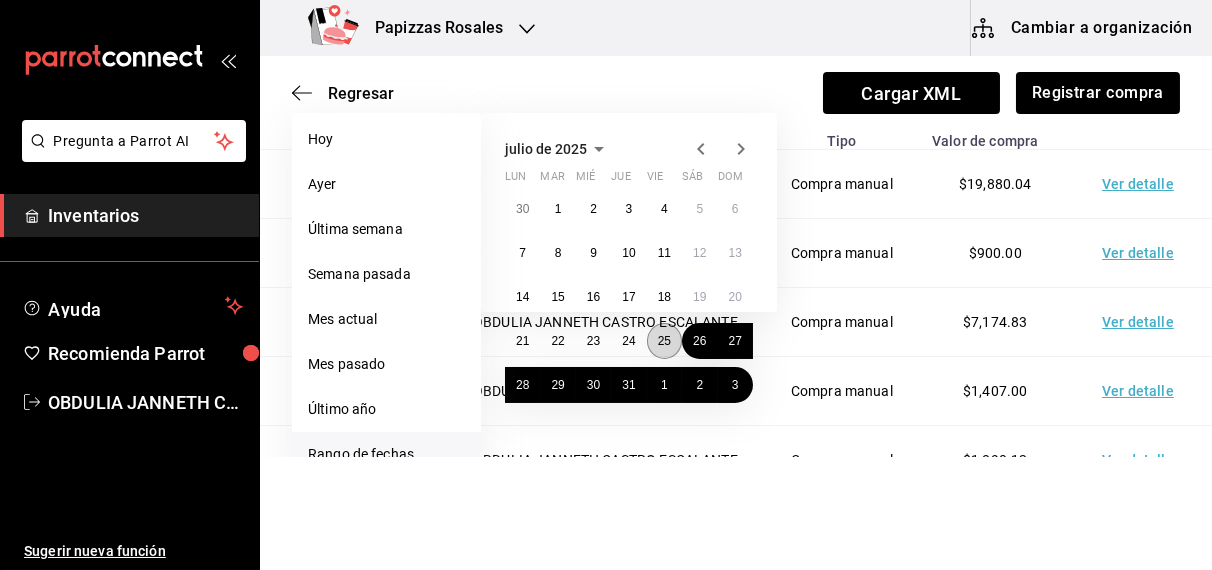 click on "25" at bounding box center [664, 341] 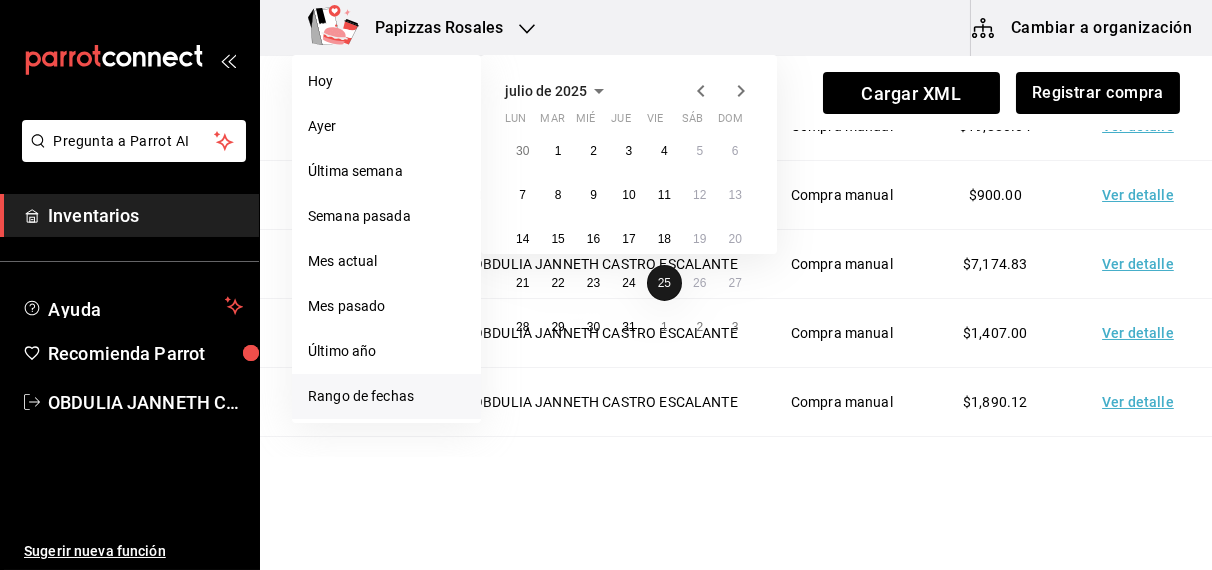 scroll, scrollTop: 217, scrollLeft: 0, axis: vertical 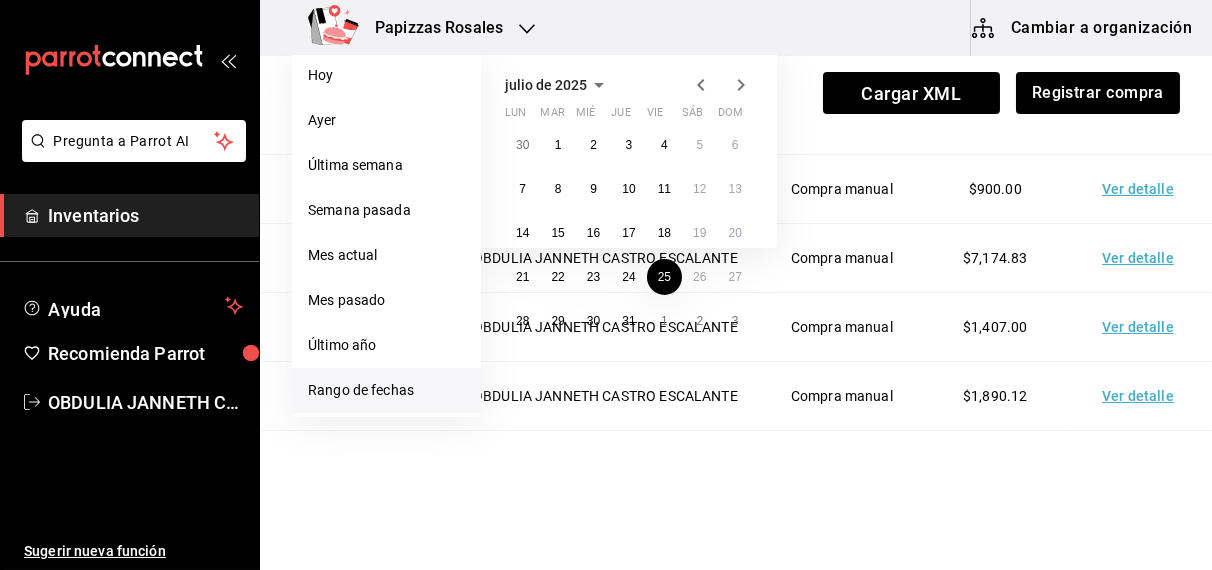 click 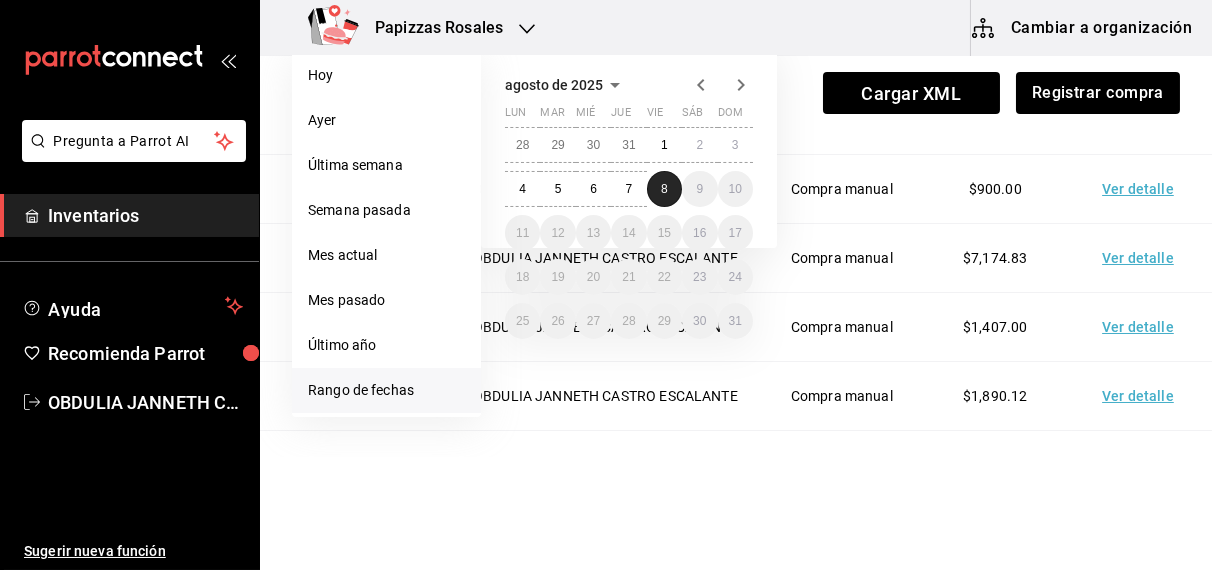 click on "8" at bounding box center [664, 189] 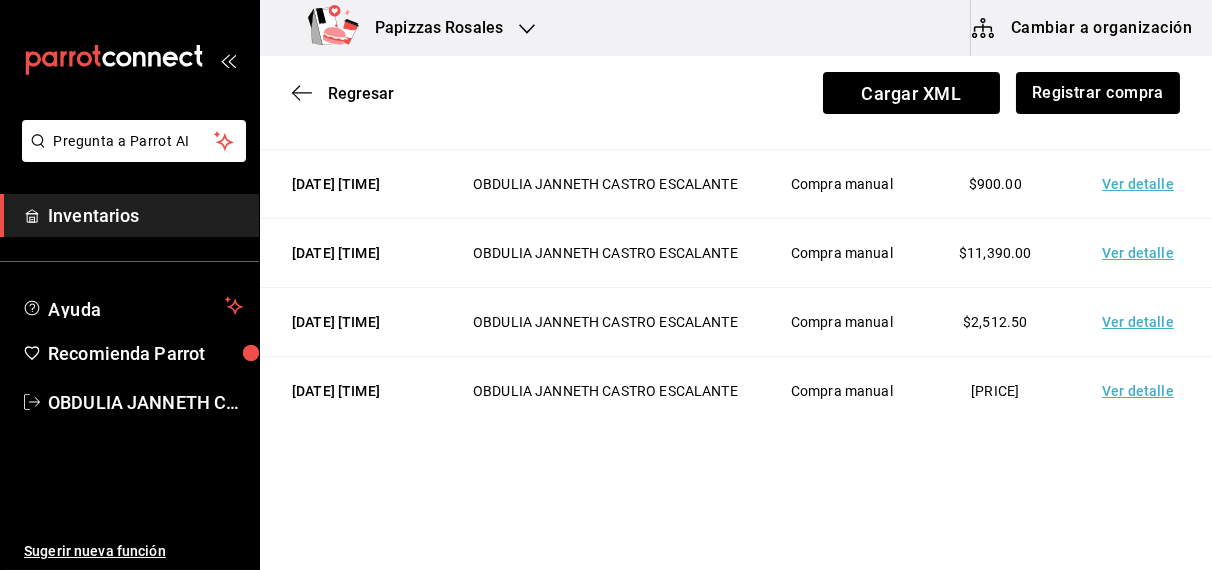 scroll, scrollTop: 1667, scrollLeft: 0, axis: vertical 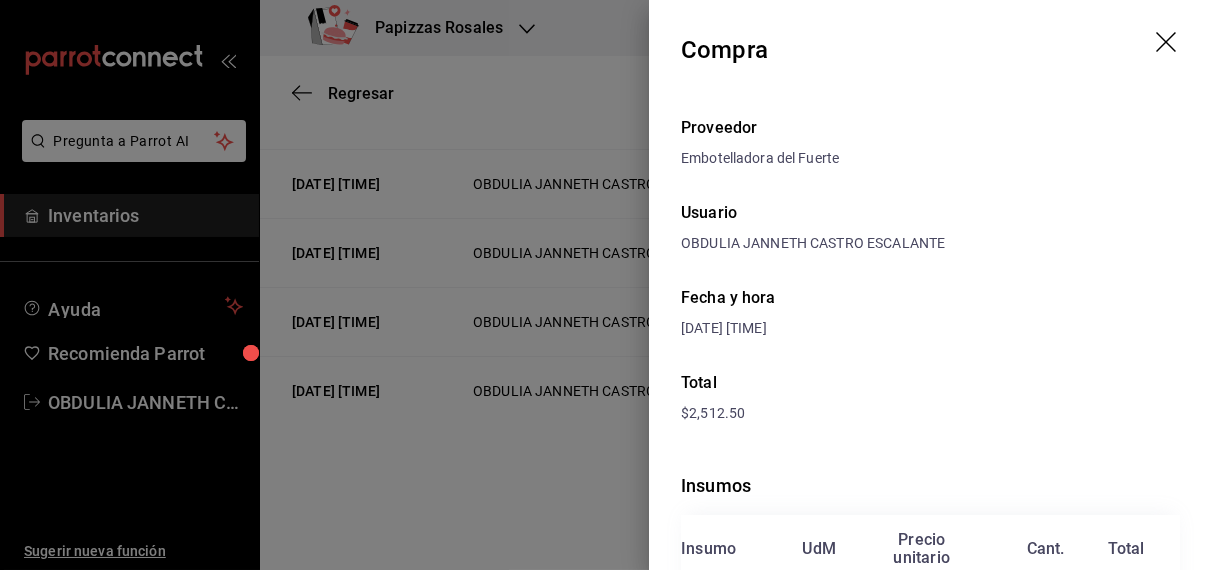 click 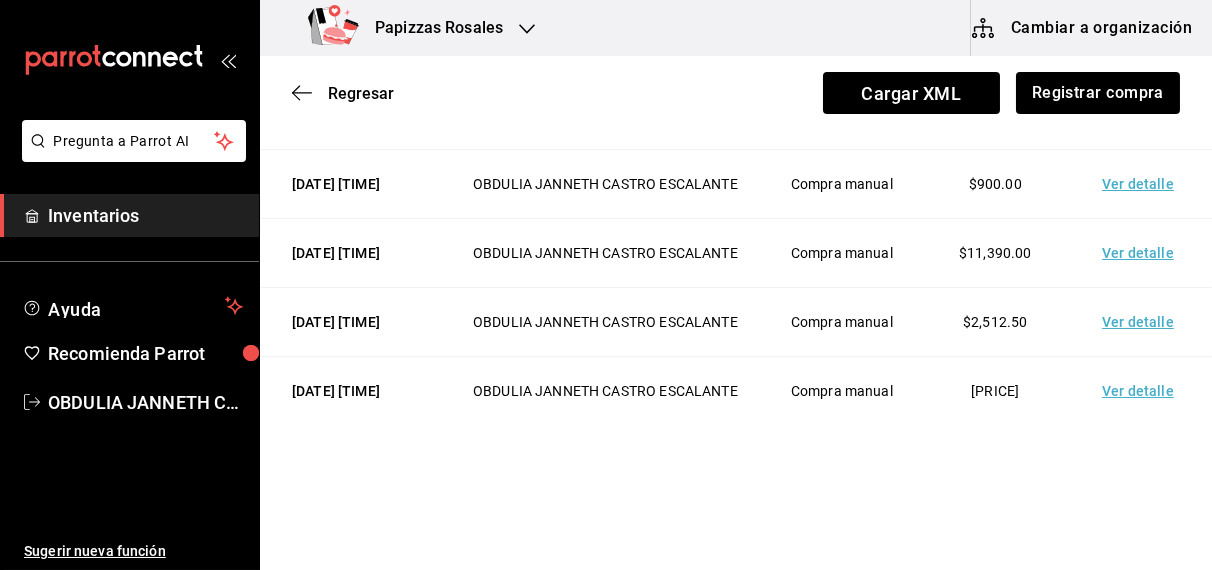 click on "Ver detalle" at bounding box center [1142, 391] 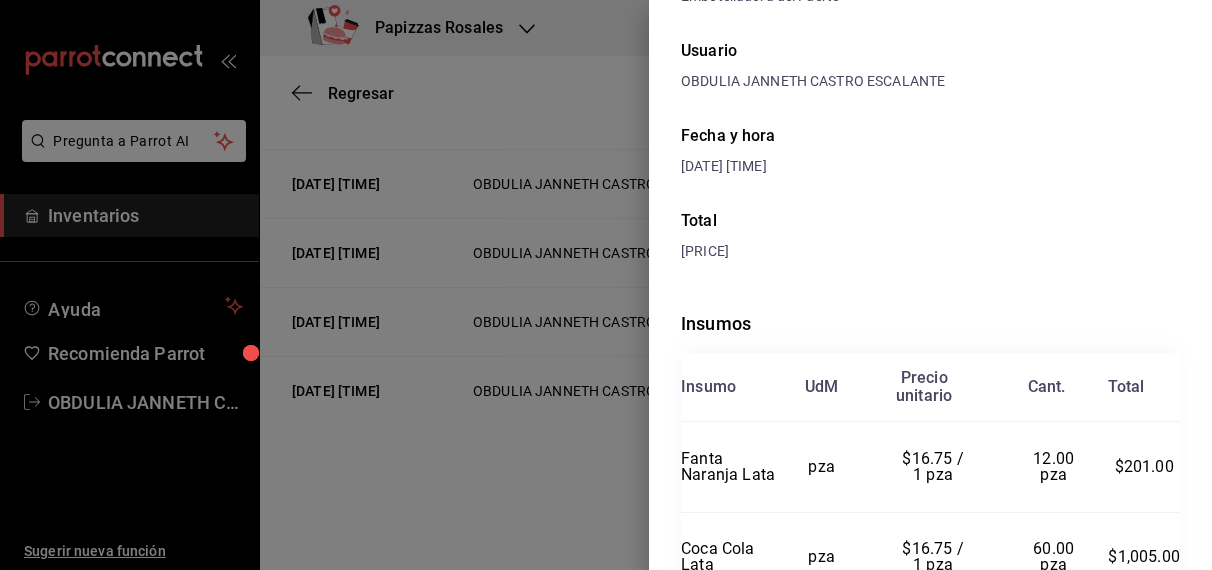 scroll, scrollTop: 0, scrollLeft: 0, axis: both 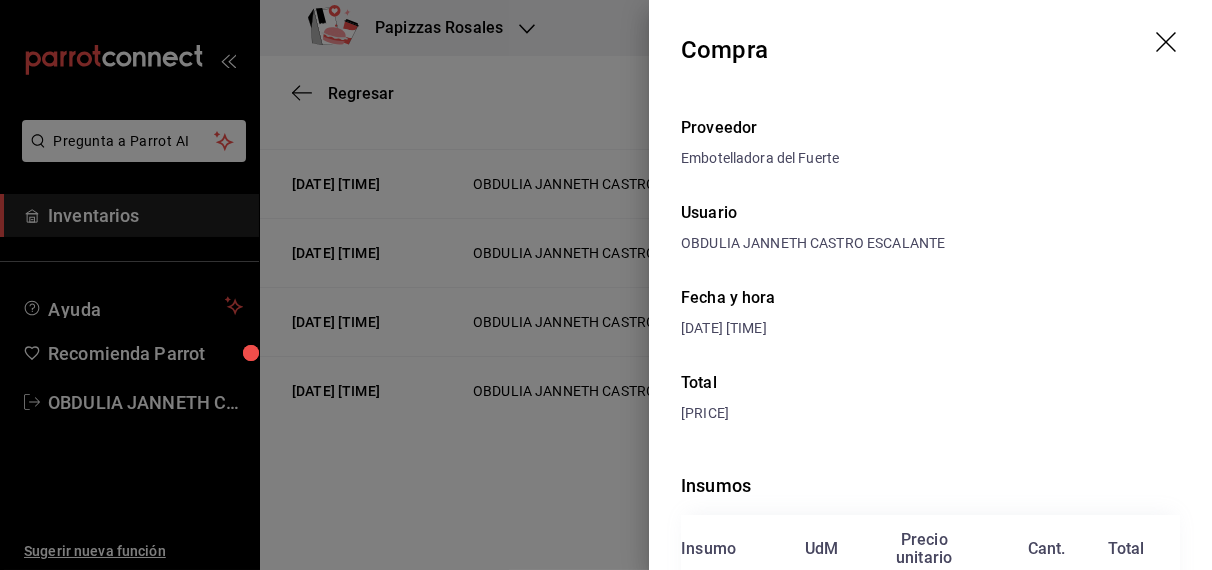 click 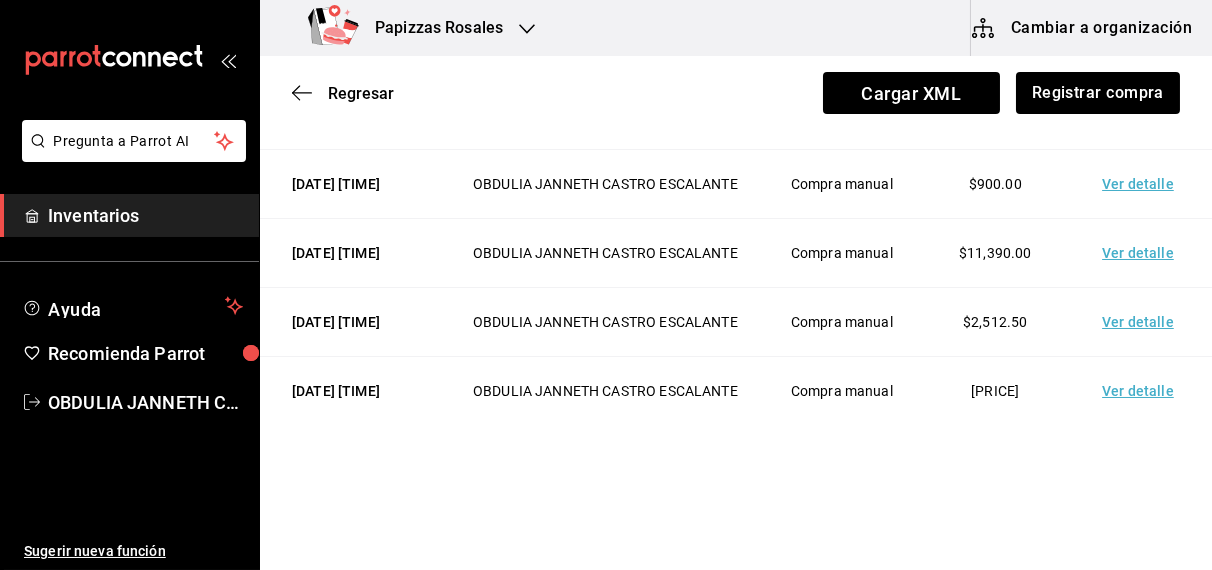 click on "OBDULIA JANNETH CASTRO ESCALANTE" at bounding box center (606, 391) 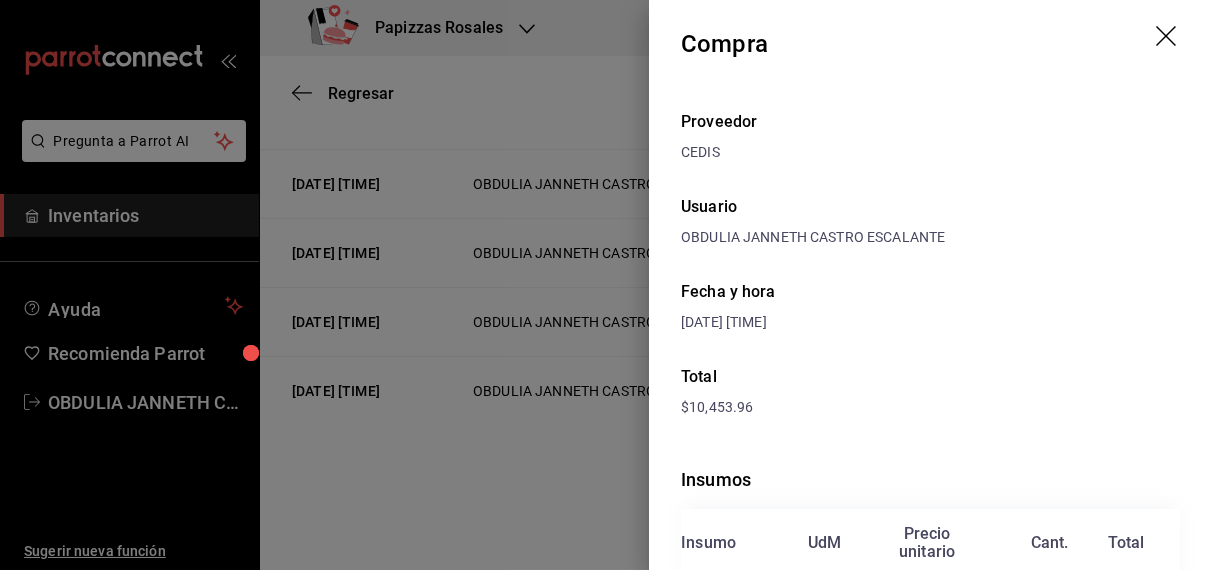 scroll, scrollTop: 0, scrollLeft: 0, axis: both 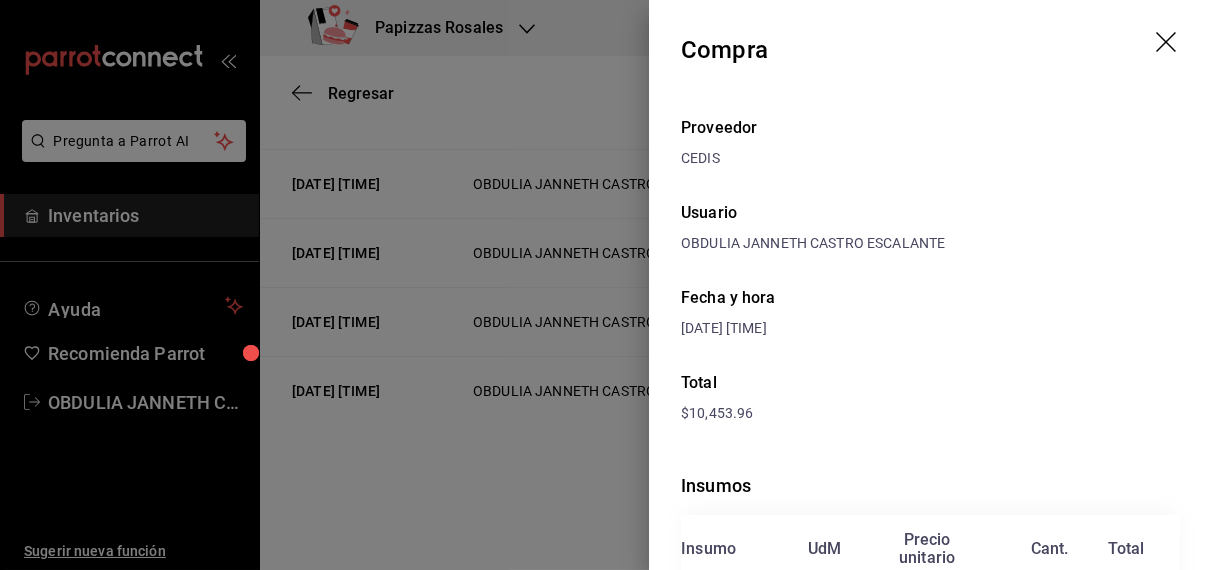 click 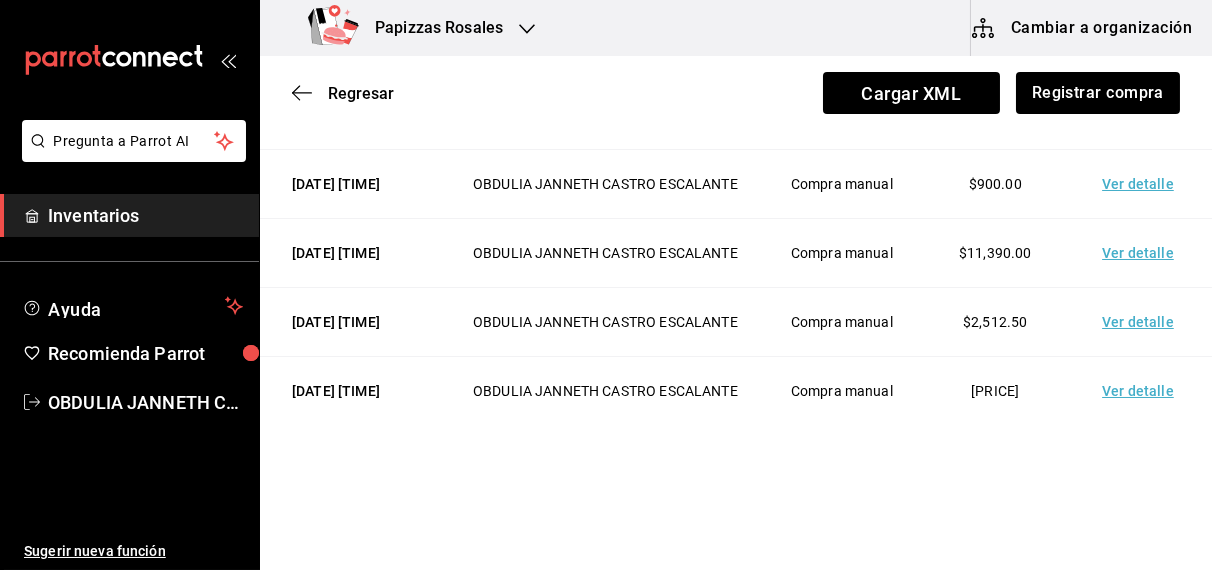 click on "Ver detalle" at bounding box center (1142, 46) 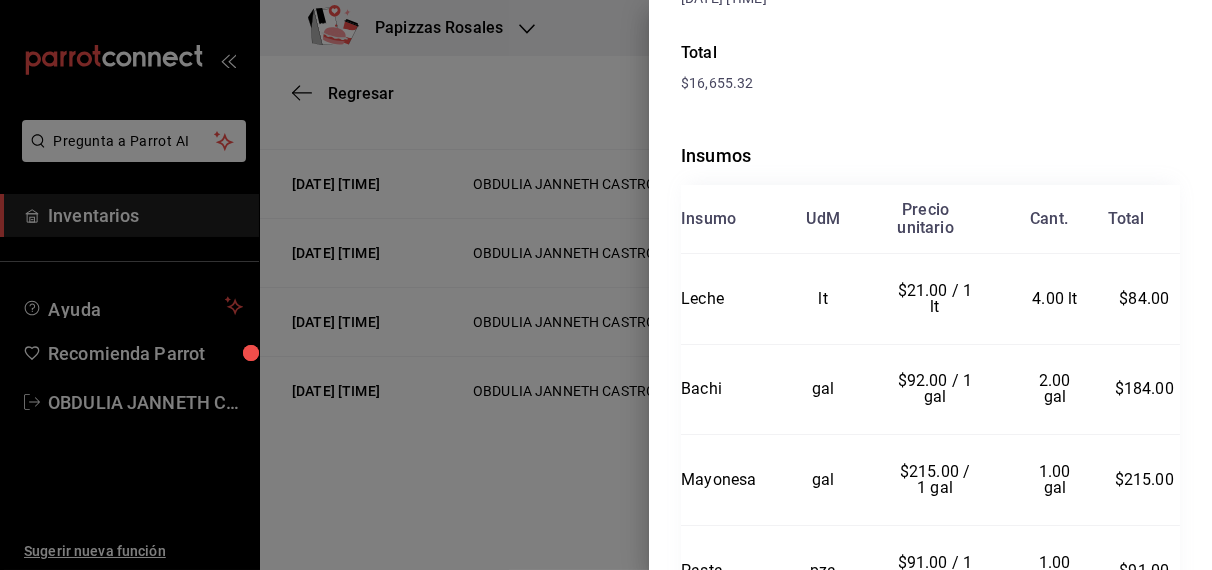 scroll, scrollTop: 0, scrollLeft: 0, axis: both 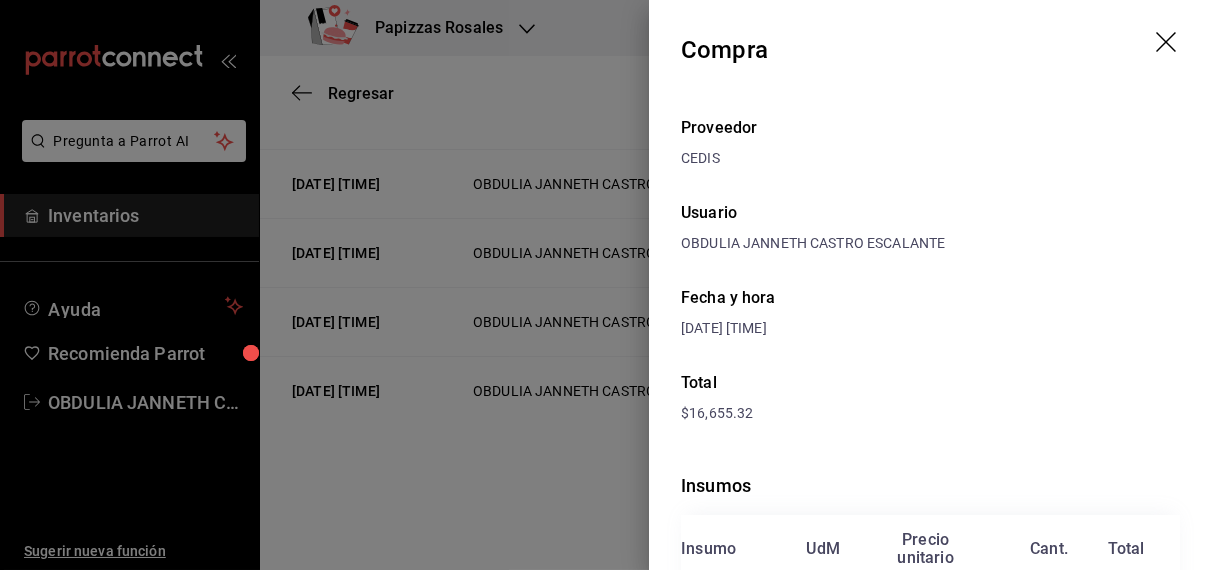 click 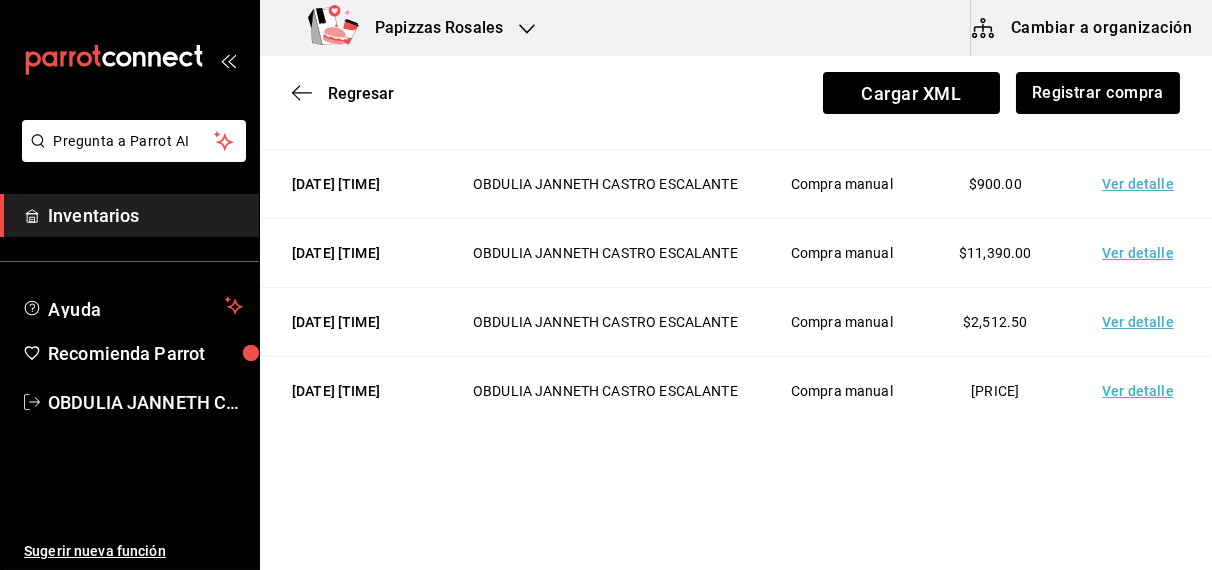 scroll, scrollTop: 1441, scrollLeft: 0, axis: vertical 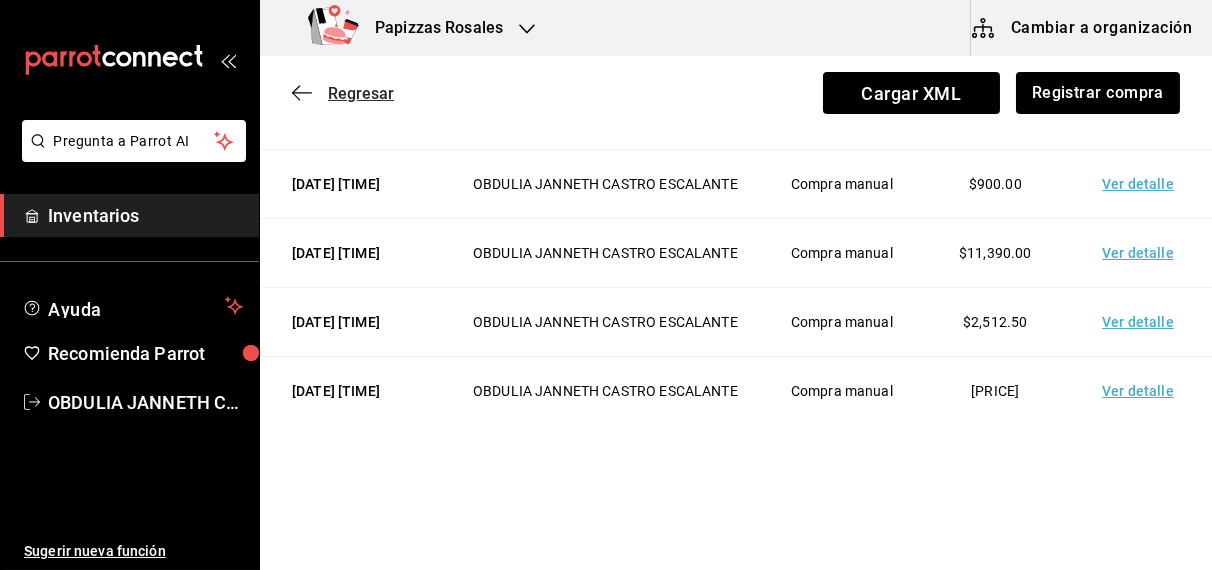 click on "Regresar" at bounding box center [361, 93] 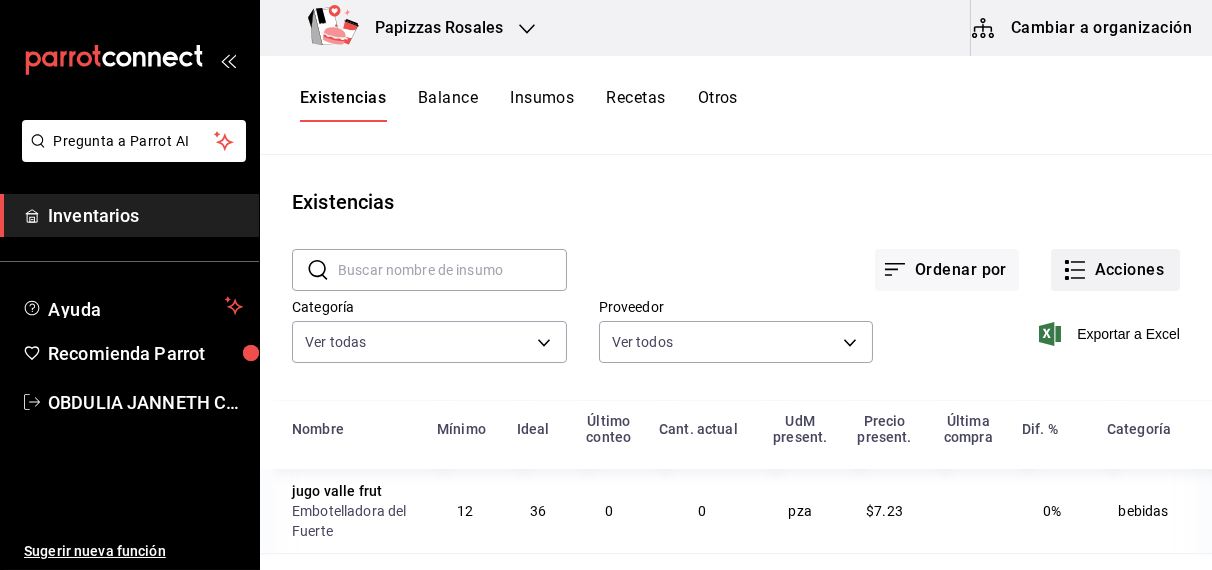 click on "Acciones" at bounding box center [1115, 270] 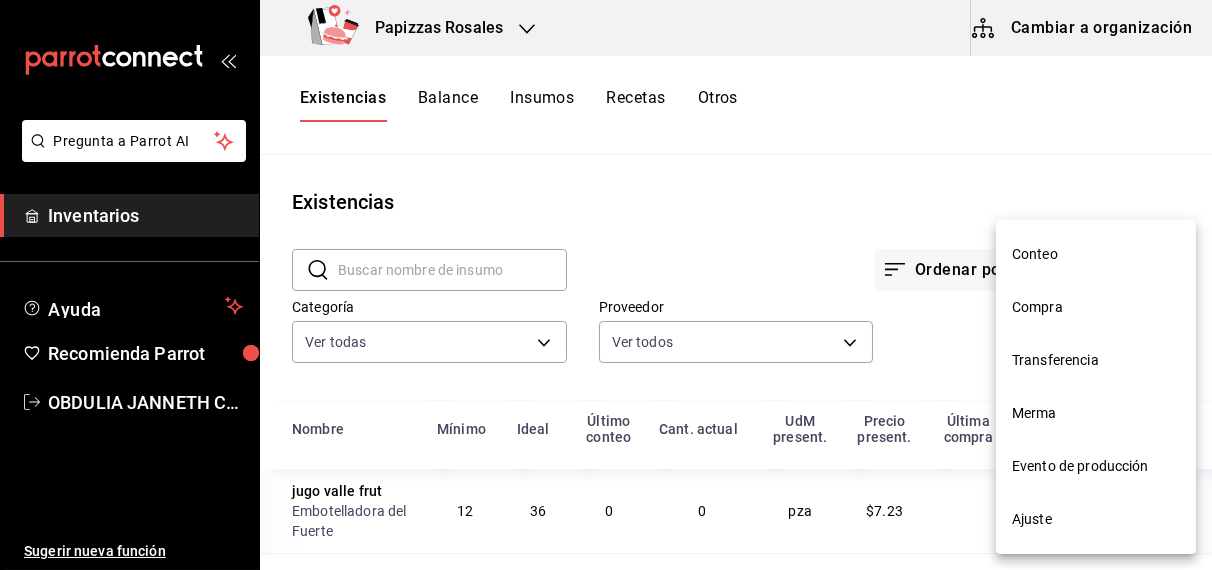 click on "Ajuste" at bounding box center (1096, 519) 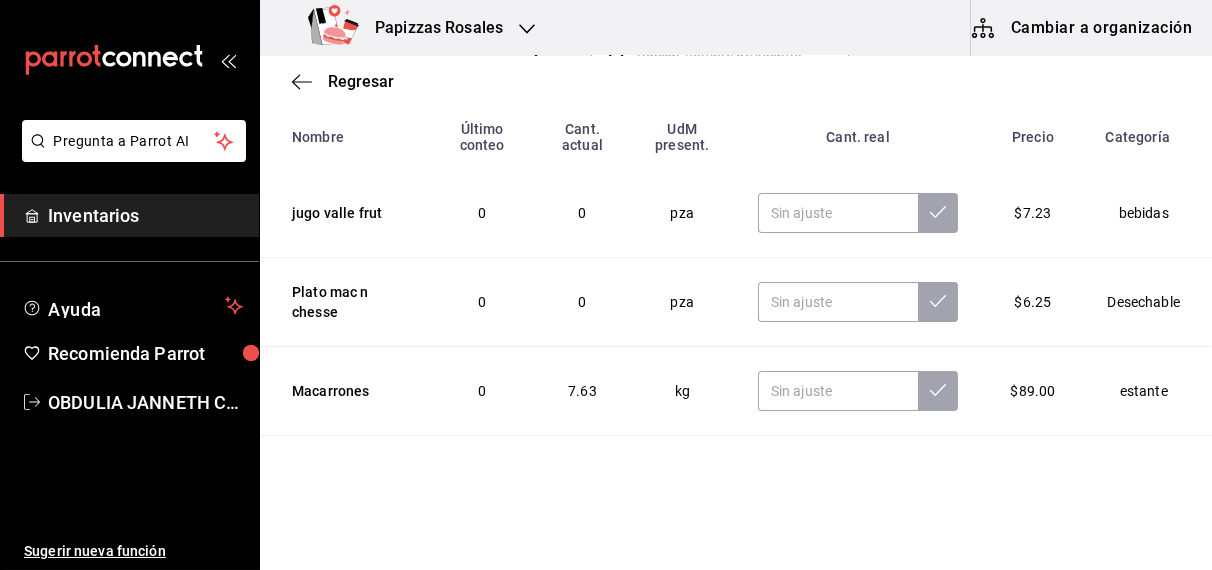 scroll, scrollTop: 240, scrollLeft: 0, axis: vertical 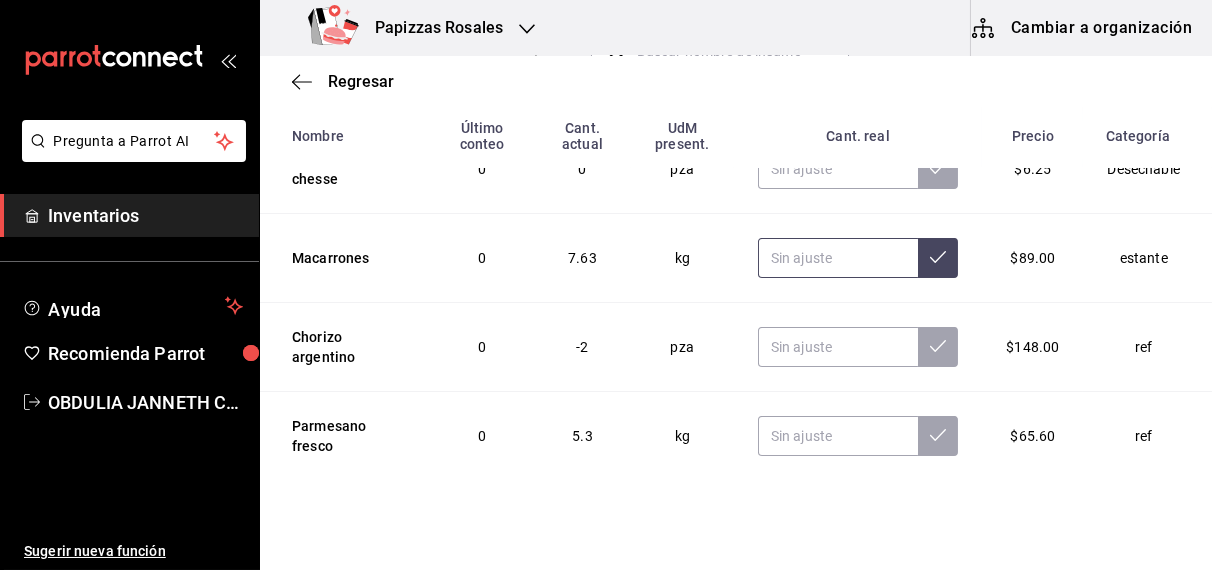 click at bounding box center [838, 258] 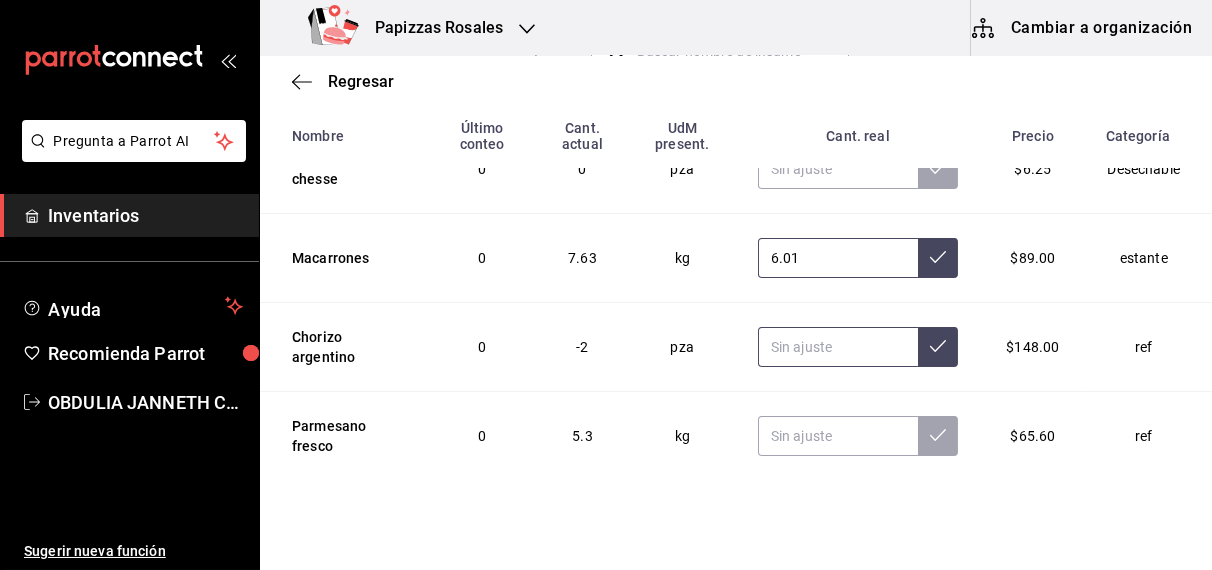 type on "6.01" 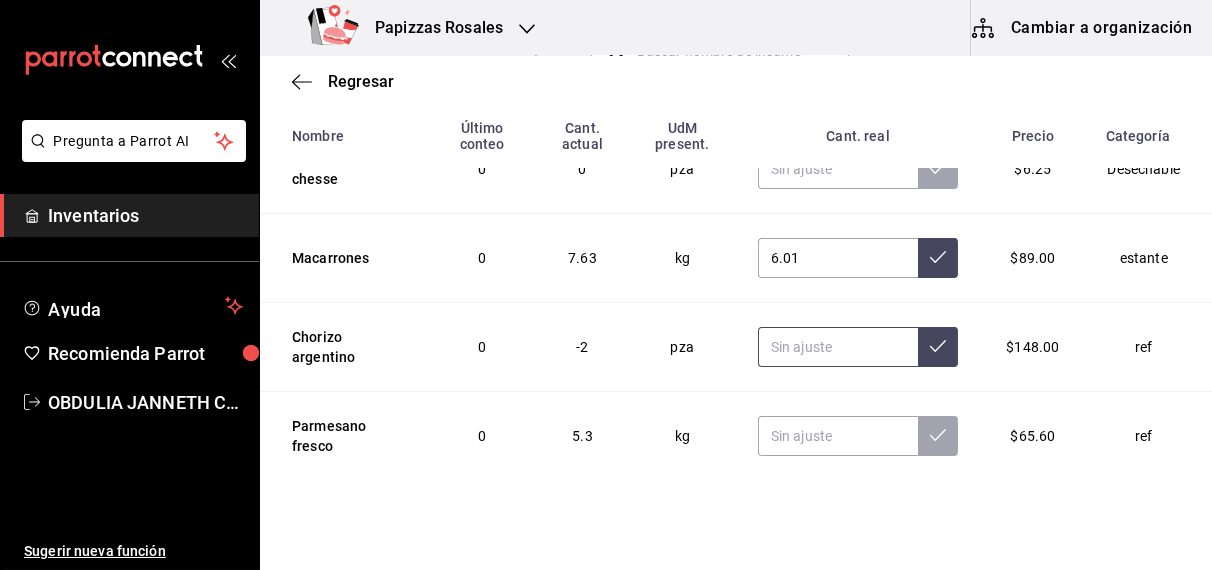 click at bounding box center [838, 347] 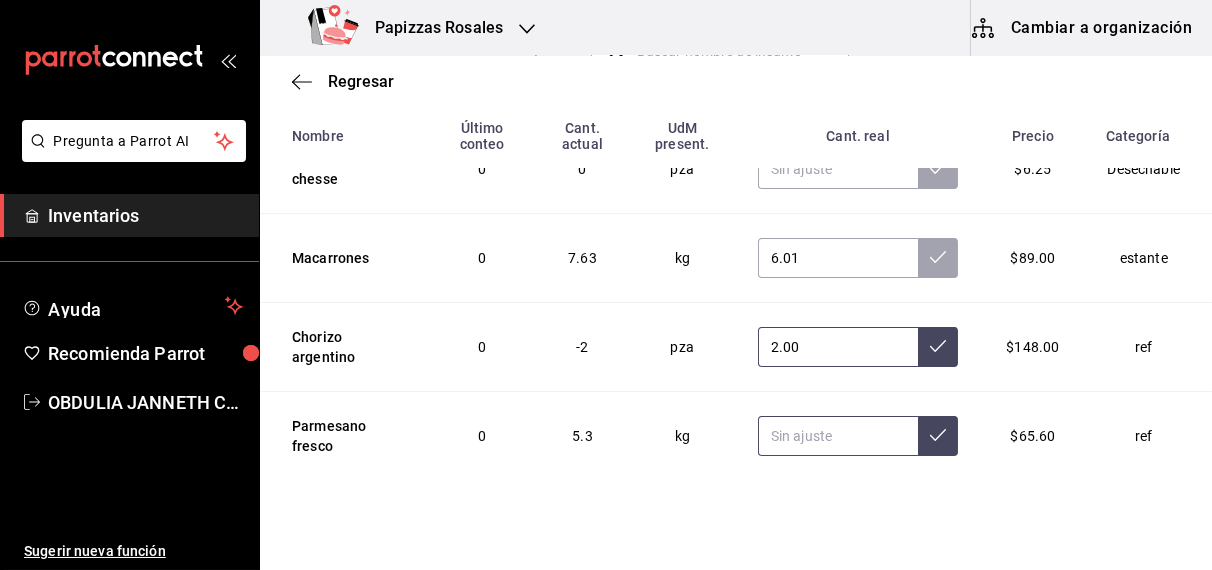 type on "2.00" 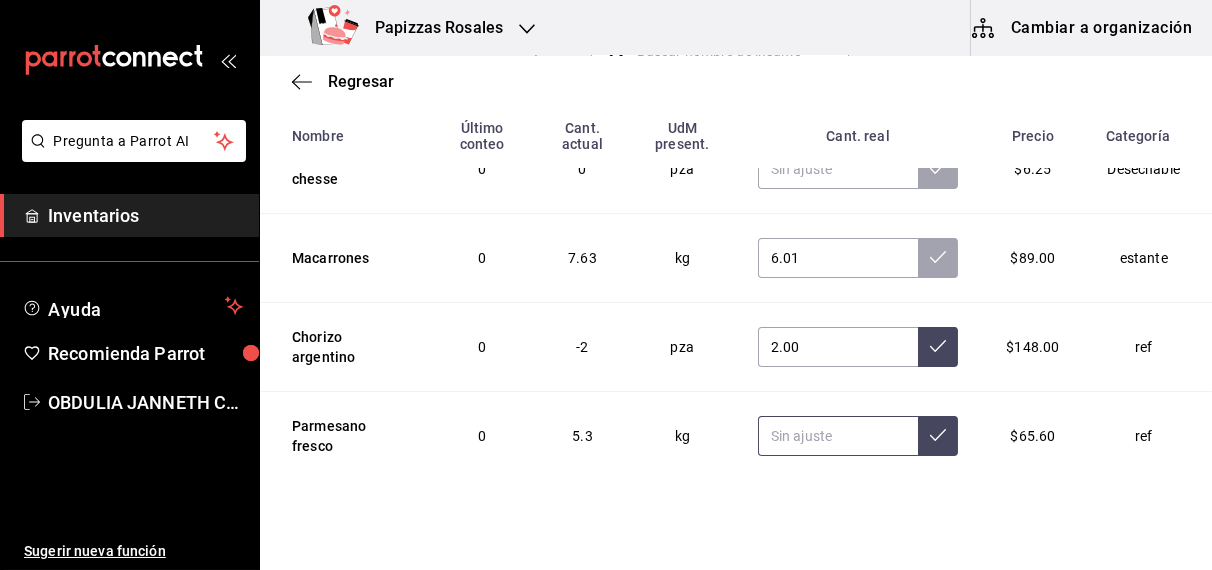 click at bounding box center [838, 436] 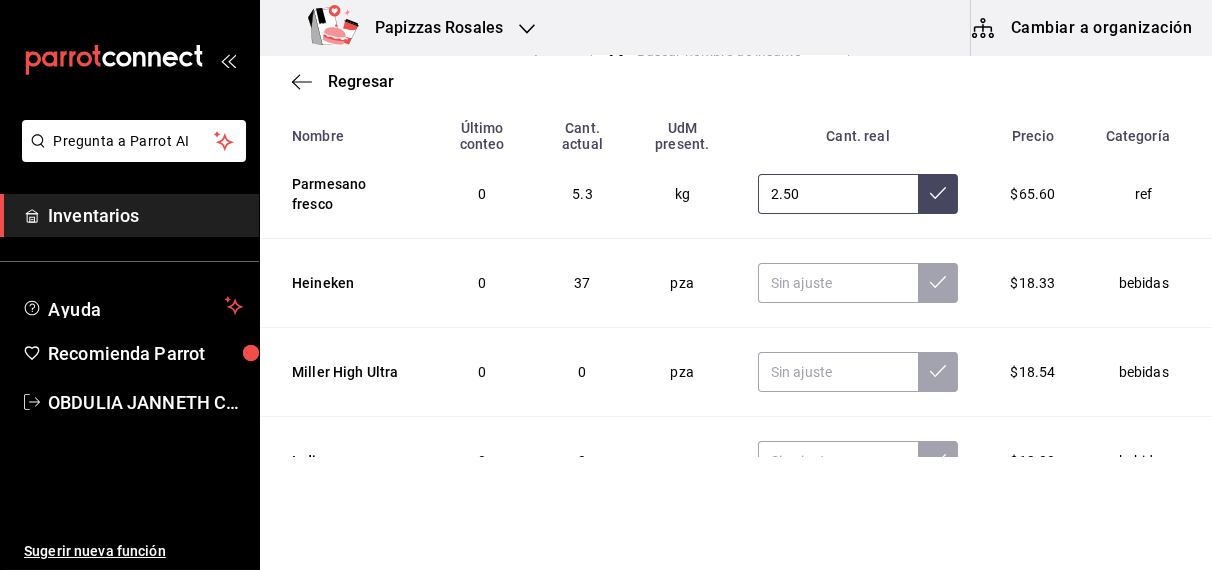 scroll, scrollTop: 360, scrollLeft: 0, axis: vertical 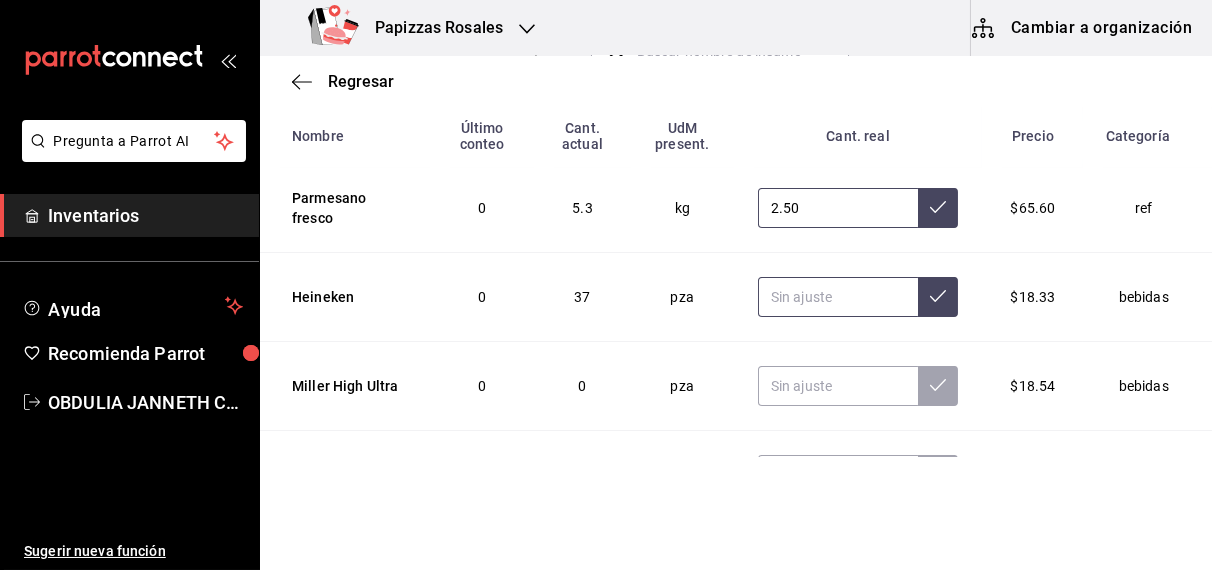 type on "2.50" 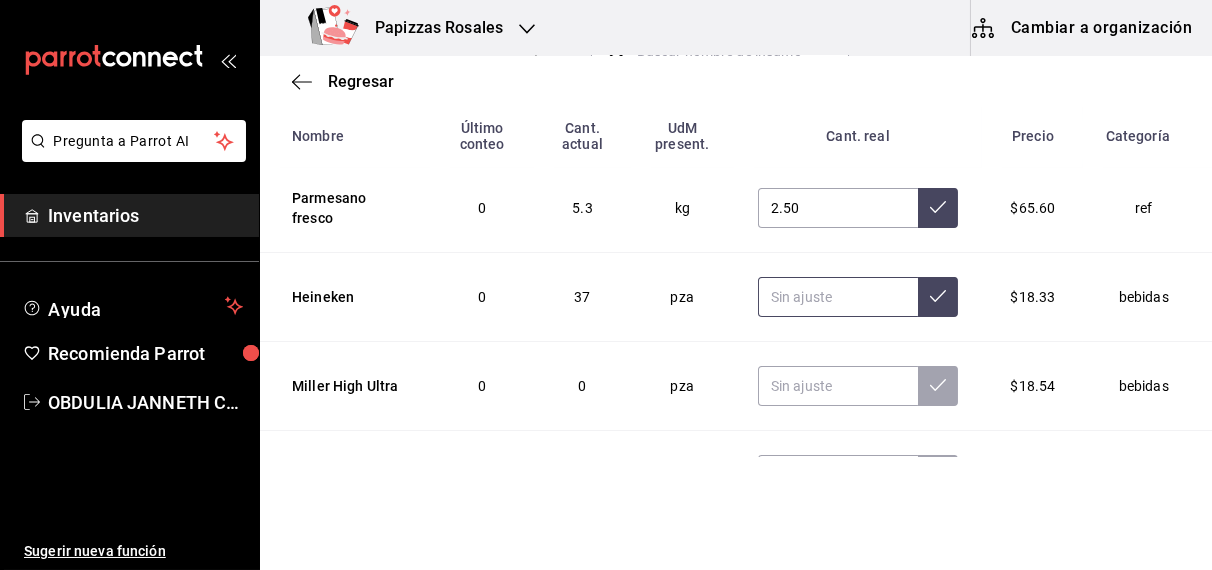 click at bounding box center (838, 297) 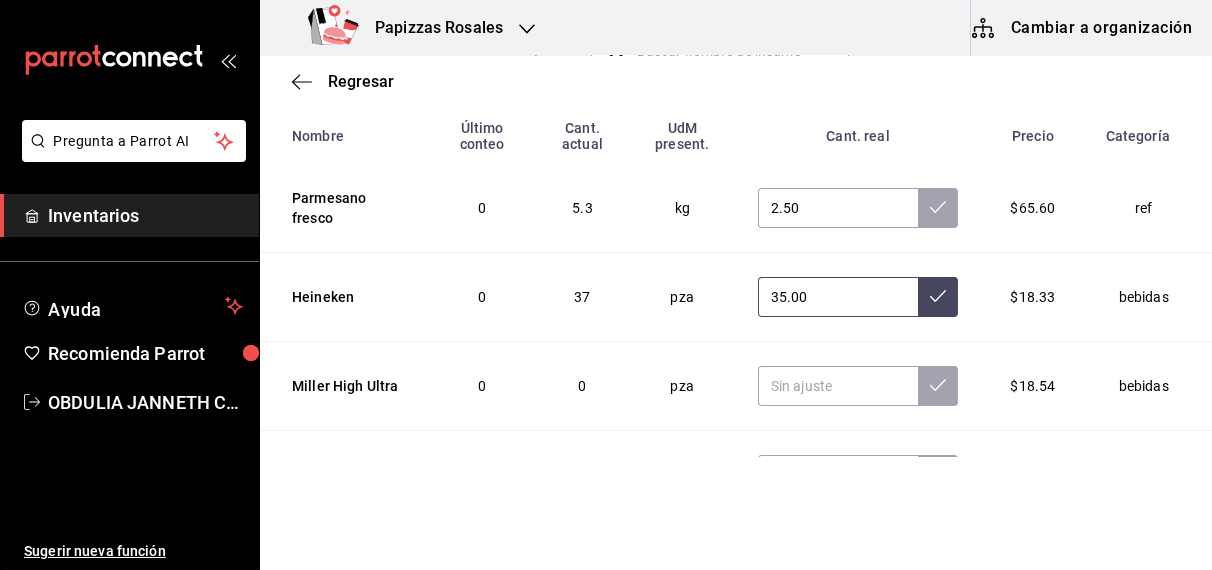type on "35.00" 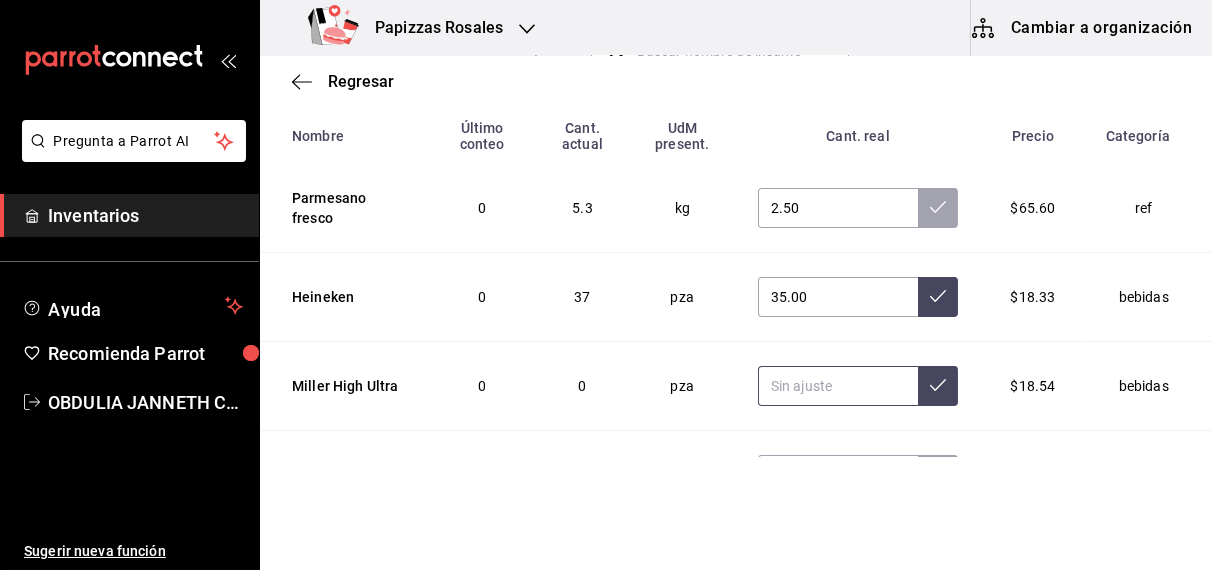click at bounding box center (838, 386) 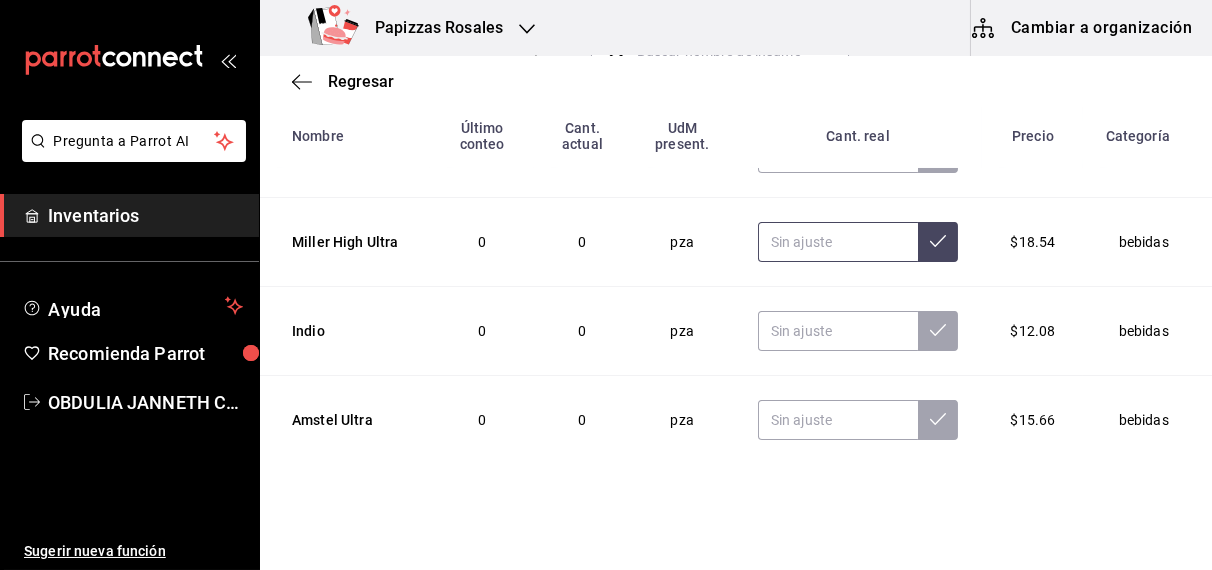 scroll, scrollTop: 515, scrollLeft: 0, axis: vertical 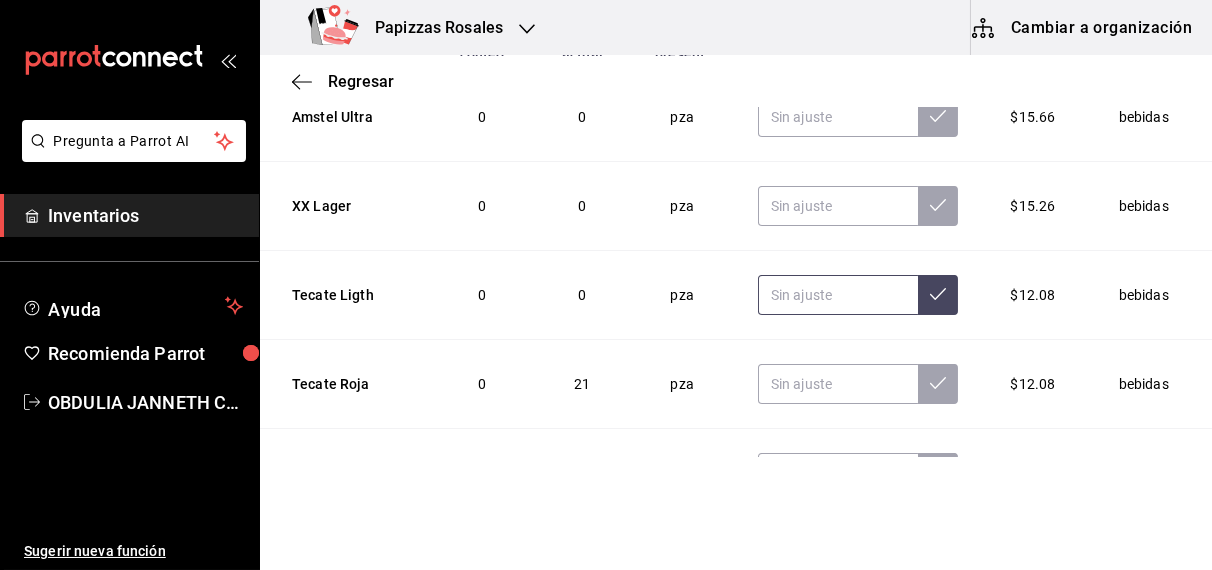 click at bounding box center [838, 295] 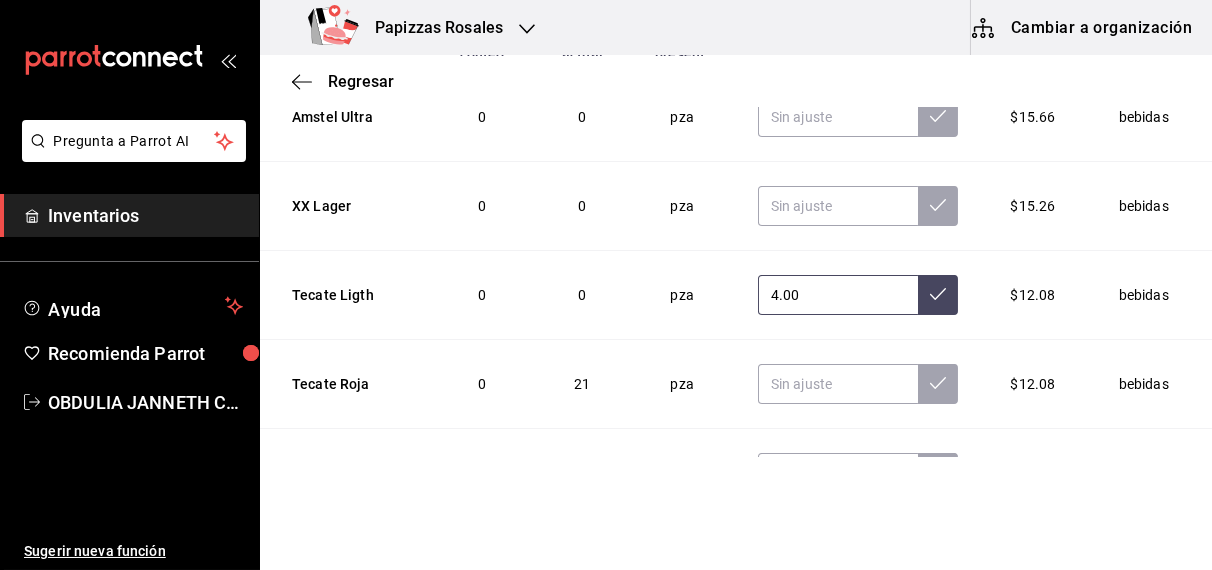 type on "4.00" 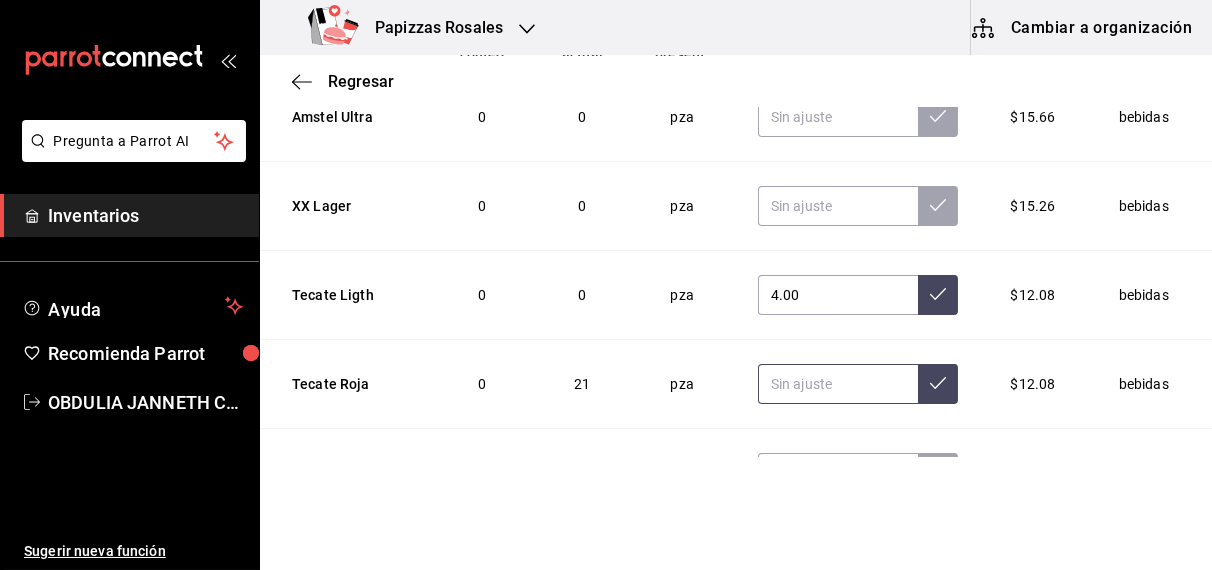 click at bounding box center [838, 384] 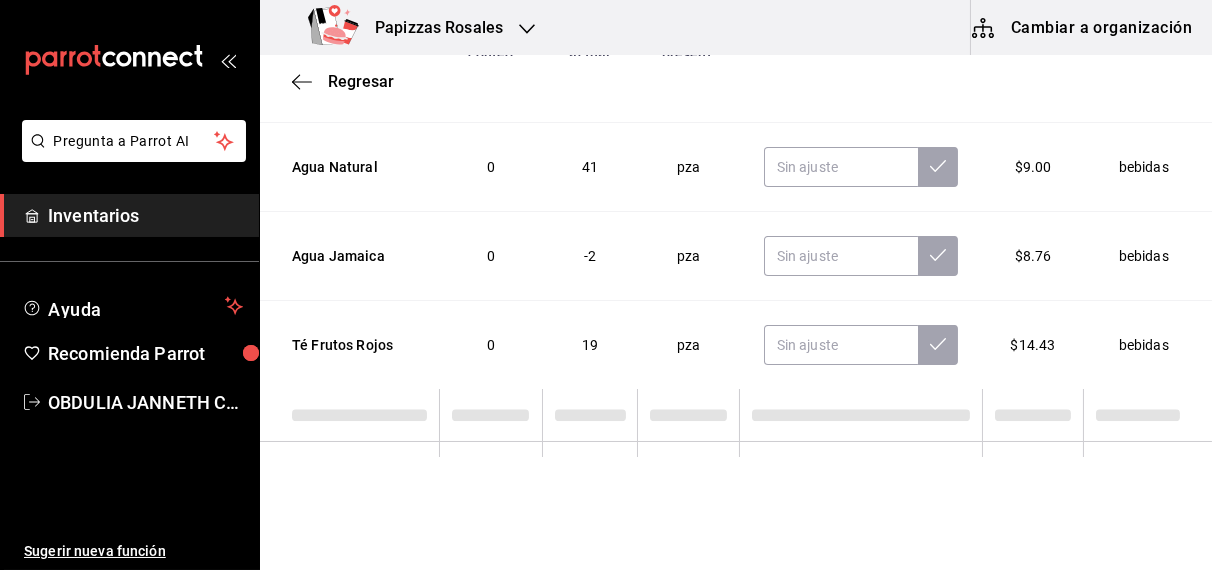 scroll, scrollTop: 2363, scrollLeft: 0, axis: vertical 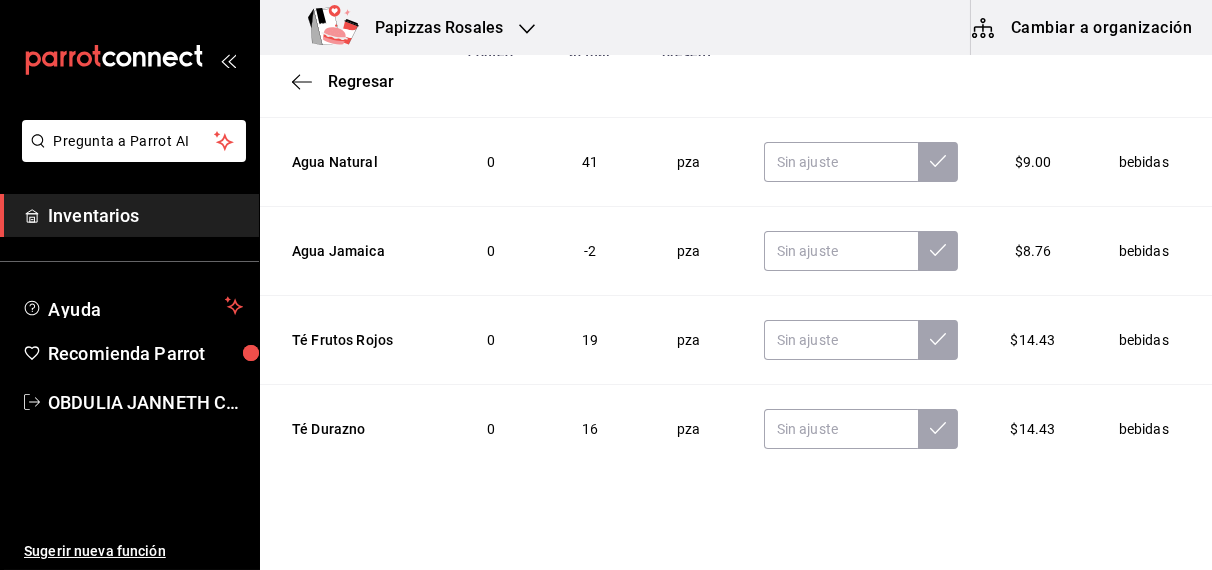 type on "18.00" 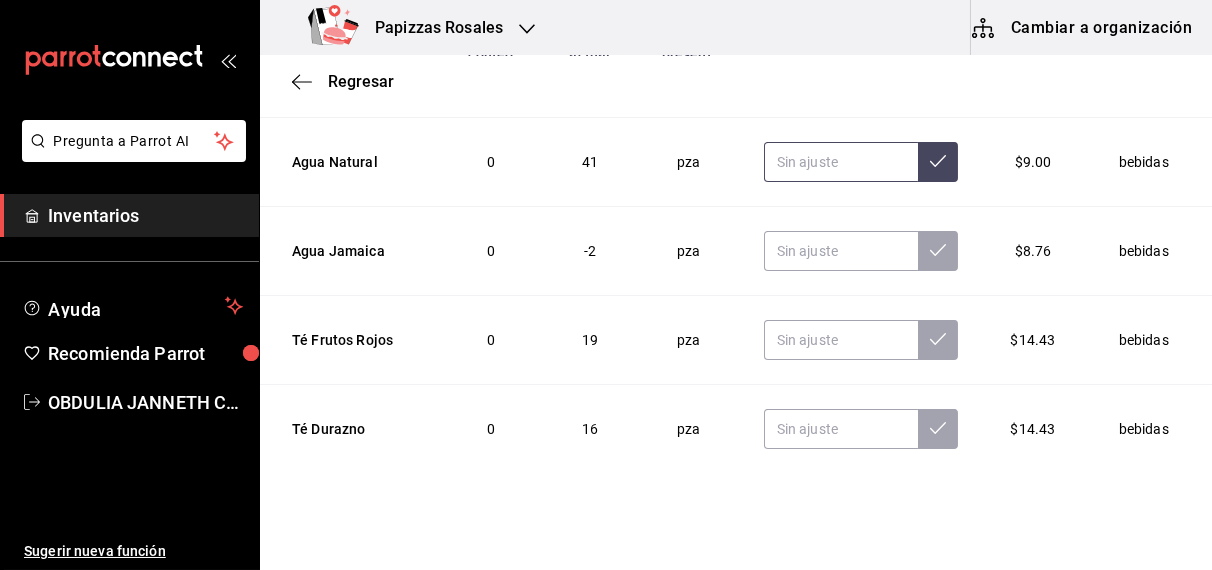 click at bounding box center [841, 162] 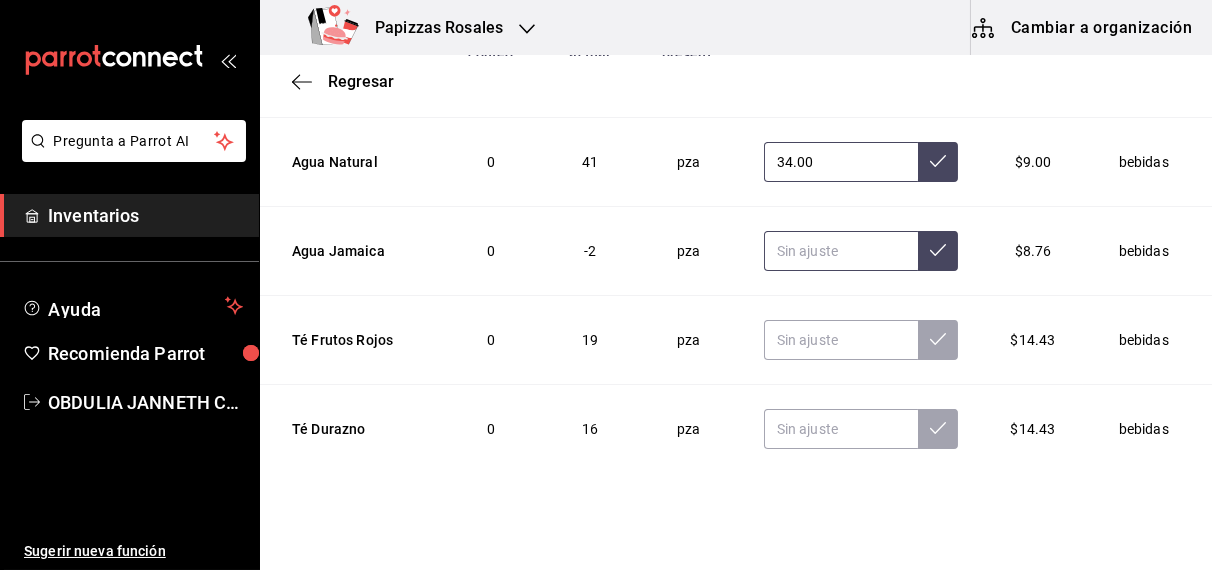 type on "34.00" 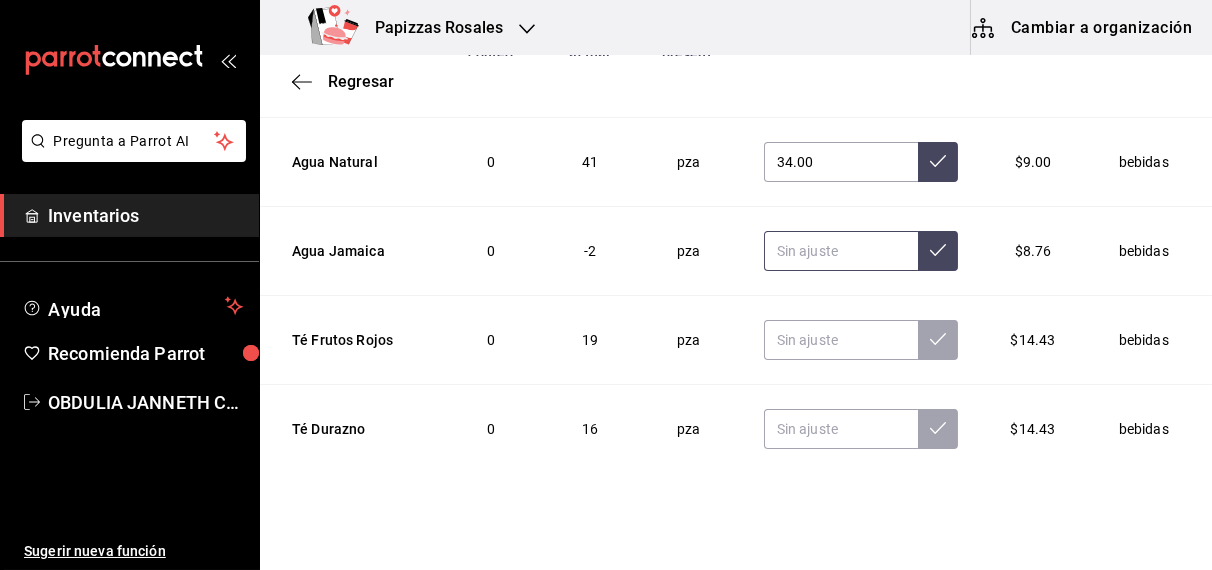 click at bounding box center [841, 251] 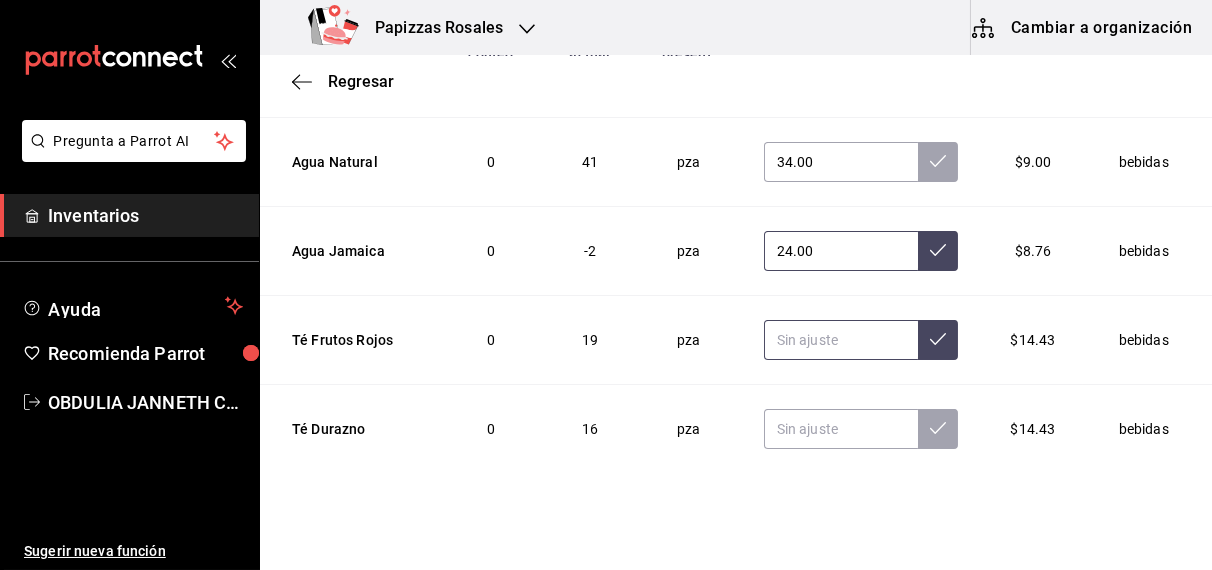 type on "24.00" 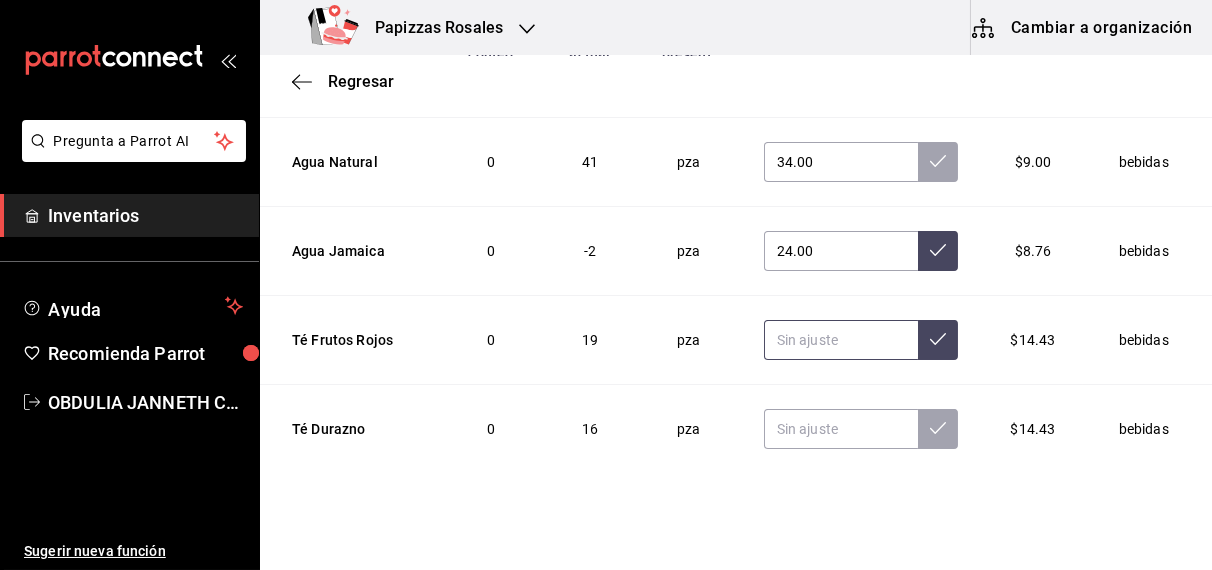click at bounding box center [841, 340] 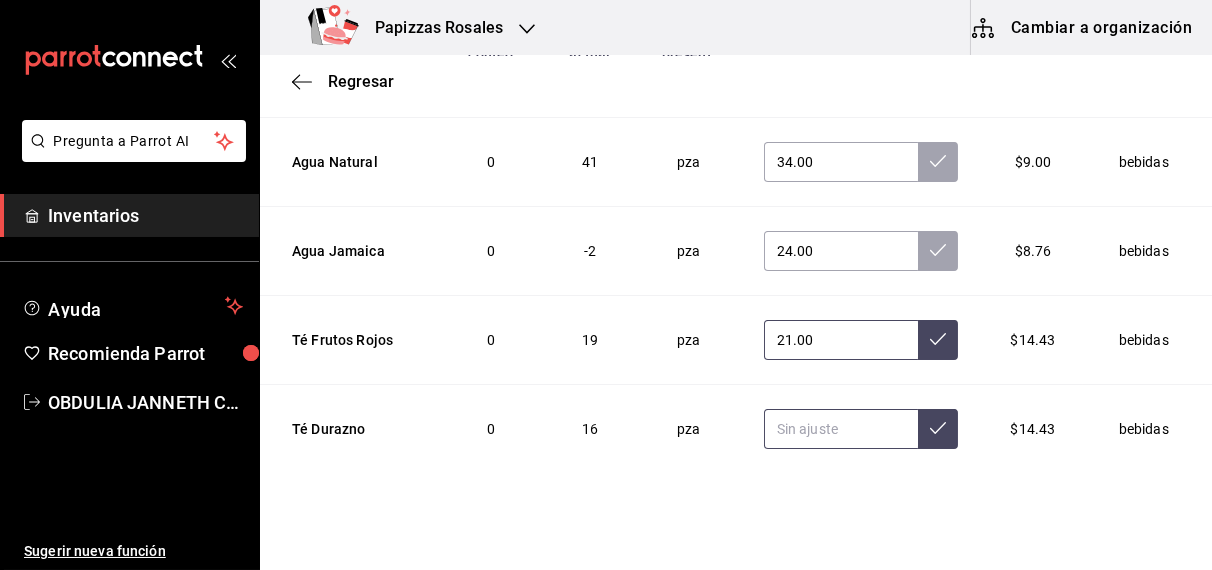 type on "21.00" 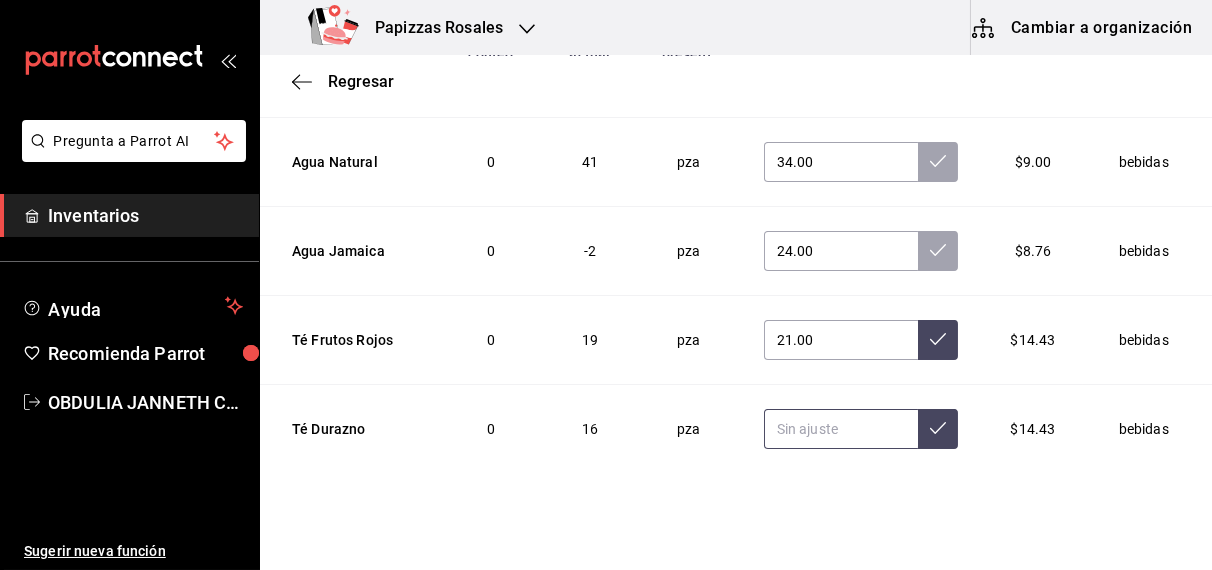 click at bounding box center [841, 429] 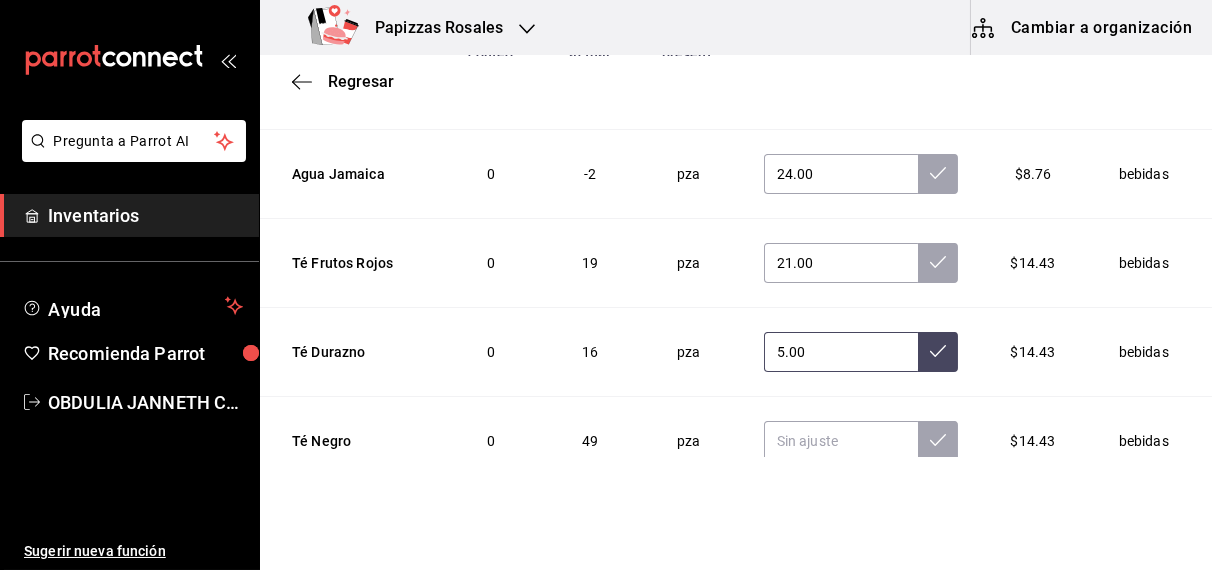 scroll, scrollTop: 2526, scrollLeft: 0, axis: vertical 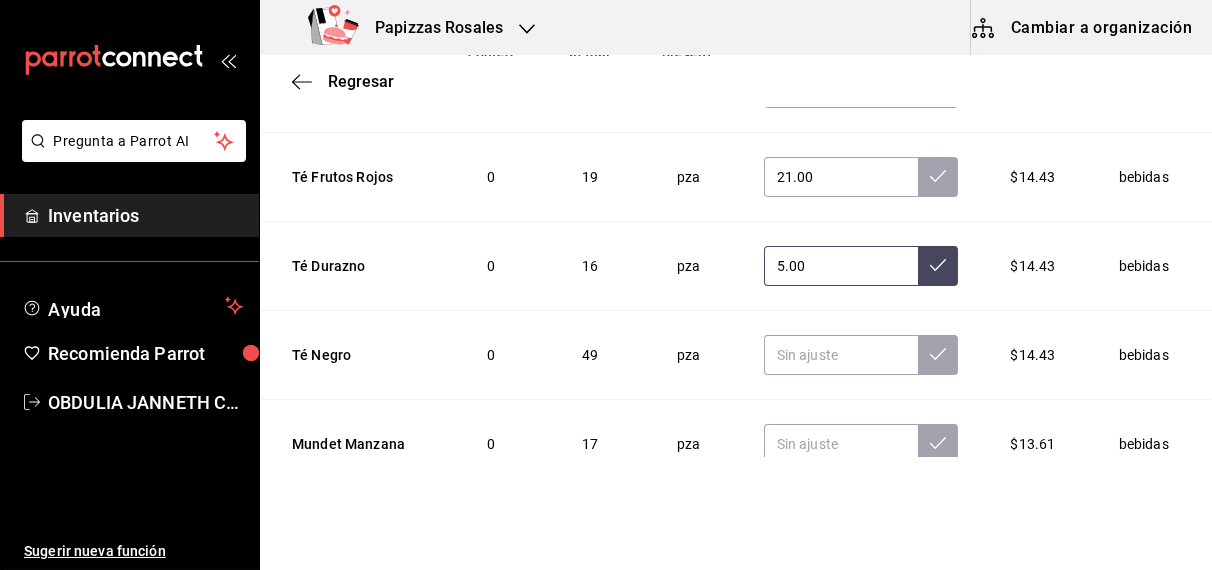 type on "5.00" 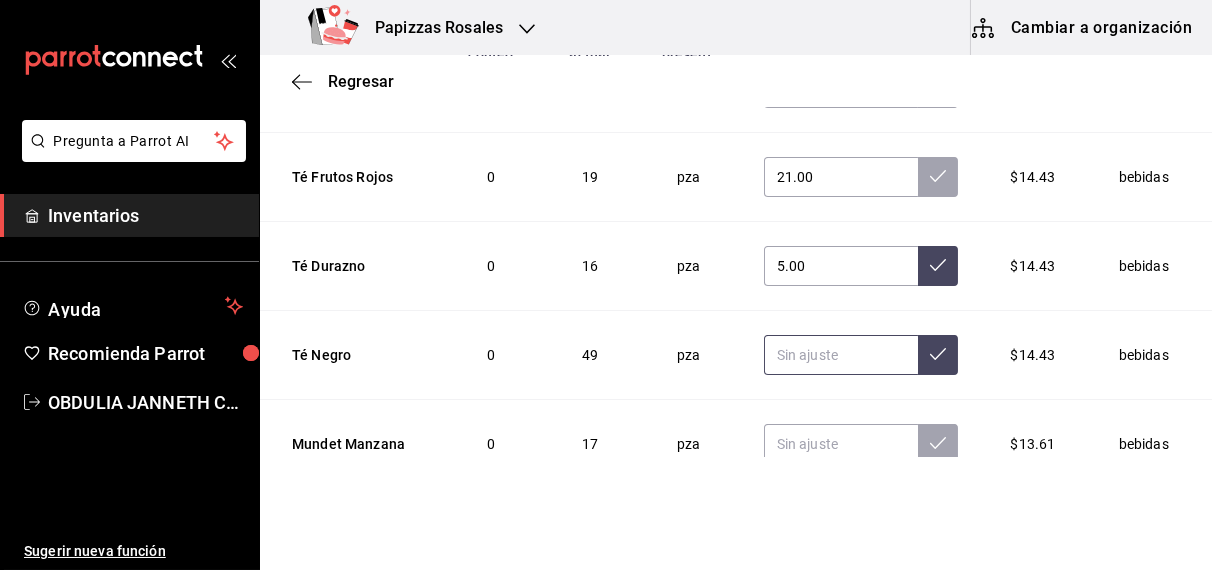click at bounding box center (841, 355) 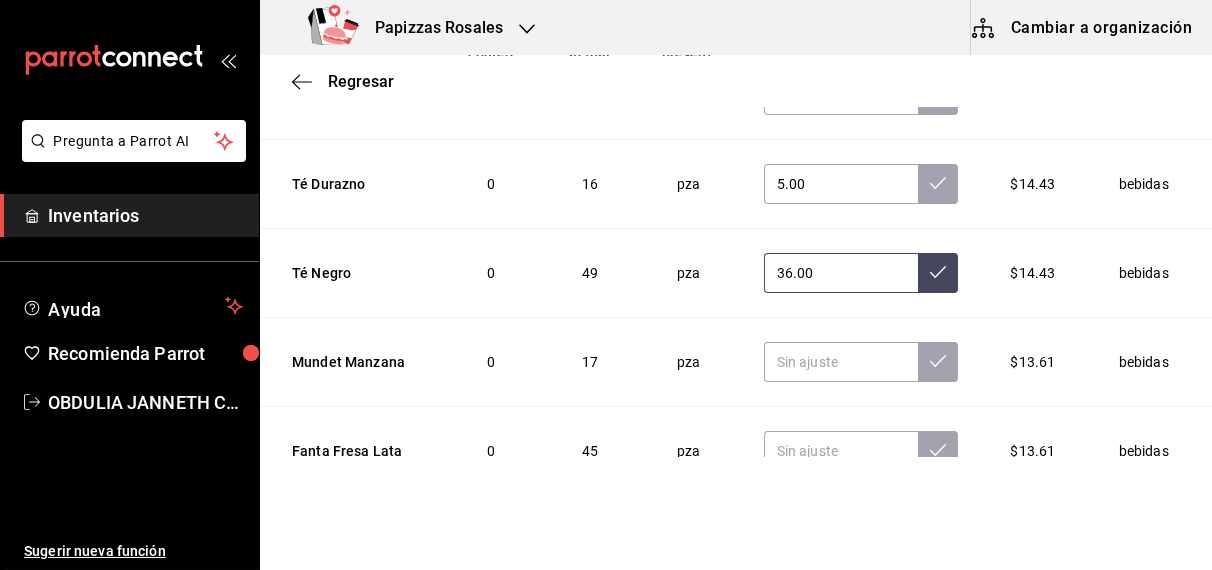 scroll, scrollTop: 2624, scrollLeft: 0, axis: vertical 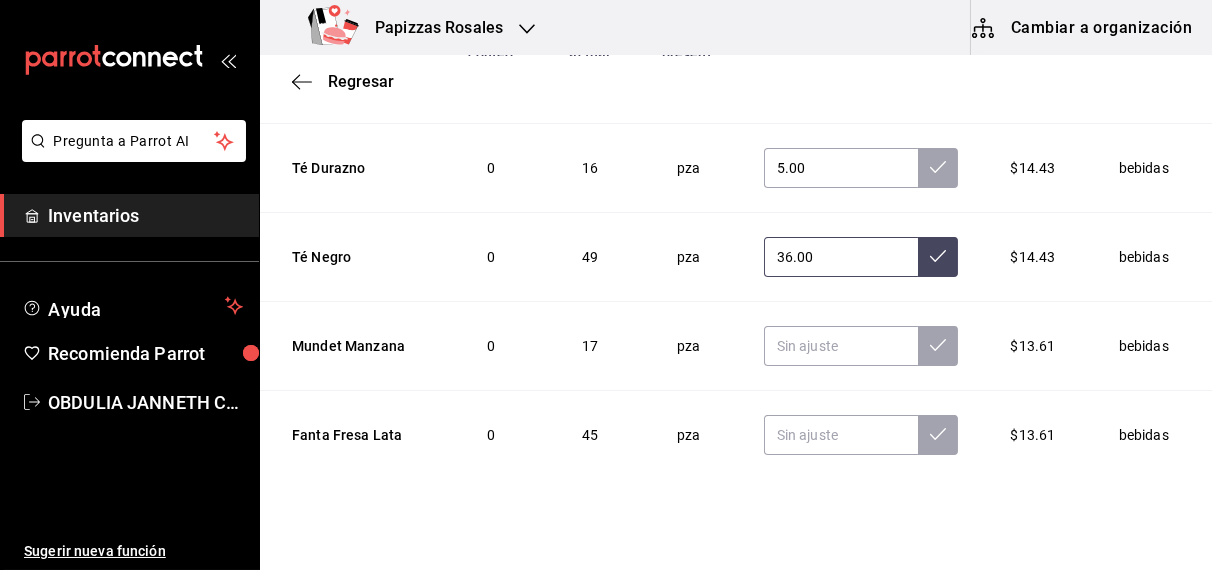 type on "36.00" 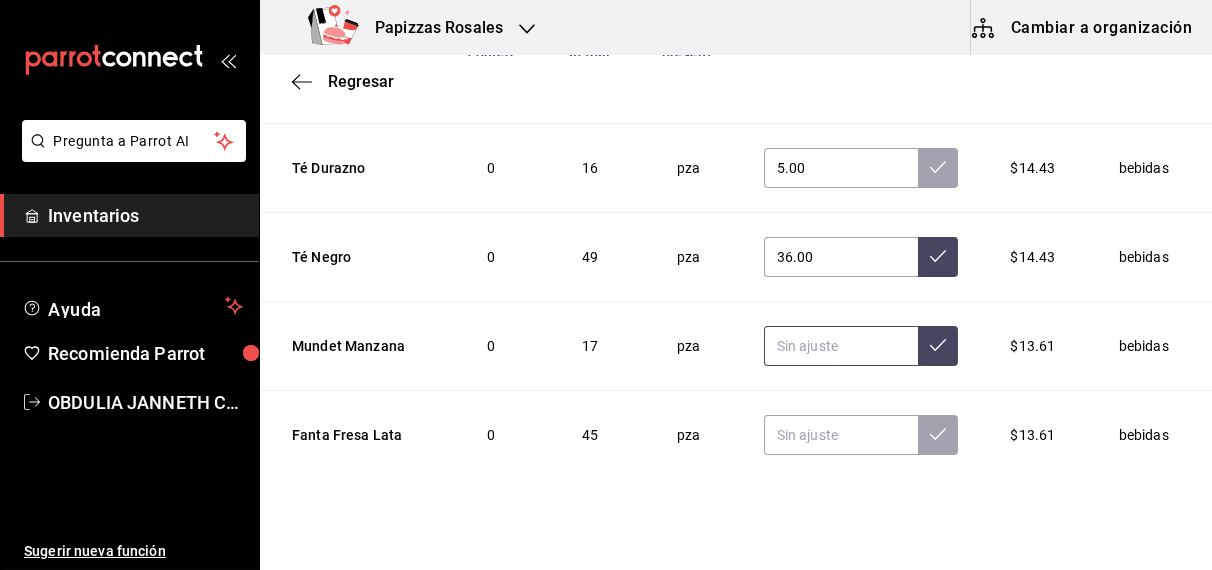 click at bounding box center [841, 346] 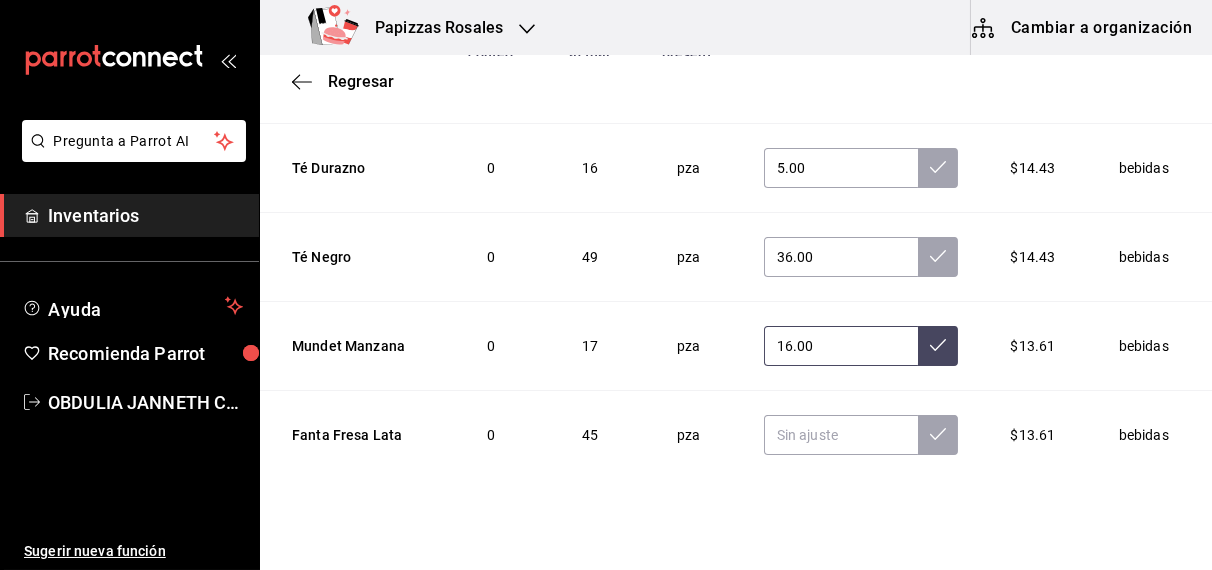 type on "16.00" 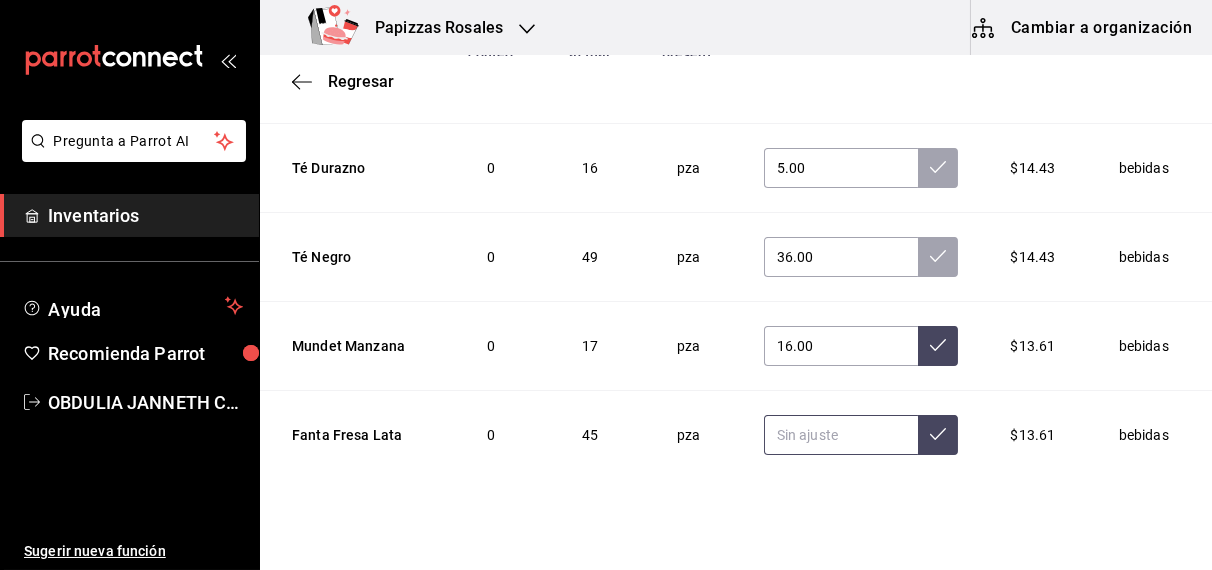 click at bounding box center (841, 435) 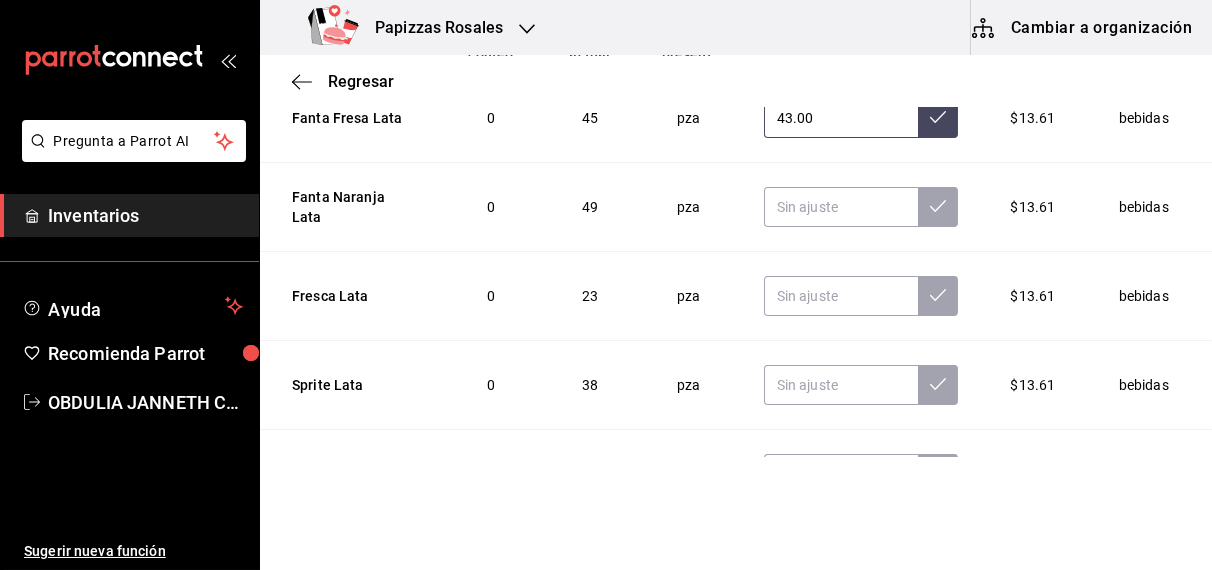 scroll, scrollTop: 2946, scrollLeft: 0, axis: vertical 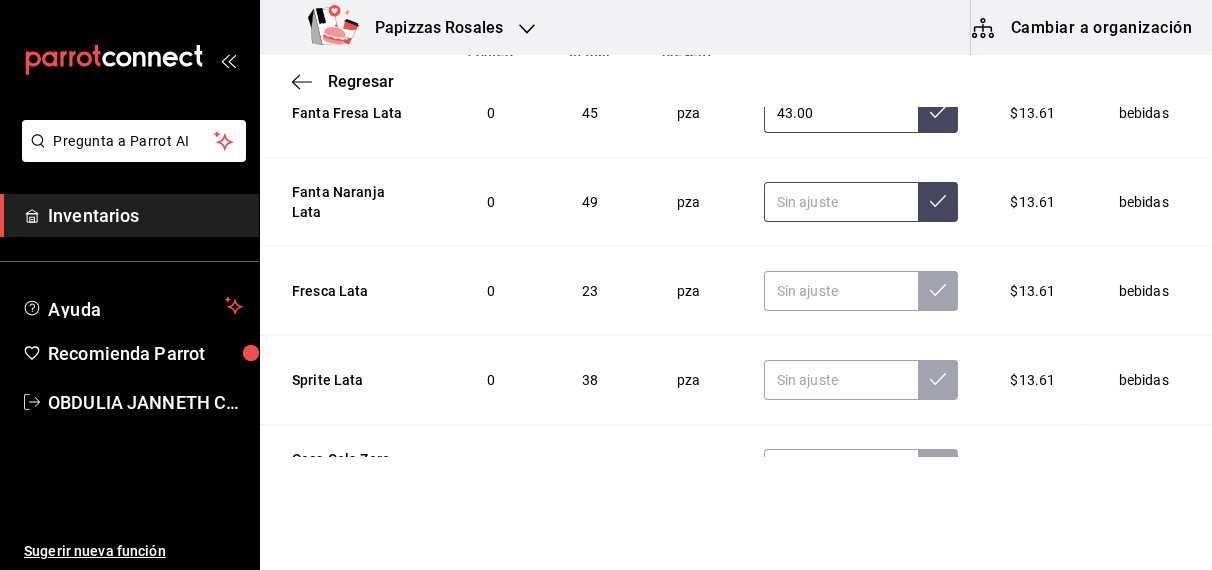 type on "43.00" 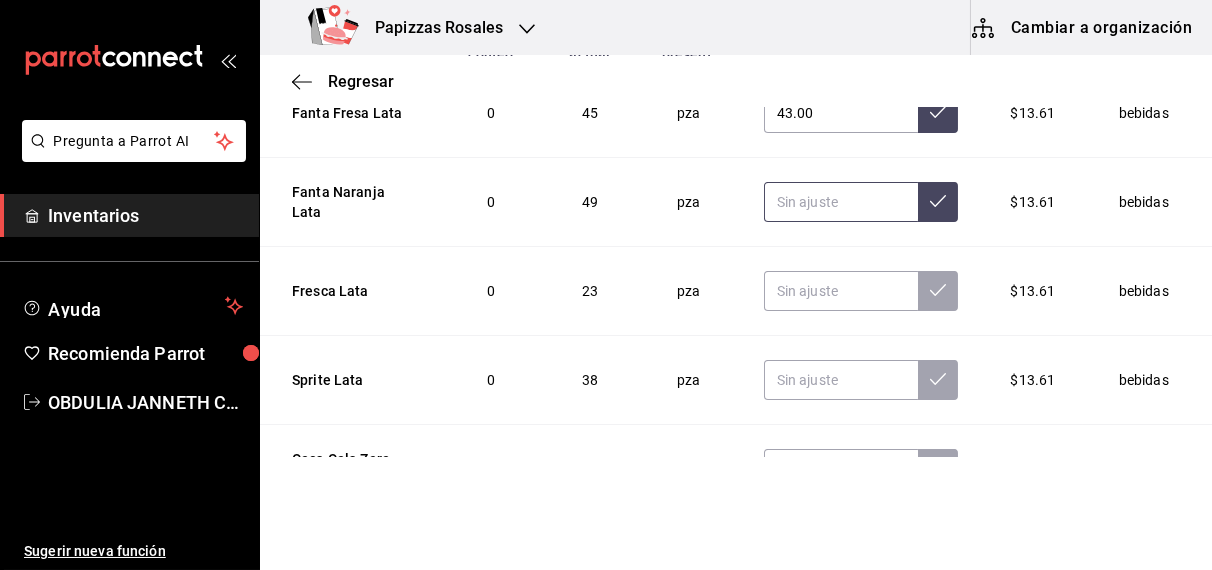 click at bounding box center (841, 202) 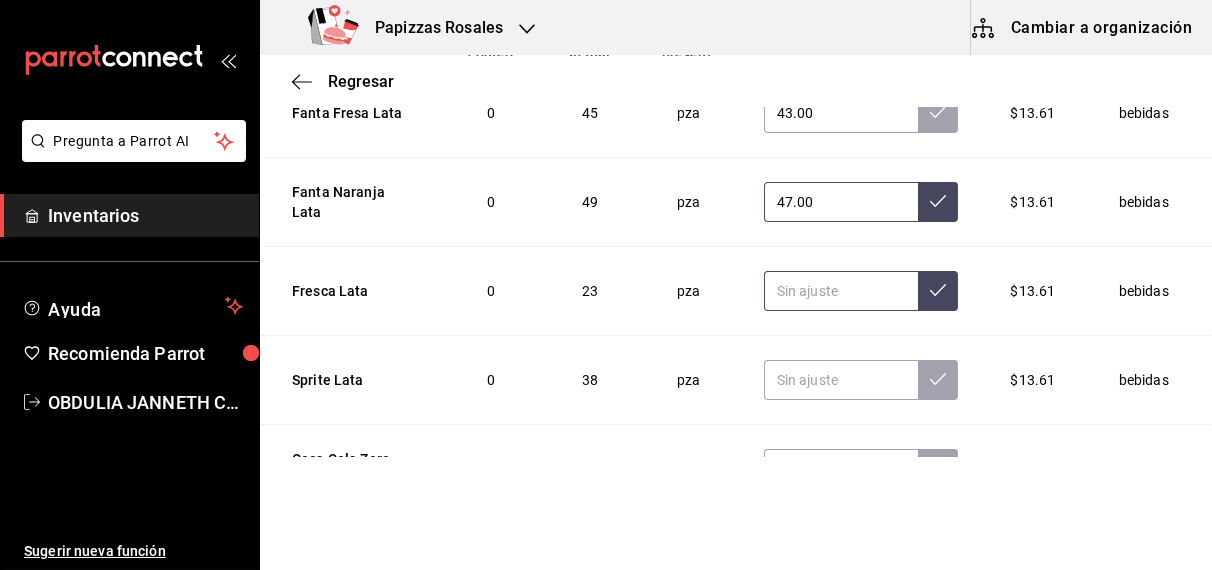 type on "47.00" 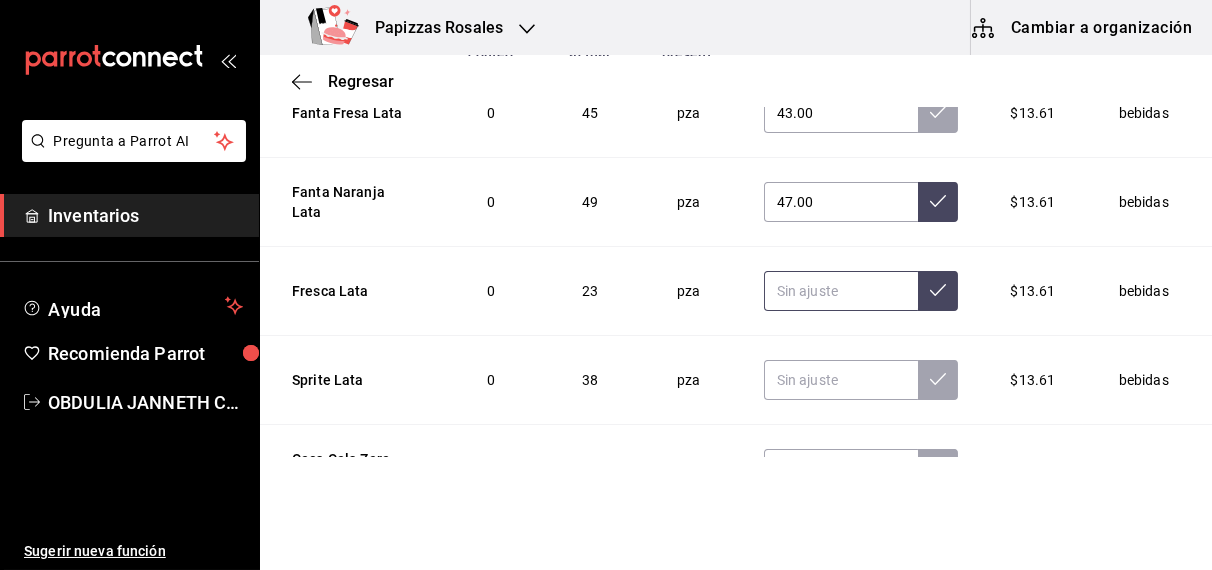 click at bounding box center (841, 291) 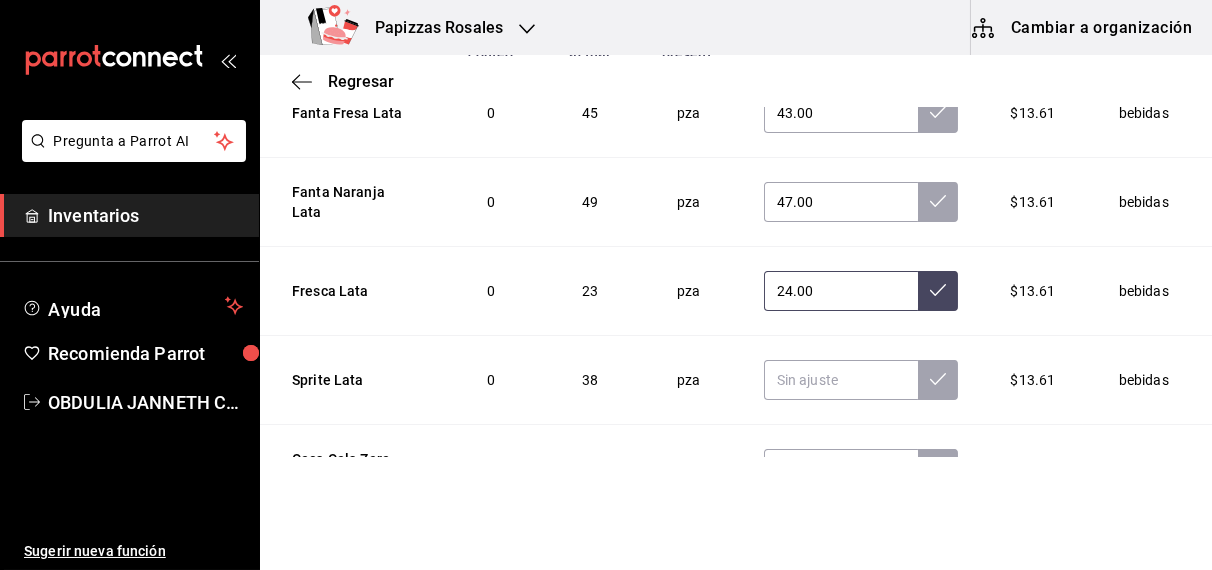 type on "24.00" 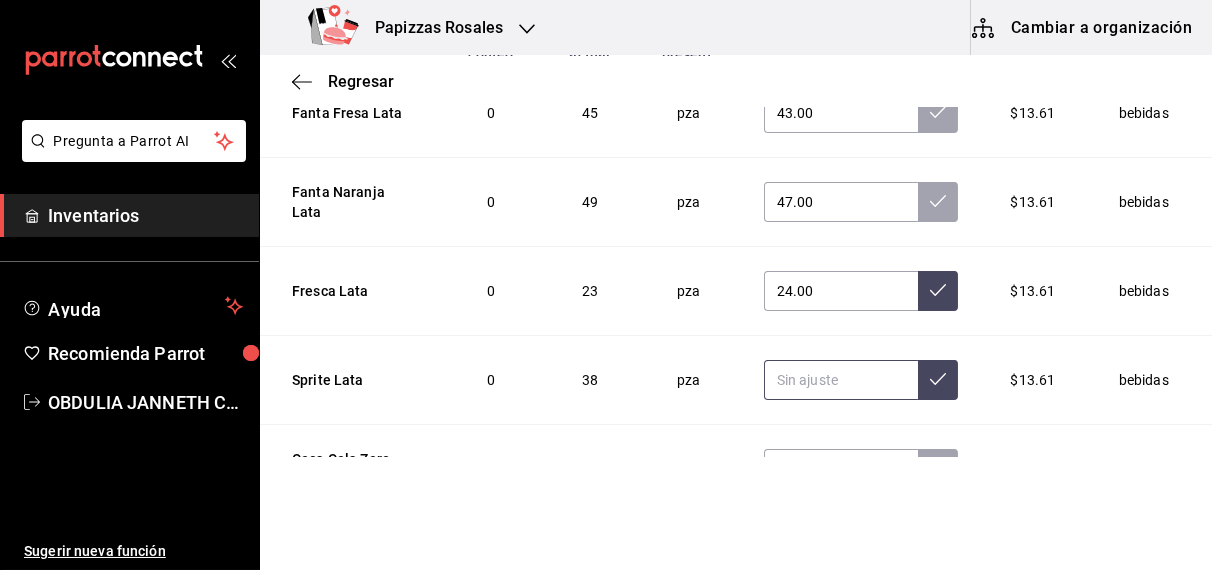 click at bounding box center (841, 380) 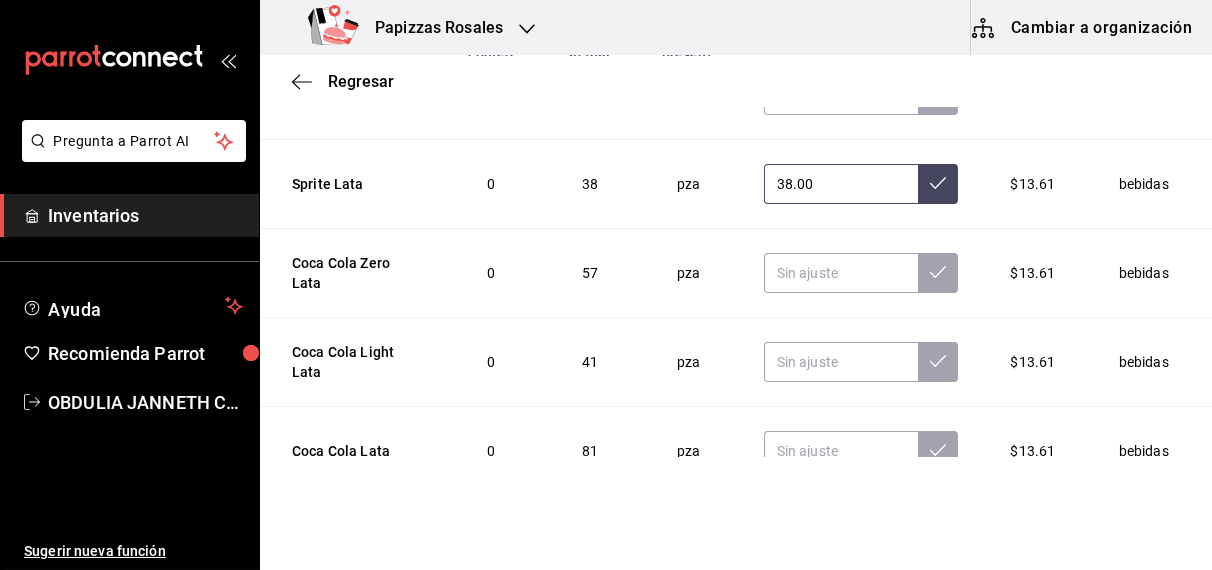 scroll, scrollTop: 3176, scrollLeft: 0, axis: vertical 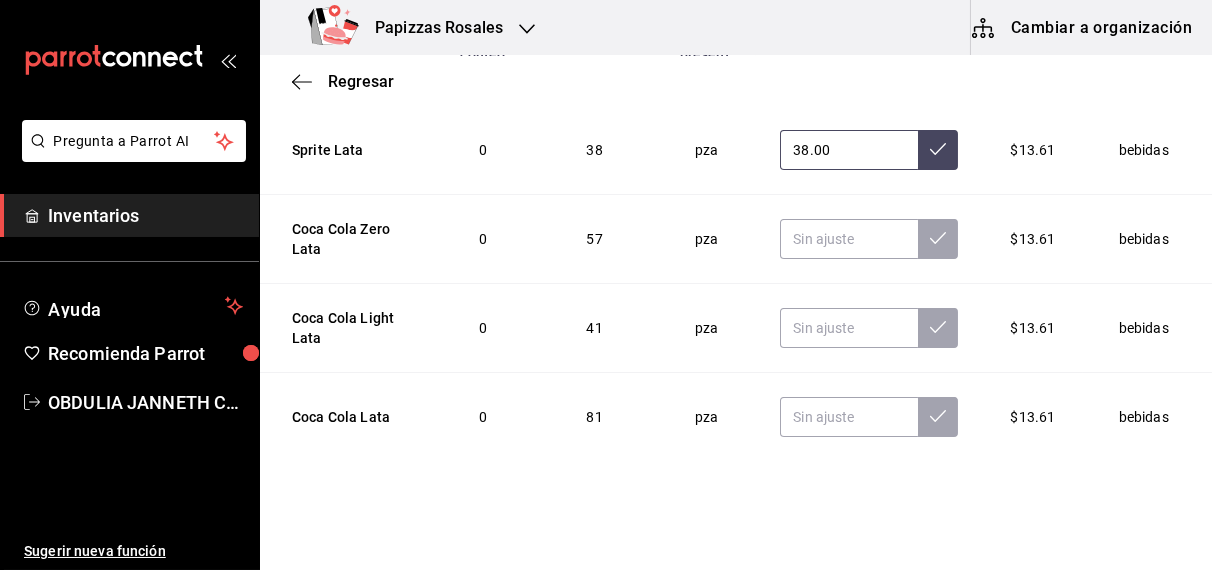 type on "38.00" 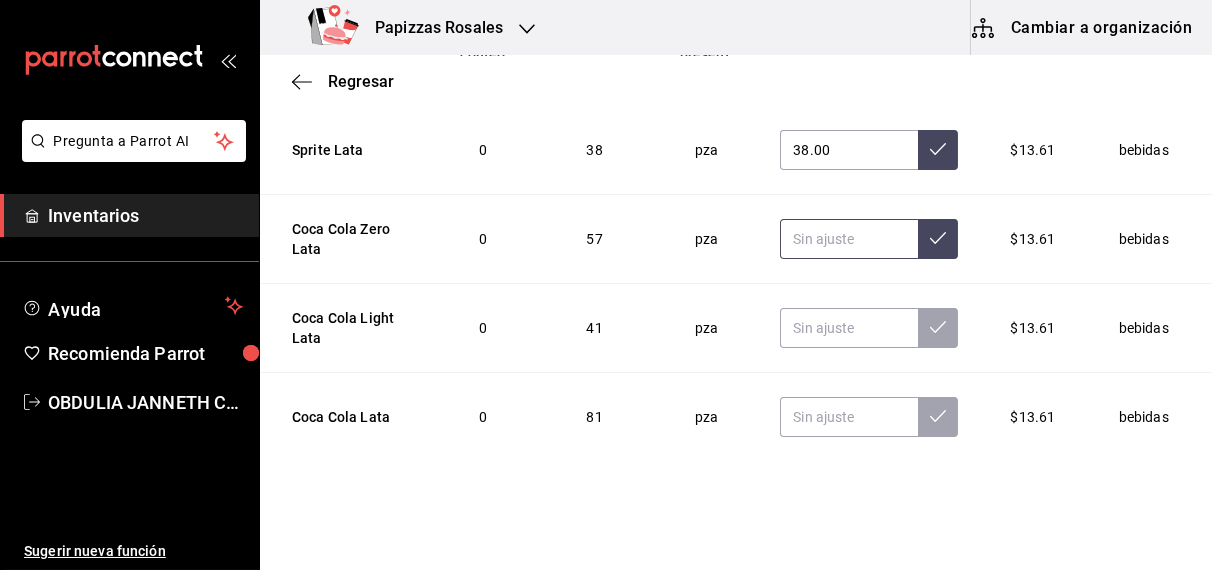 click at bounding box center (849, 239) 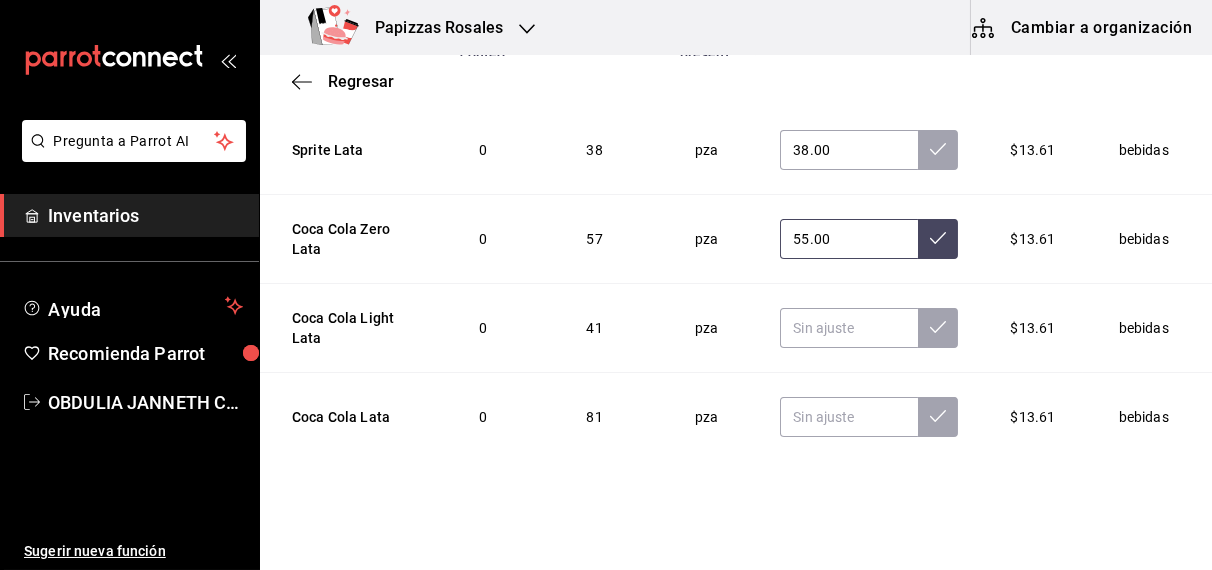 type on "55.00" 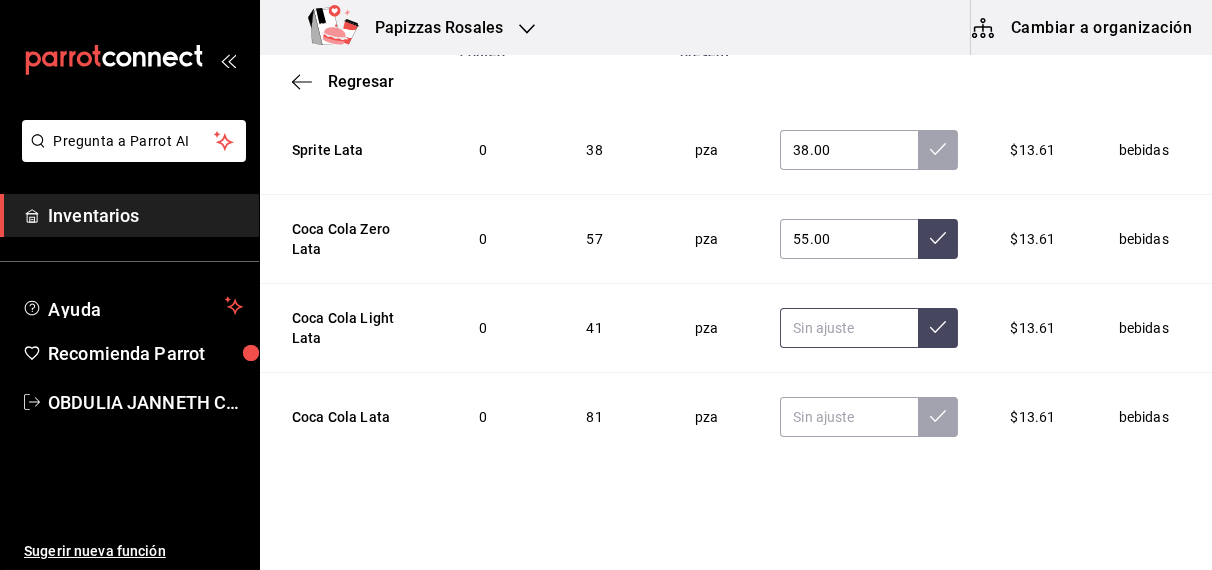 click at bounding box center (849, 328) 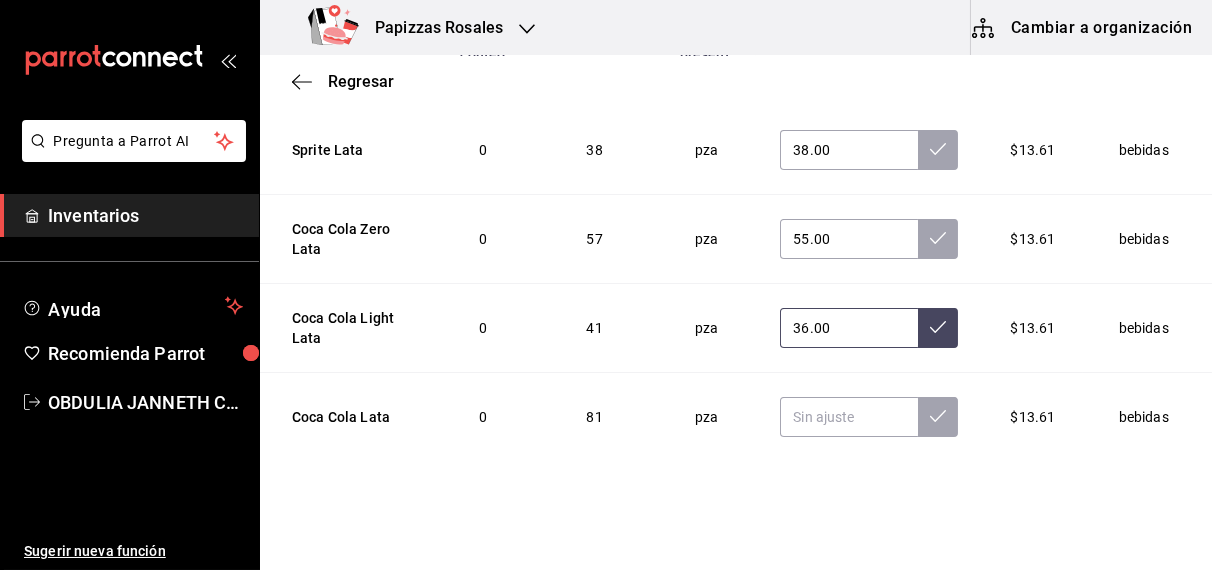 type on "36.00" 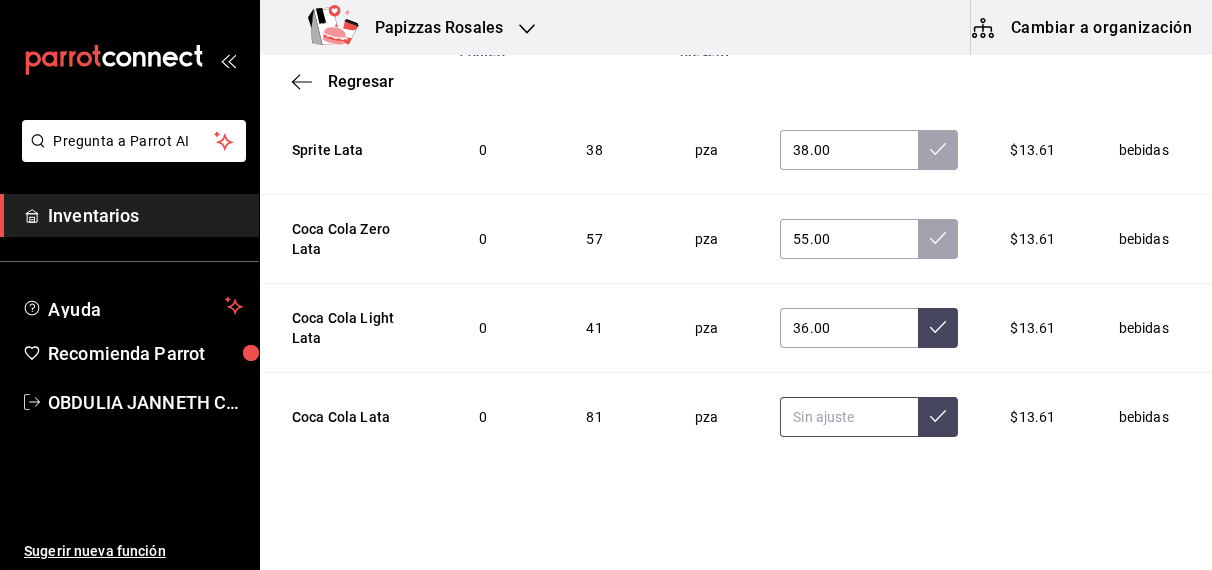 click at bounding box center [849, 417] 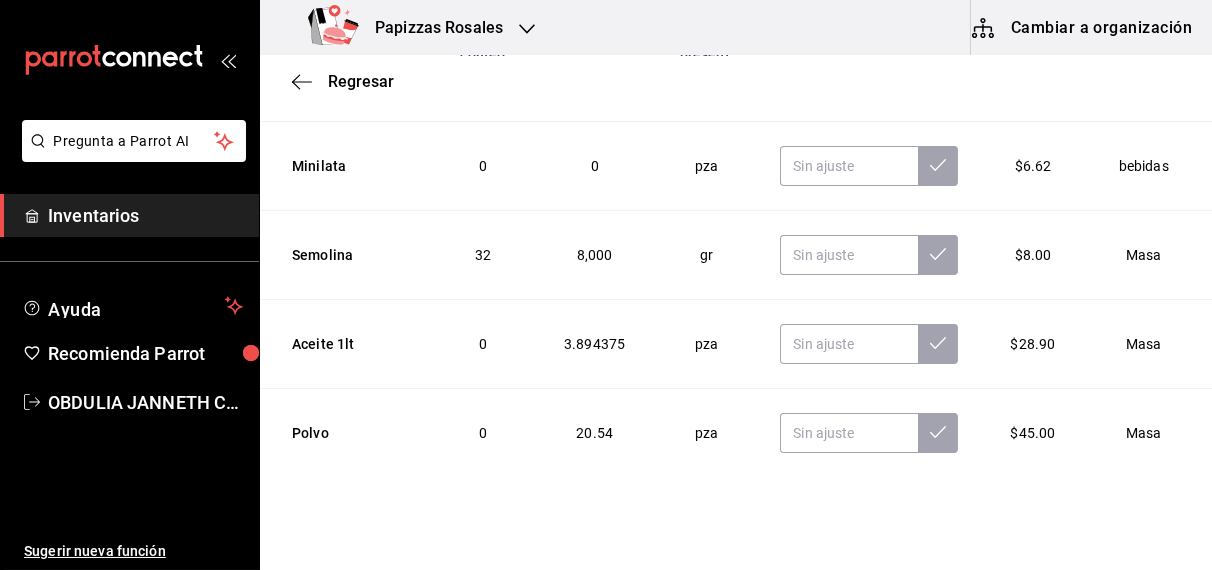 scroll, scrollTop: 3553, scrollLeft: 0, axis: vertical 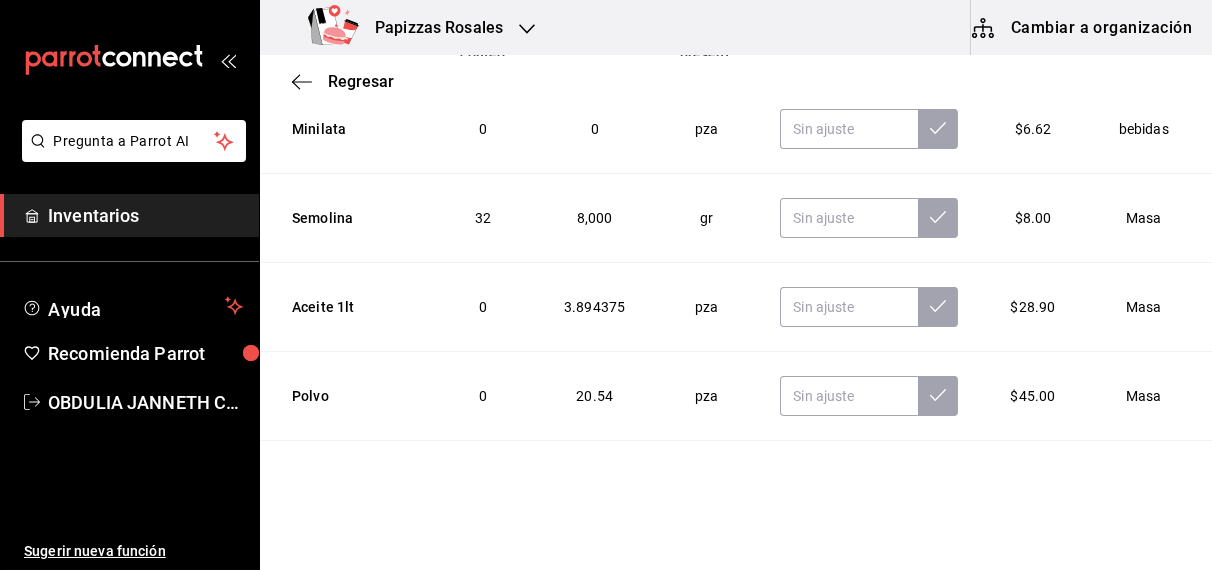 type on "73.00" 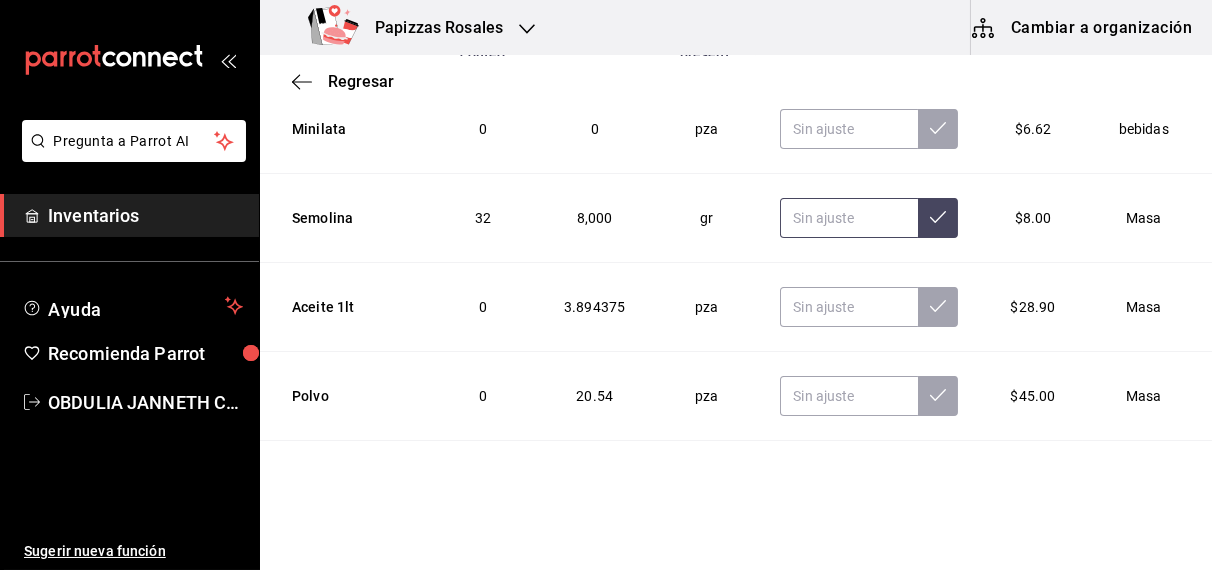 click at bounding box center [849, 218] 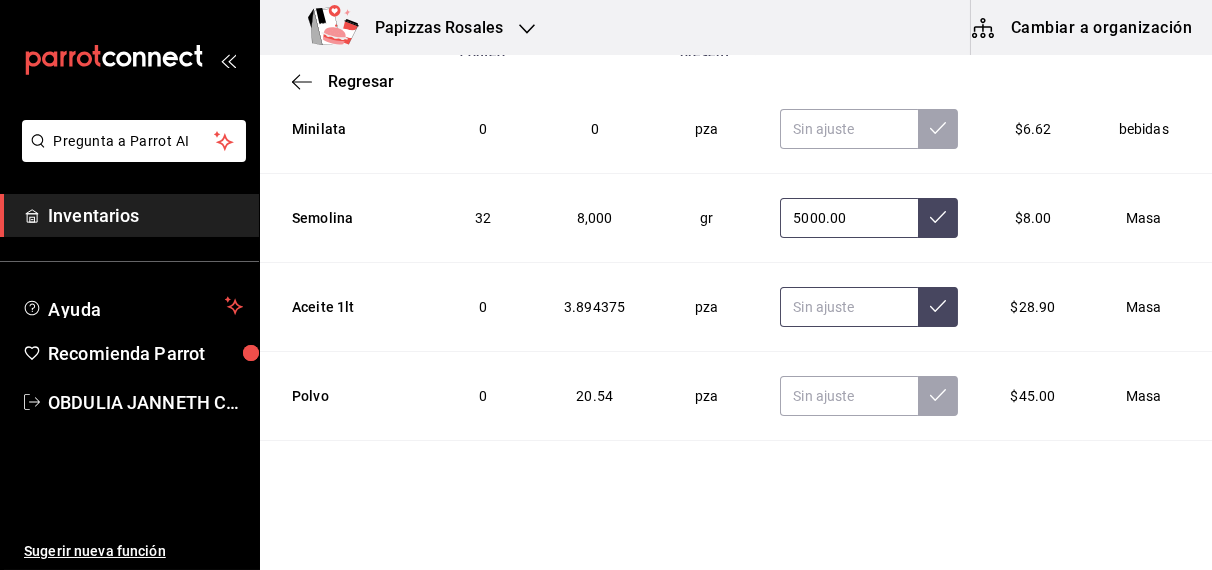 type on "5000.00" 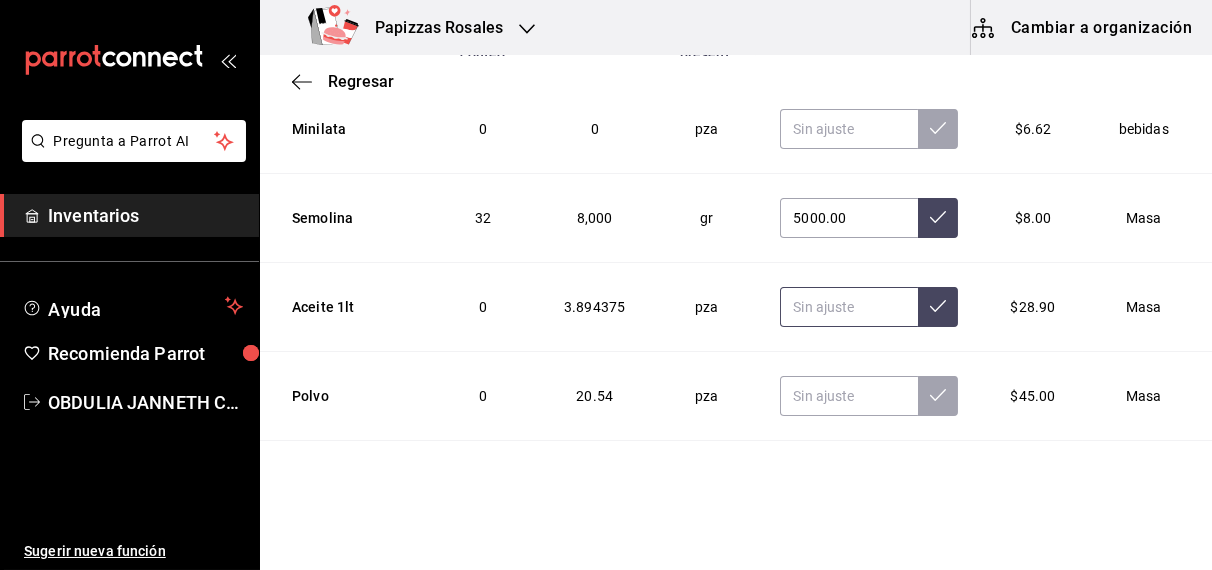 click at bounding box center [849, 307] 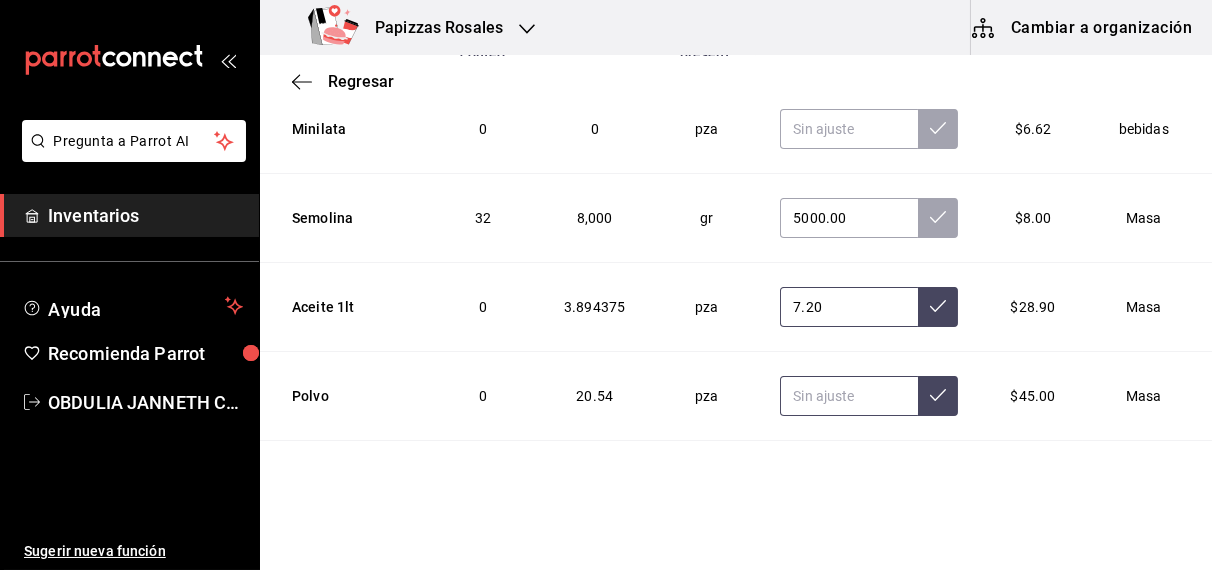 type on "7.20" 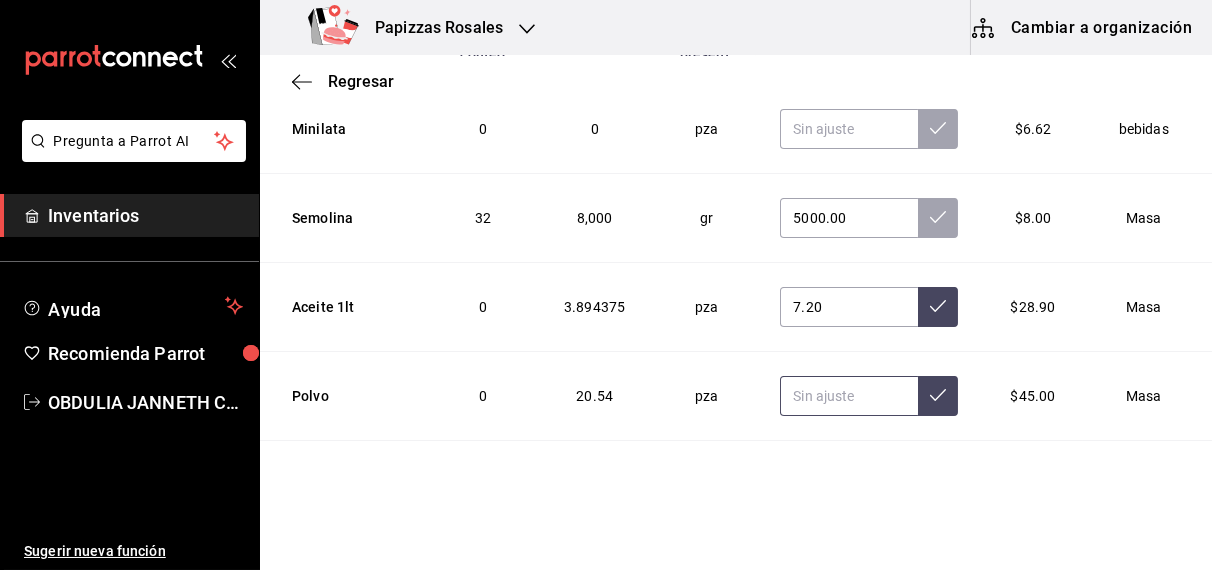 click at bounding box center [849, 396] 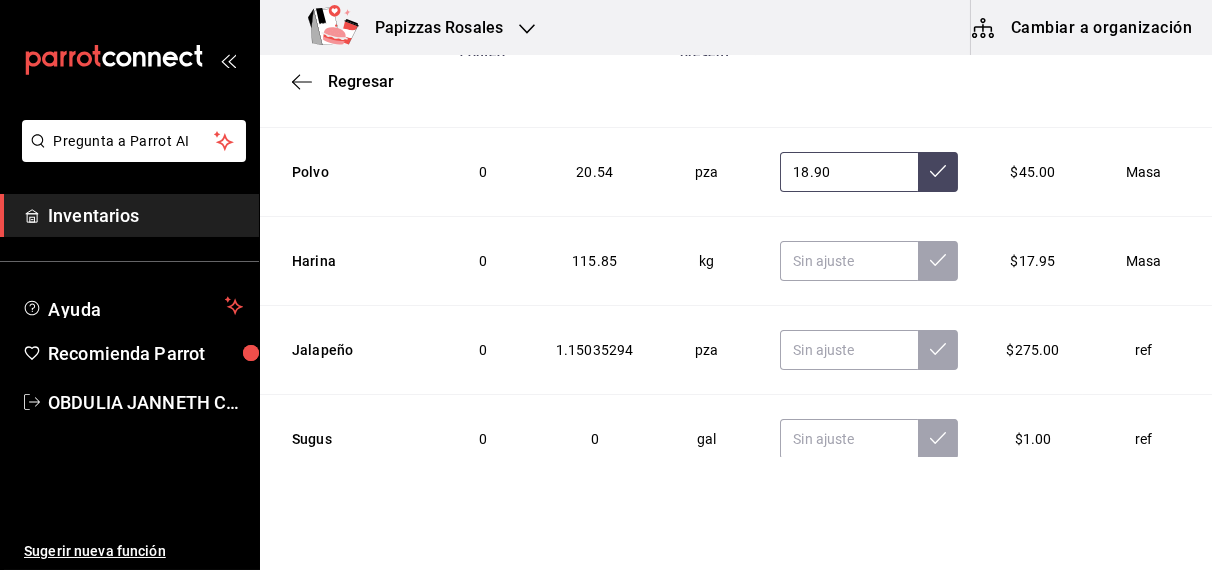 scroll, scrollTop: 3778, scrollLeft: 0, axis: vertical 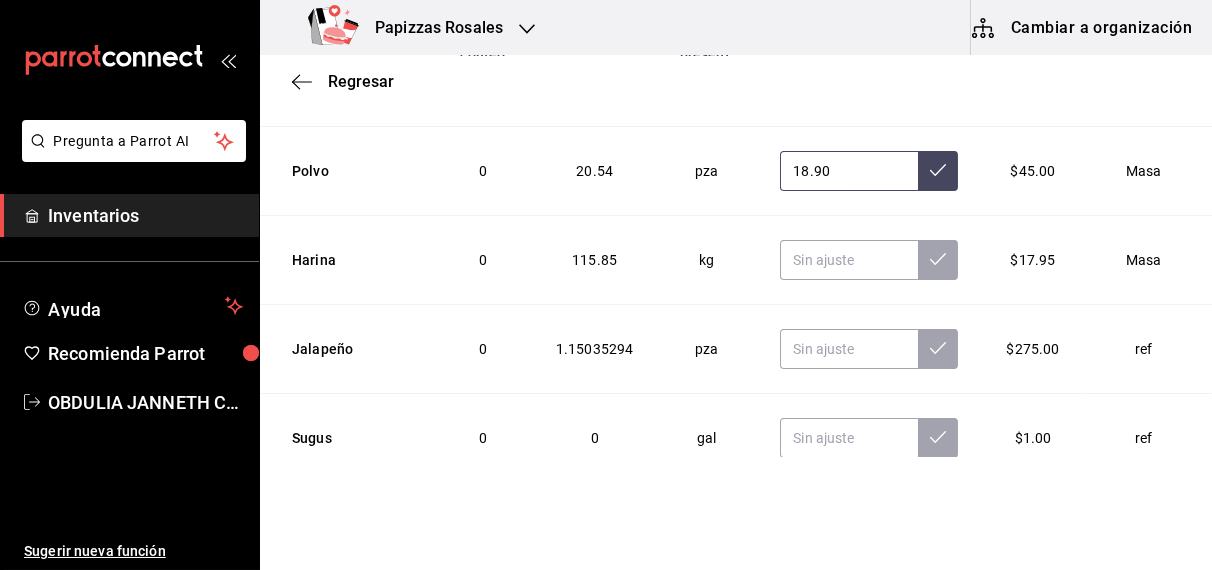 type on "18.90" 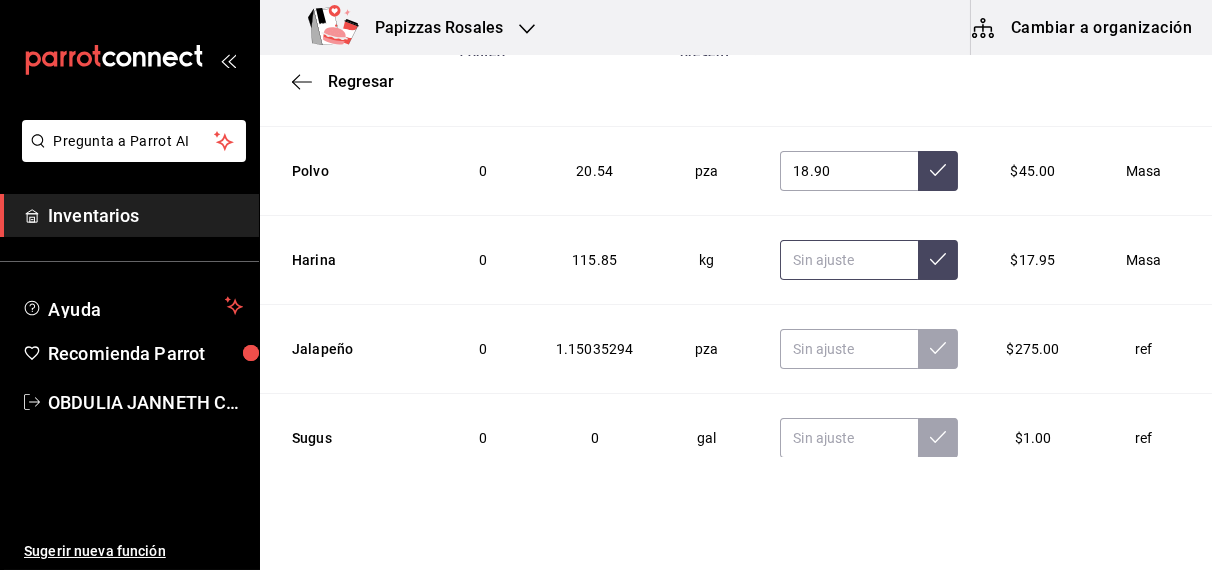 click at bounding box center [849, 260] 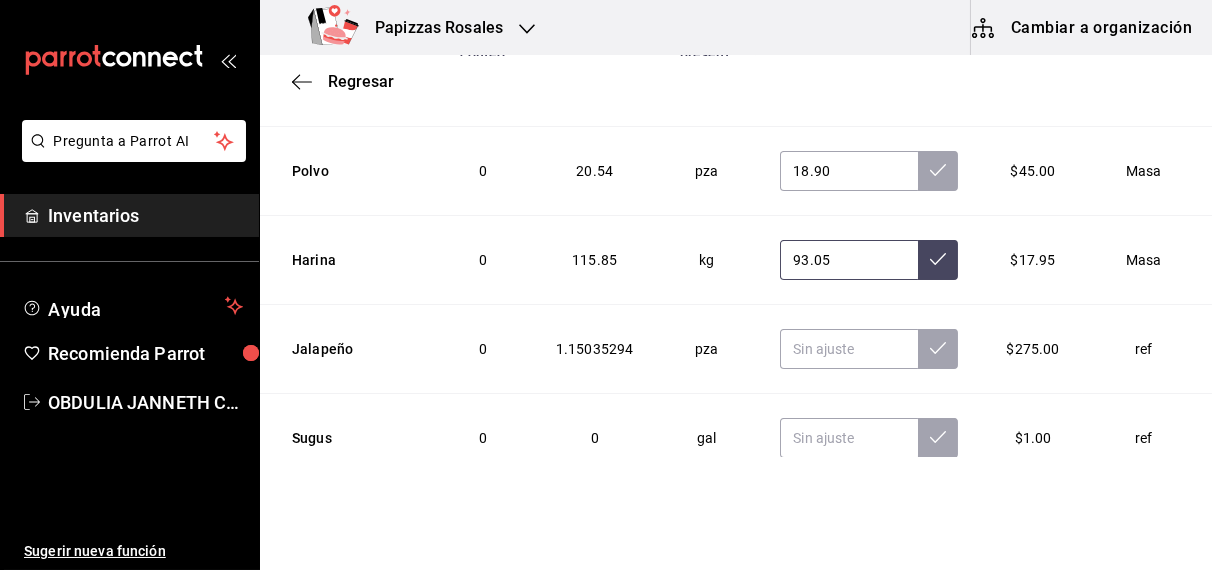 type on "93.05" 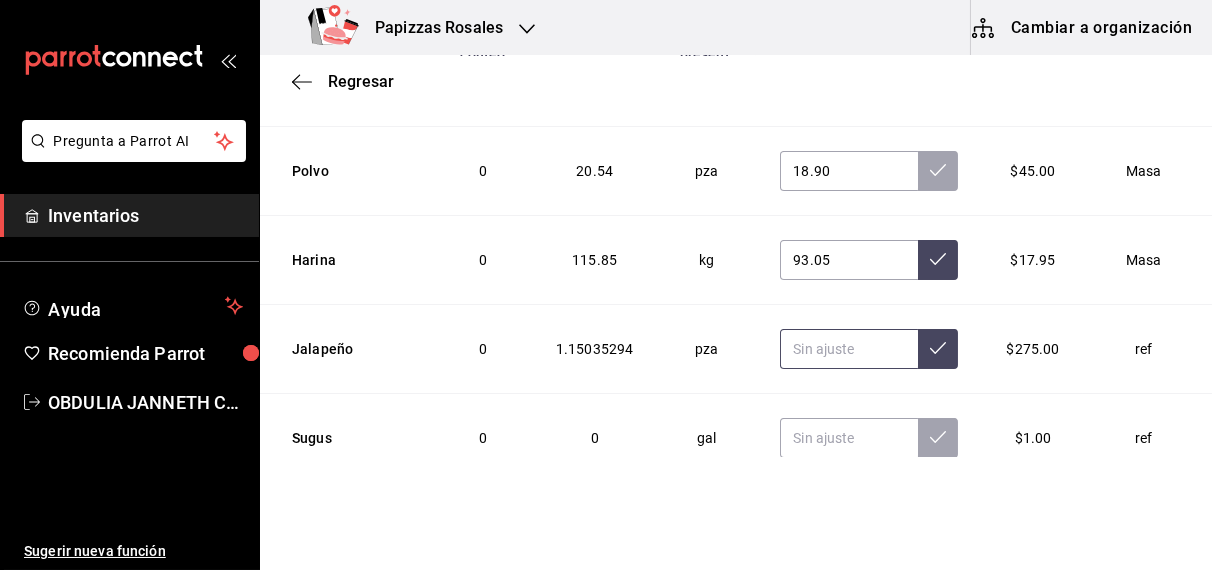 click at bounding box center (849, 349) 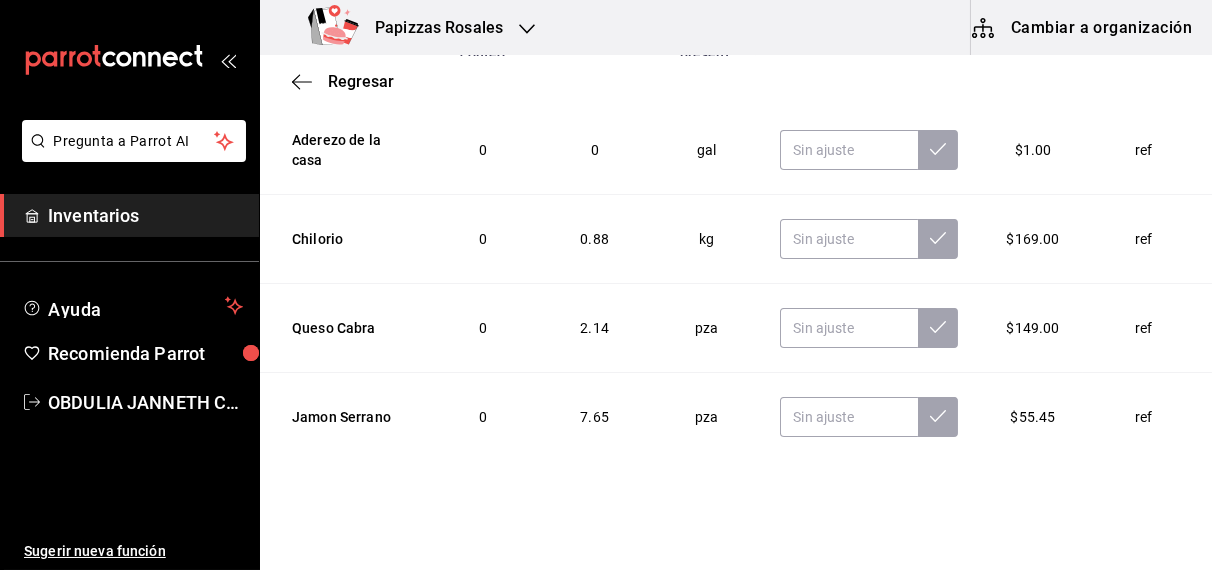 scroll, scrollTop: 4528, scrollLeft: 0, axis: vertical 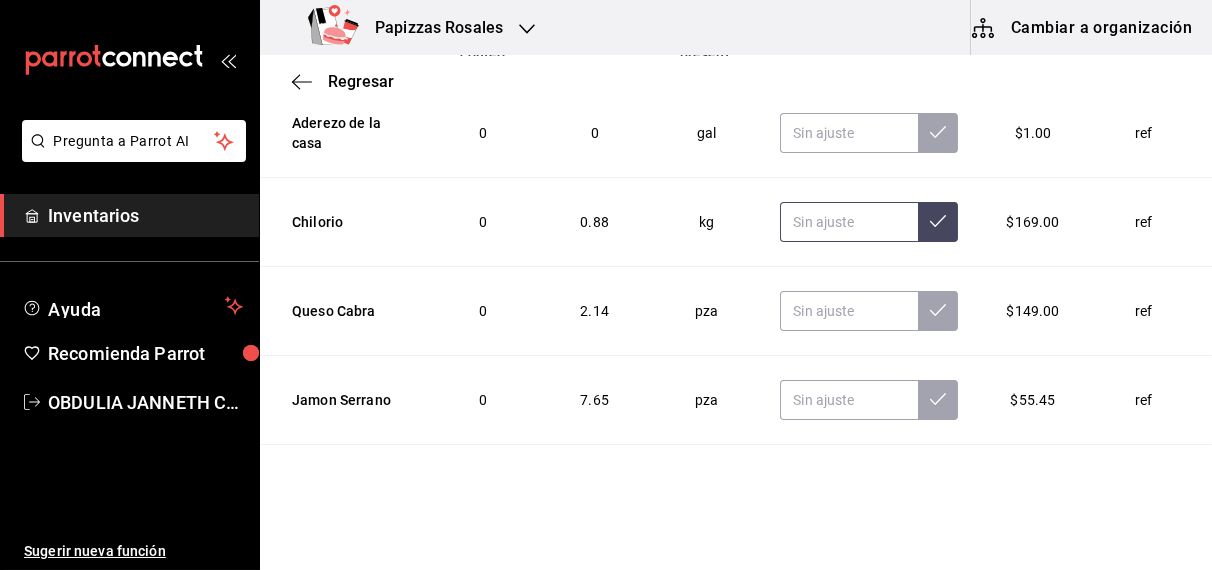 type on "1.00" 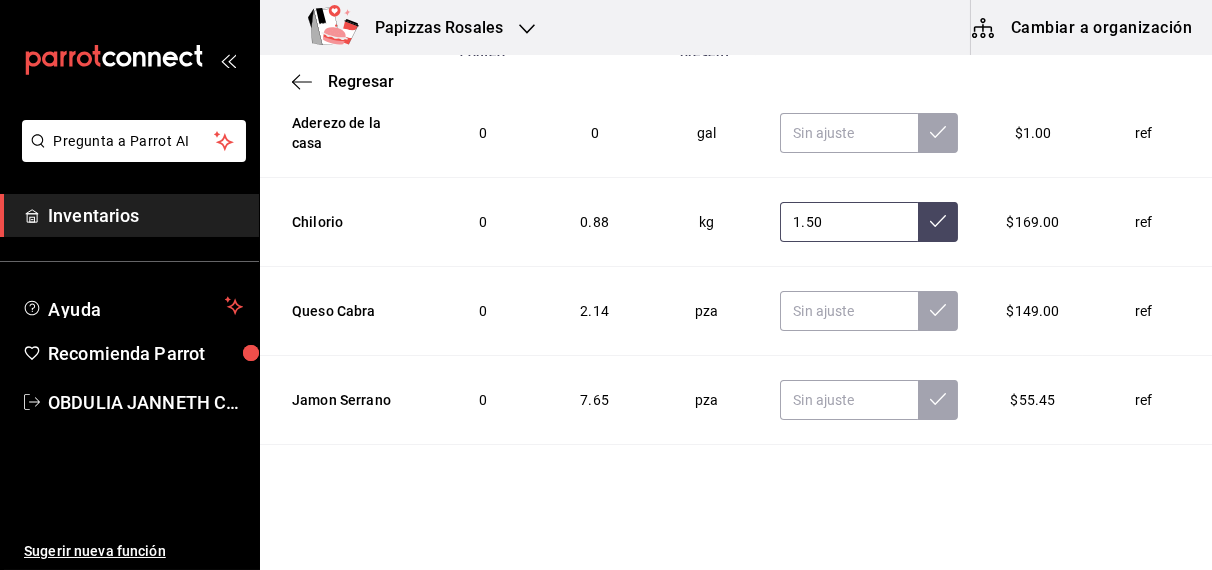 type on "1.50" 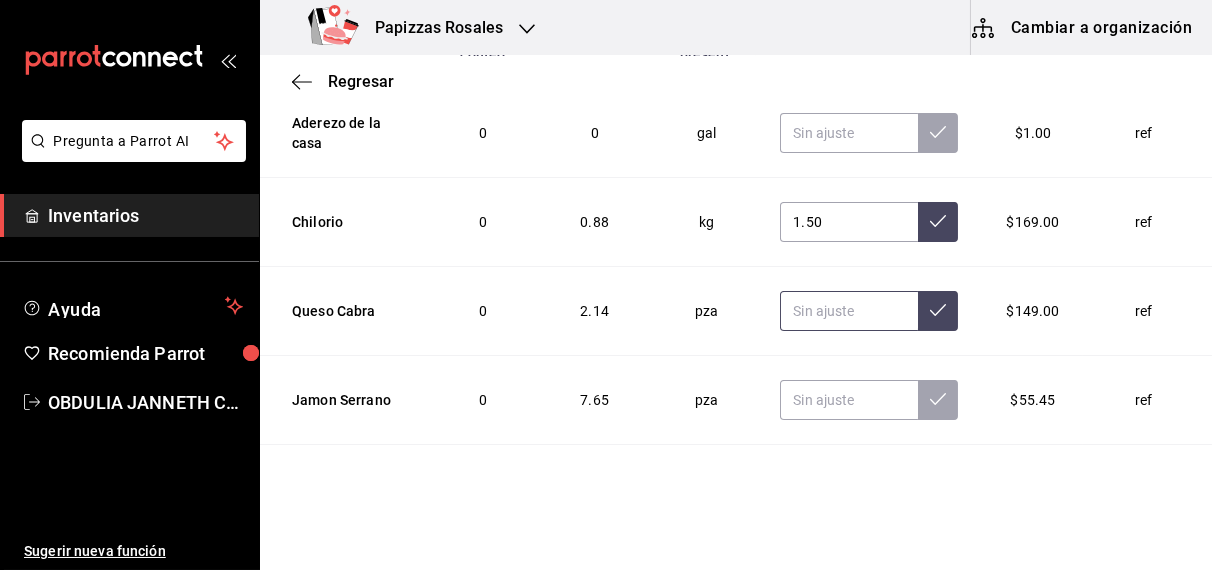 click at bounding box center (849, 311) 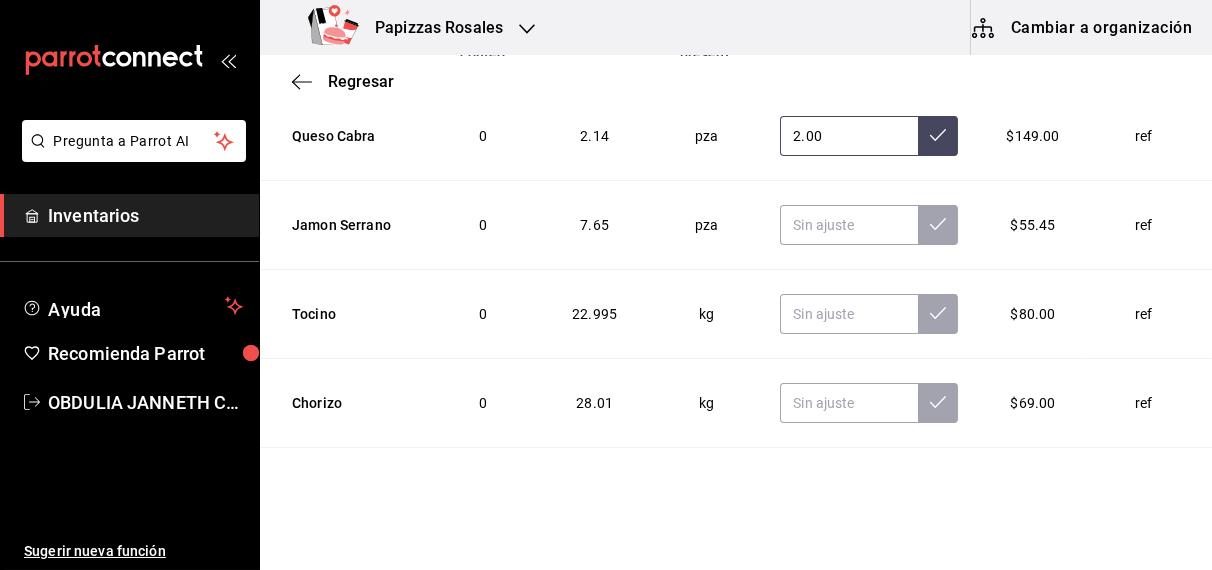 scroll, scrollTop: 4706, scrollLeft: 0, axis: vertical 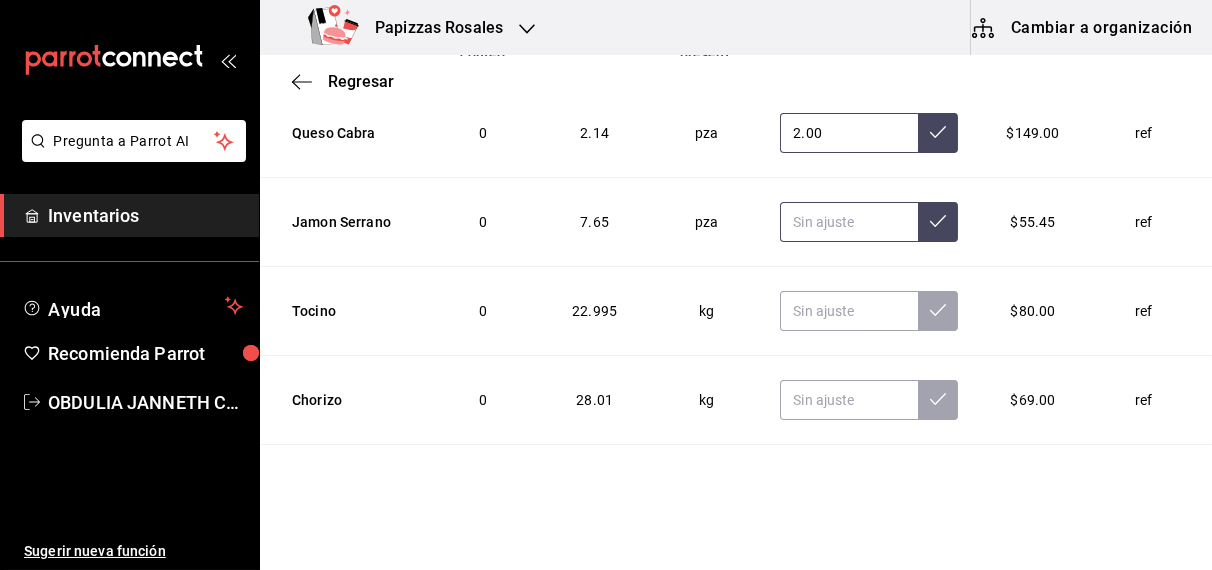 type on "2.00" 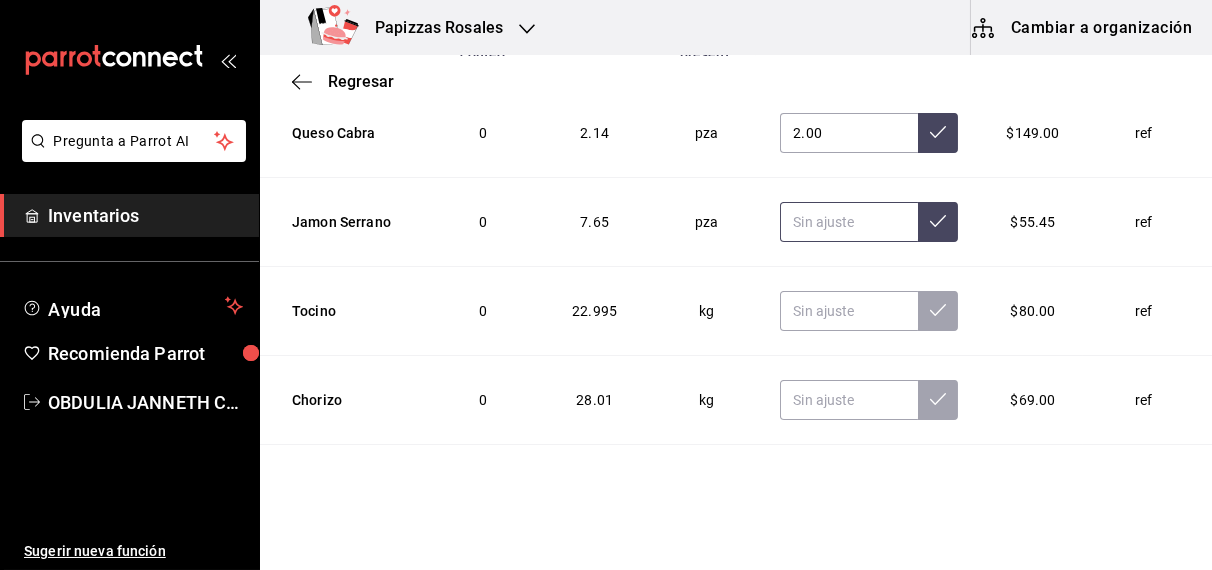 click at bounding box center (849, 222) 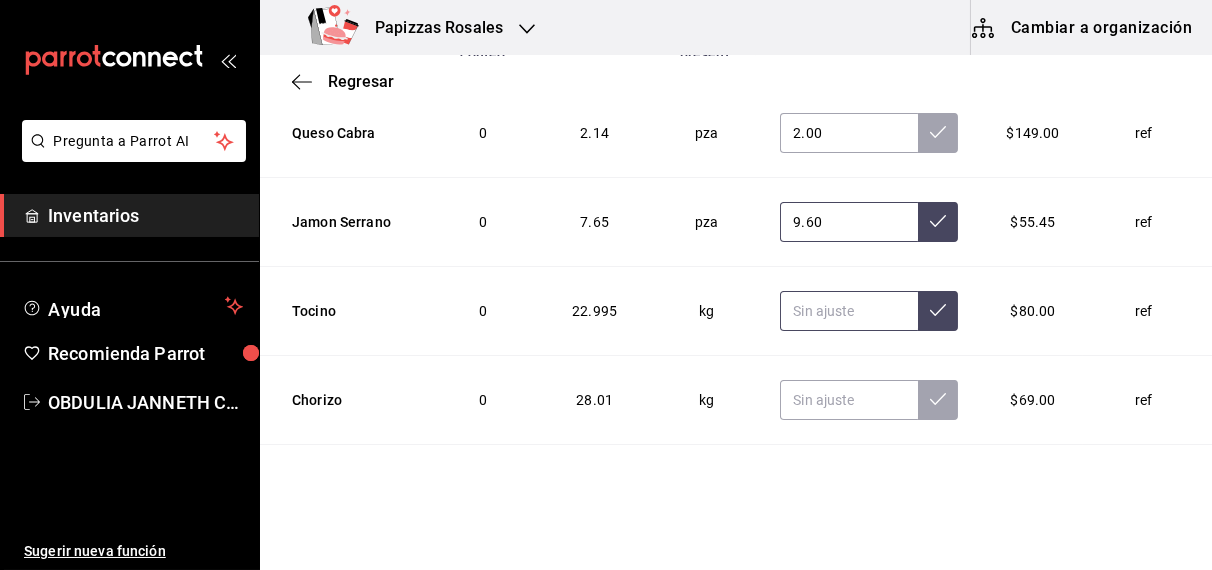 type on "9.60" 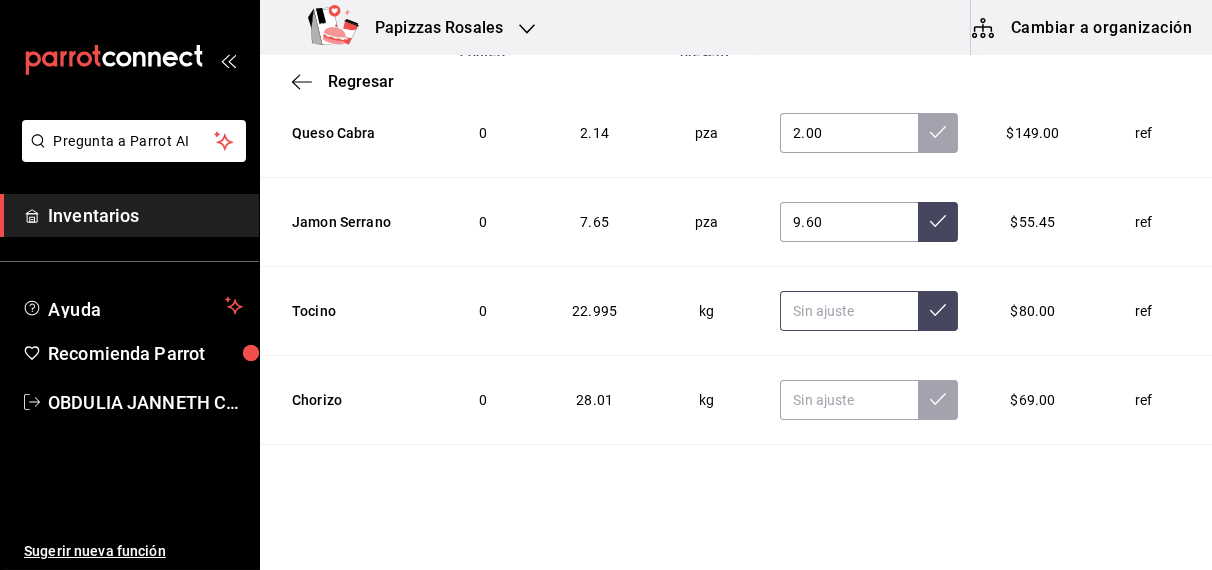 click at bounding box center [849, 311] 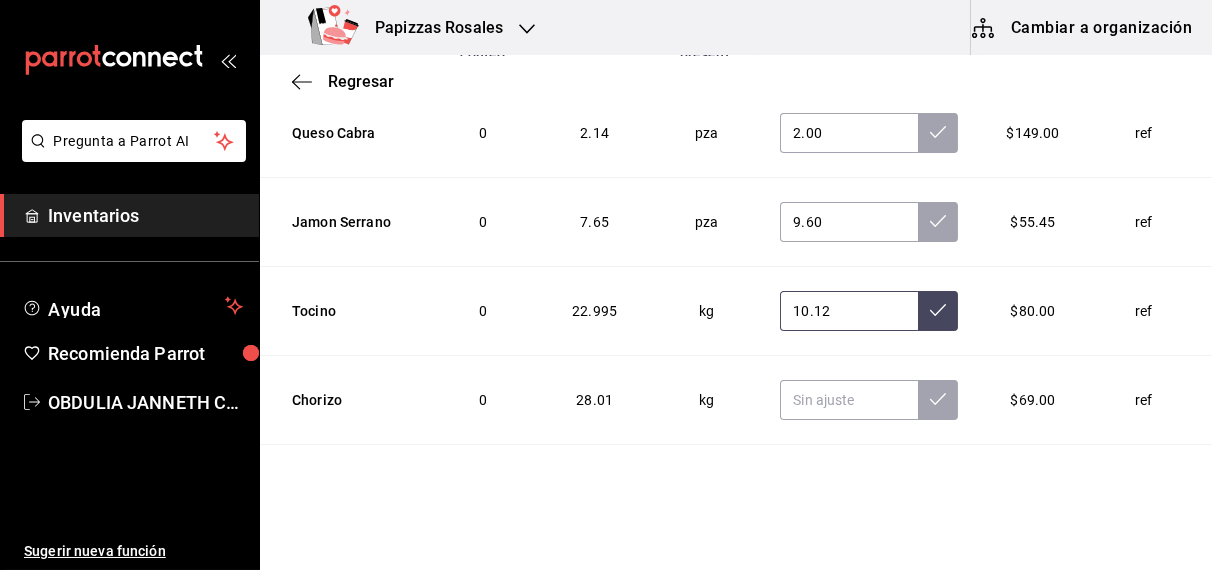 type on "10.12" 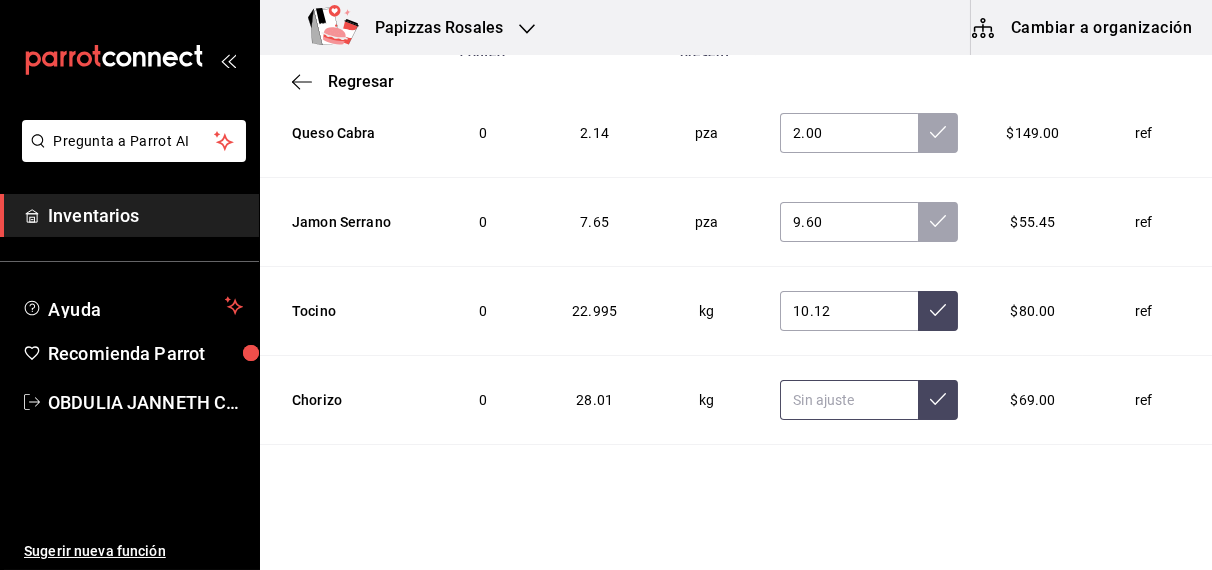 click at bounding box center [849, 400] 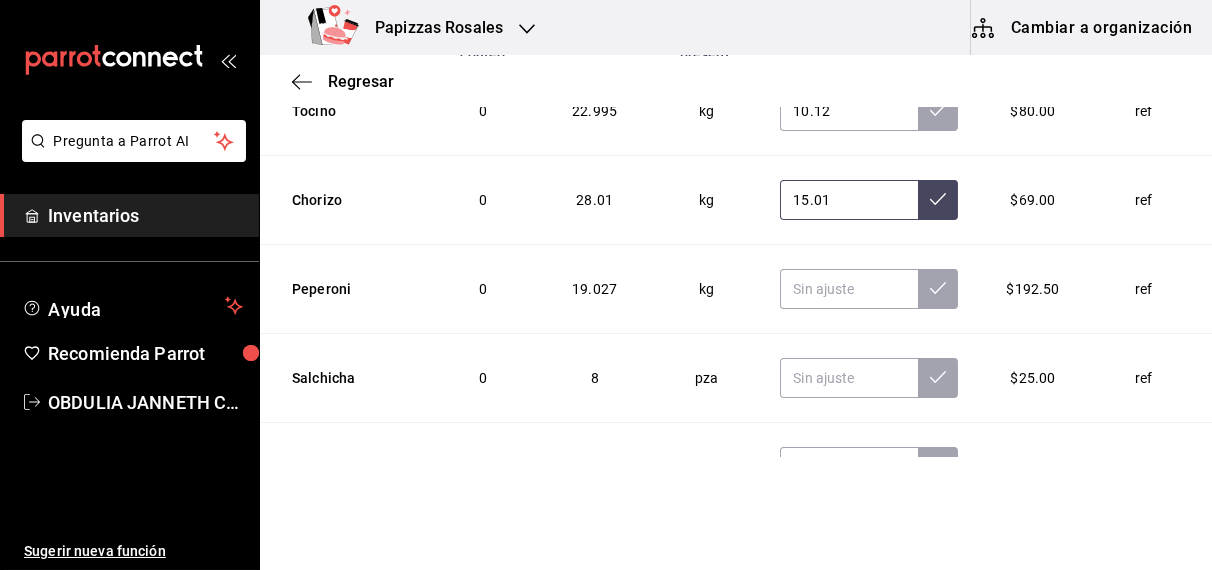 scroll, scrollTop: 4918, scrollLeft: 0, axis: vertical 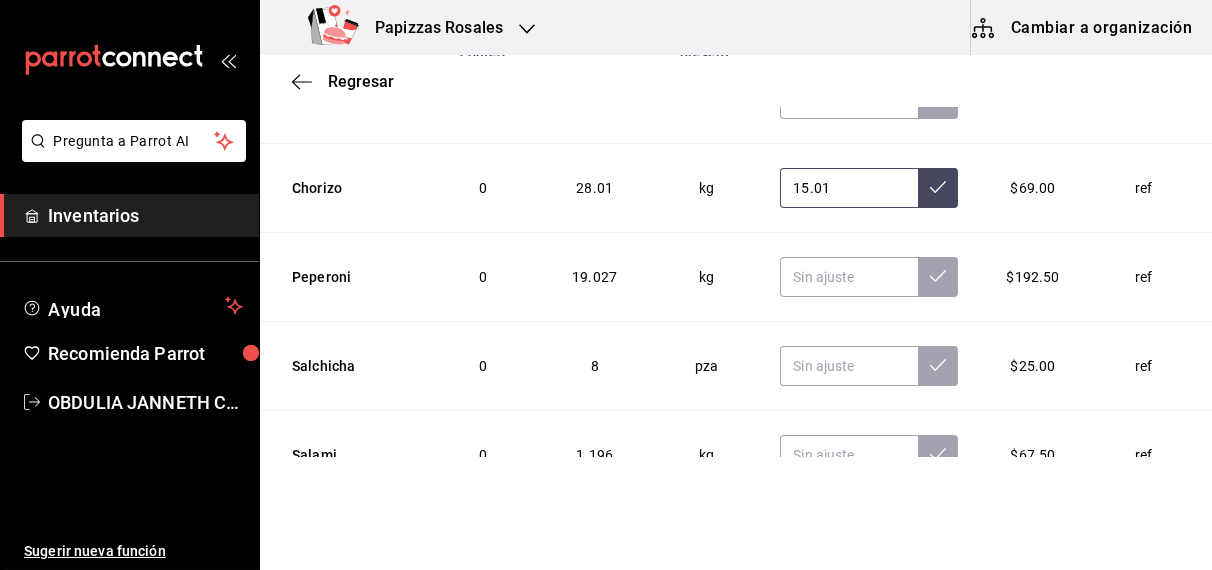 type on "15.01" 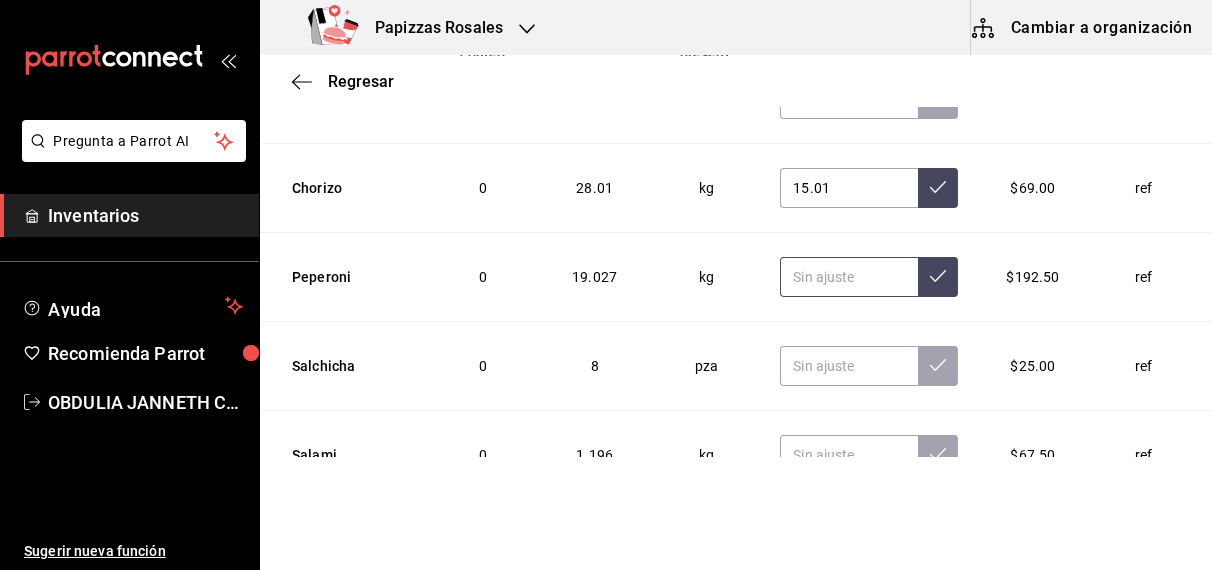 click at bounding box center [849, 277] 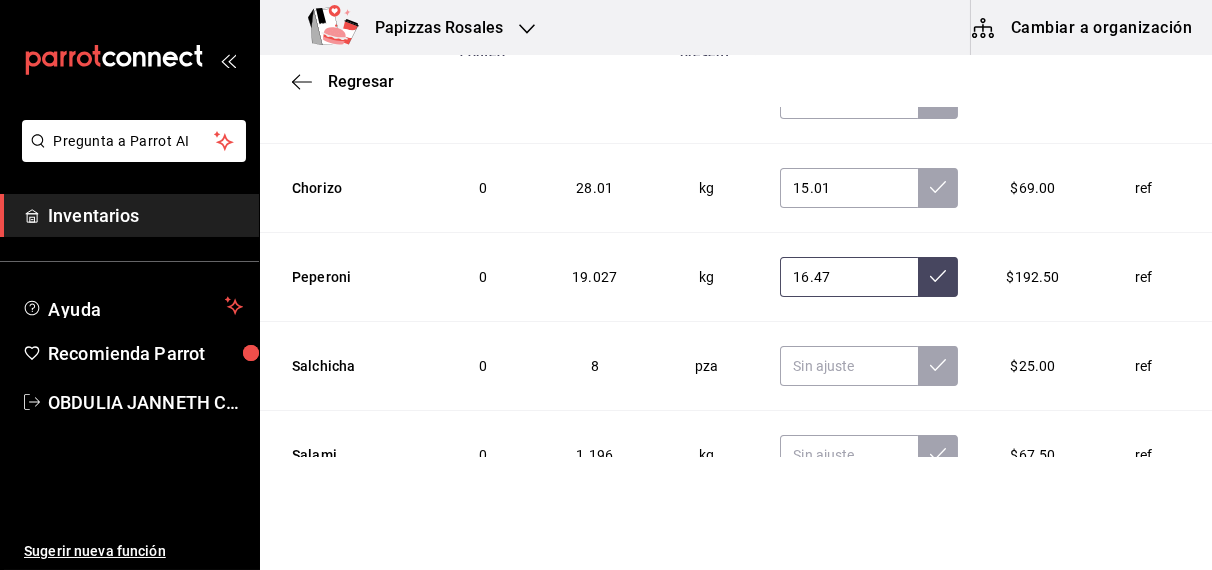 type on "16.47" 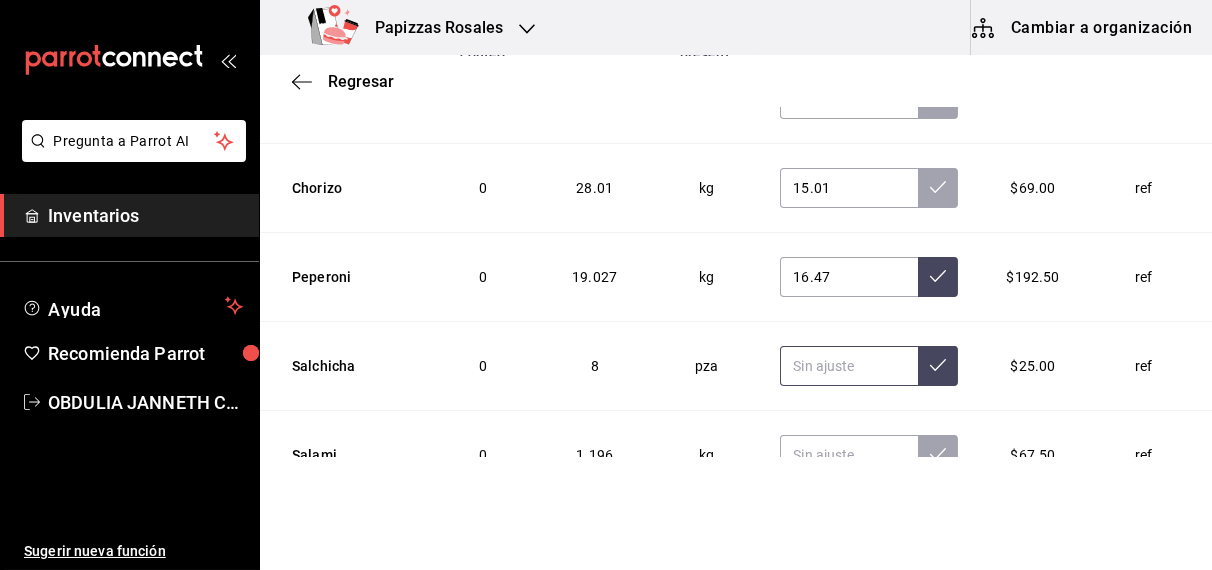 click at bounding box center [849, 366] 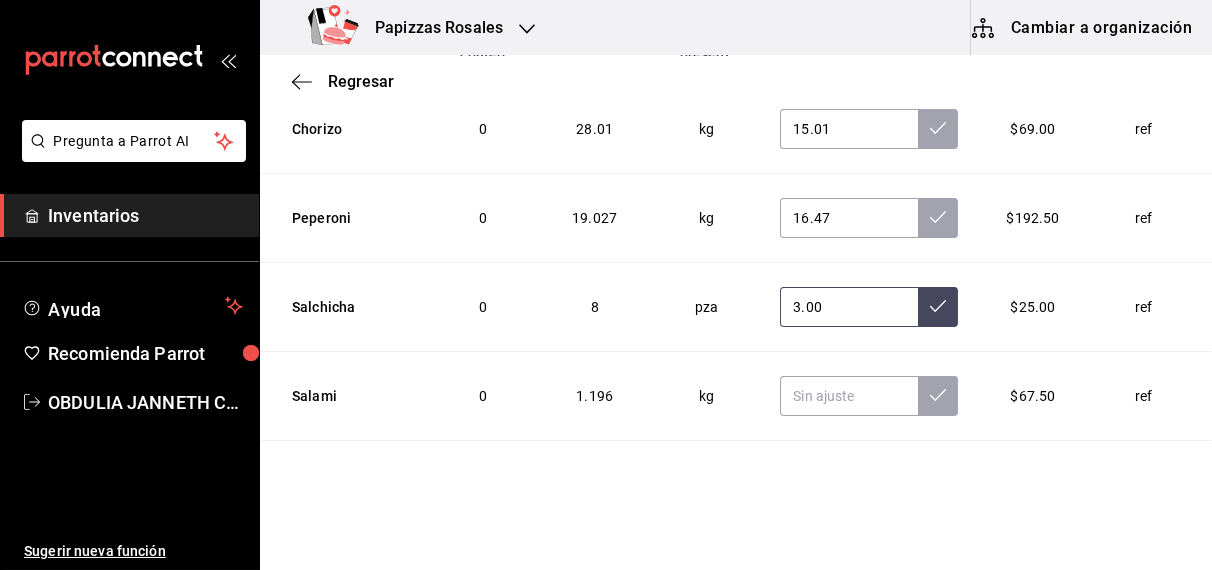 scroll, scrollTop: 5020, scrollLeft: 0, axis: vertical 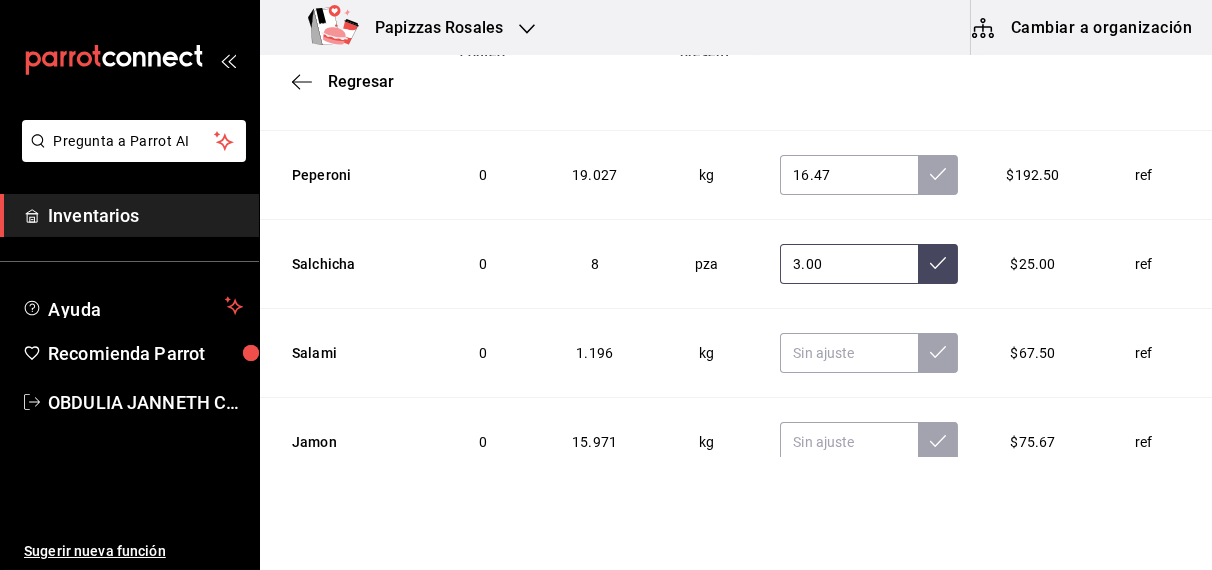 type on "3.00" 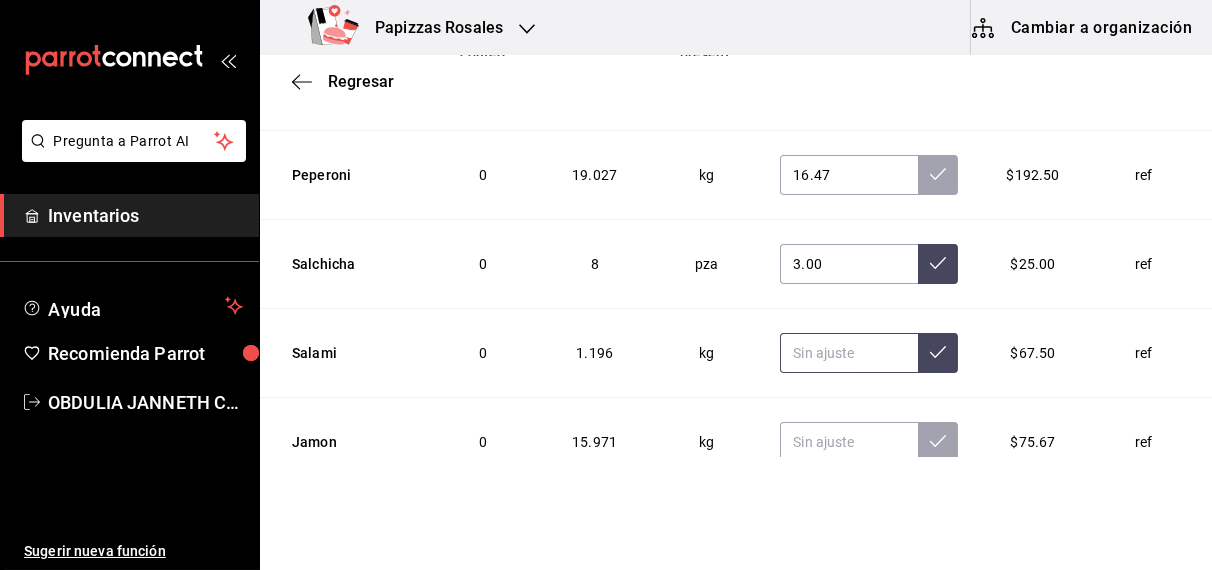 click at bounding box center (849, 353) 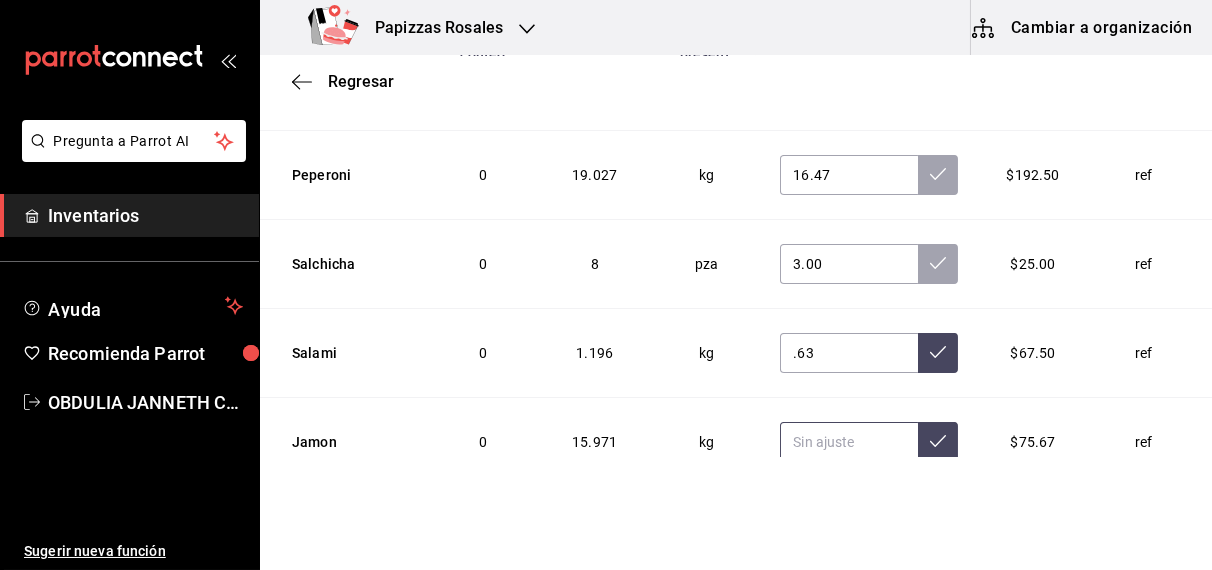 click at bounding box center [849, 442] 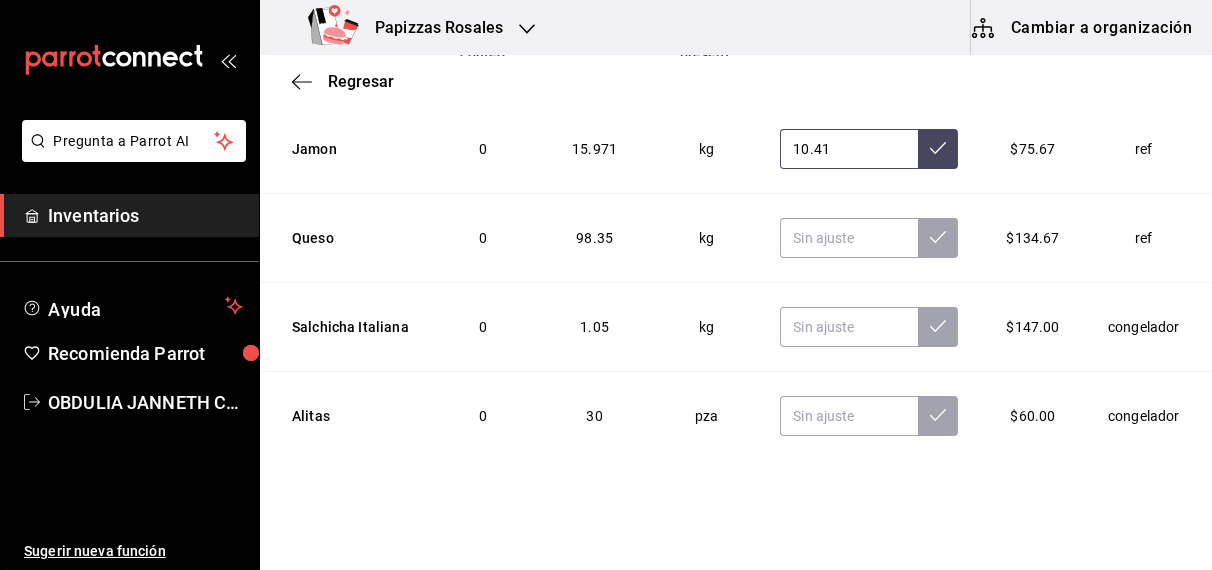 scroll, scrollTop: 5315, scrollLeft: 0, axis: vertical 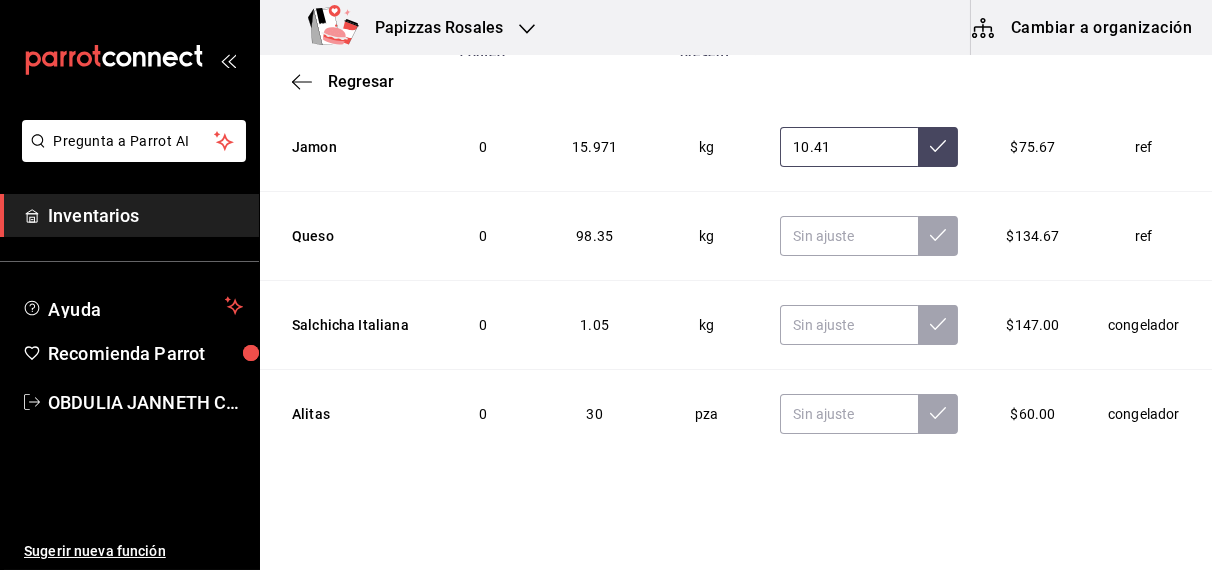 type on "10.41" 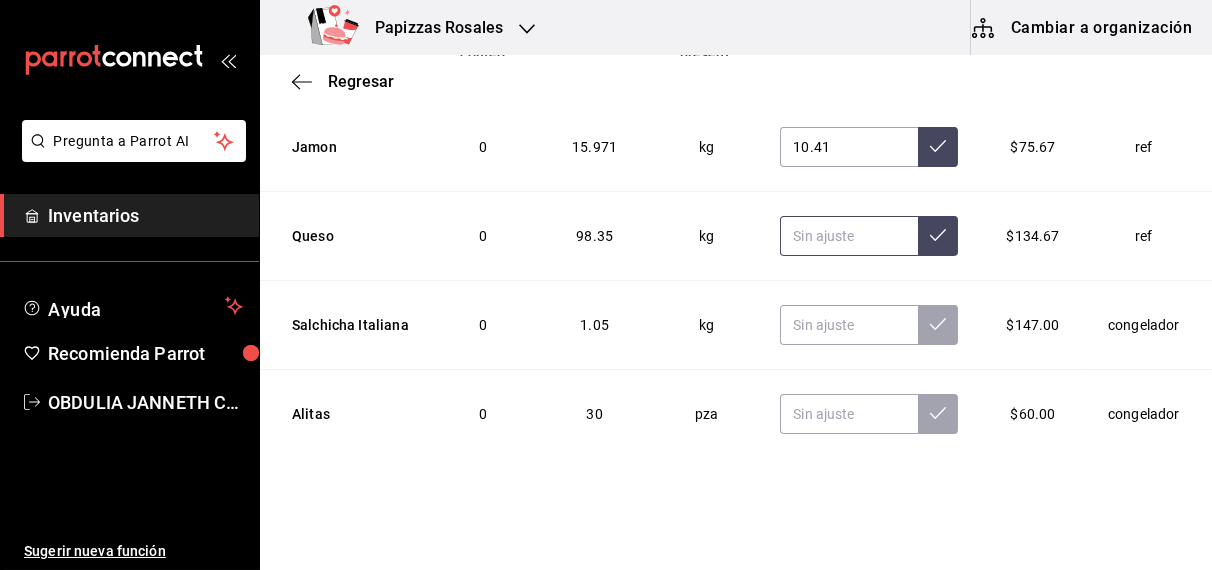 click at bounding box center (849, 236) 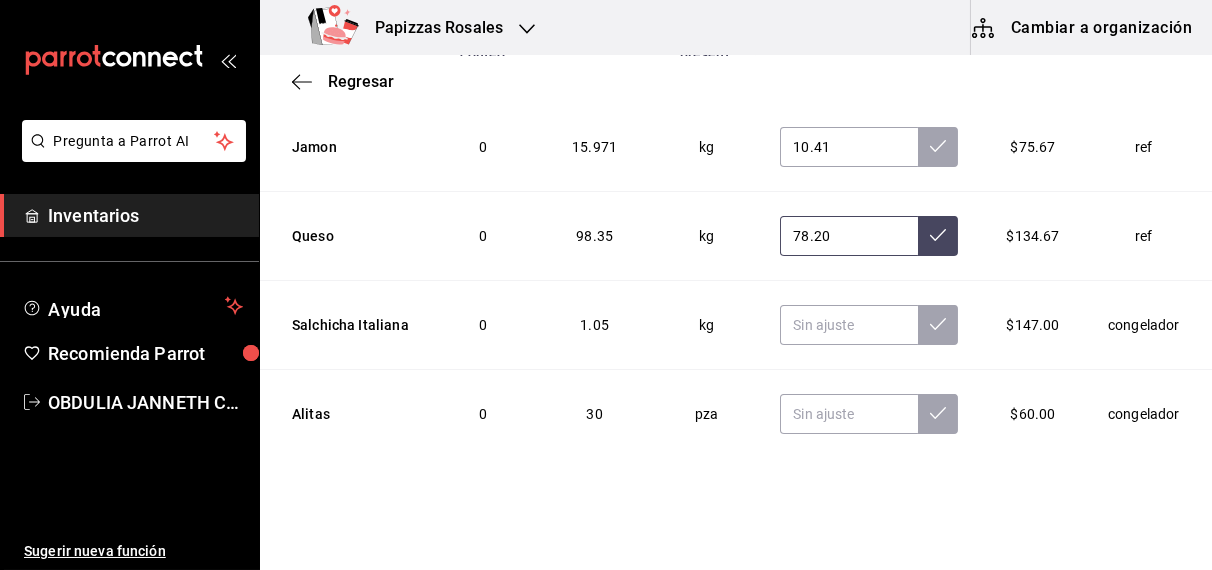 type on "78.20" 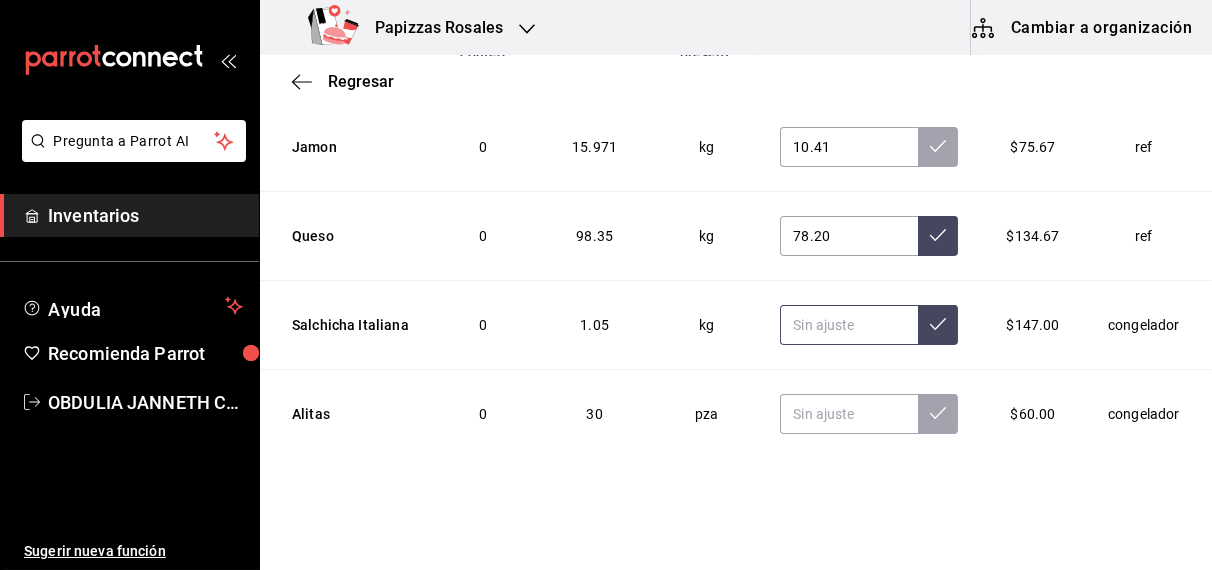 click at bounding box center (849, 325) 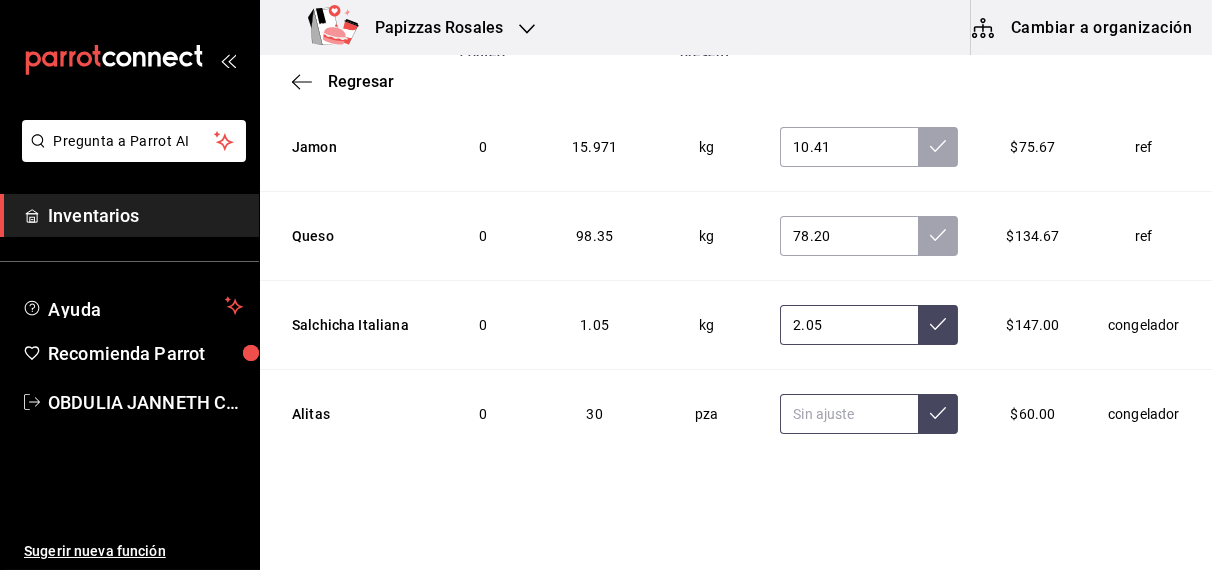 type on "2.05" 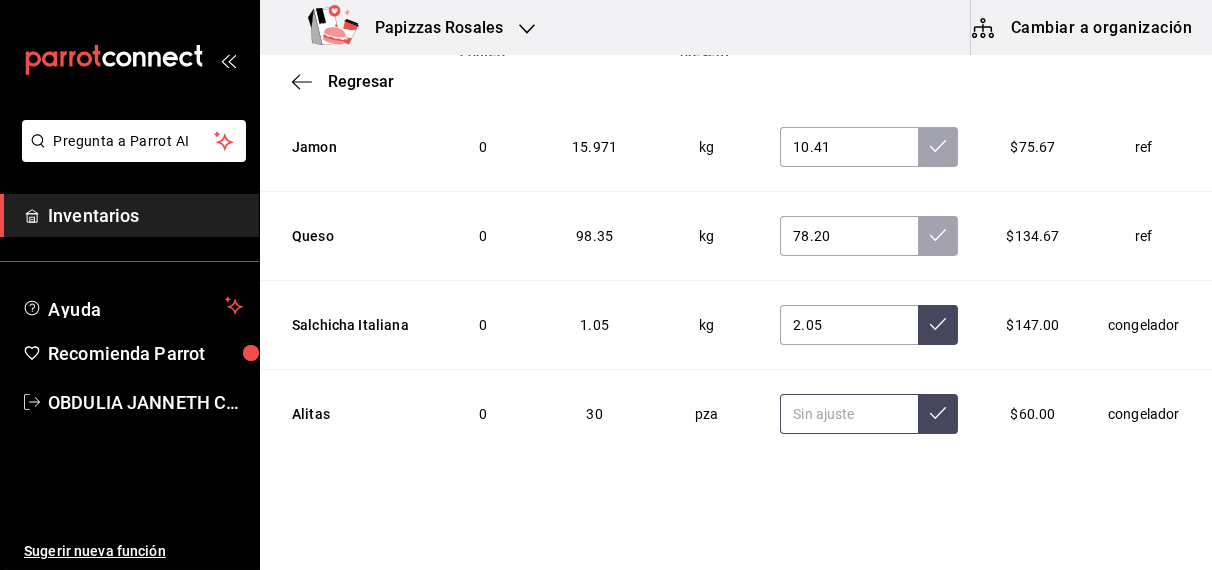 click at bounding box center [849, 414] 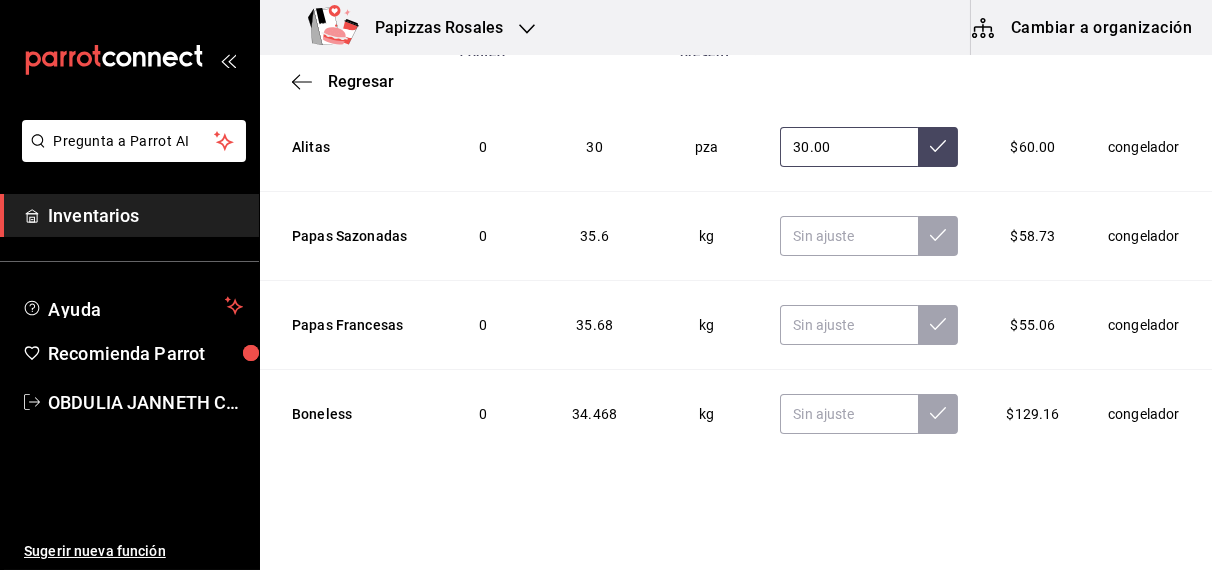 scroll, scrollTop: 5581, scrollLeft: 0, axis: vertical 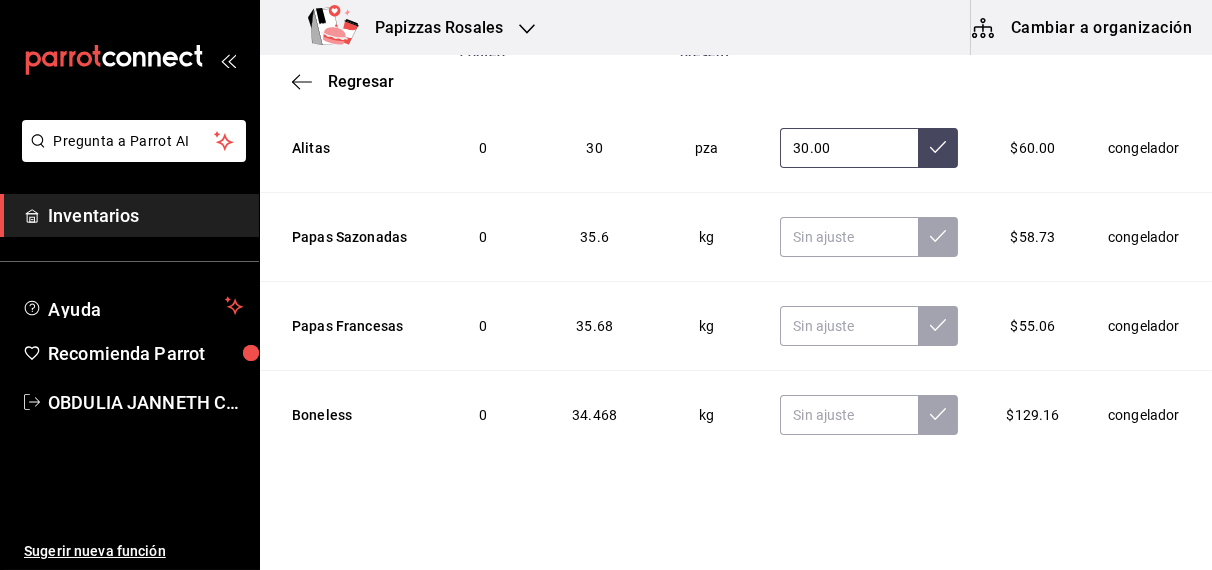 type on "30.00" 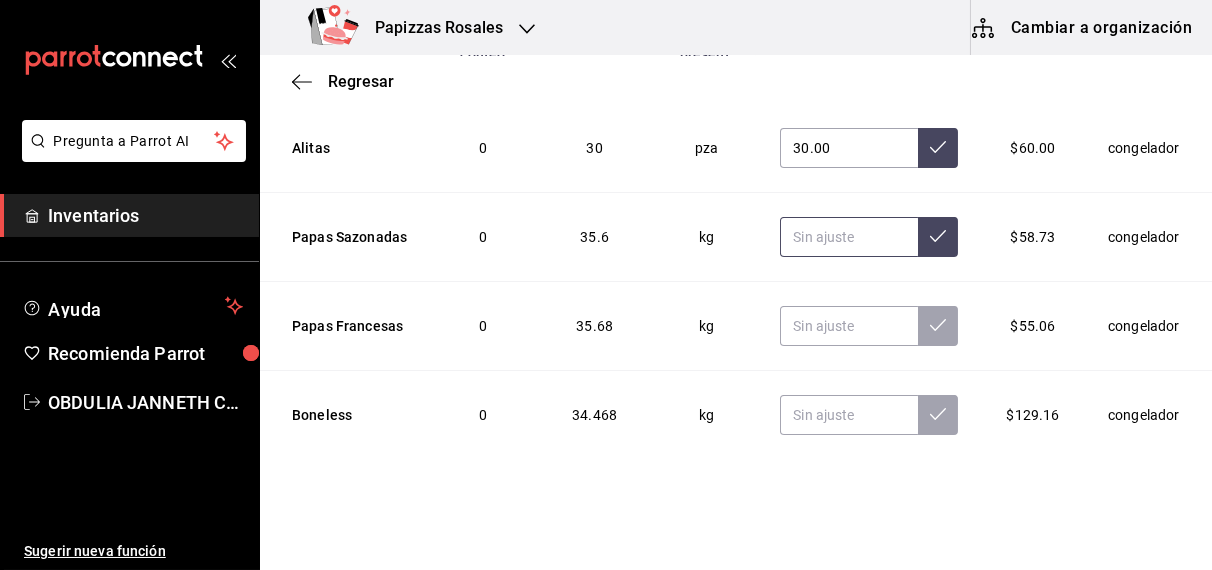 click at bounding box center [849, 237] 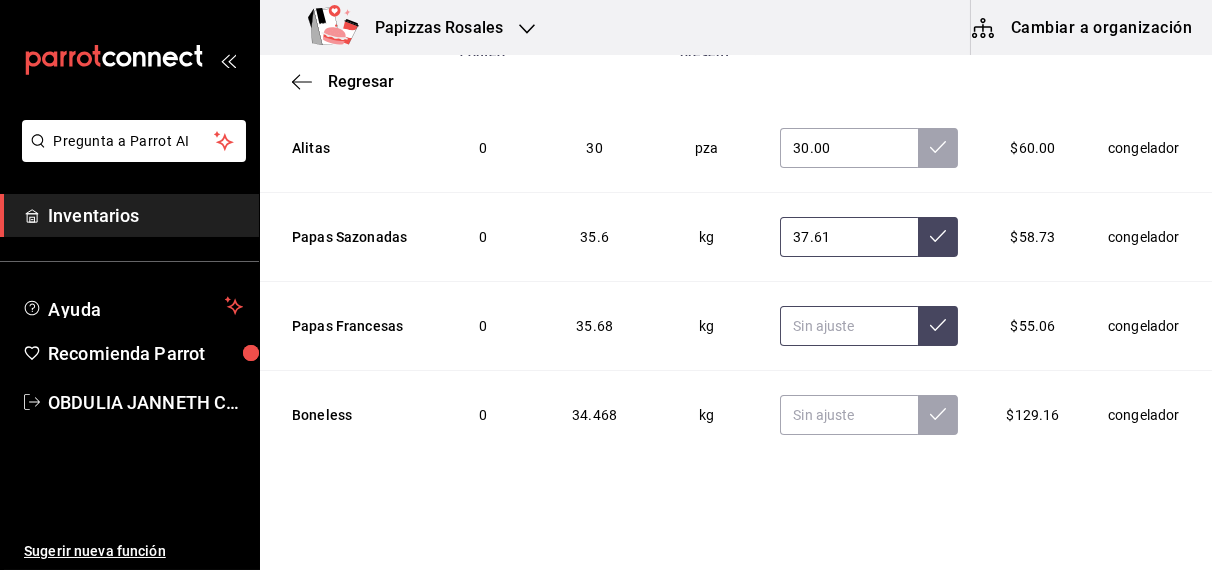 type on "37.61" 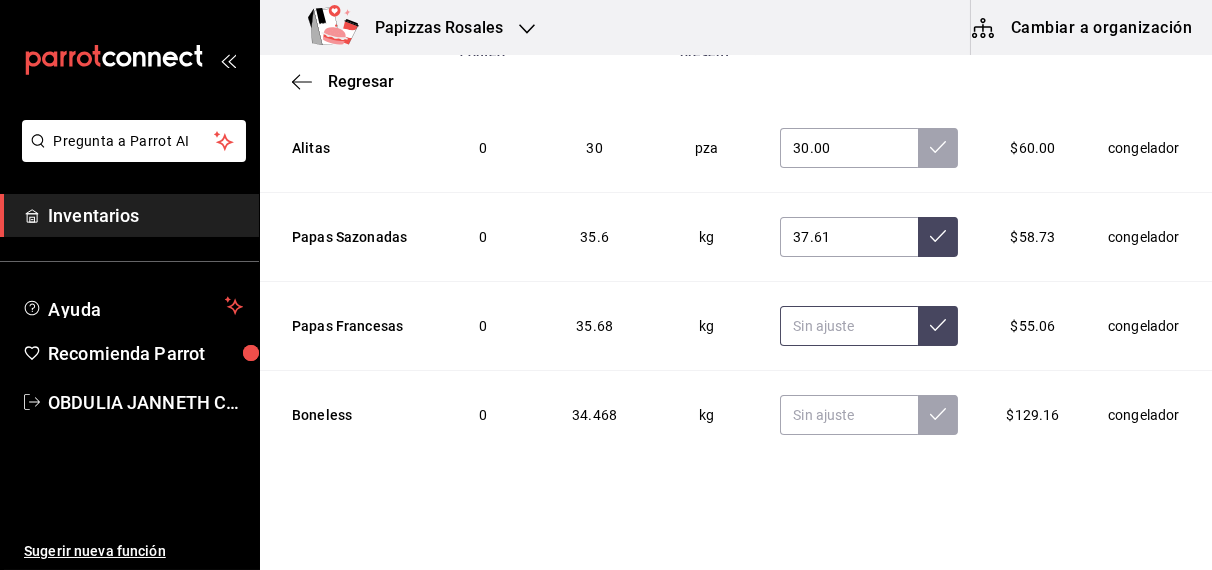 click at bounding box center (849, 326) 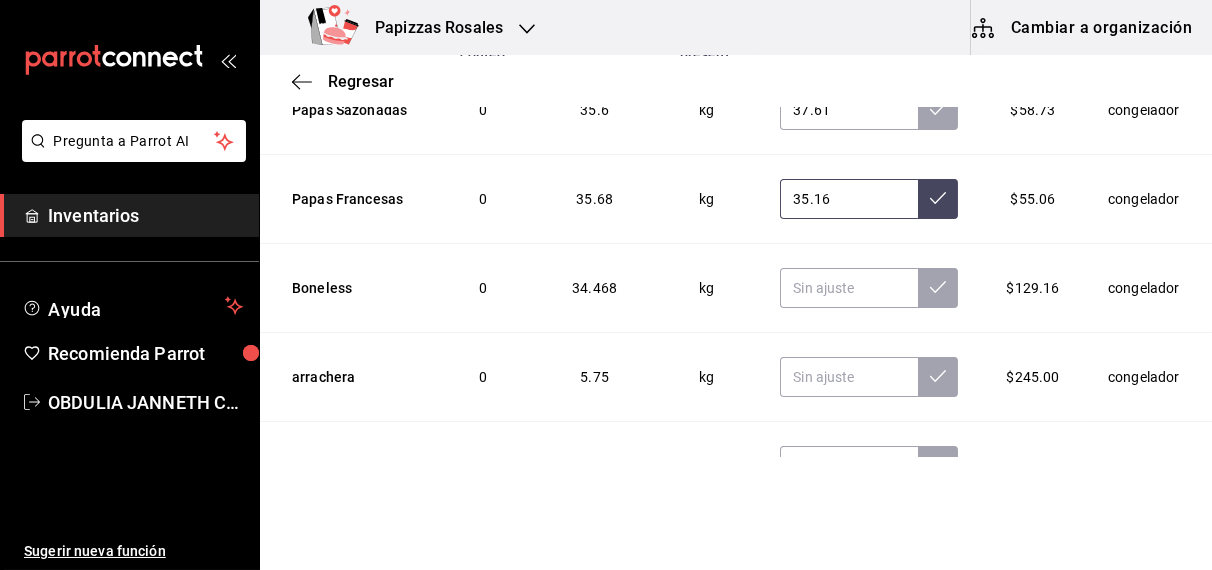 scroll, scrollTop: 5709, scrollLeft: 0, axis: vertical 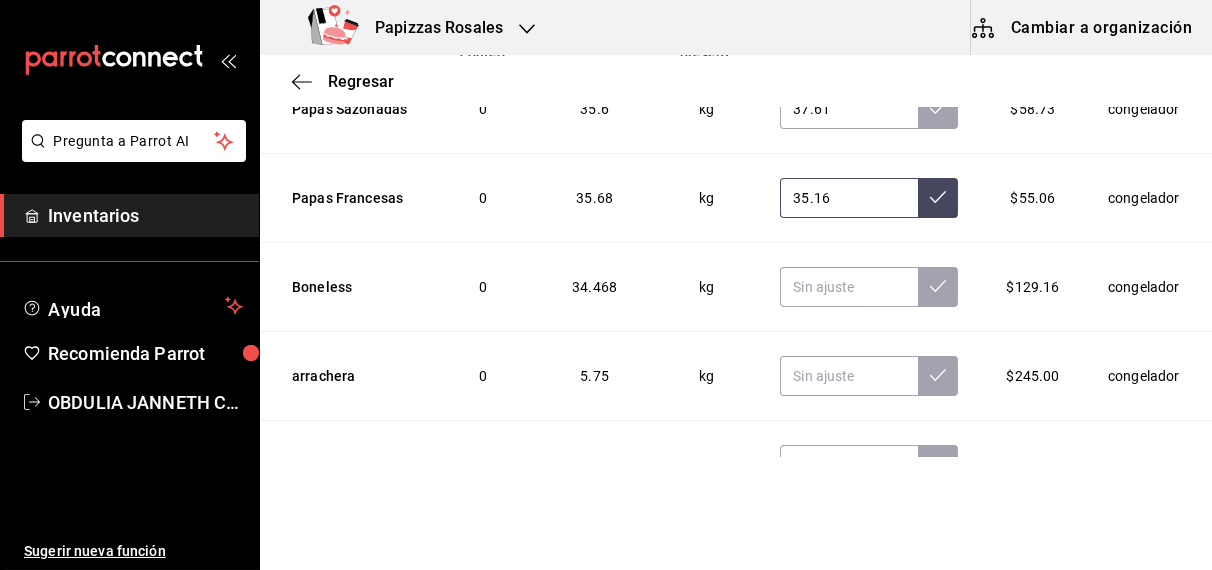 type on "35.16" 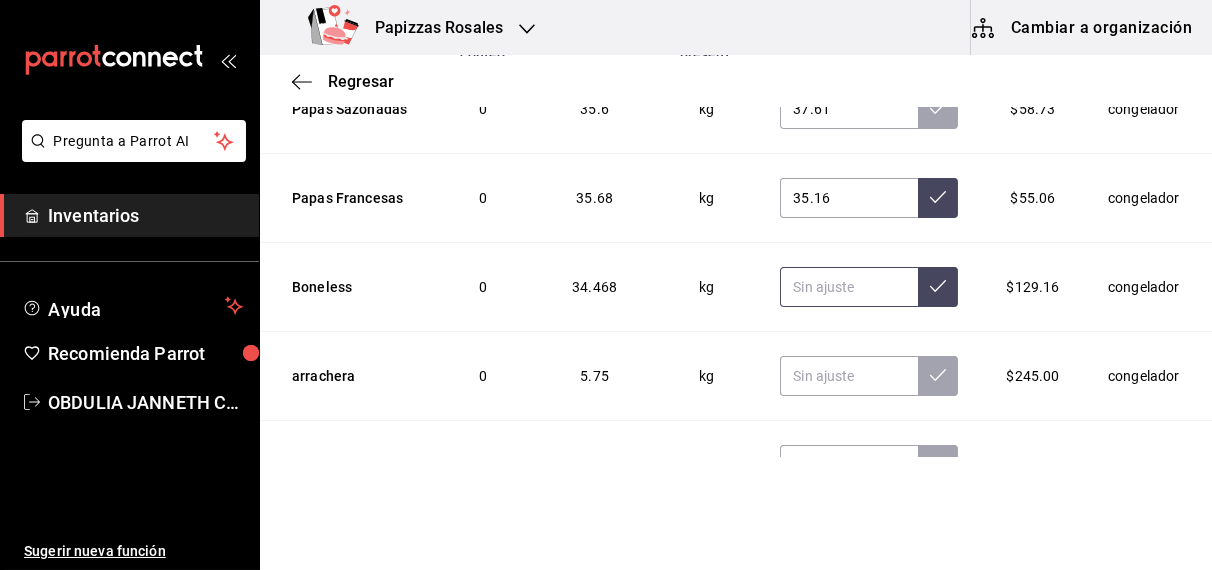 click at bounding box center (849, 287) 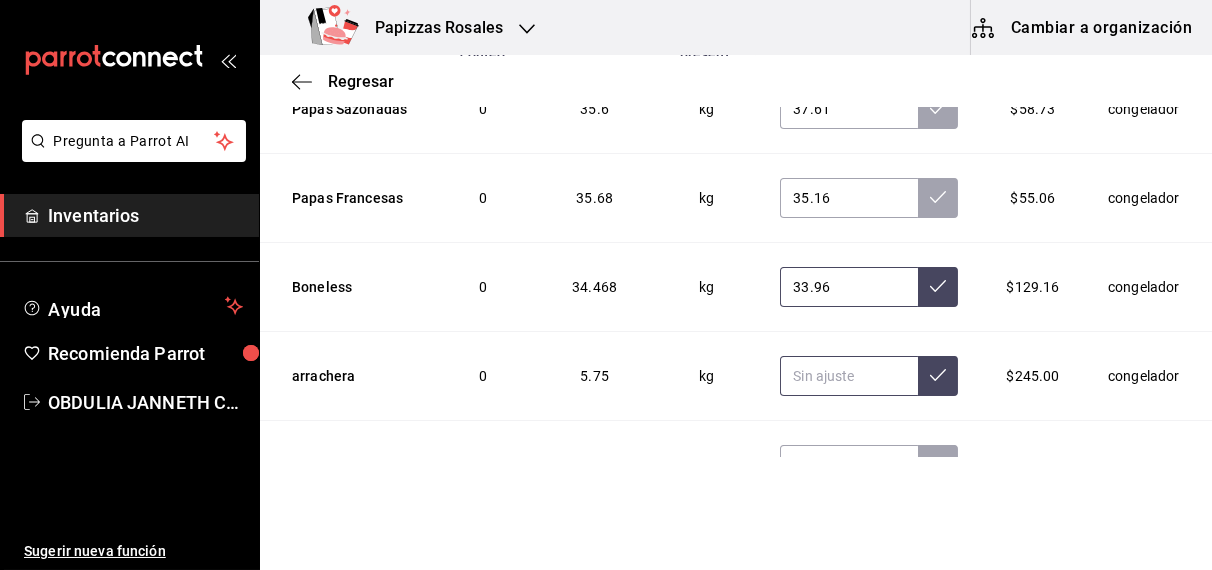 type on "33.96" 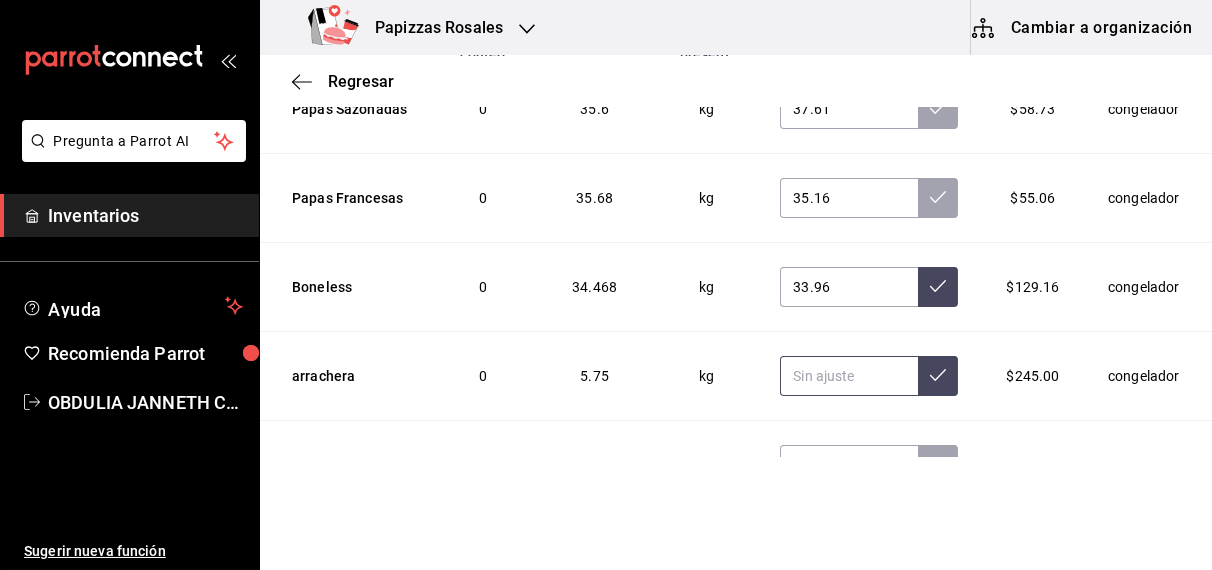 click at bounding box center (849, 376) 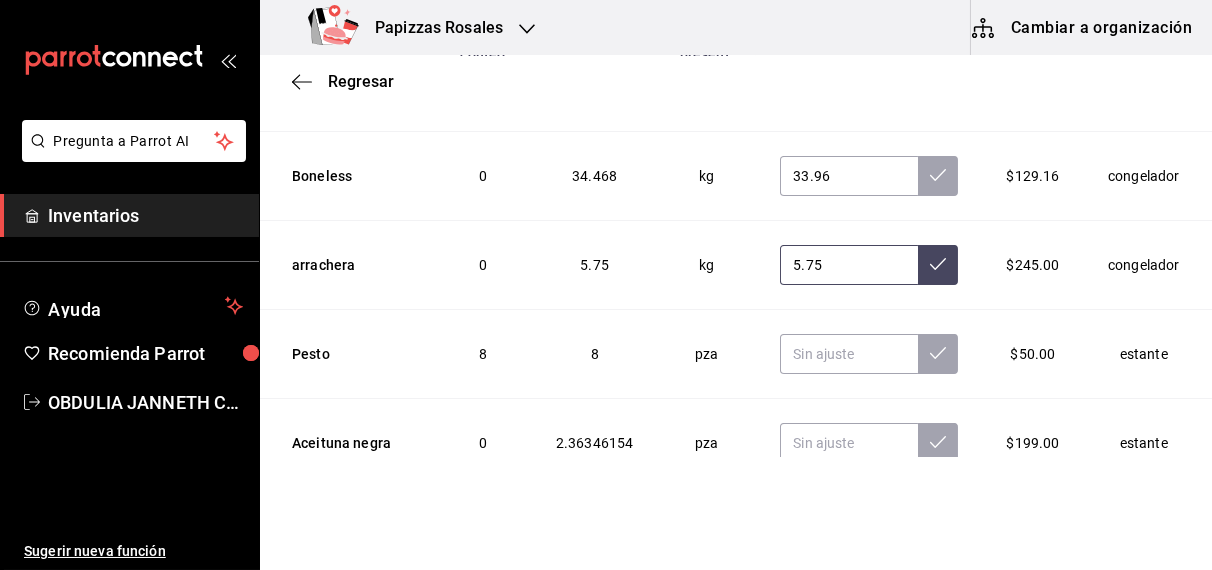 scroll, scrollTop: 5833, scrollLeft: 0, axis: vertical 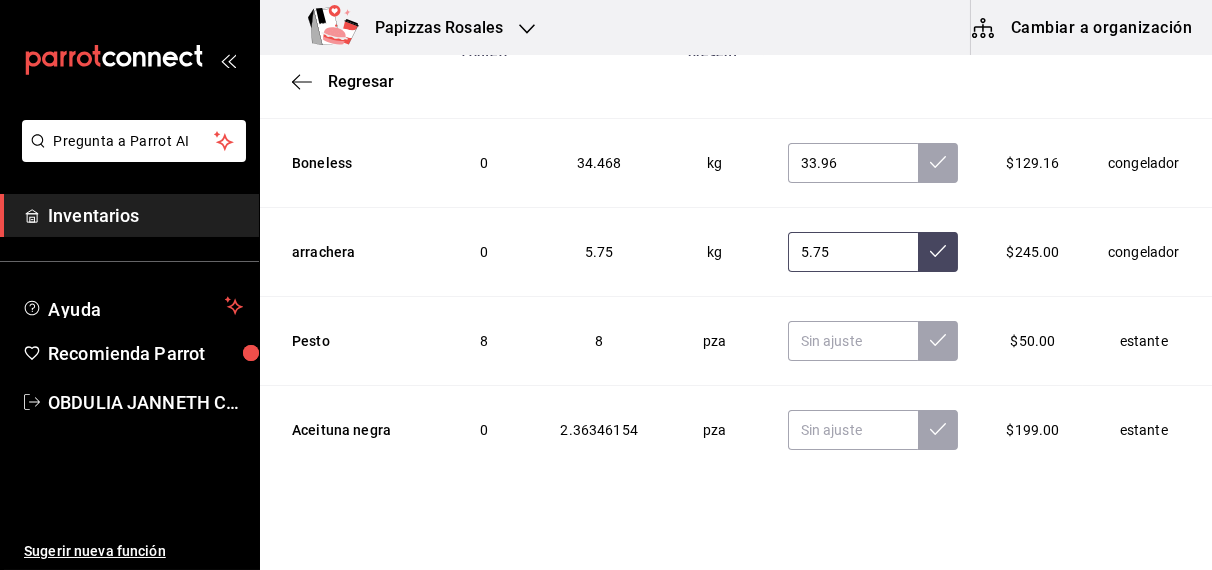 type on "5.75" 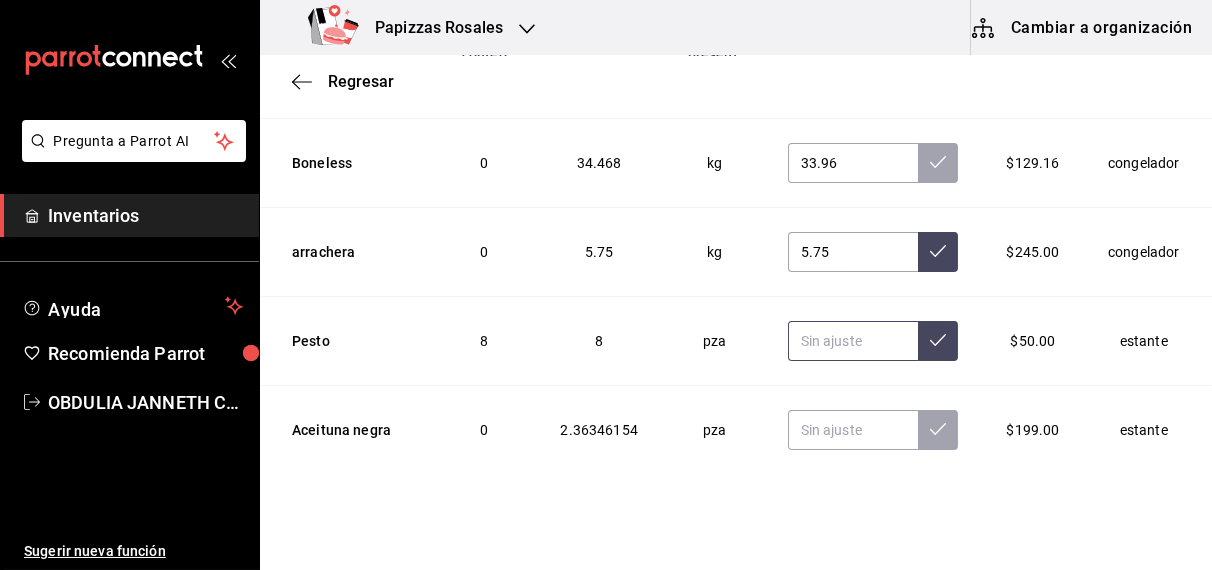 click at bounding box center (853, 341) 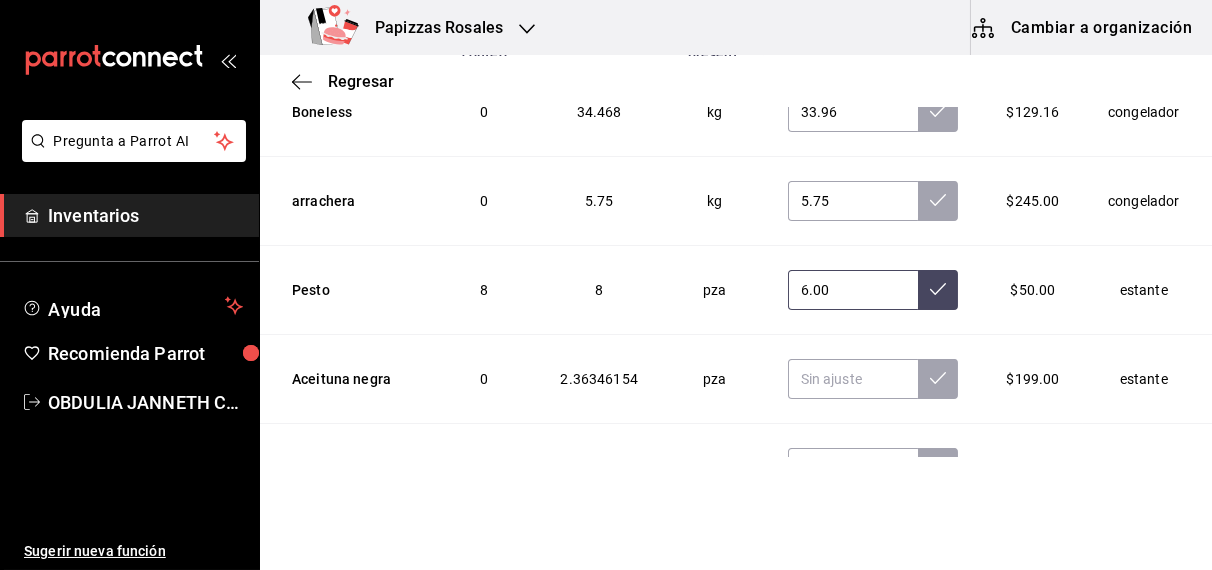 scroll, scrollTop: 5954, scrollLeft: 0, axis: vertical 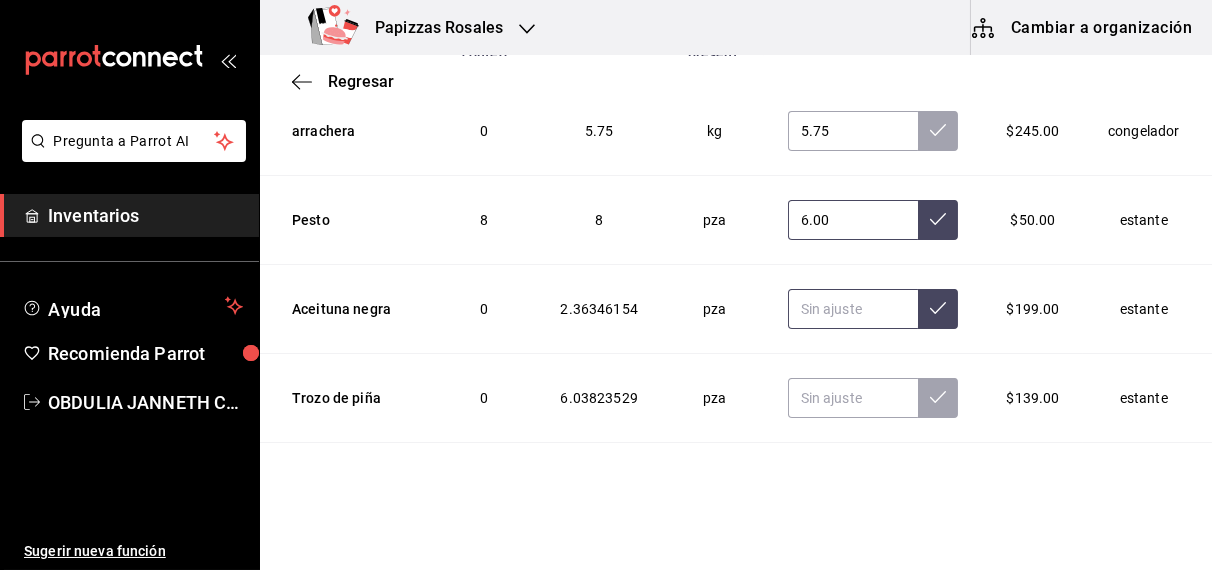 type on "6.00" 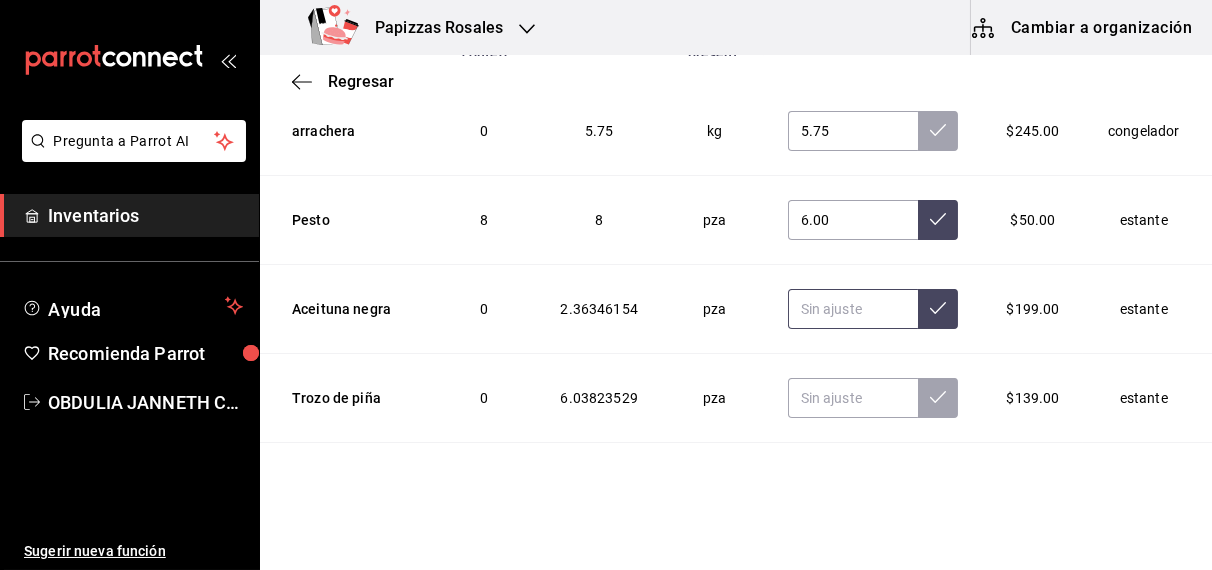 click at bounding box center (853, 309) 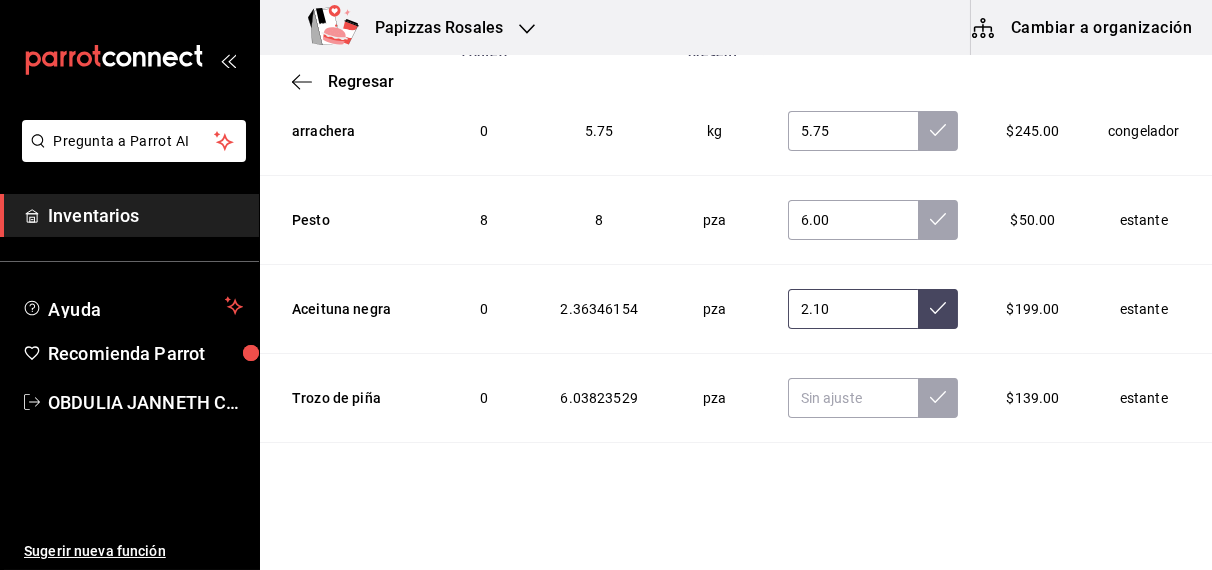 type on "2.10" 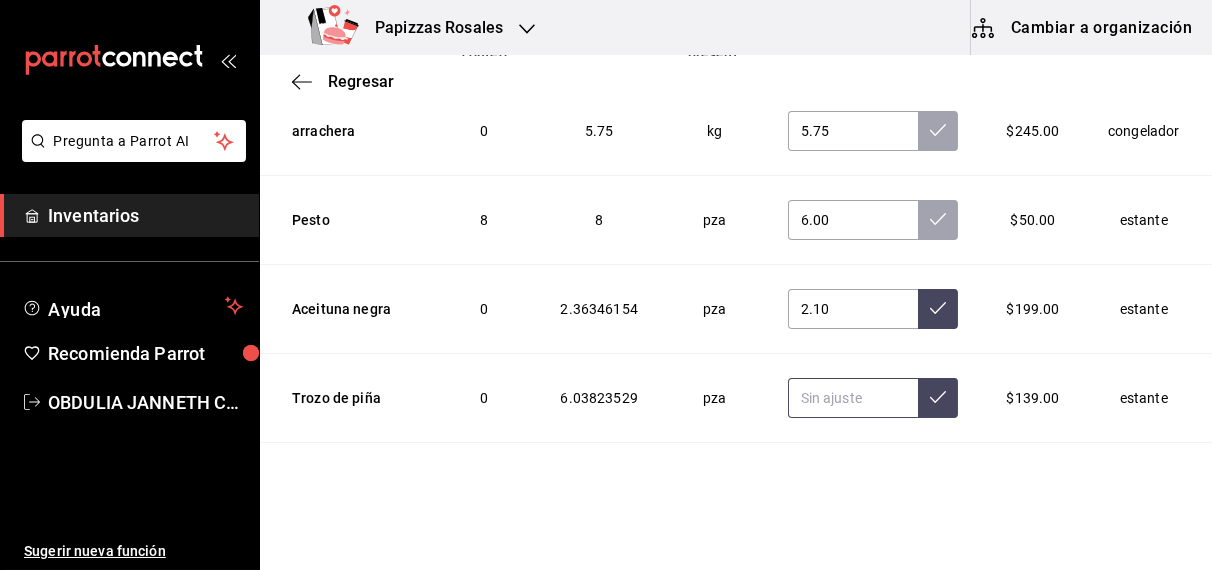 click at bounding box center [853, 398] 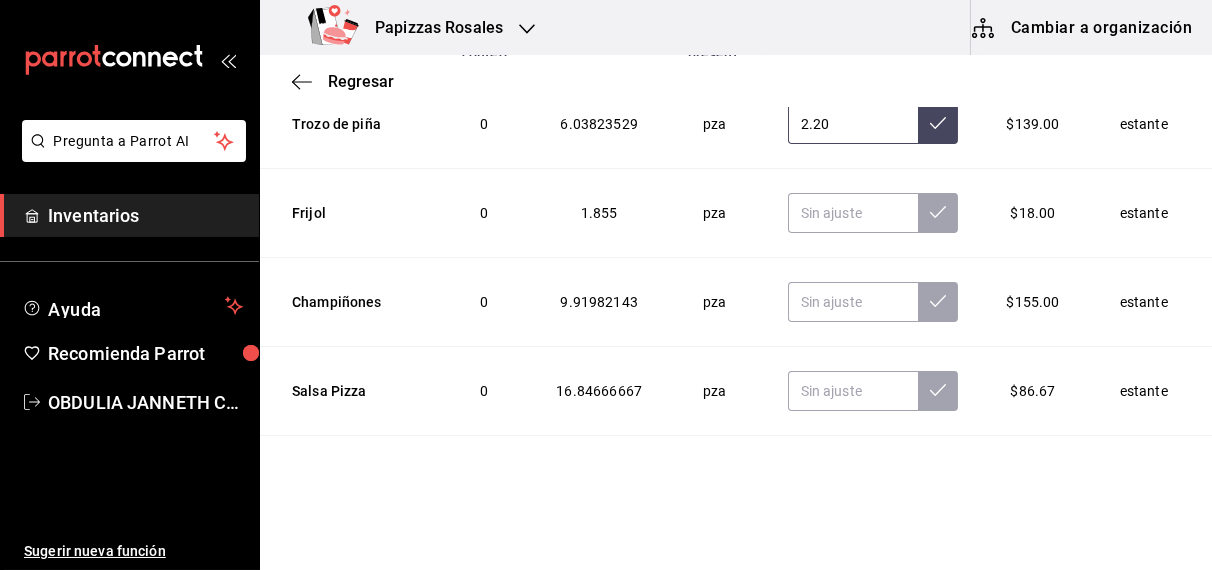 scroll, scrollTop: 6230, scrollLeft: 0, axis: vertical 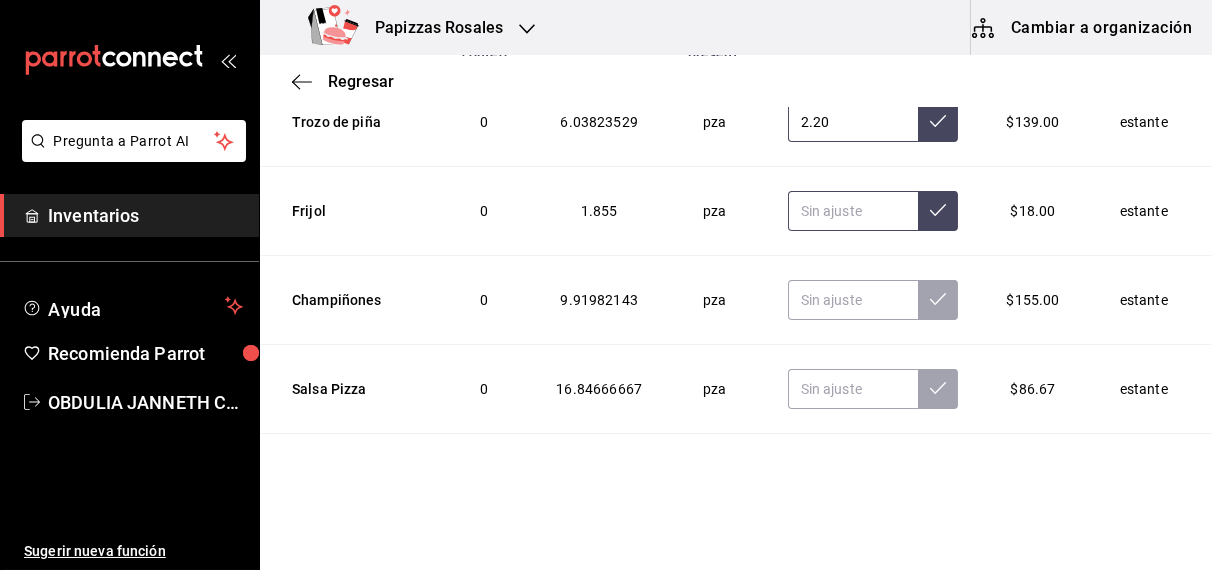 type on "2.20" 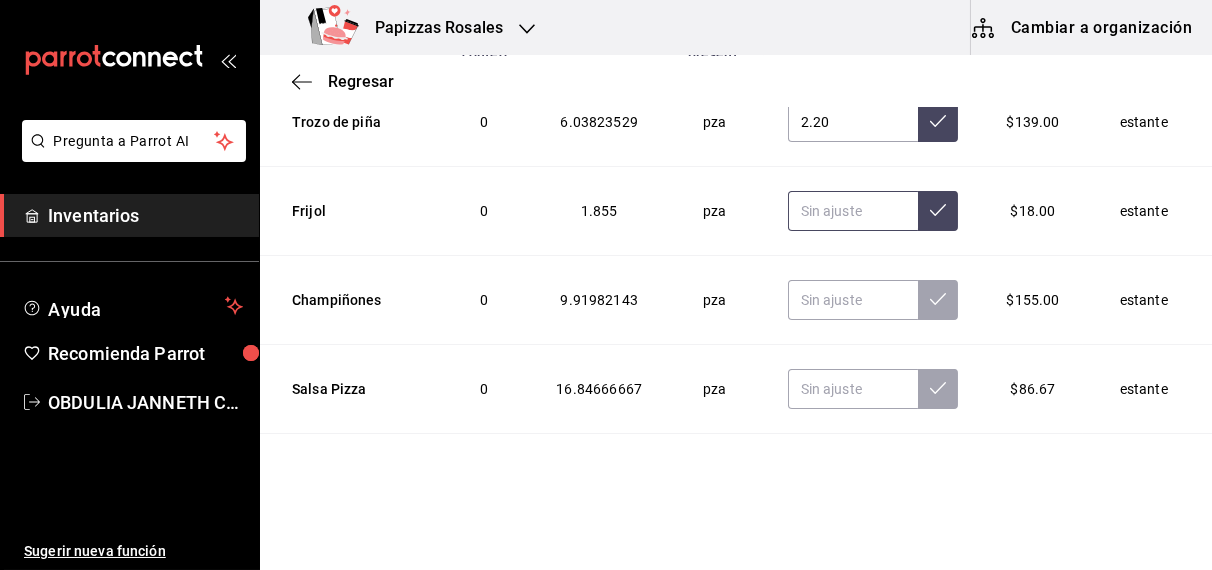 click at bounding box center [853, 211] 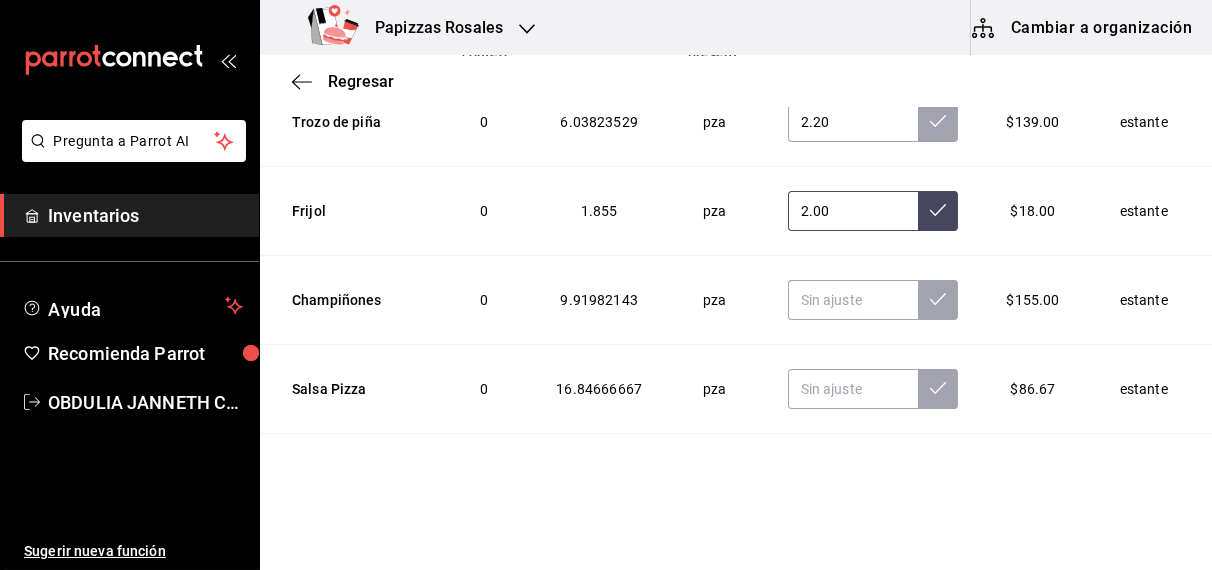 type on "2.00" 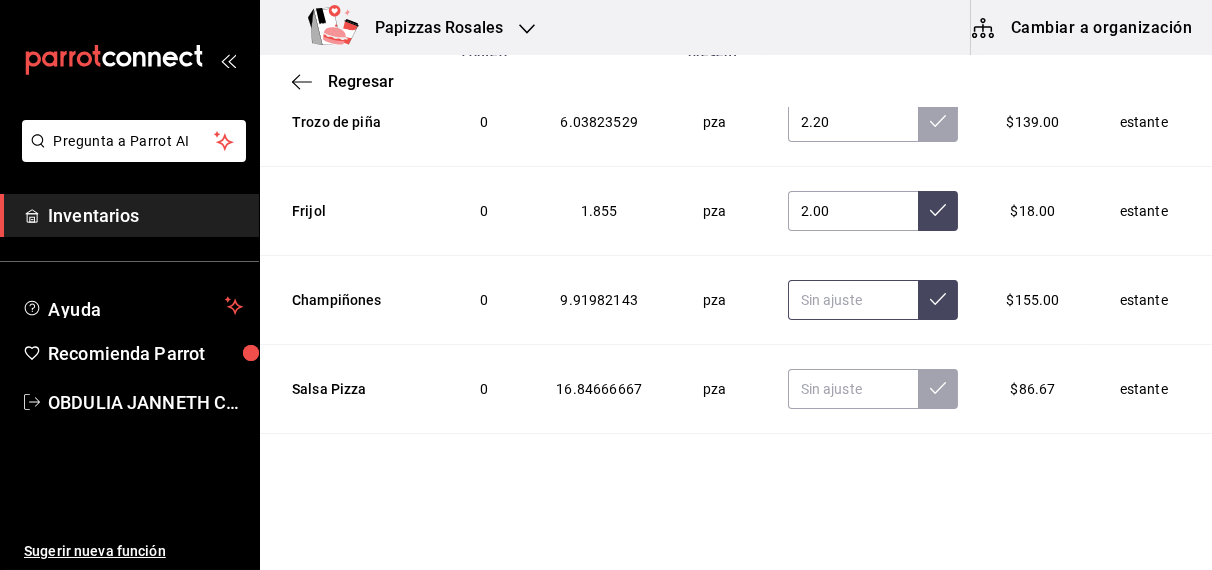 click at bounding box center [853, 300] 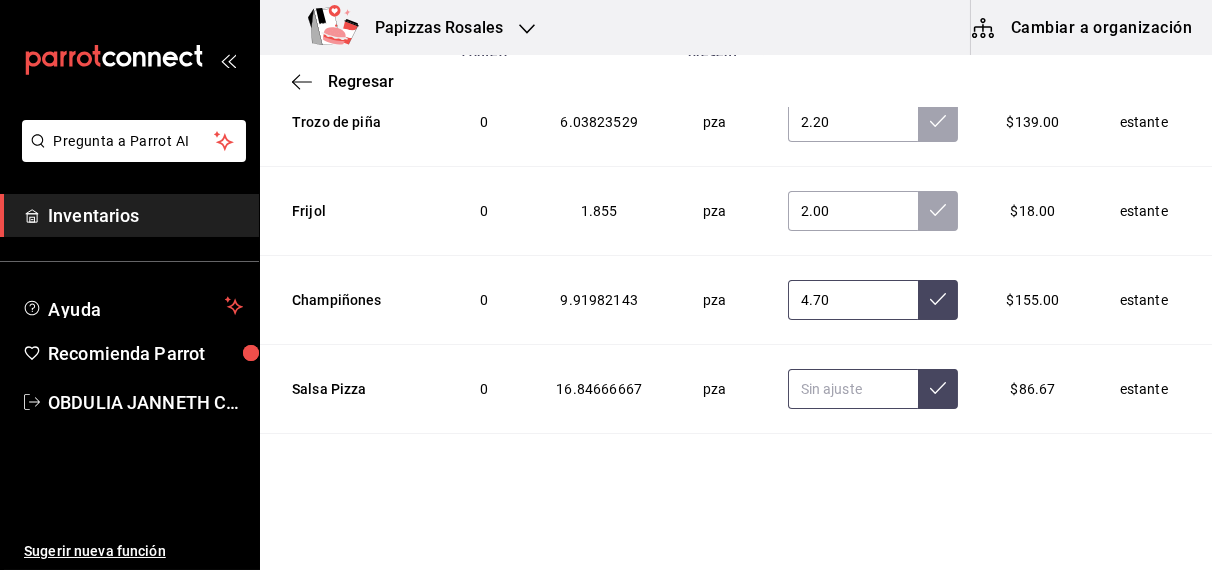 type on "4.70" 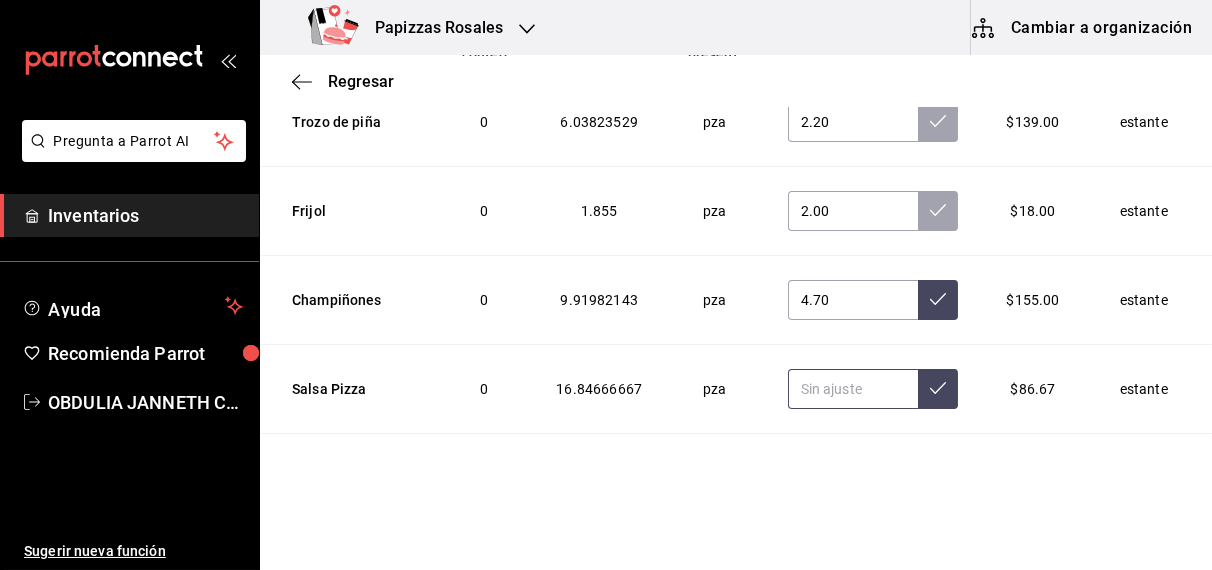 click at bounding box center [853, 389] 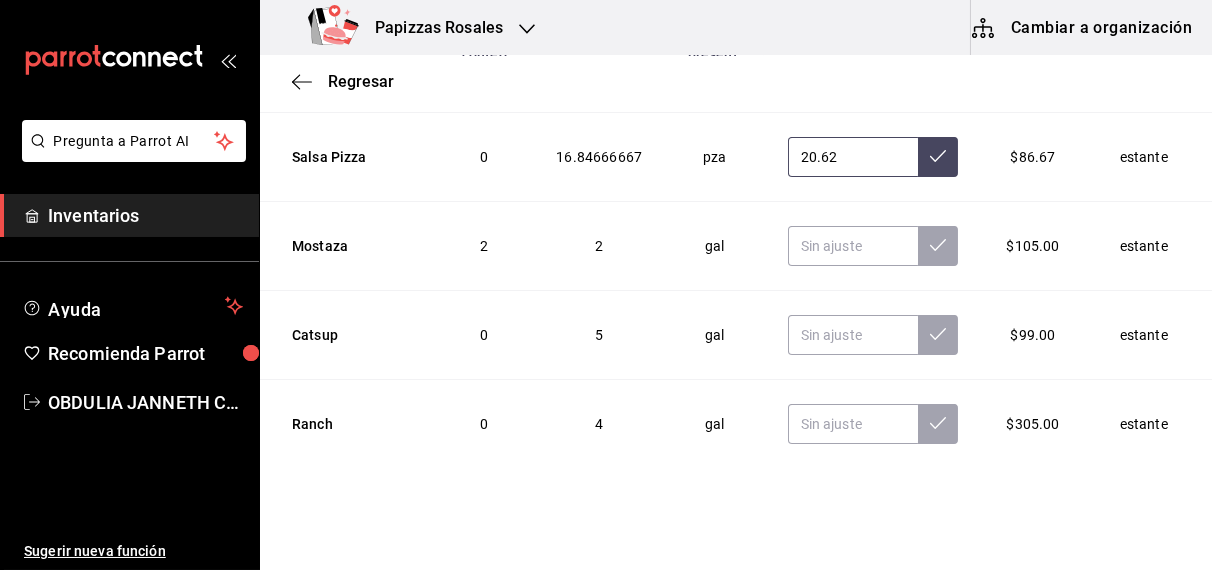 scroll, scrollTop: 6467, scrollLeft: 0, axis: vertical 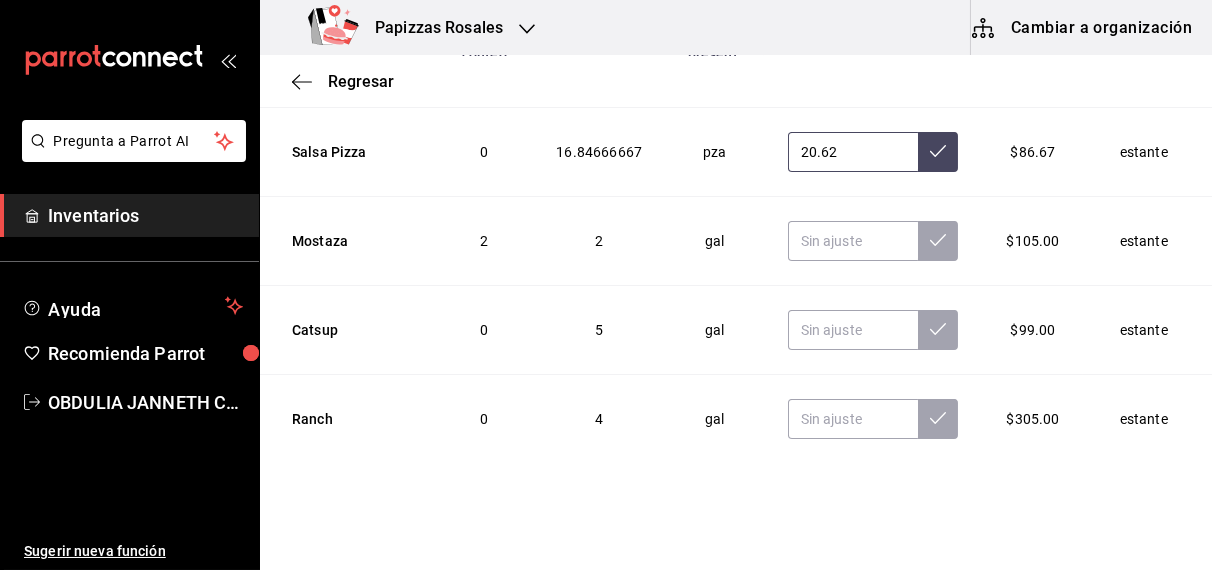type on "20.62" 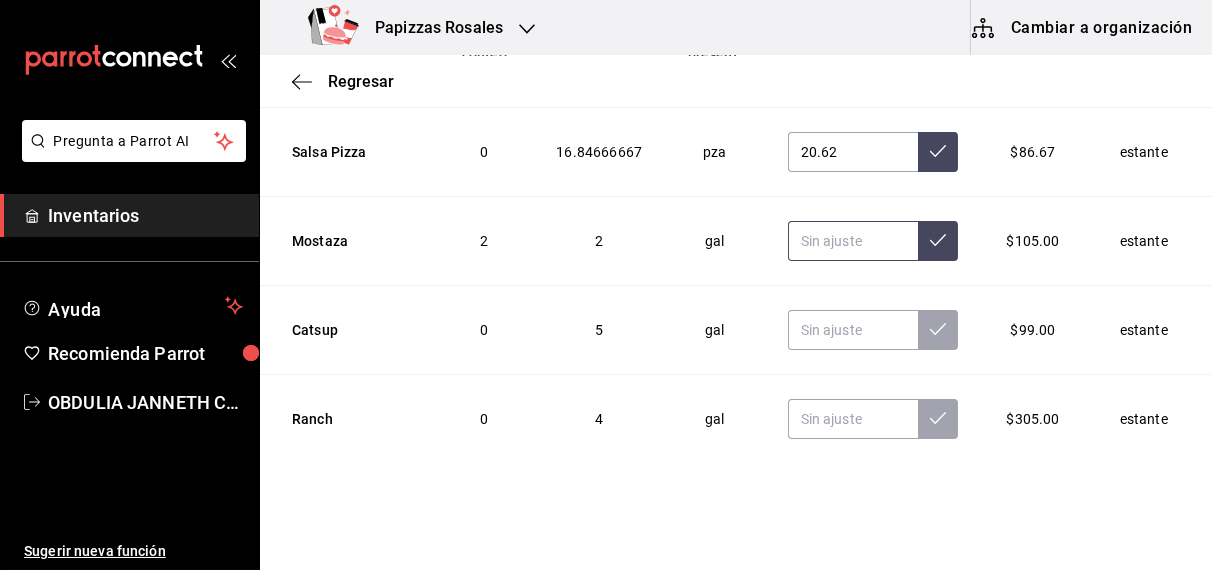 click at bounding box center (853, 241) 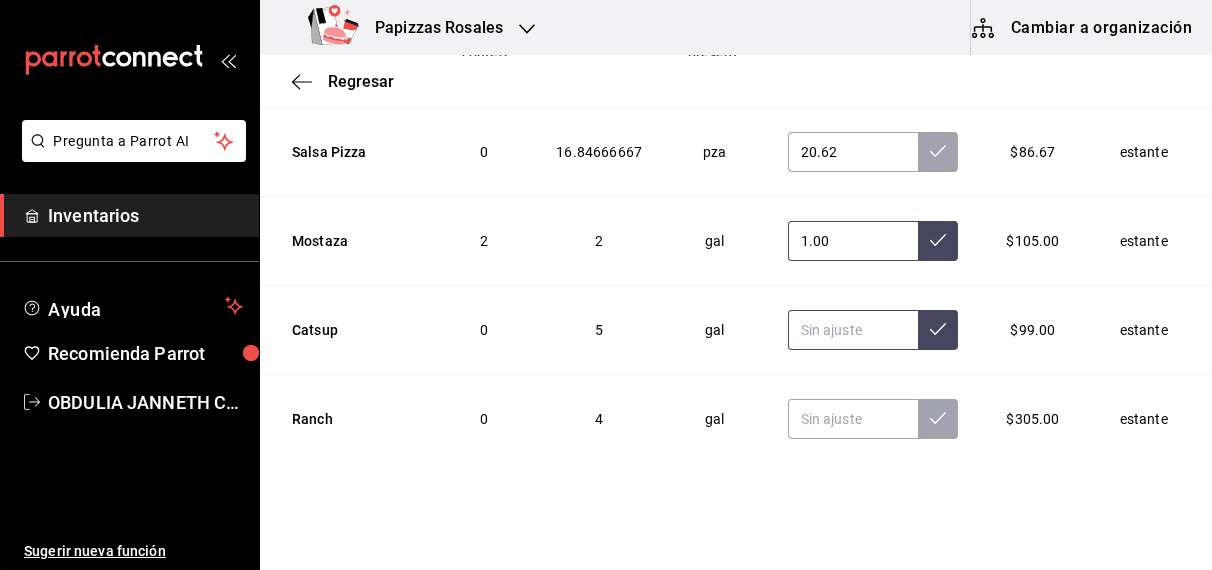 type on "1.00" 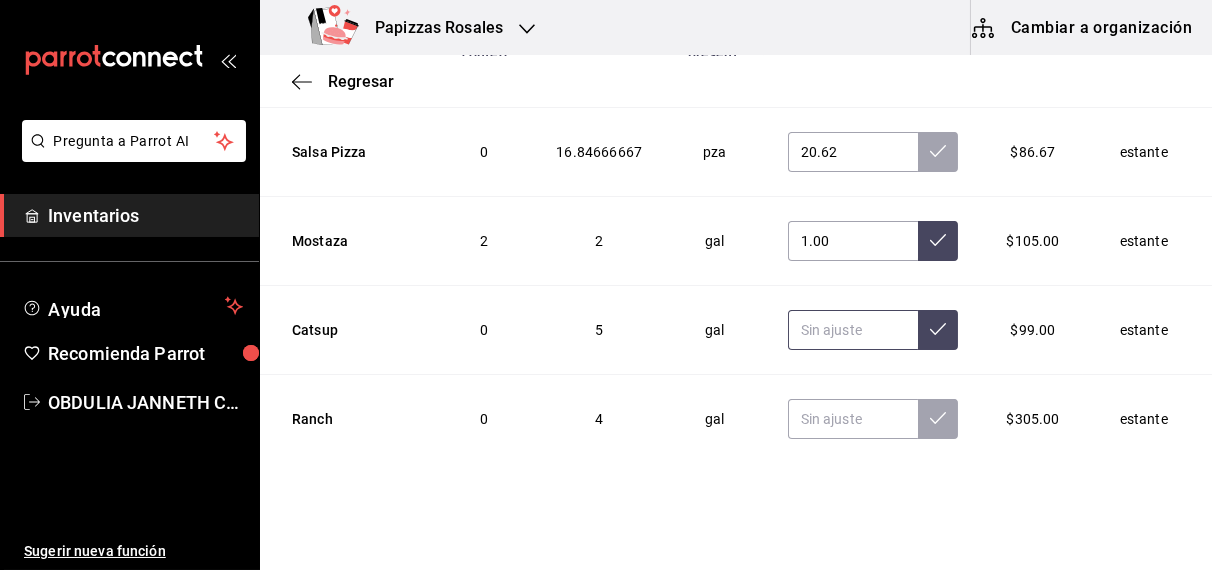 click at bounding box center [853, 330] 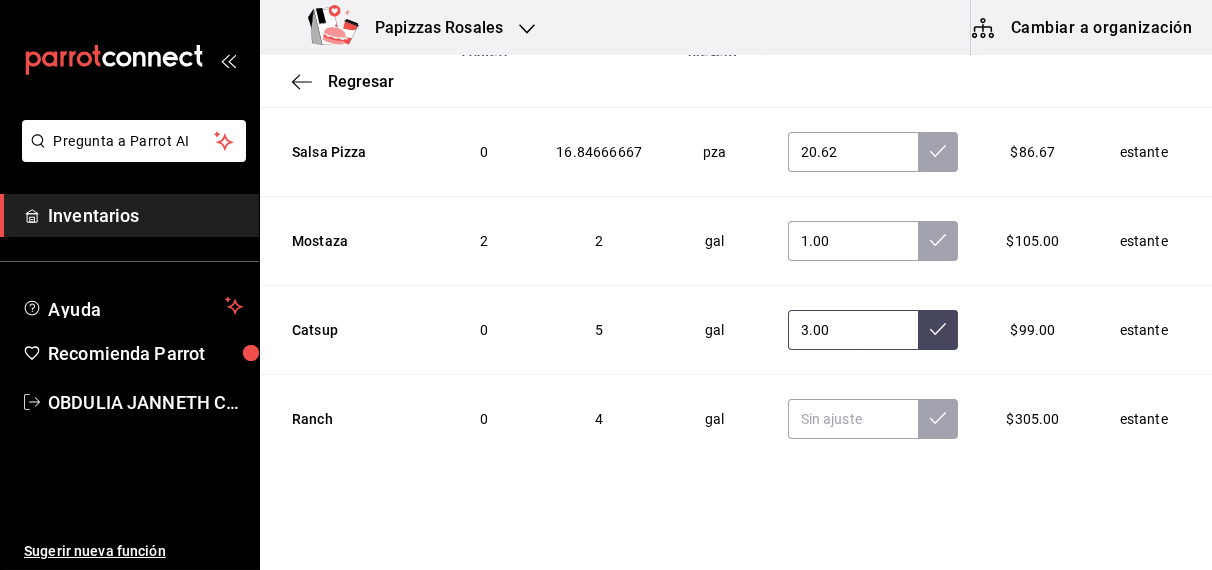 type on "3.00" 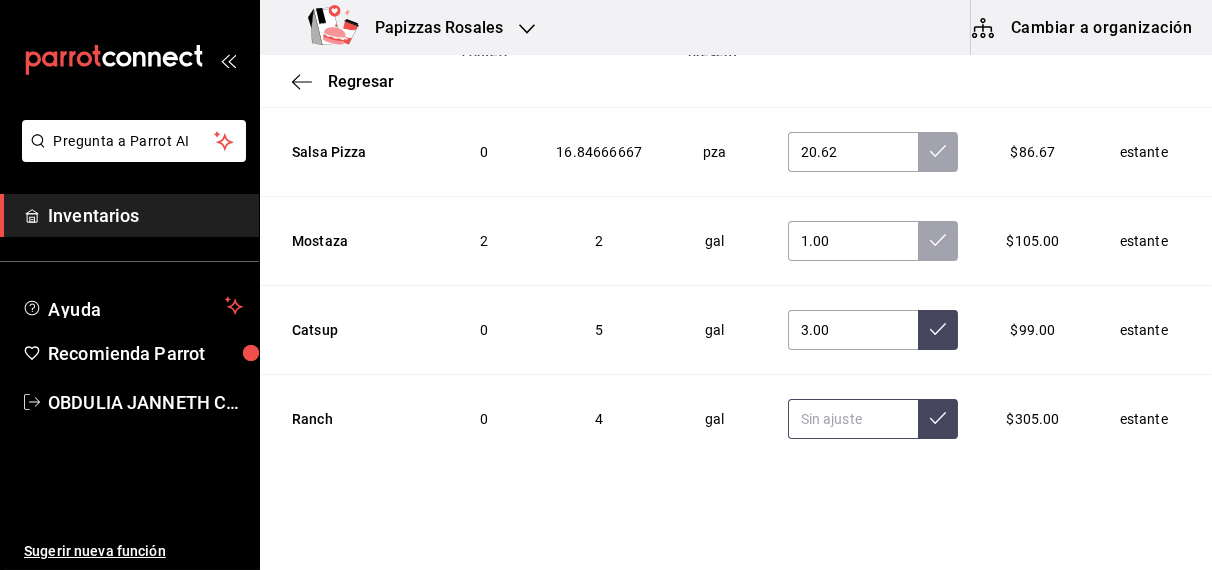 click at bounding box center [853, 419] 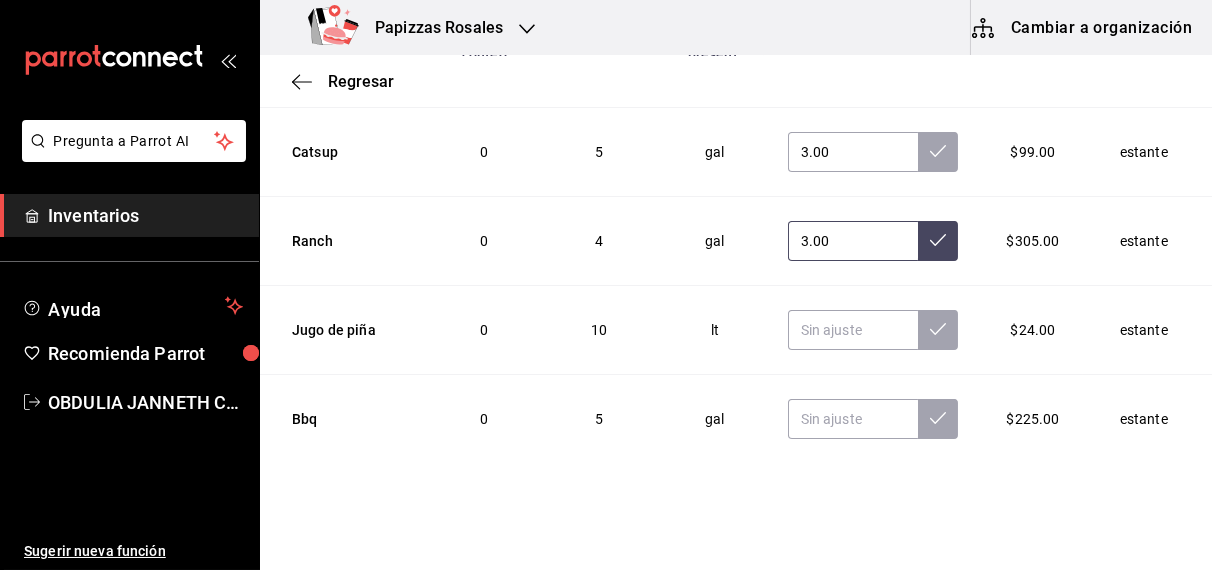 scroll, scrollTop: 6646, scrollLeft: 0, axis: vertical 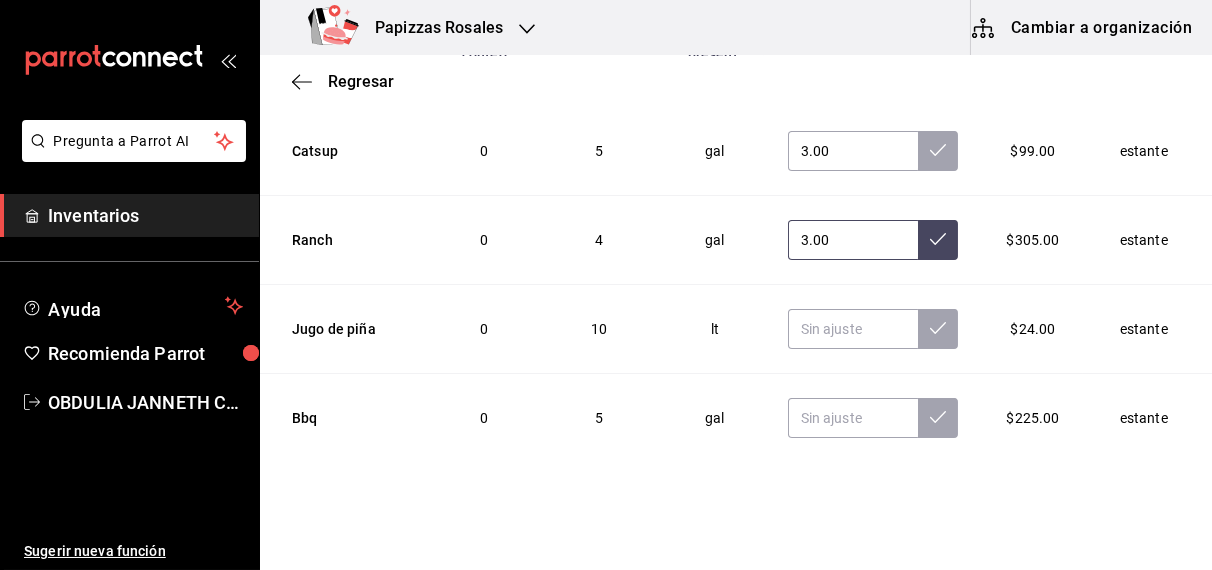 type on "3.00" 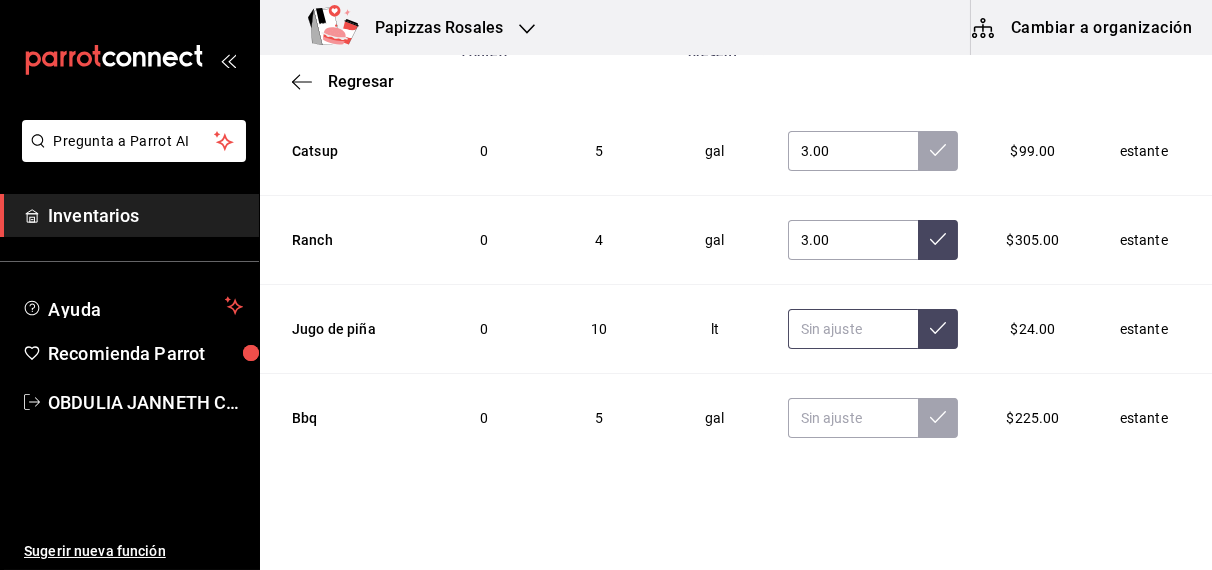 click at bounding box center (853, 329) 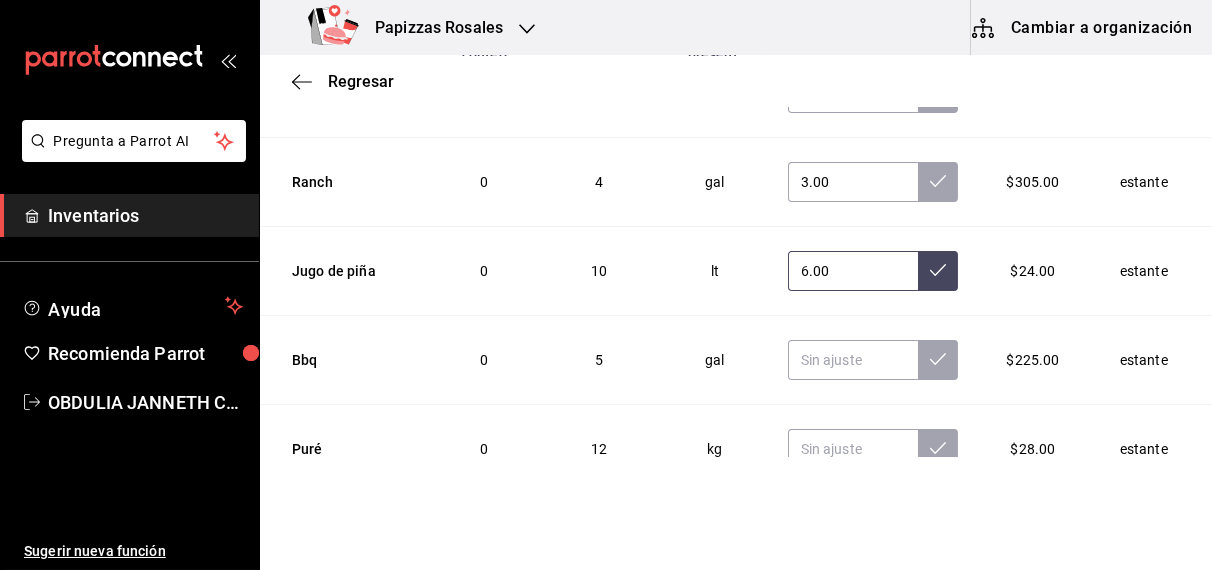 scroll, scrollTop: 6722, scrollLeft: 0, axis: vertical 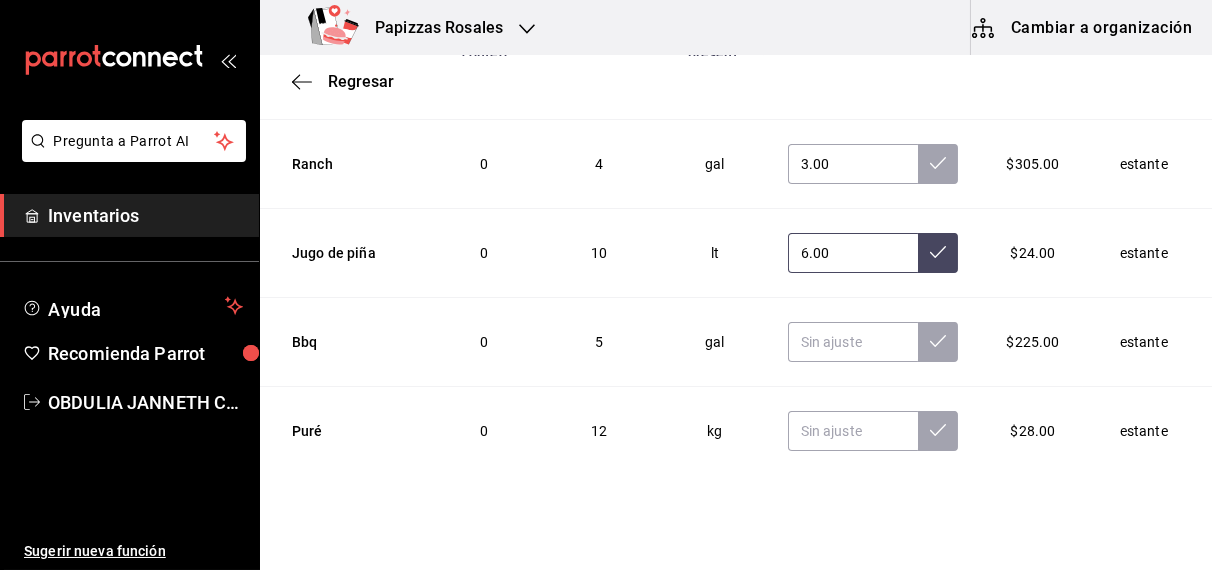type on "6.00" 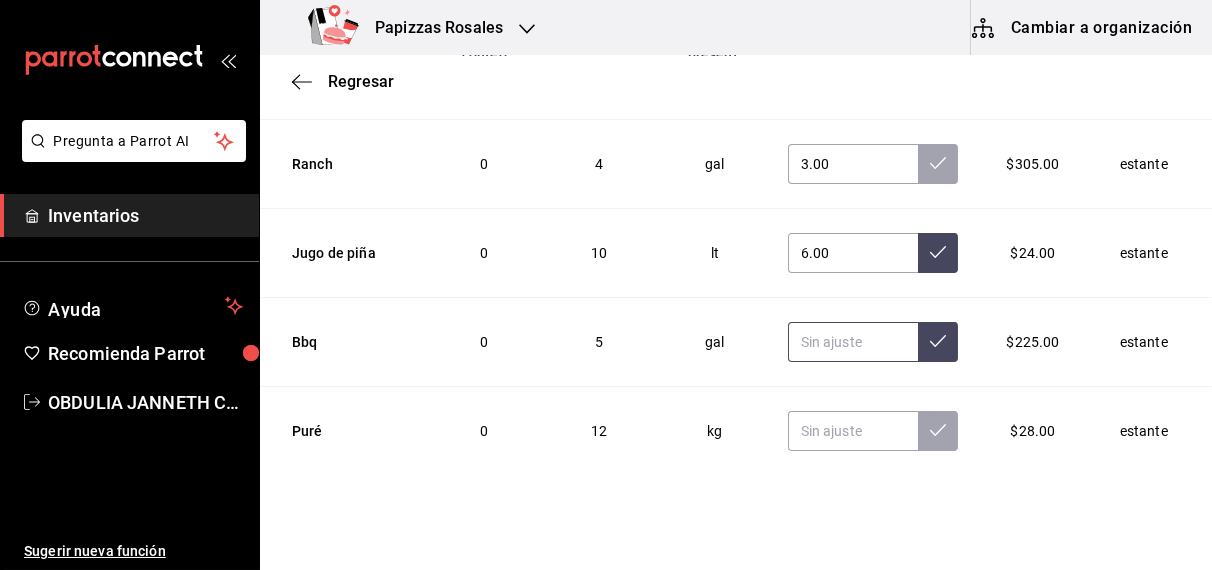 click at bounding box center (853, 342) 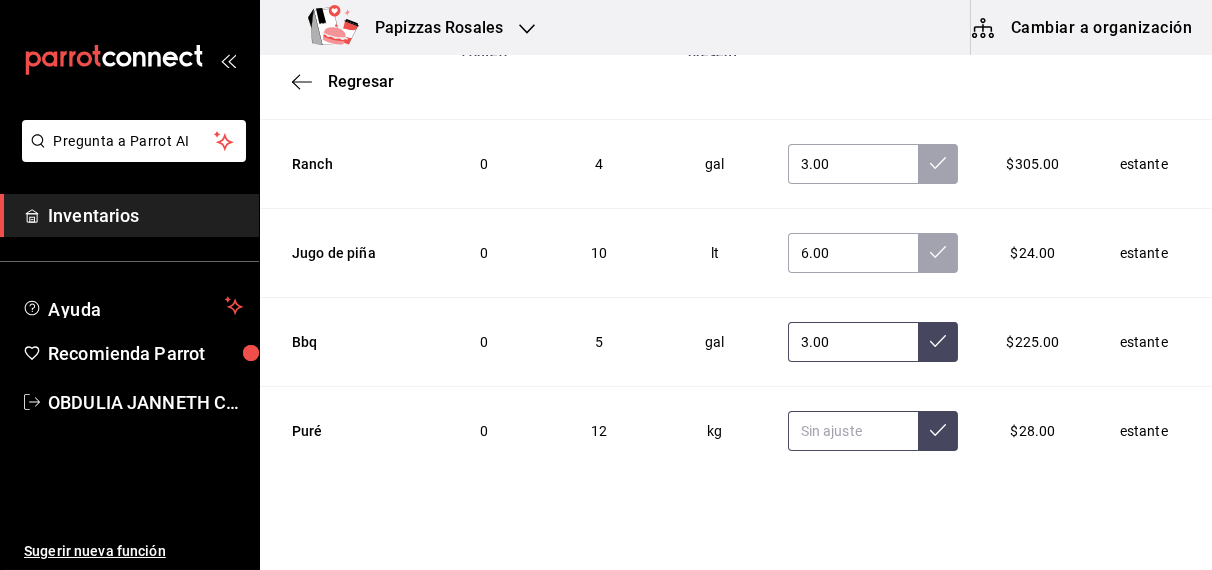 type on "3.00" 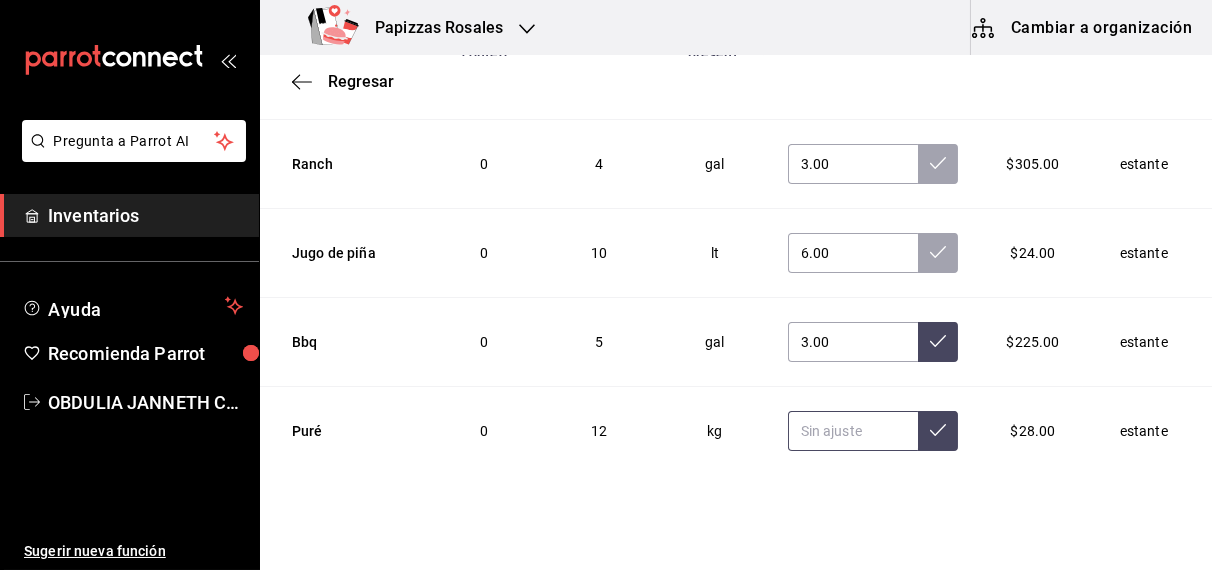 click at bounding box center (853, 431) 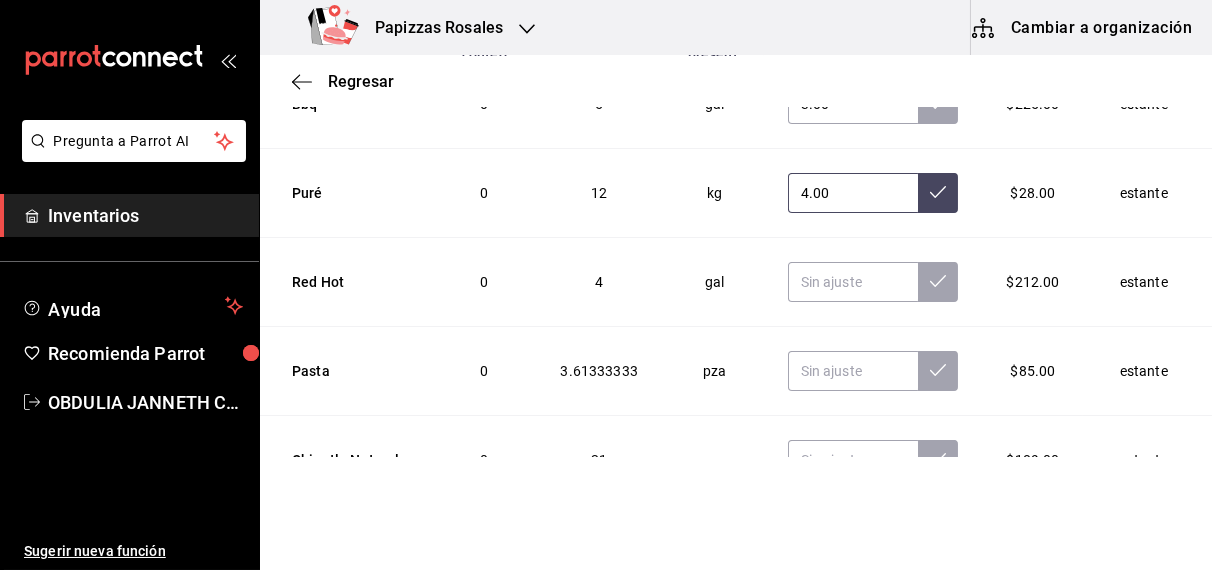 scroll, scrollTop: 6961, scrollLeft: 0, axis: vertical 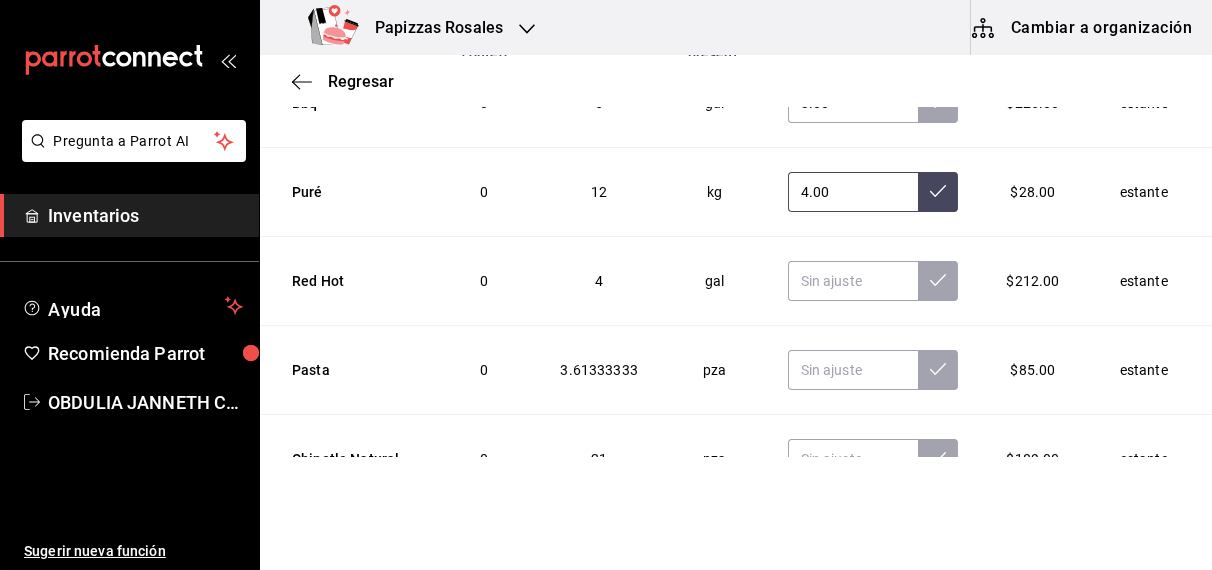 type on "4.00" 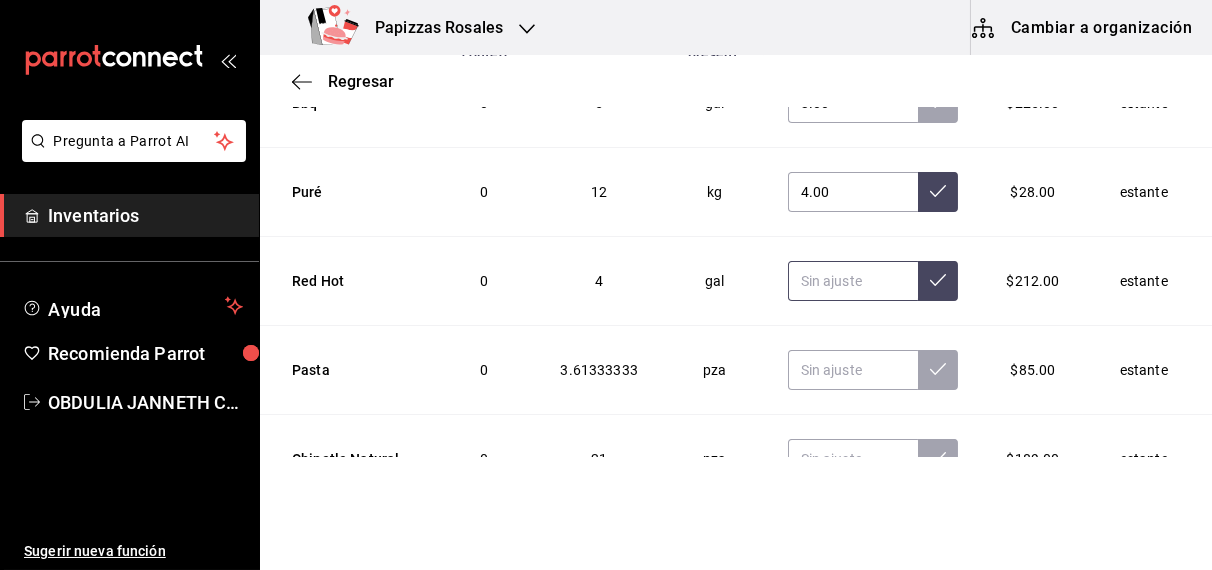 click at bounding box center [853, 281] 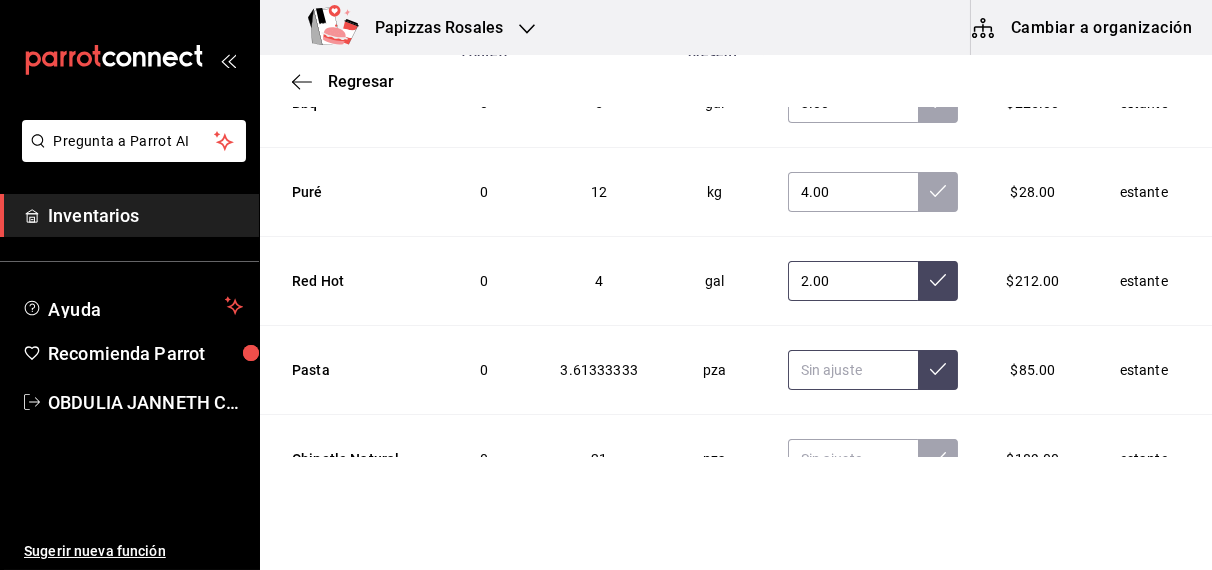type on "2.00" 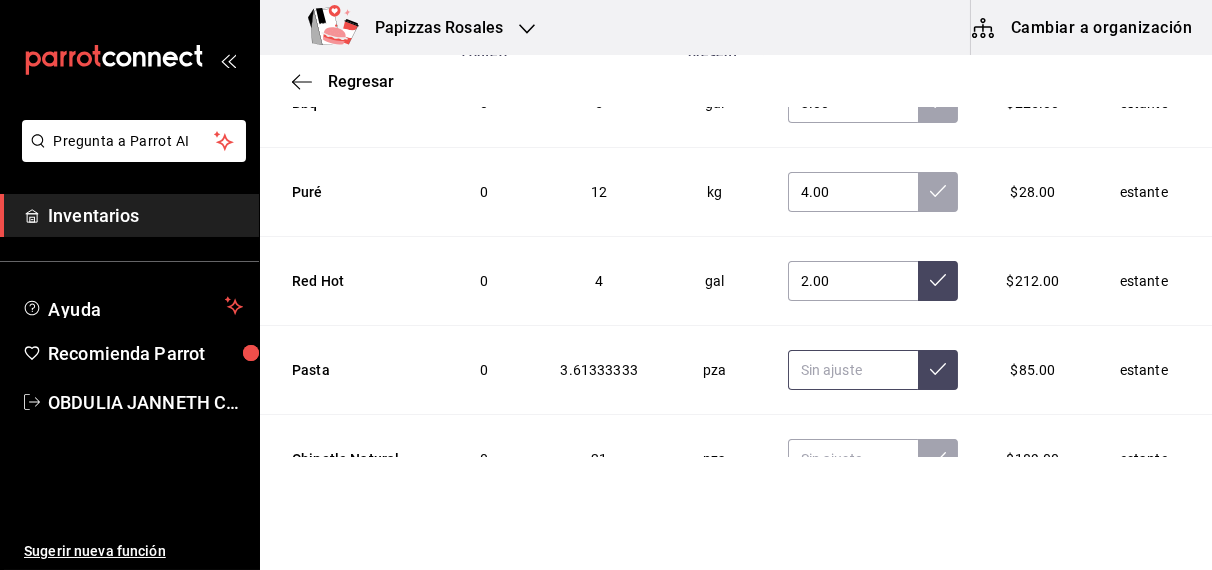 click at bounding box center [853, 370] 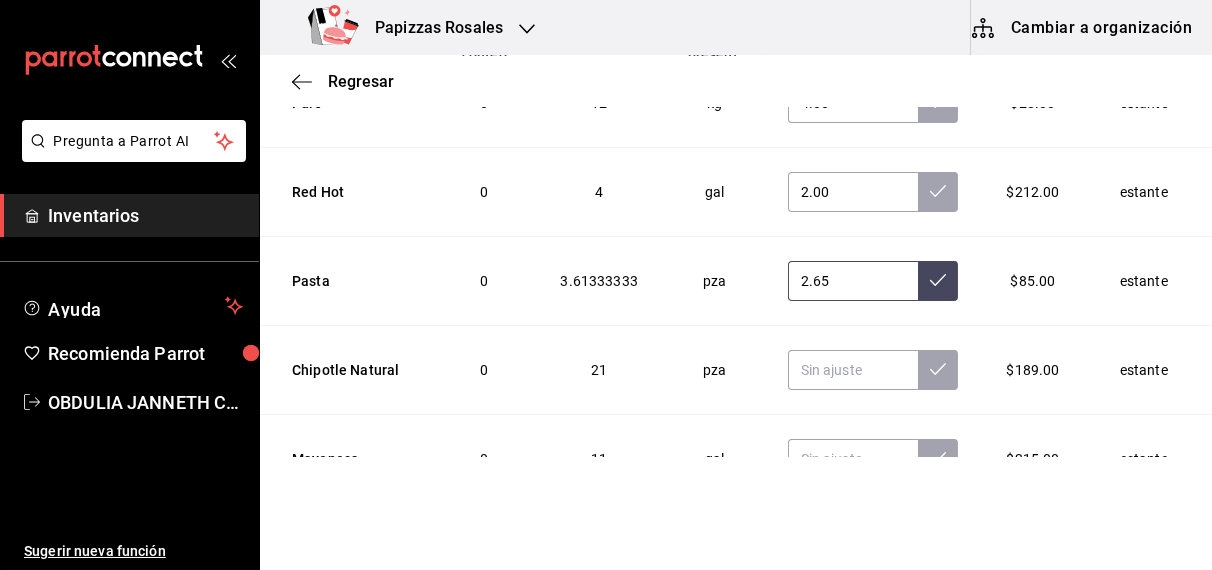 scroll, scrollTop: 7140, scrollLeft: 0, axis: vertical 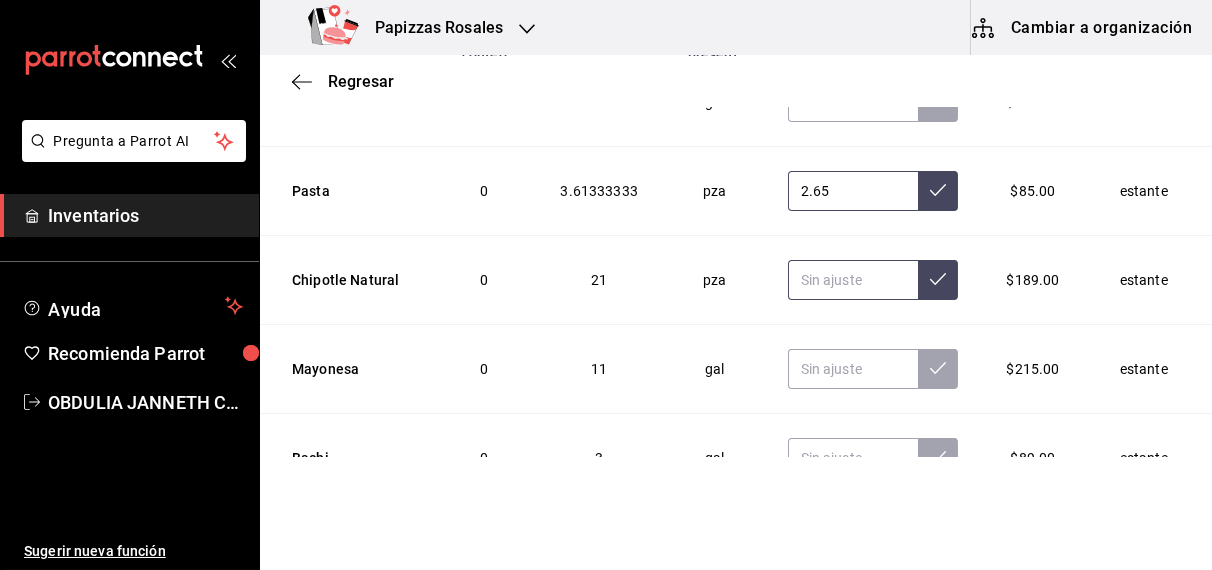 type on "2.65" 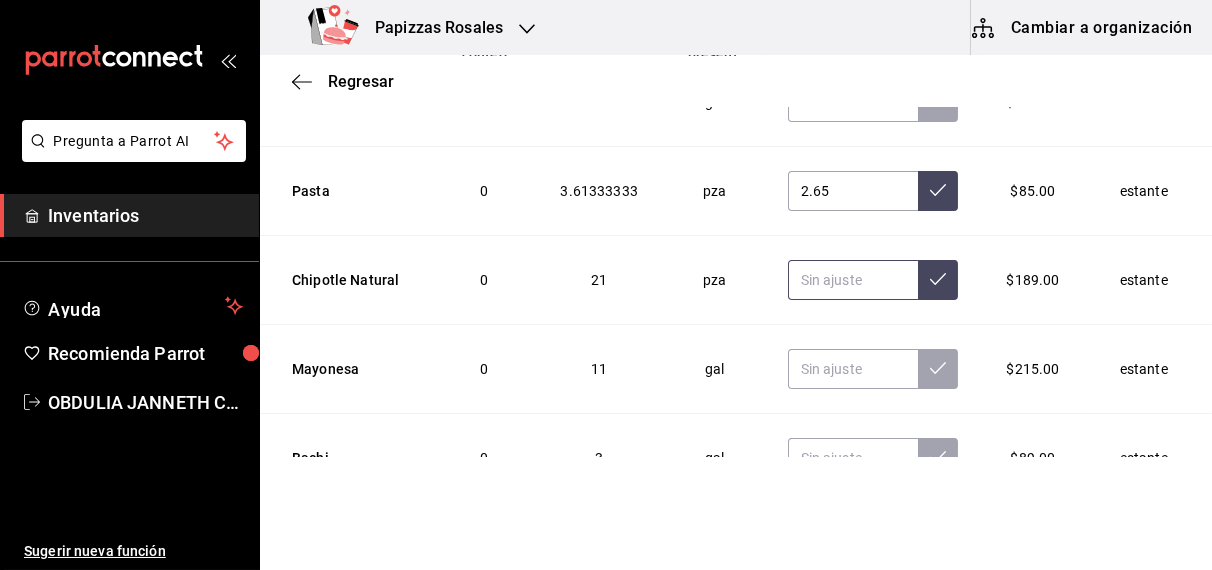 click at bounding box center [853, 280] 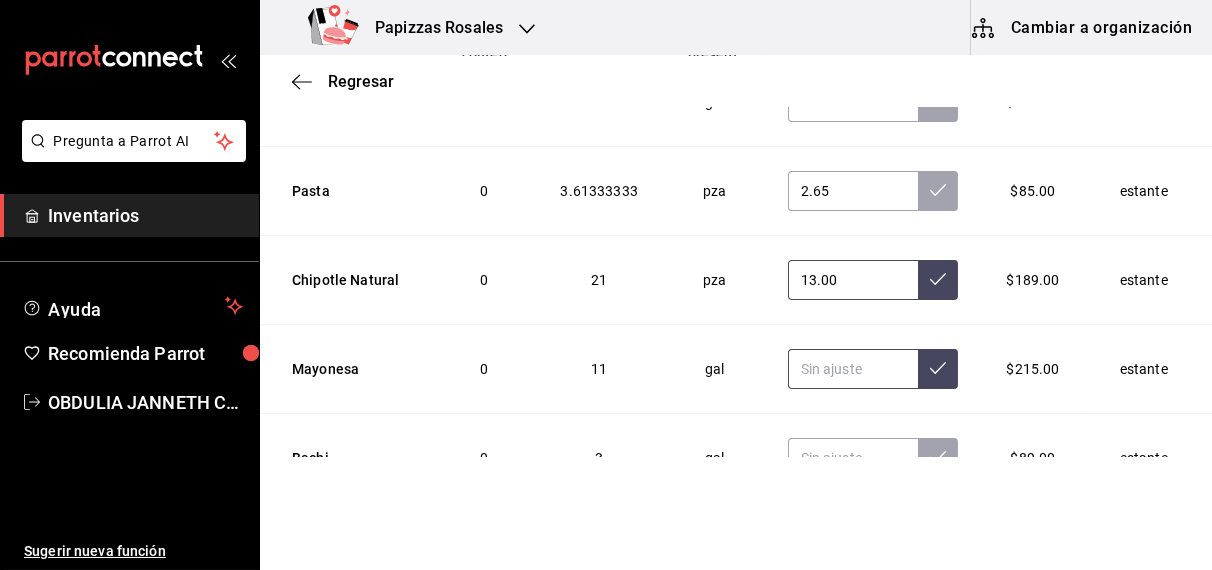 type on "13.00" 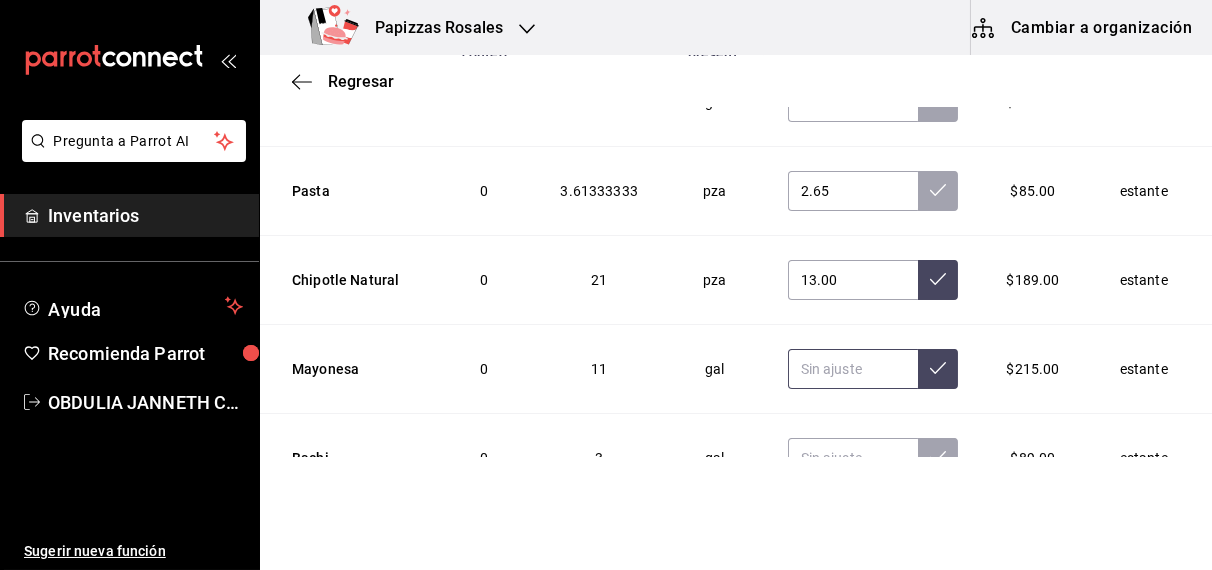 click at bounding box center [853, 369] 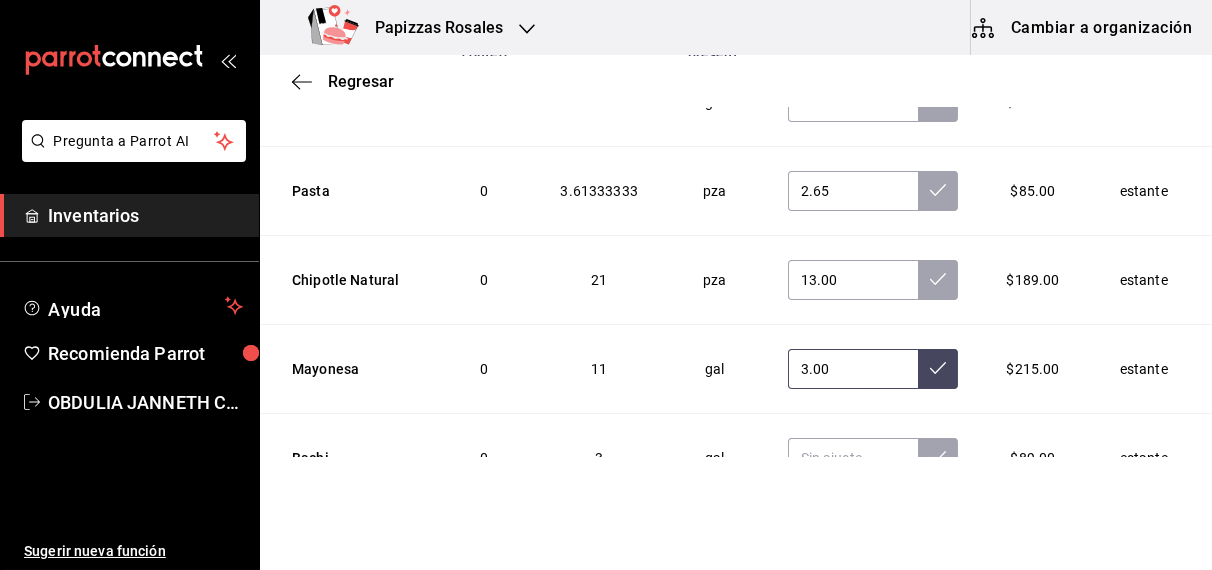 type on "3.00" 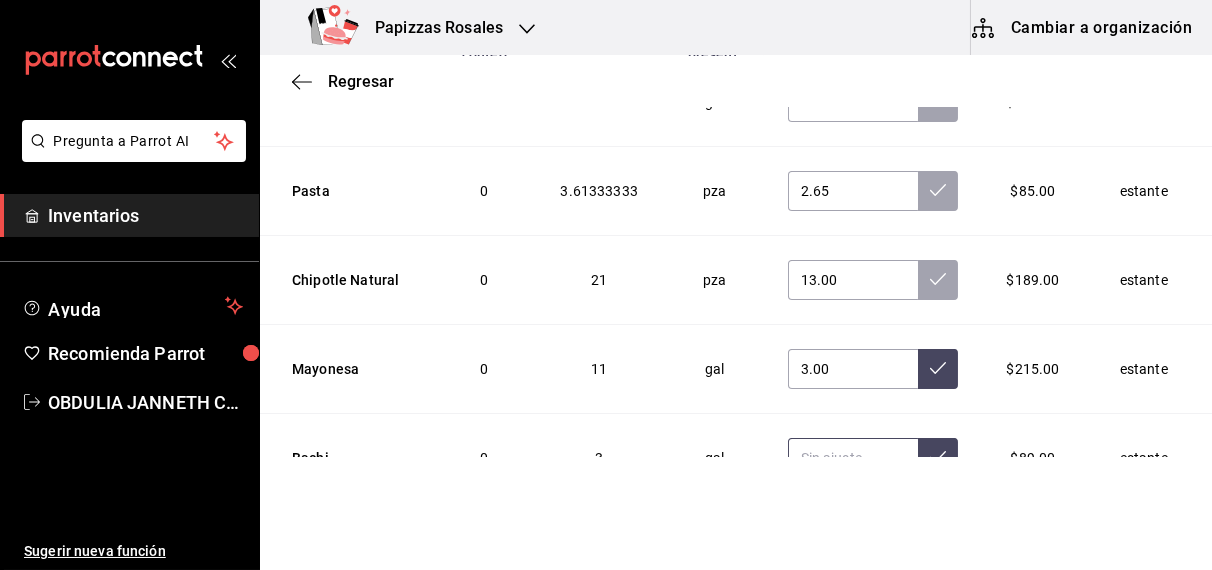 click at bounding box center [853, 458] 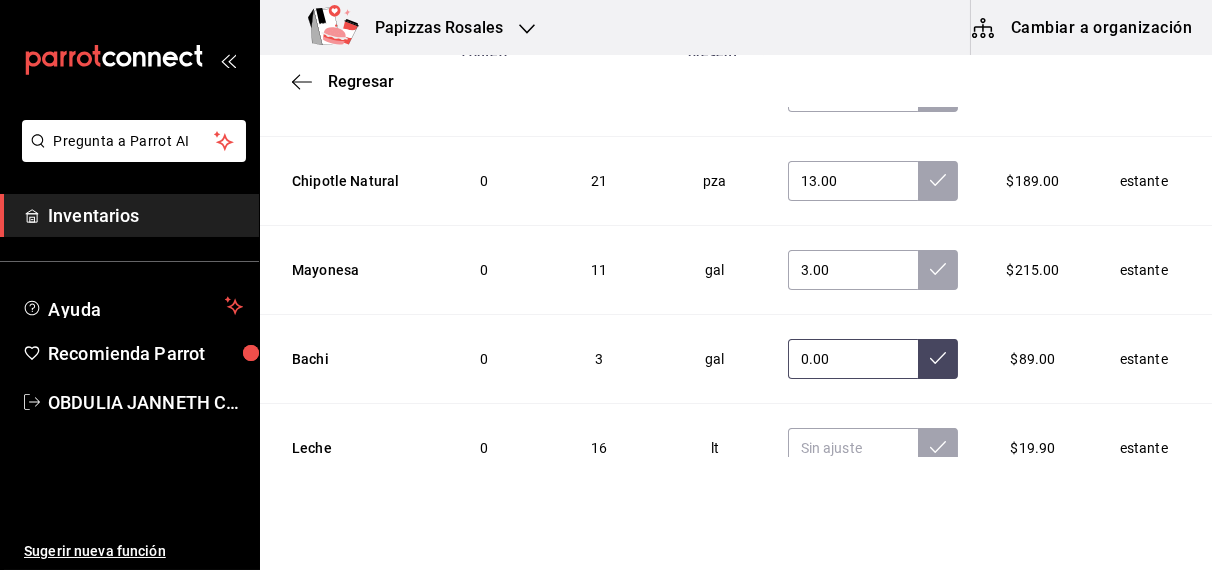 scroll, scrollTop: 7251, scrollLeft: 0, axis: vertical 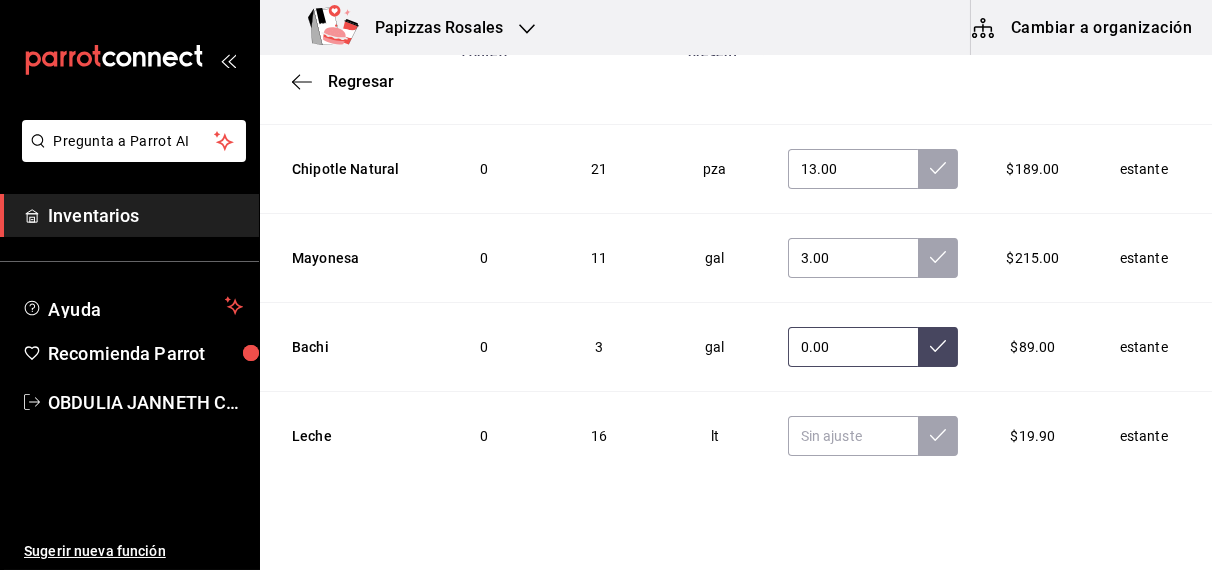 type on "0.00" 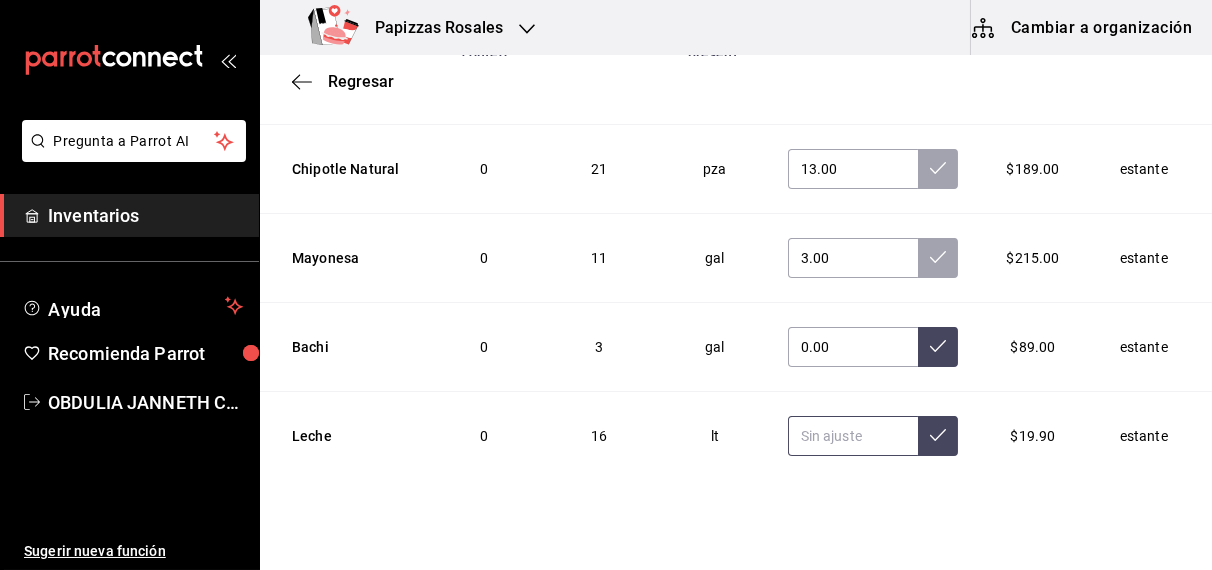 click at bounding box center [853, 436] 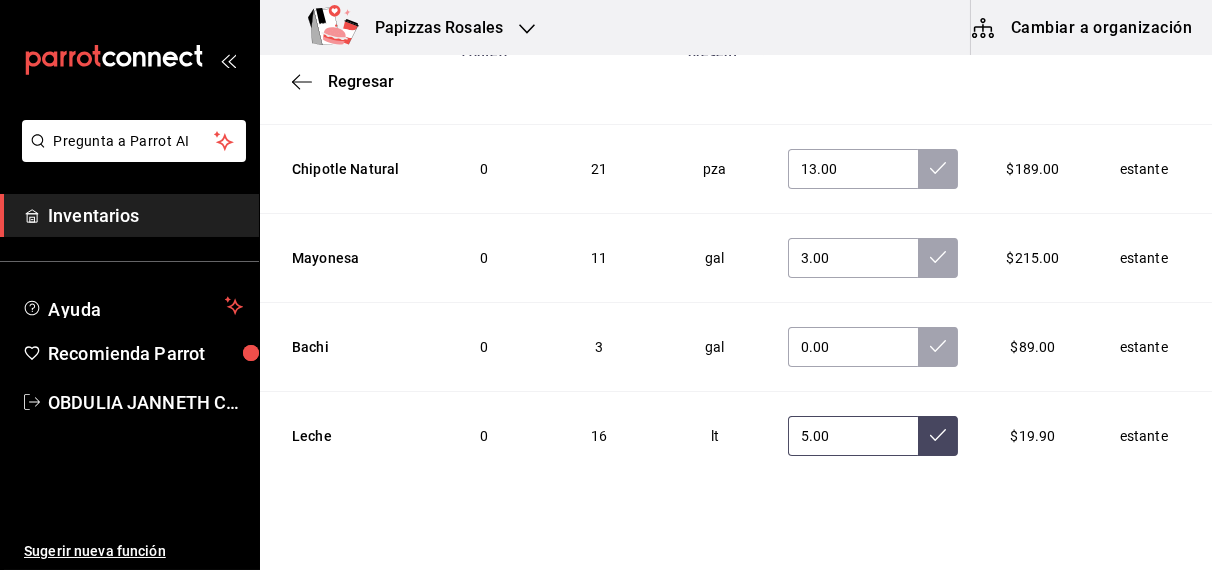 type on "5.00" 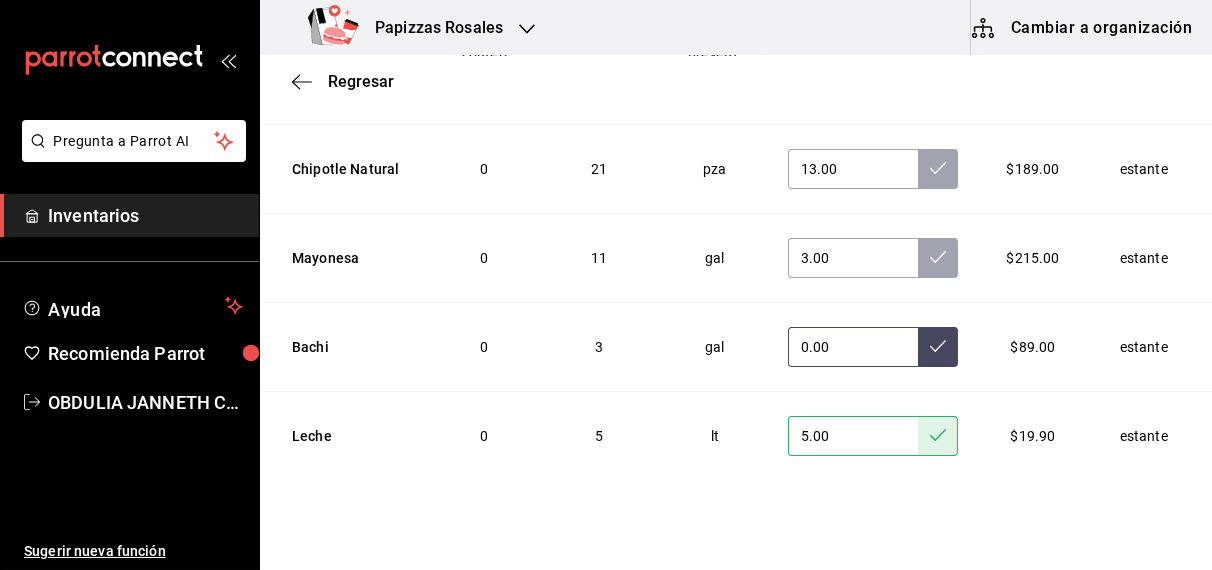 click 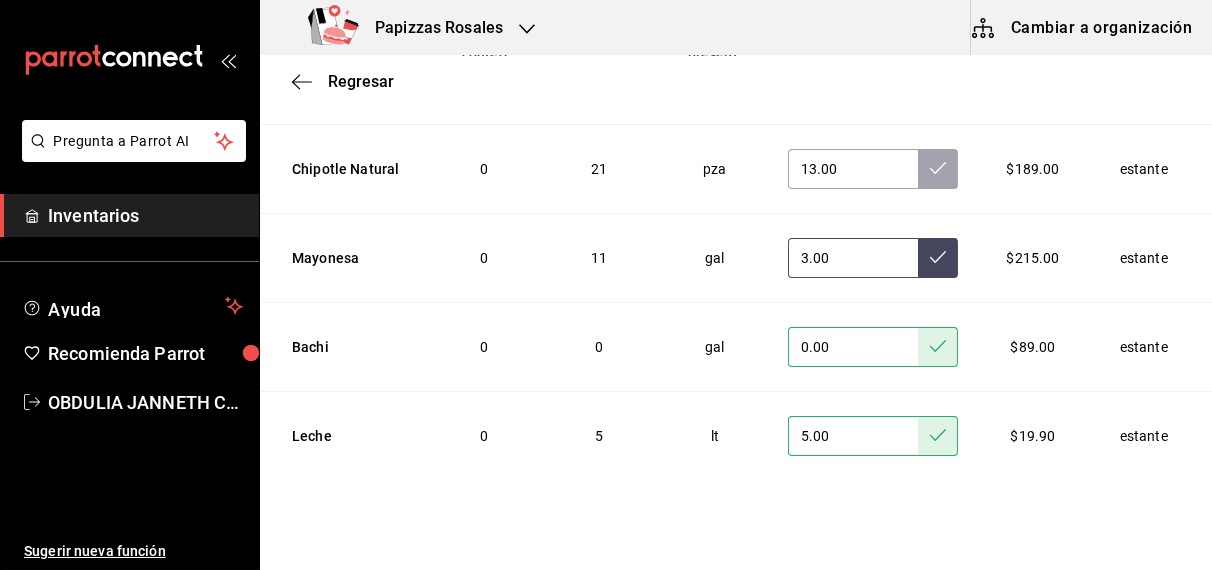 click 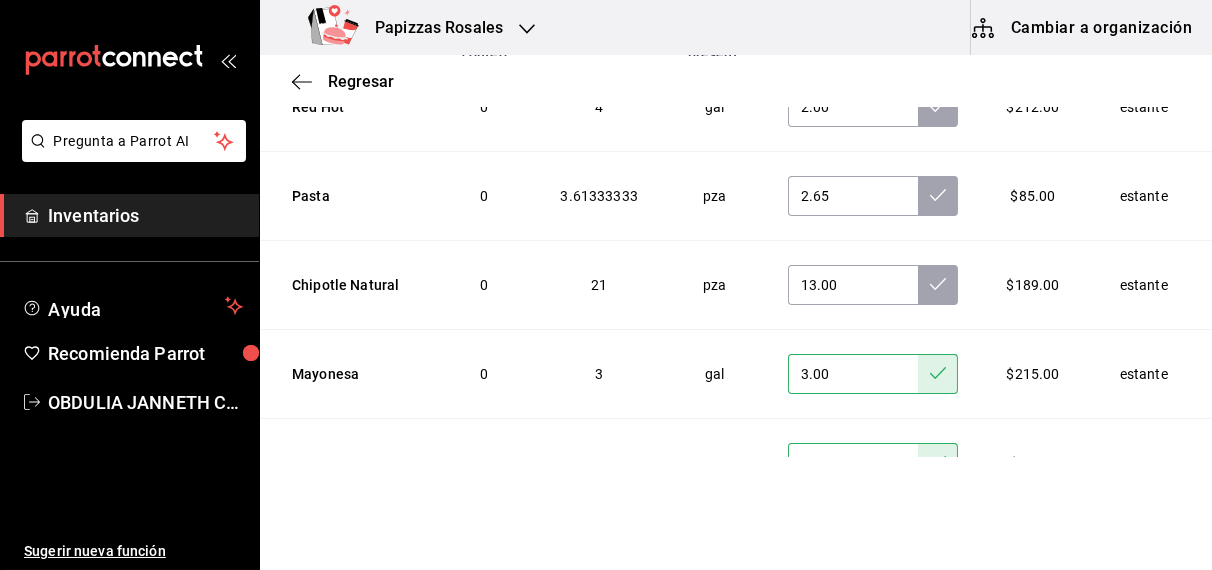 scroll, scrollTop: 7129, scrollLeft: 0, axis: vertical 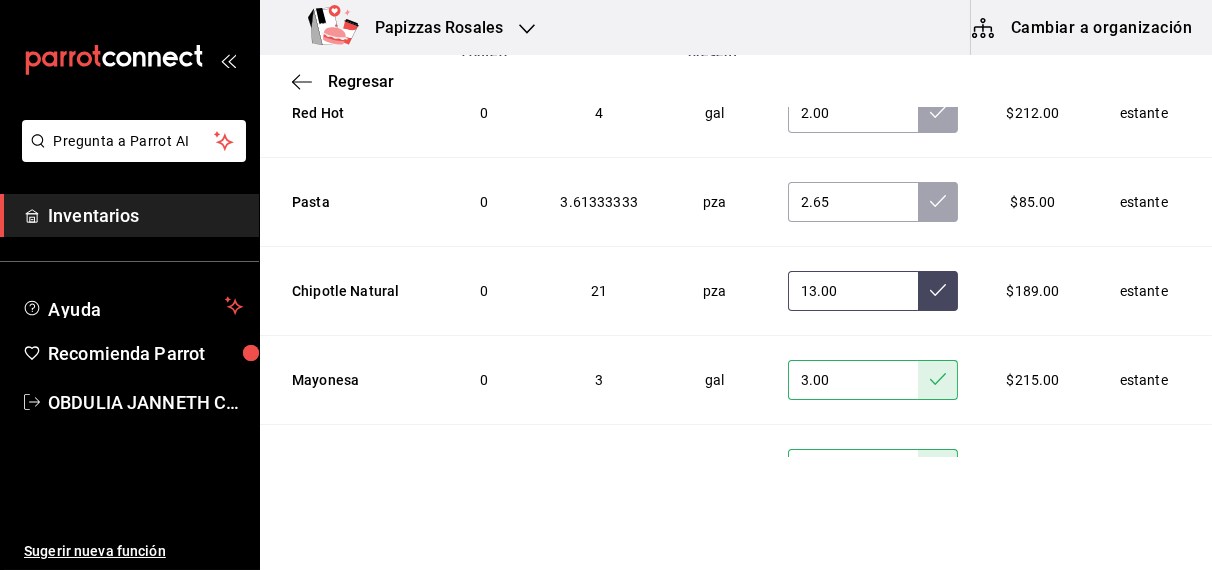 click 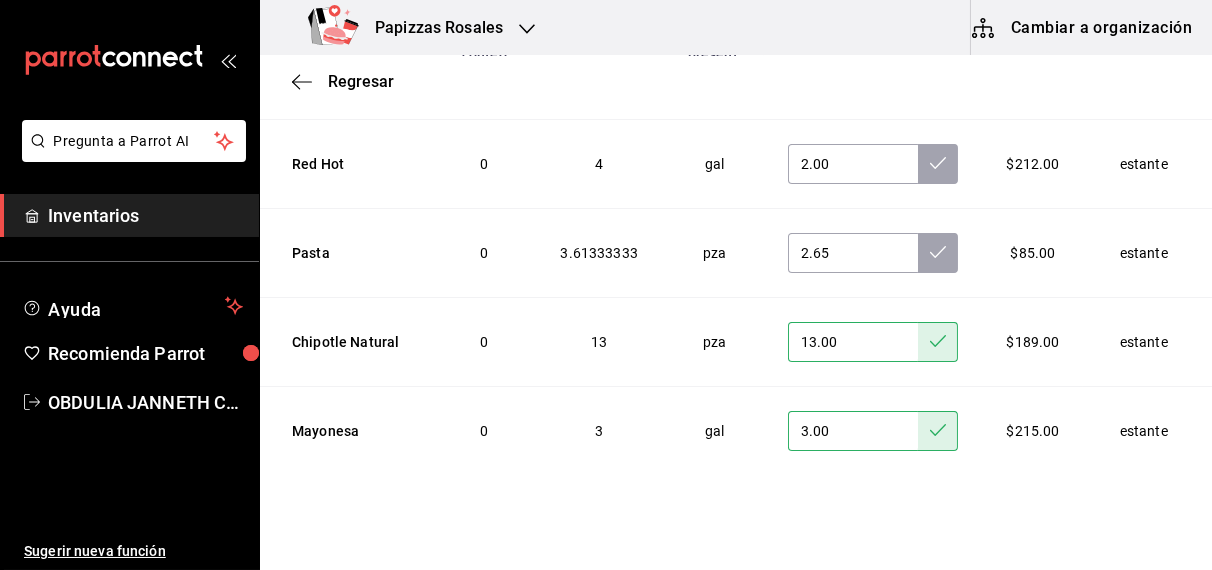 scroll, scrollTop: 7013, scrollLeft: 0, axis: vertical 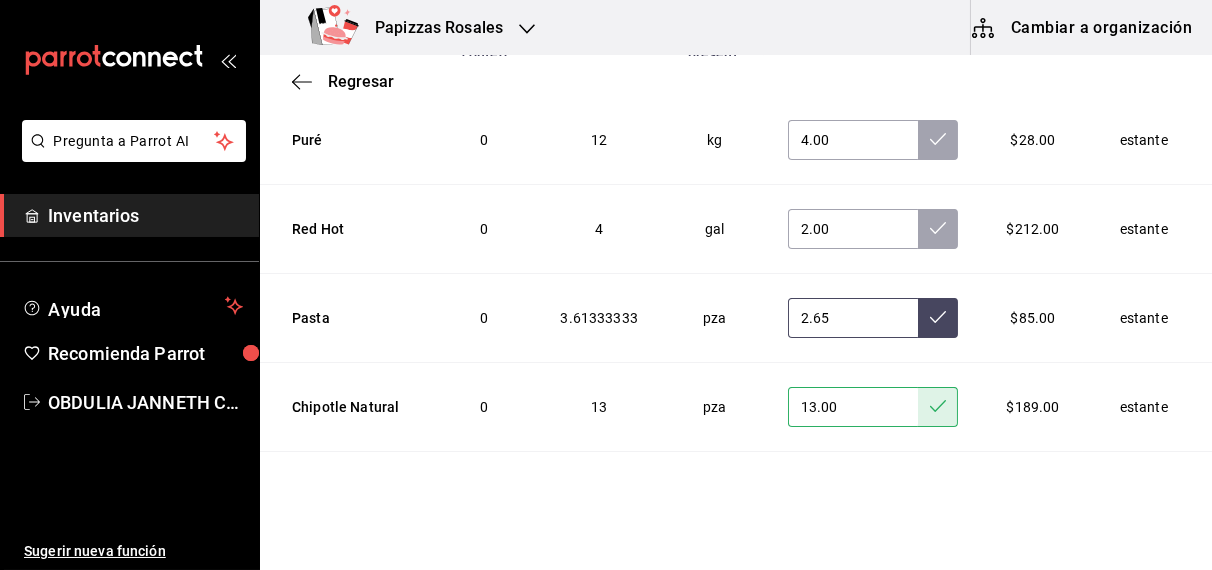 click 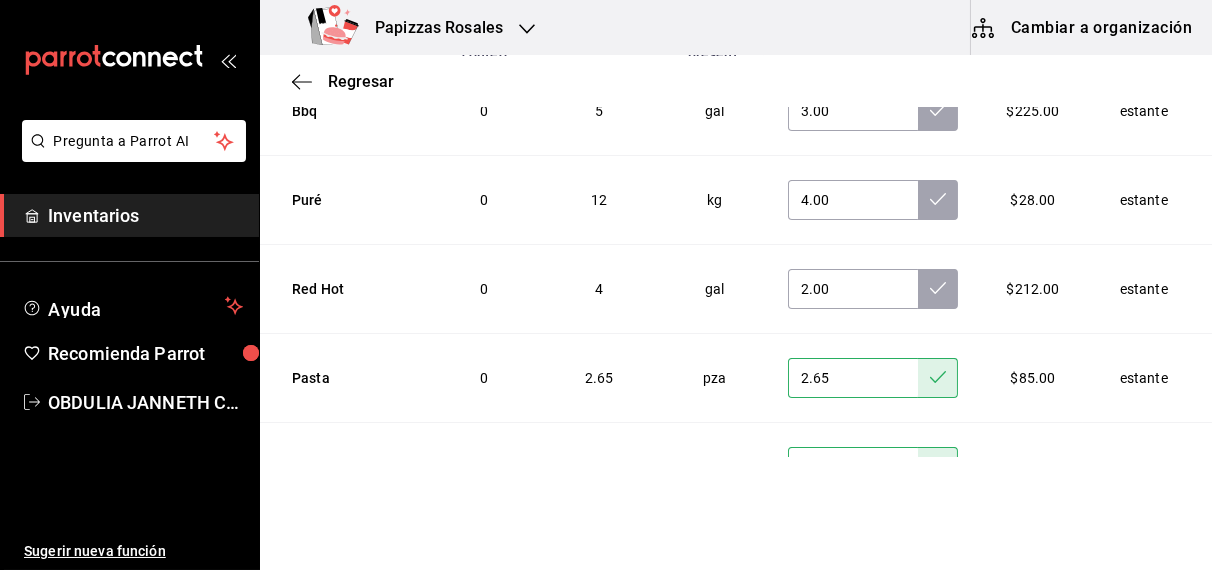 scroll, scrollTop: 6921, scrollLeft: 0, axis: vertical 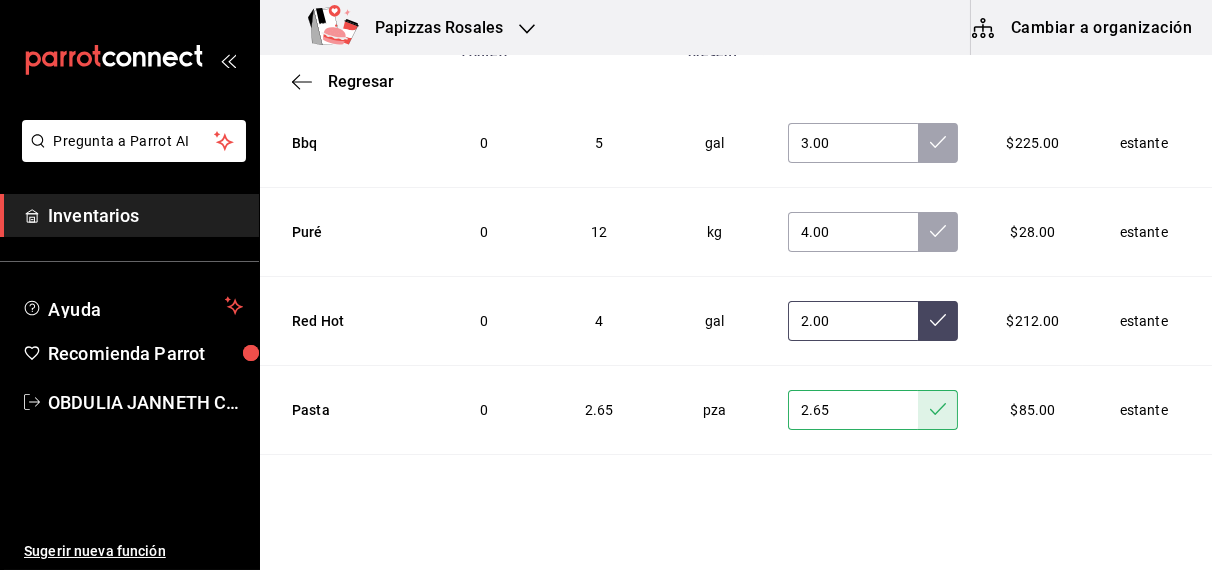 click 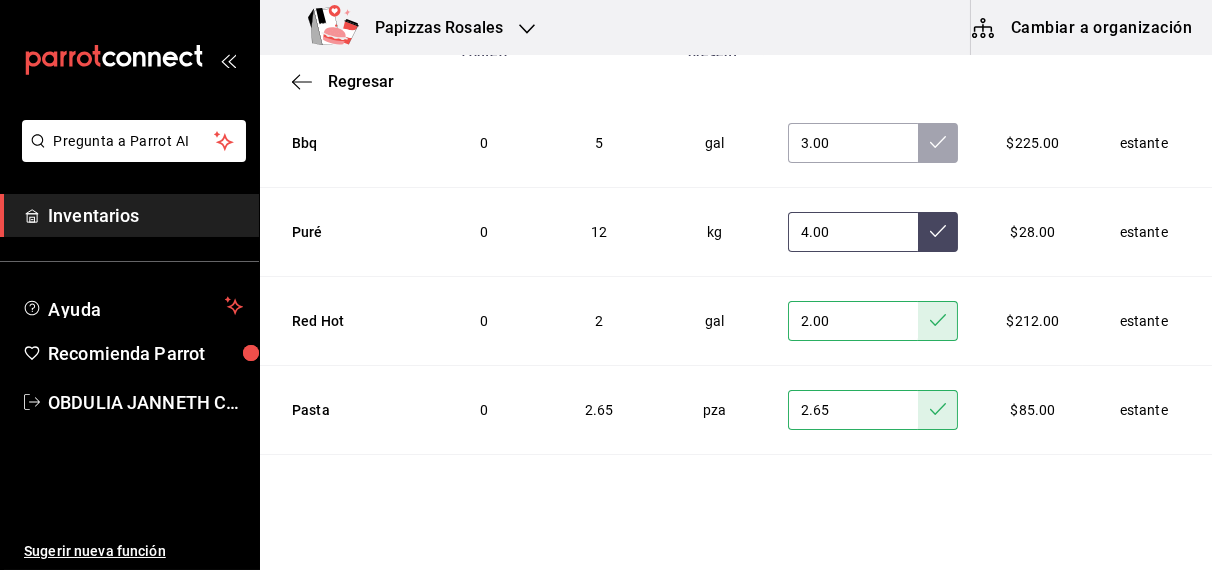 click 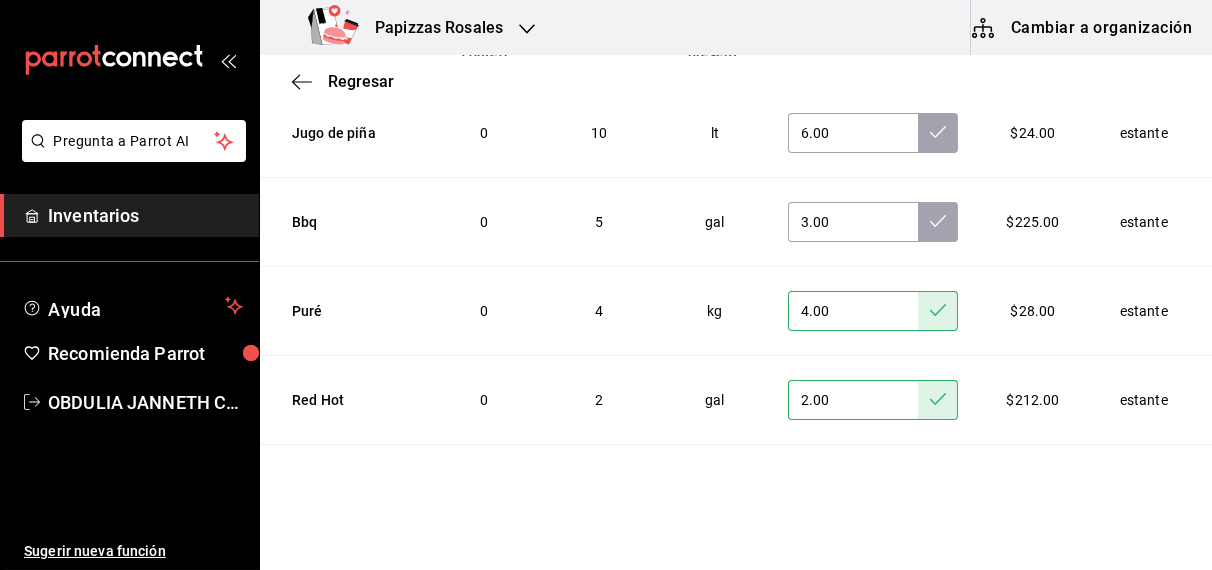 scroll, scrollTop: 6747, scrollLeft: 0, axis: vertical 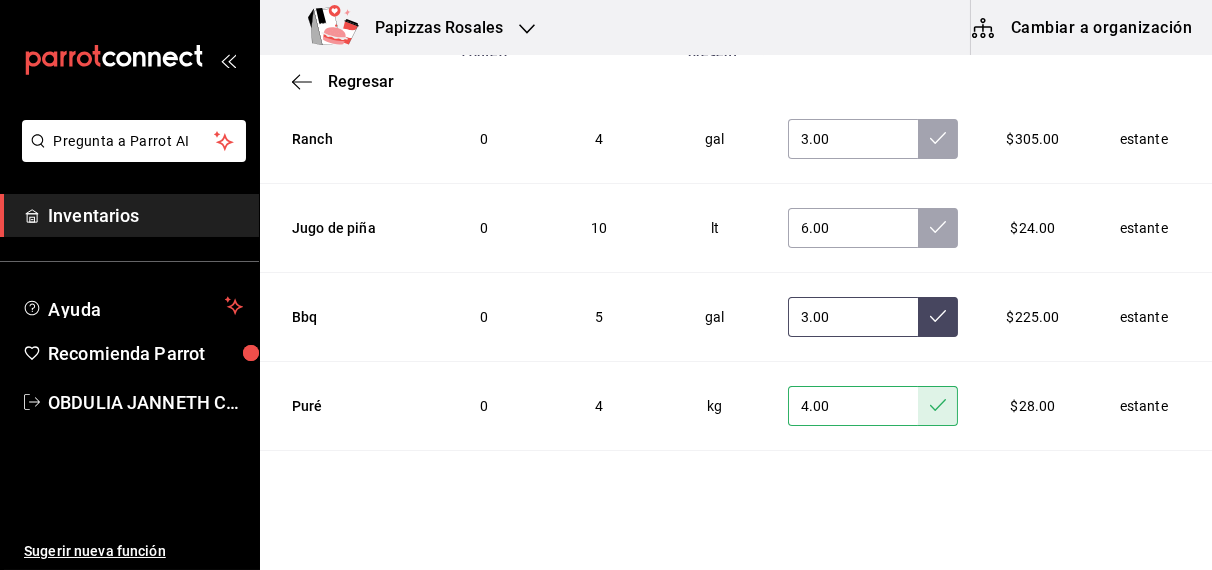 click 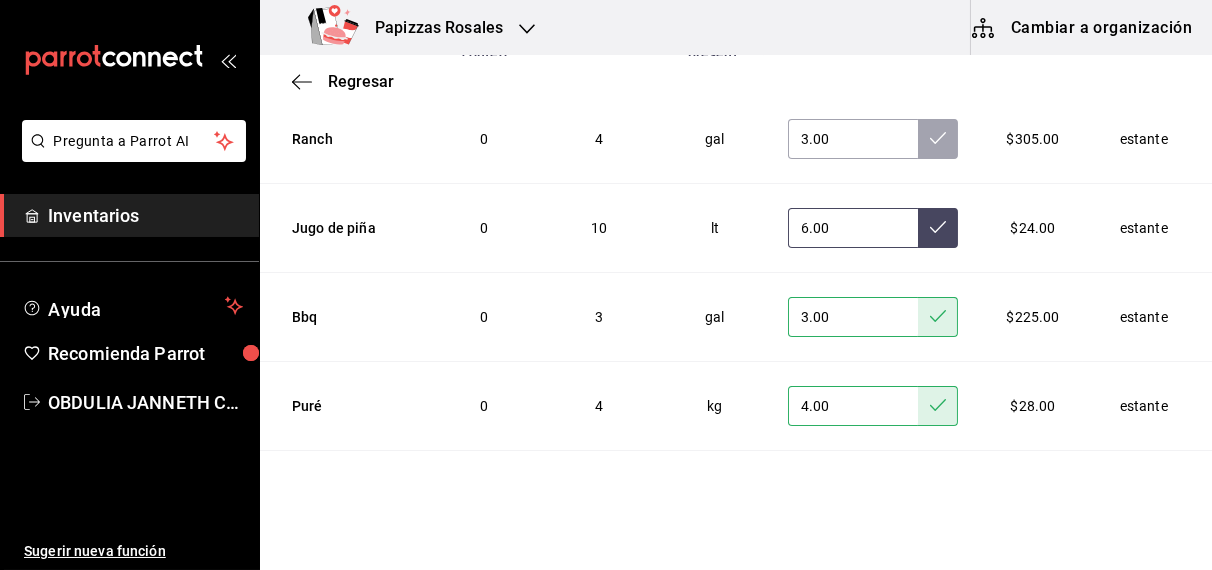 click 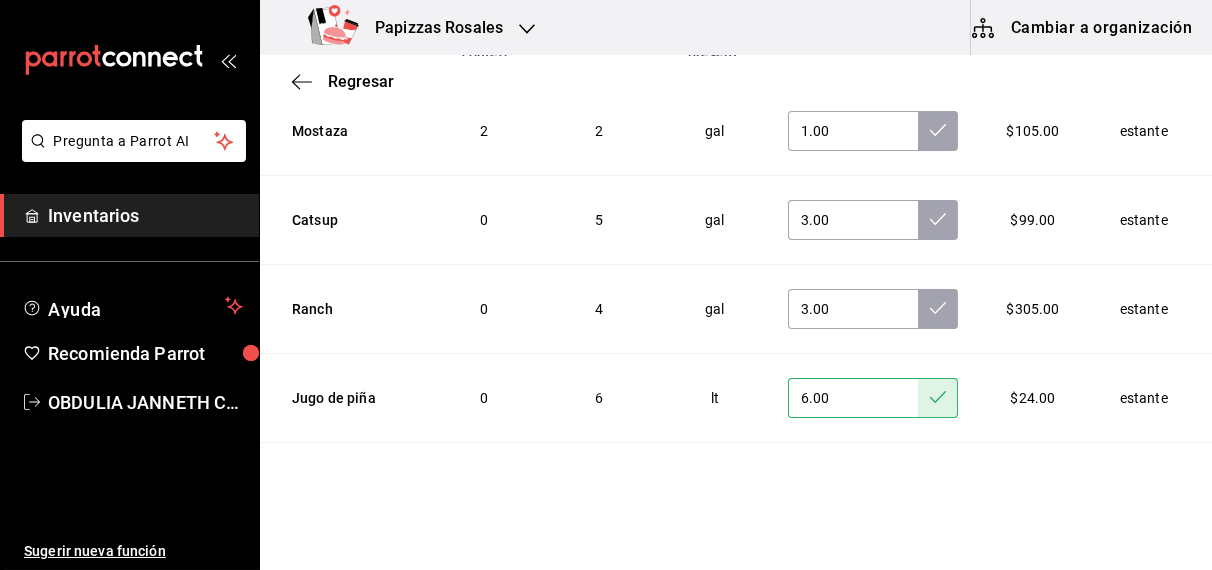 scroll, scrollTop: 6575, scrollLeft: 0, axis: vertical 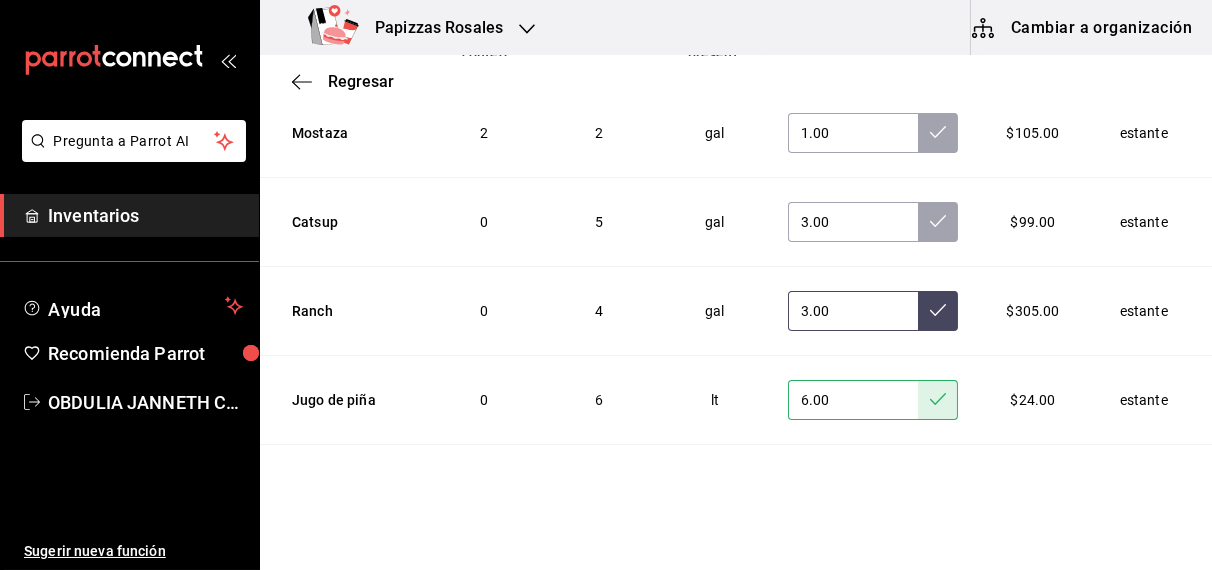click 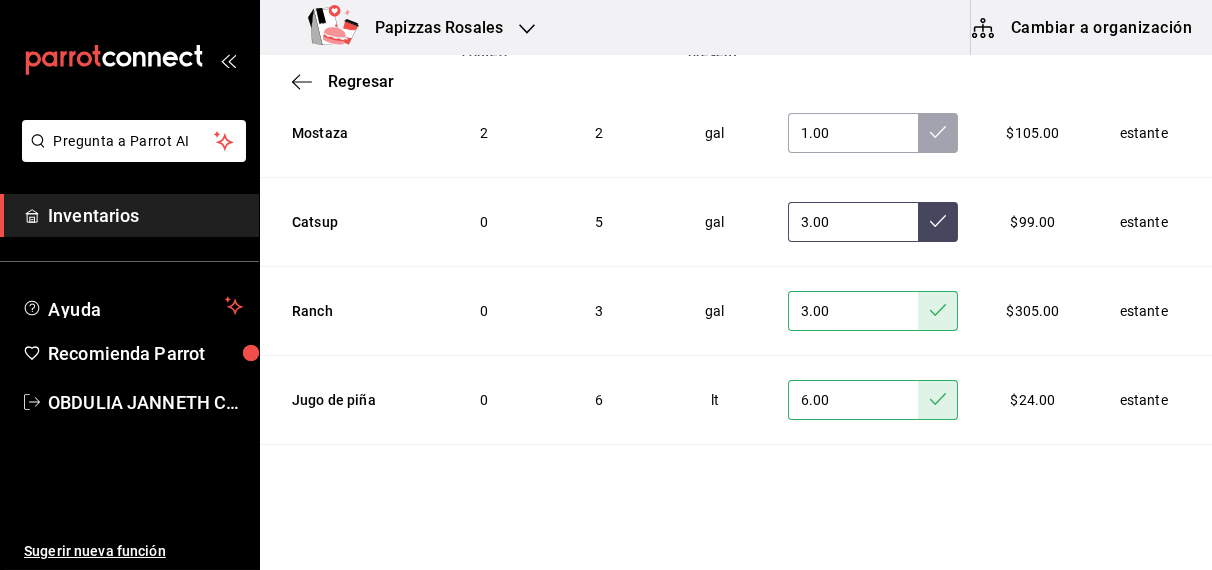 click 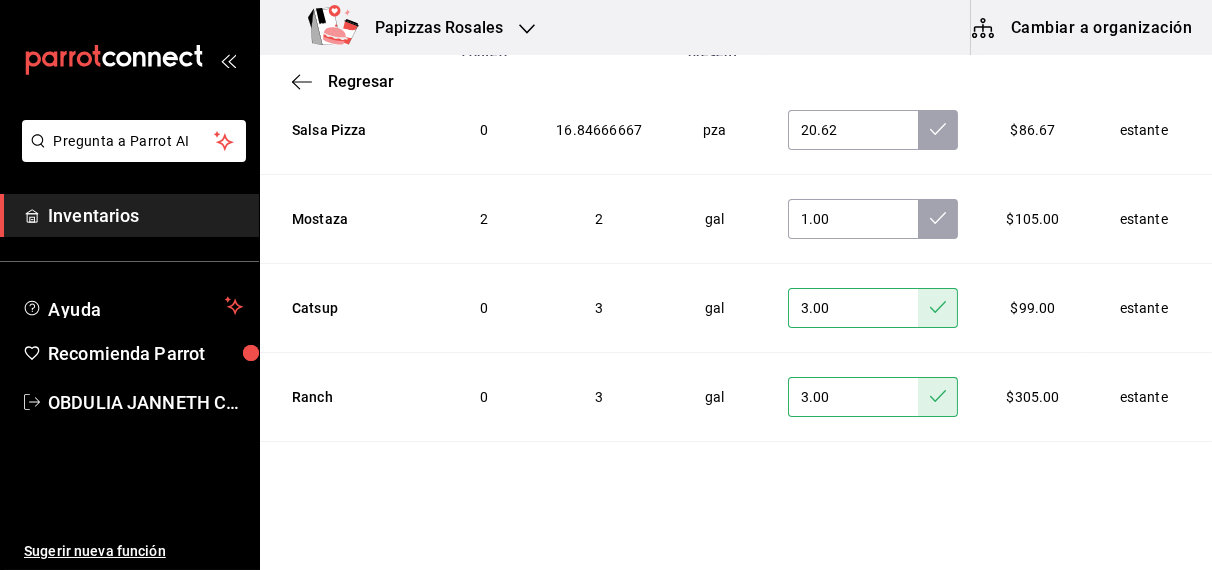 scroll, scrollTop: 6415, scrollLeft: 0, axis: vertical 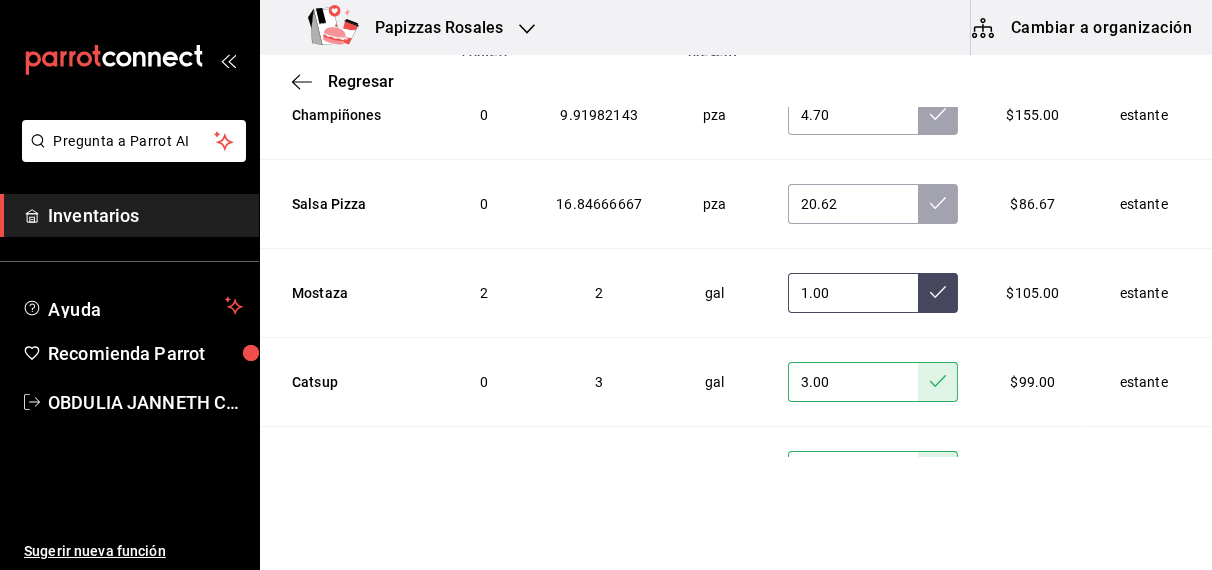 click 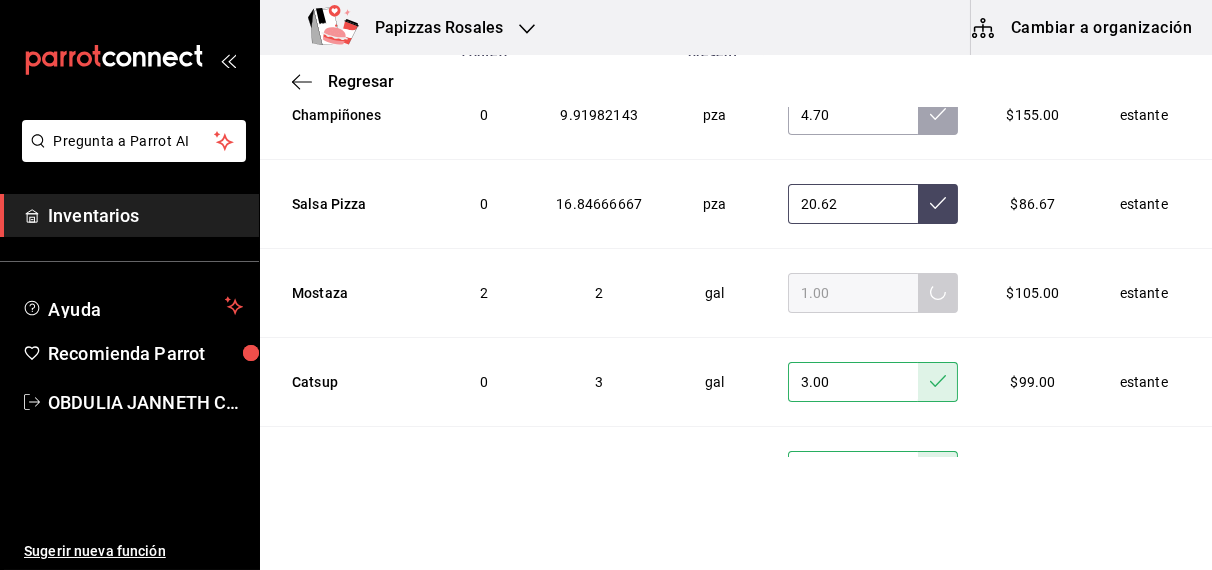 click 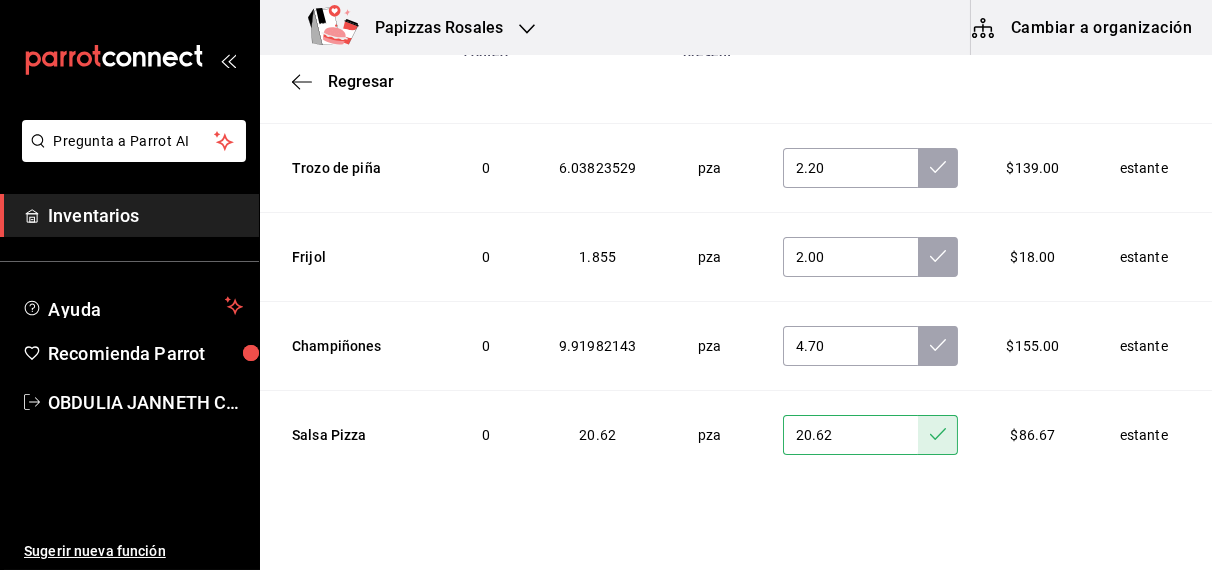 scroll, scrollTop: 6182, scrollLeft: 0, axis: vertical 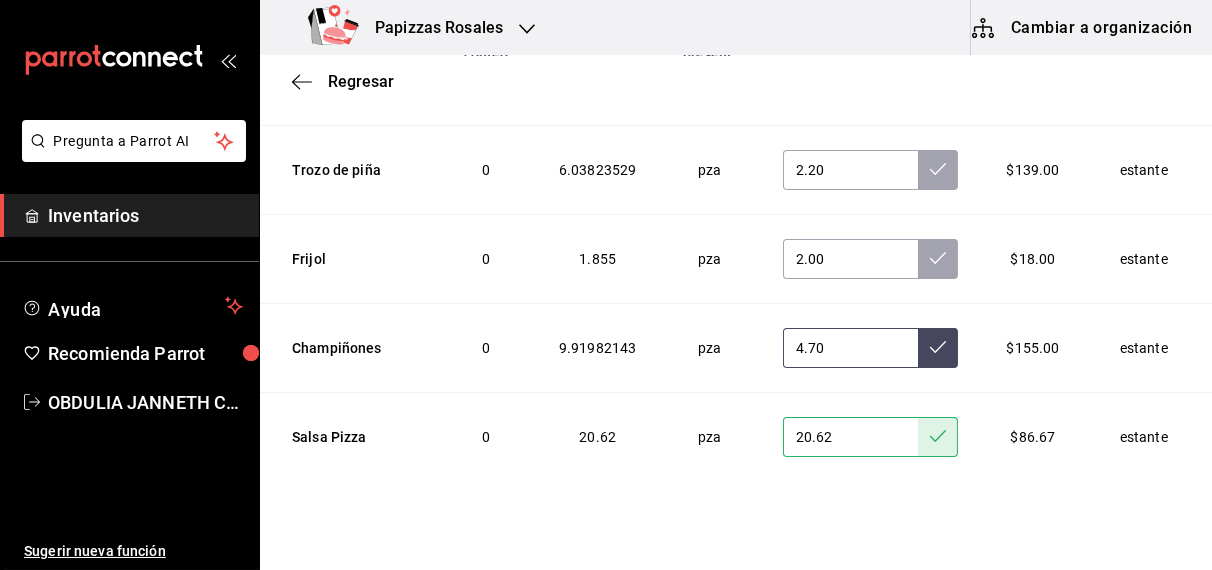 click 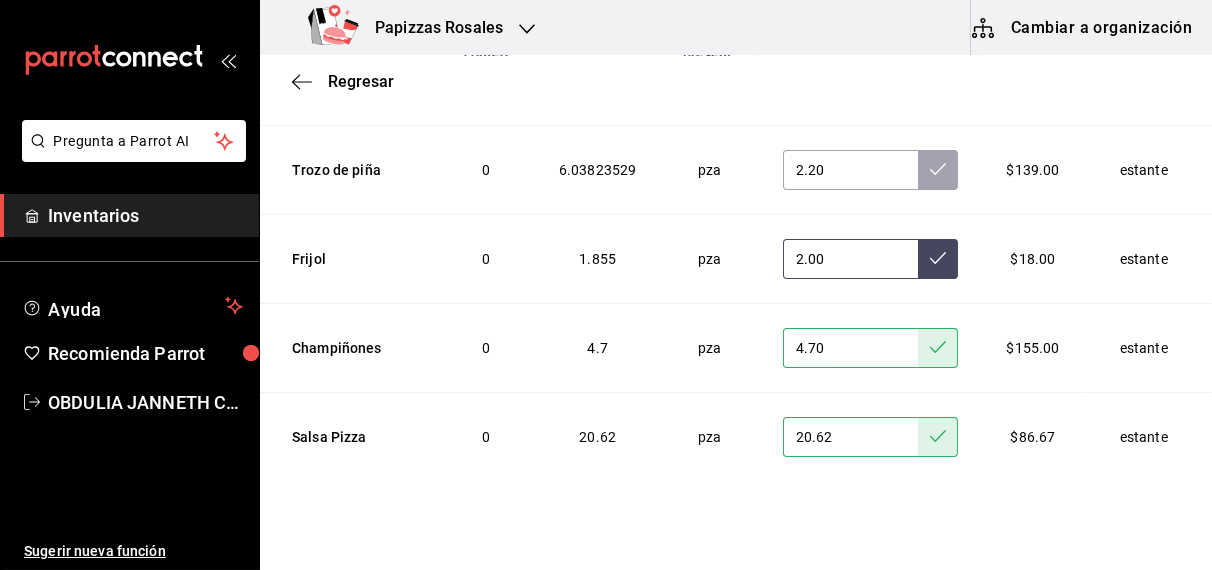 click 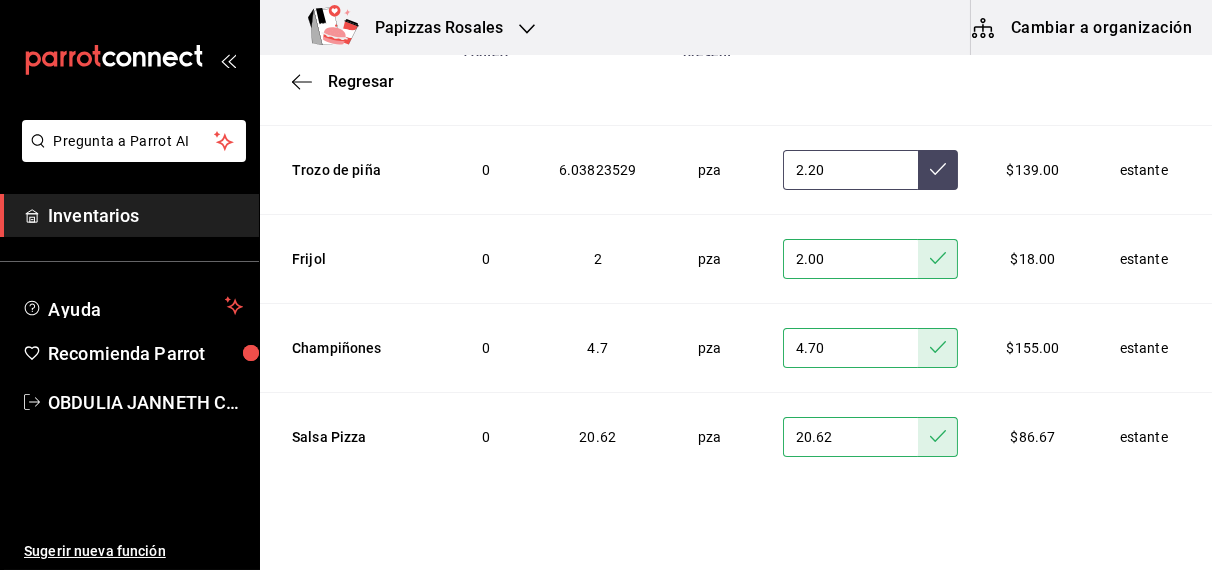 click at bounding box center [938, 170] 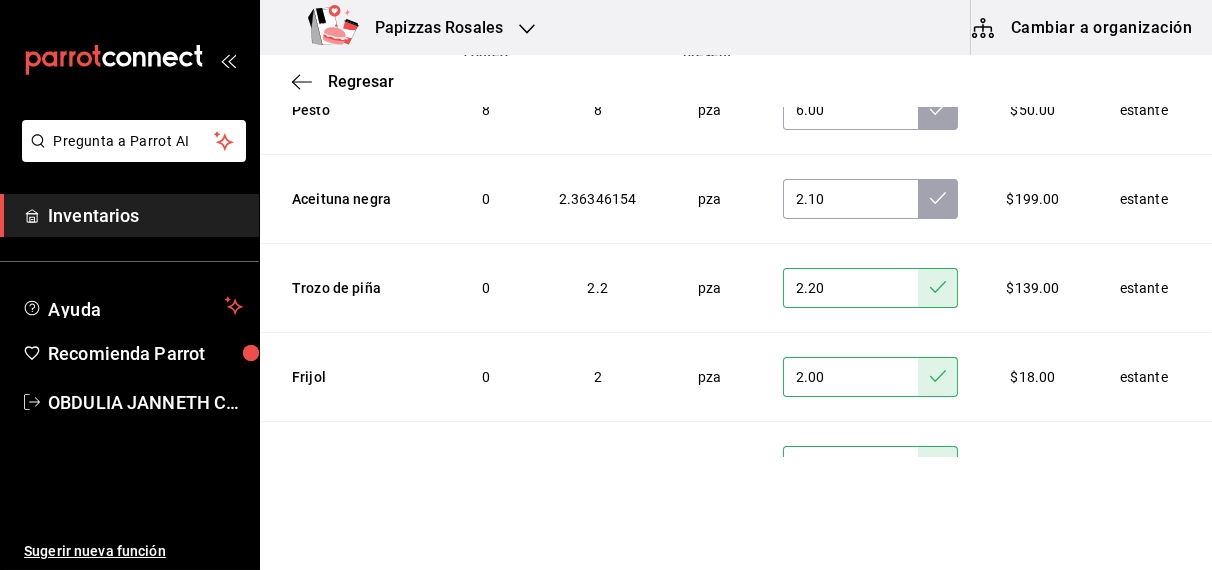 scroll, scrollTop: 6063, scrollLeft: 0, axis: vertical 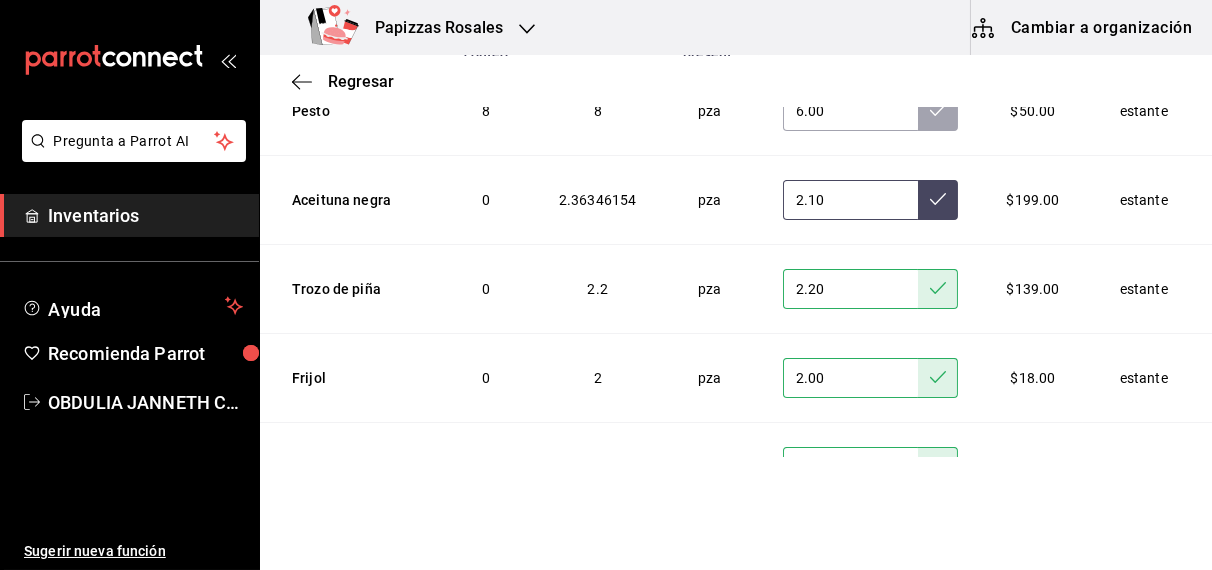 click 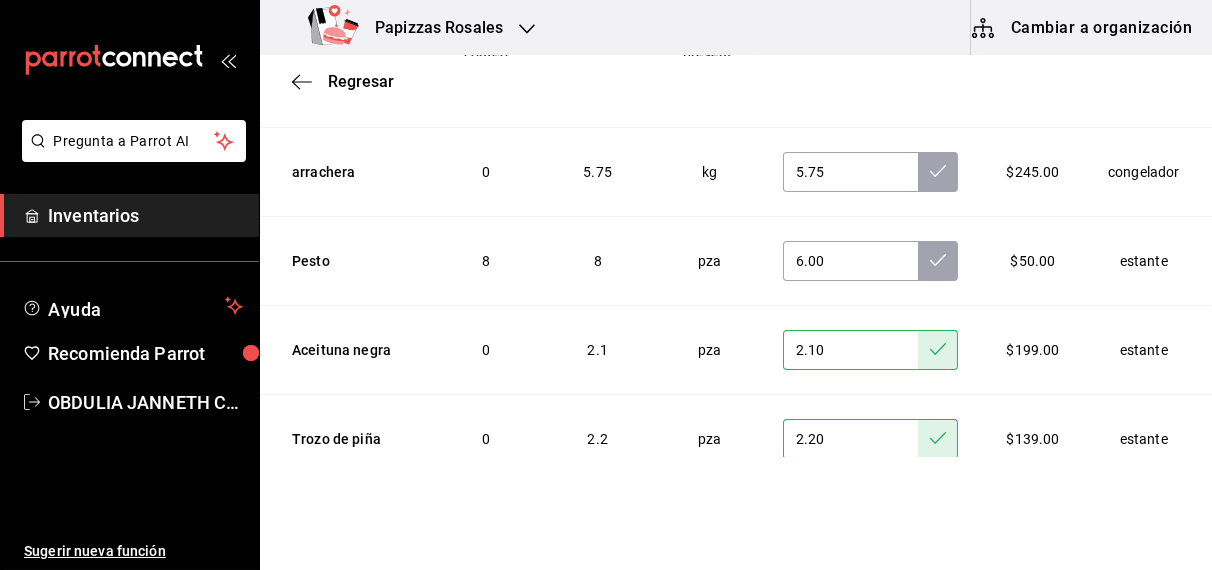 scroll, scrollTop: 5876, scrollLeft: 0, axis: vertical 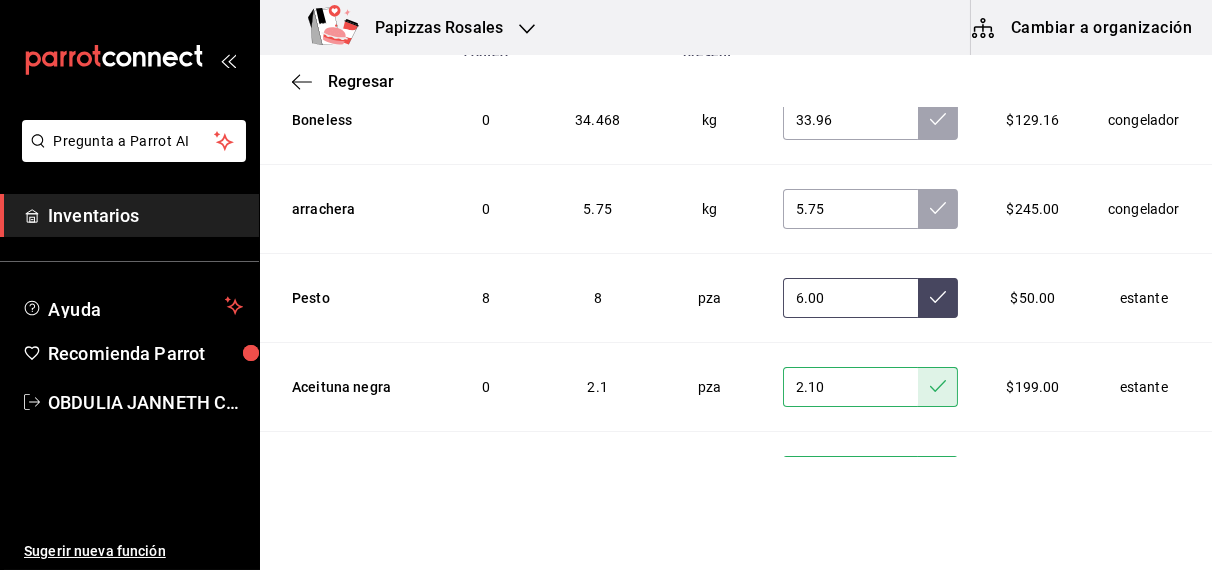 click 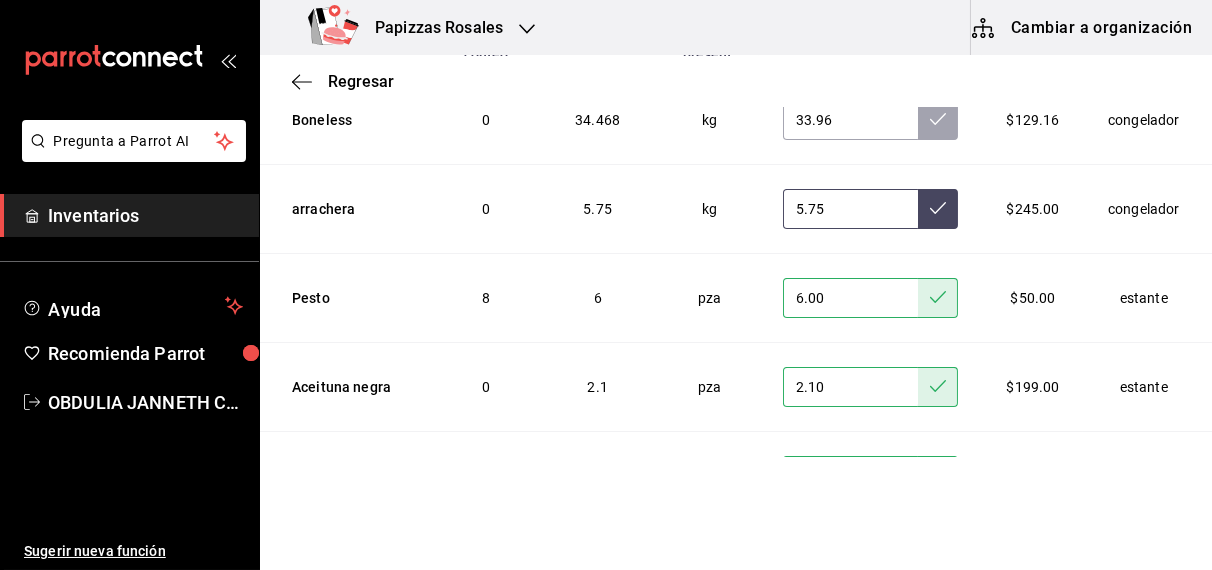 click 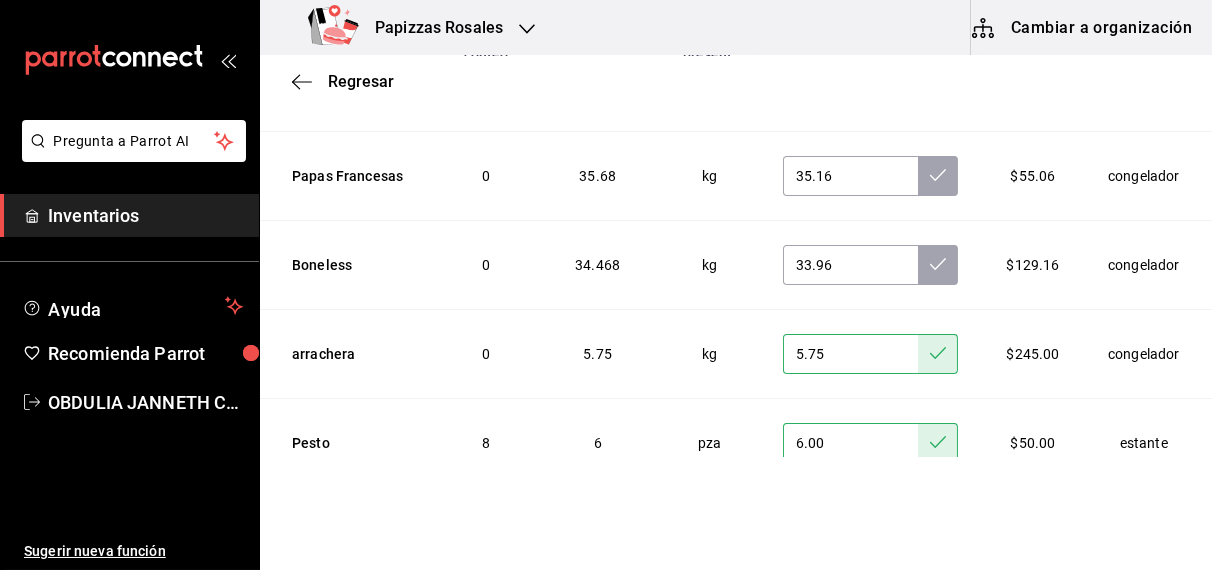 scroll, scrollTop: 5718, scrollLeft: 0, axis: vertical 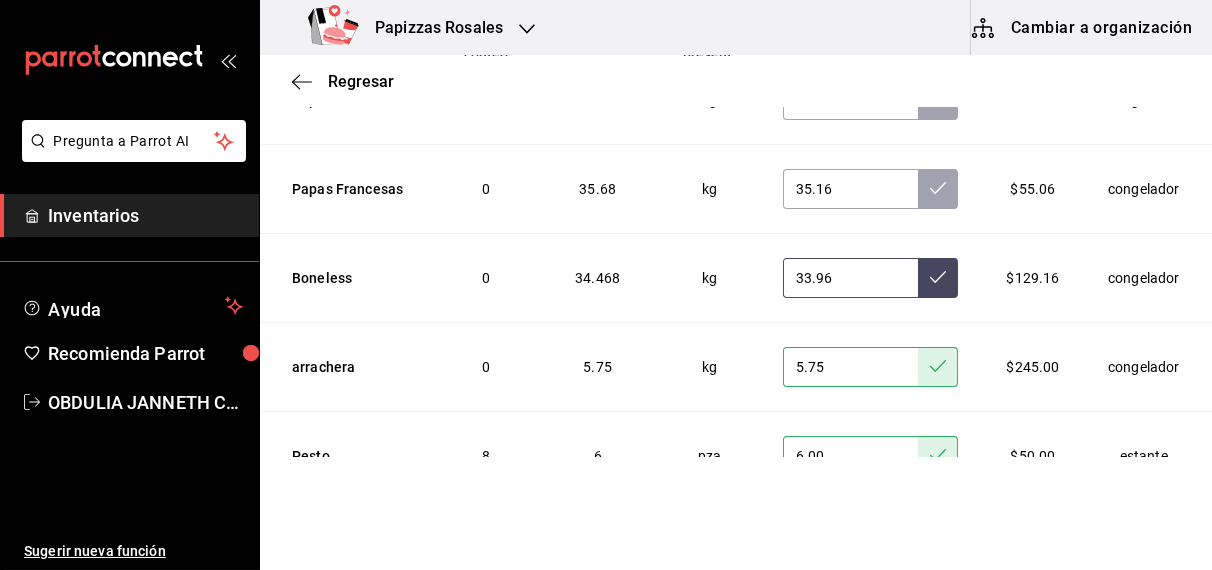 click 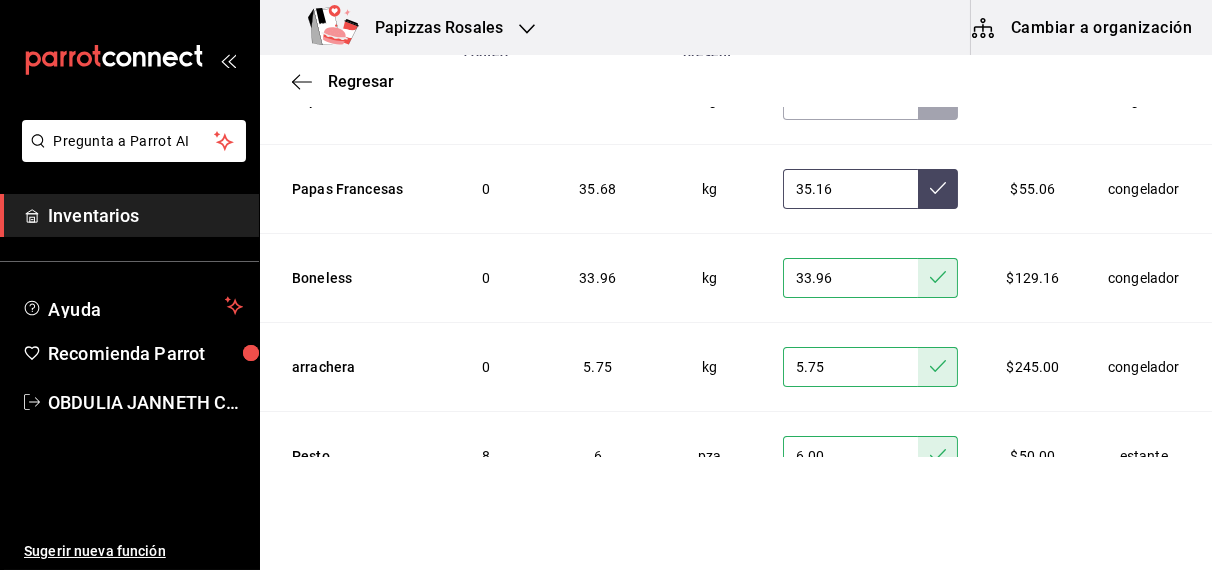 click 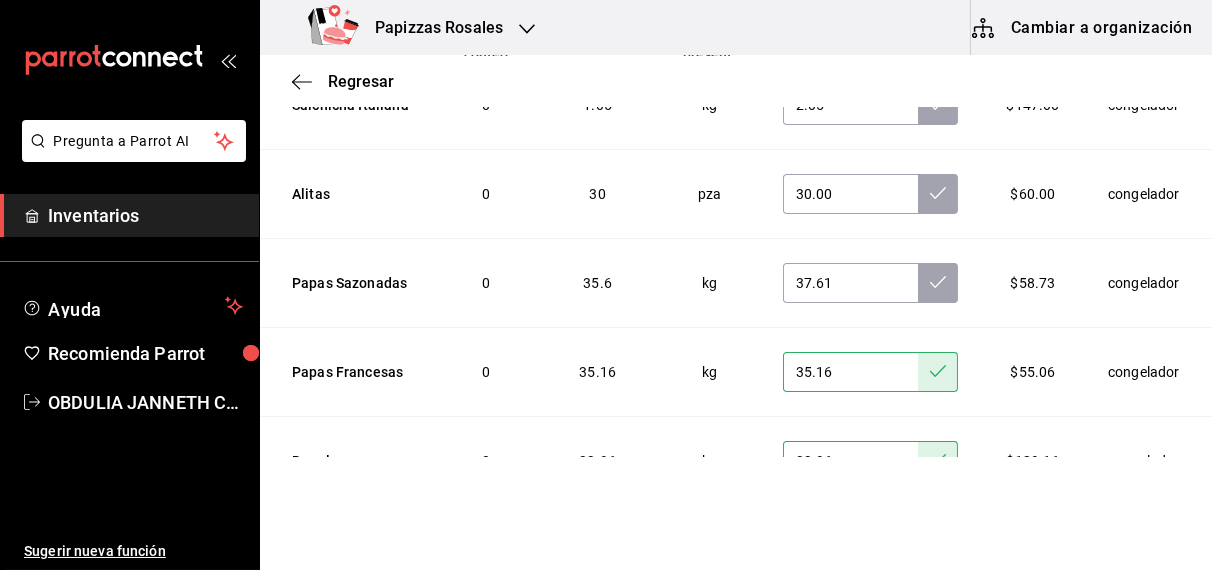 scroll, scrollTop: 5535, scrollLeft: 0, axis: vertical 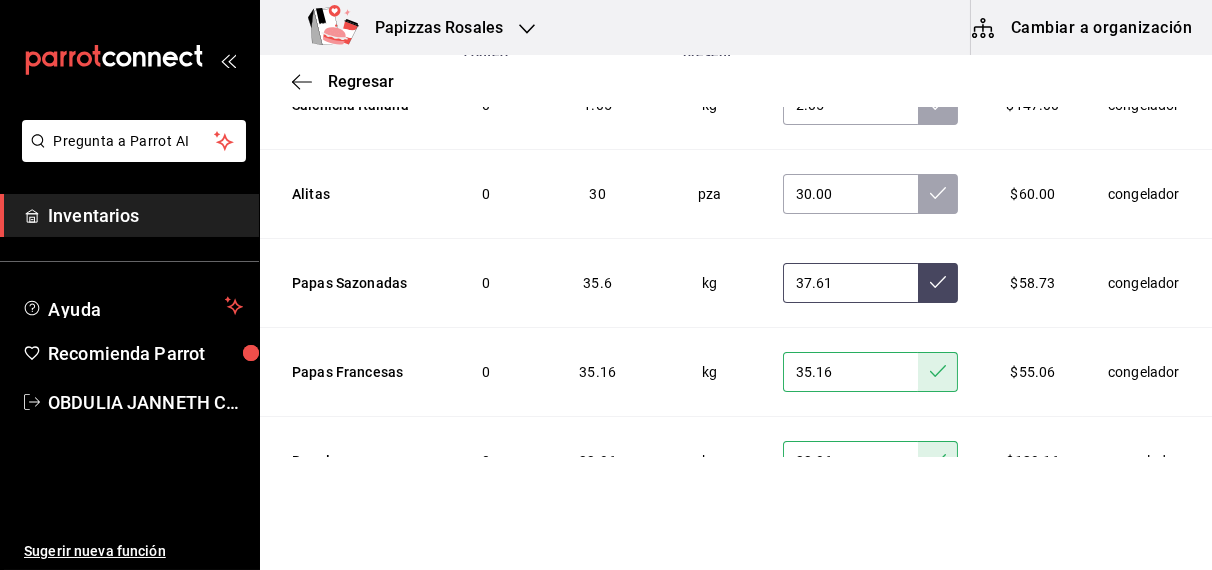 click at bounding box center [938, 283] 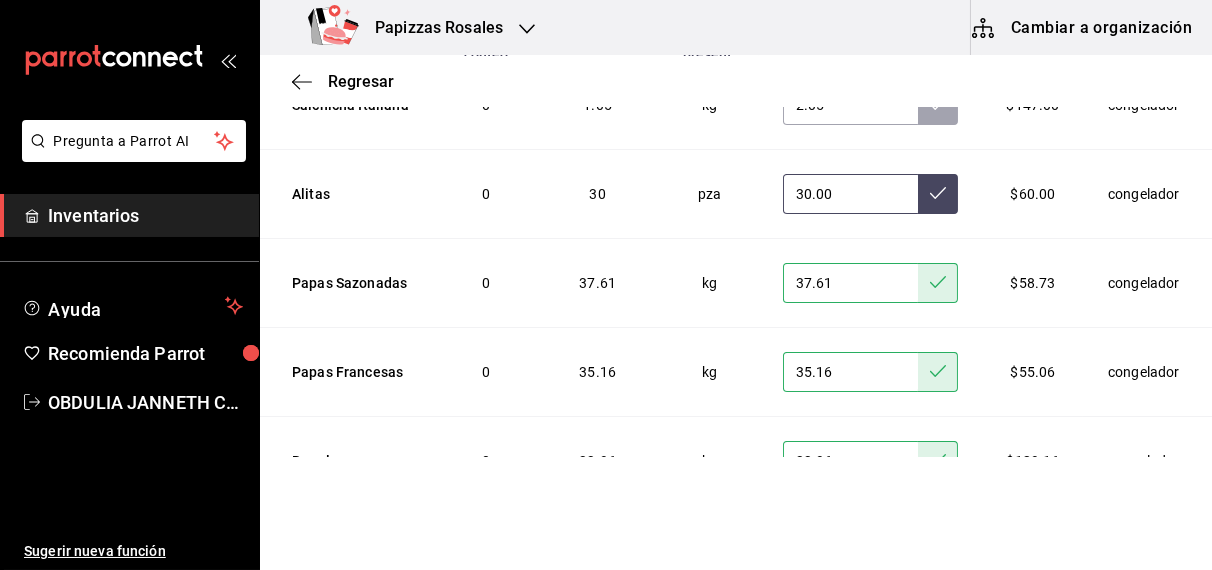 click 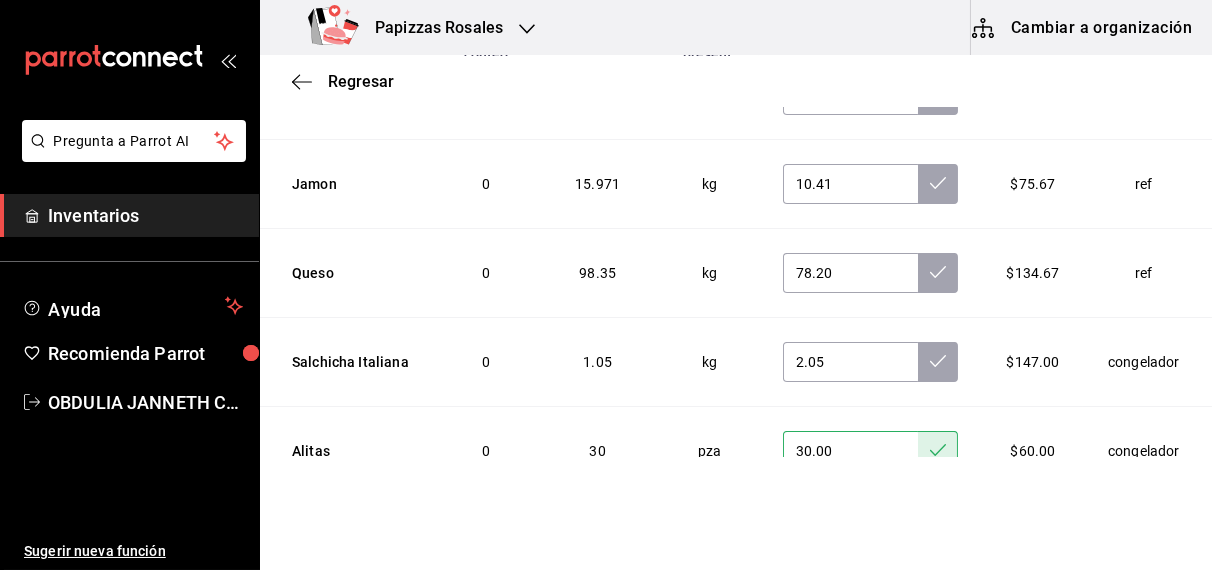 scroll, scrollTop: 5278, scrollLeft: 0, axis: vertical 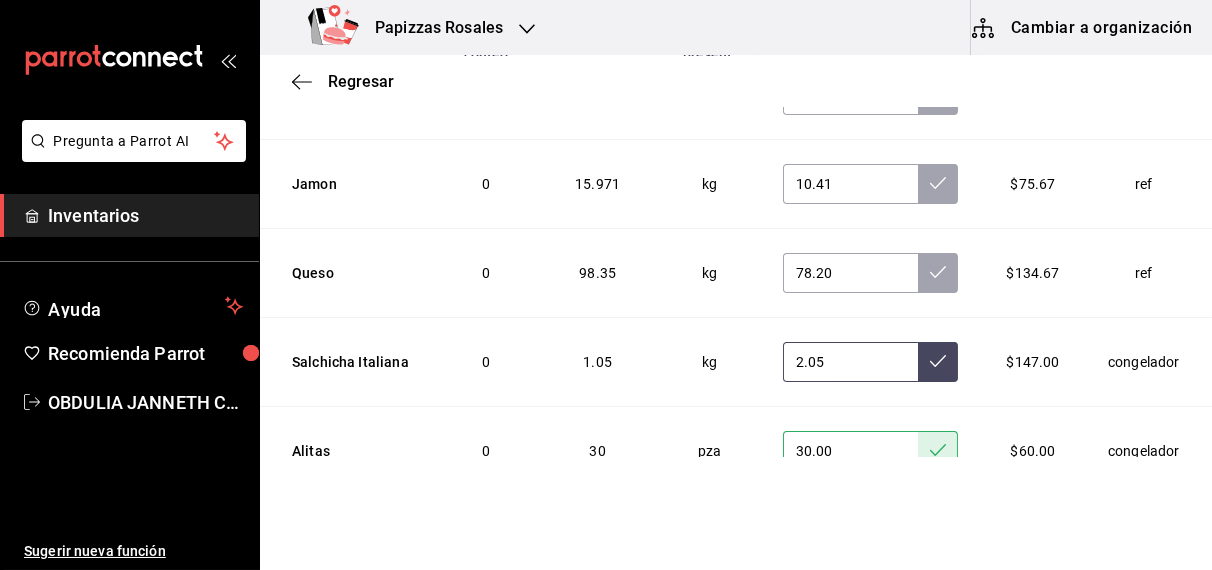 click at bounding box center [938, 362] 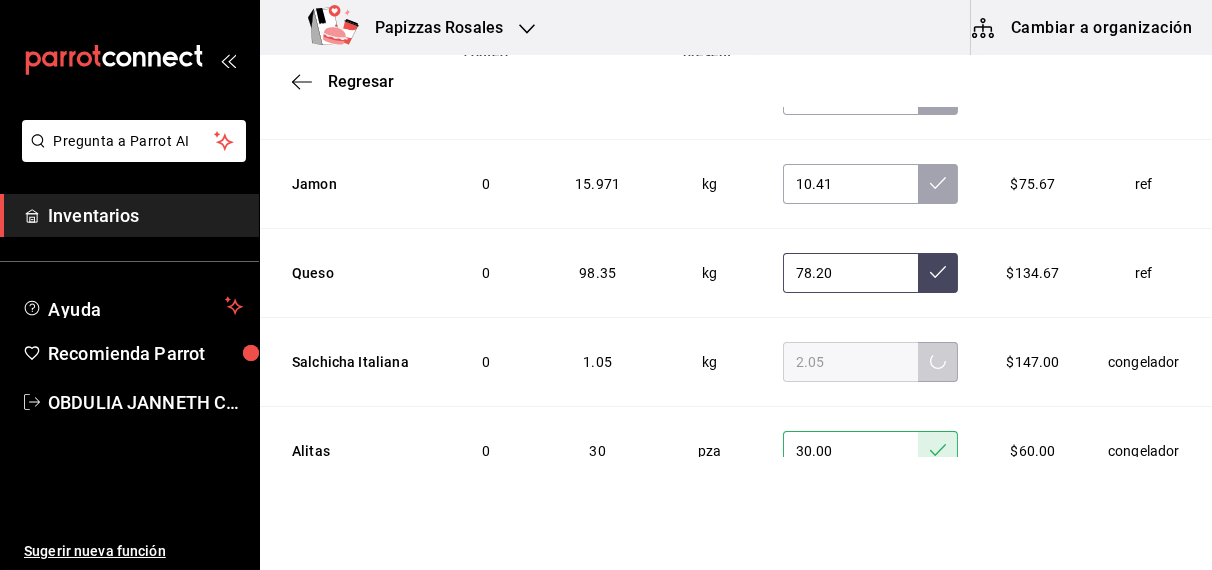 click at bounding box center (938, 273) 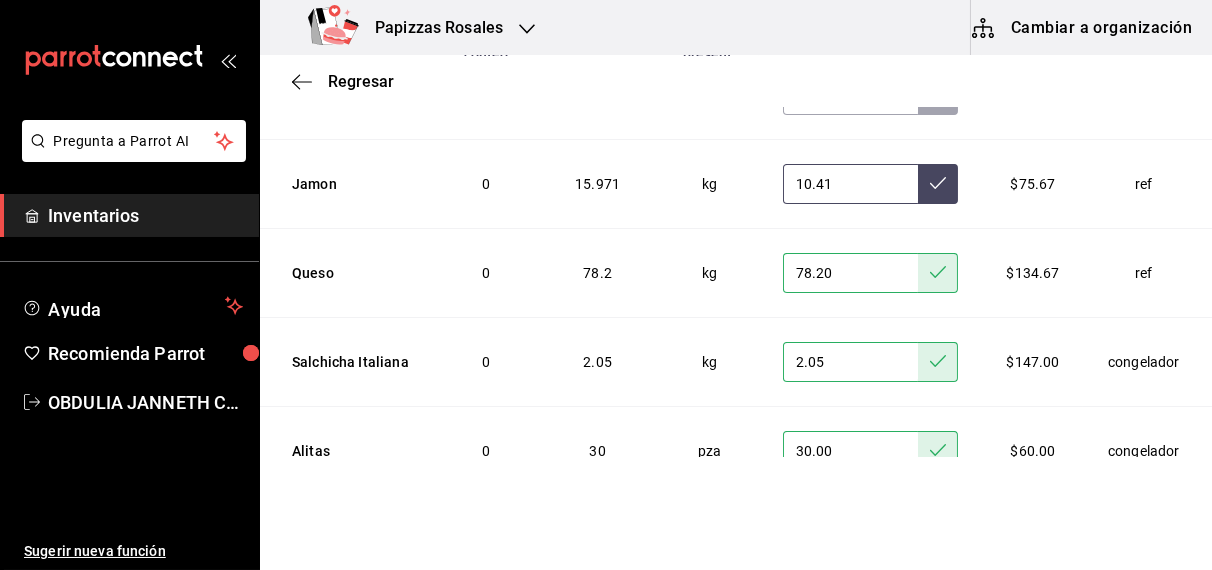 click 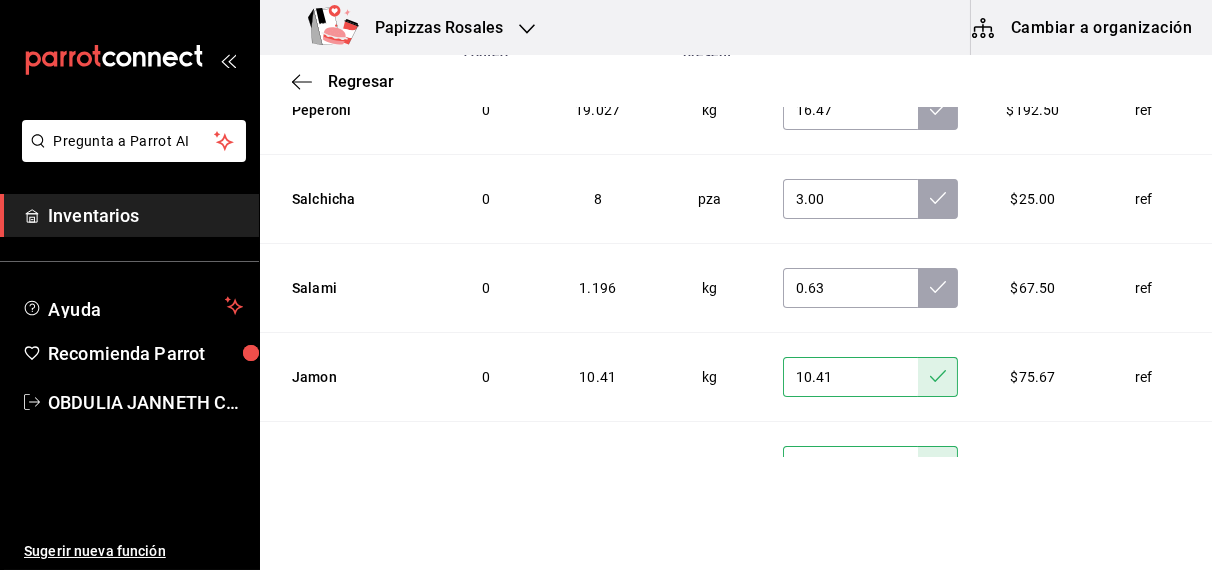 scroll, scrollTop: 5078, scrollLeft: 0, axis: vertical 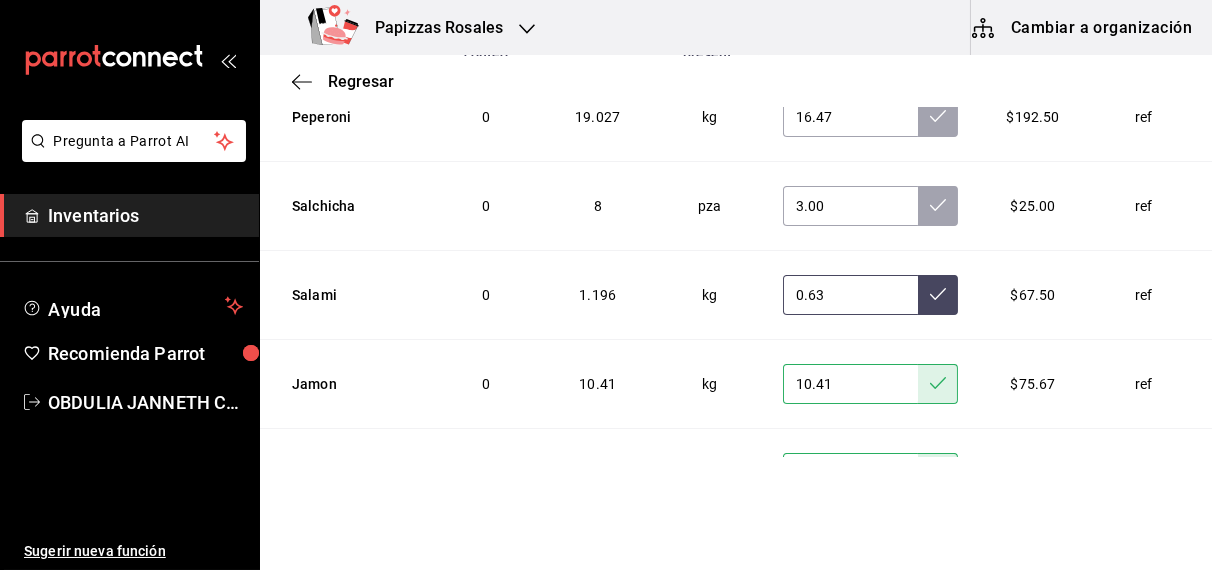 click 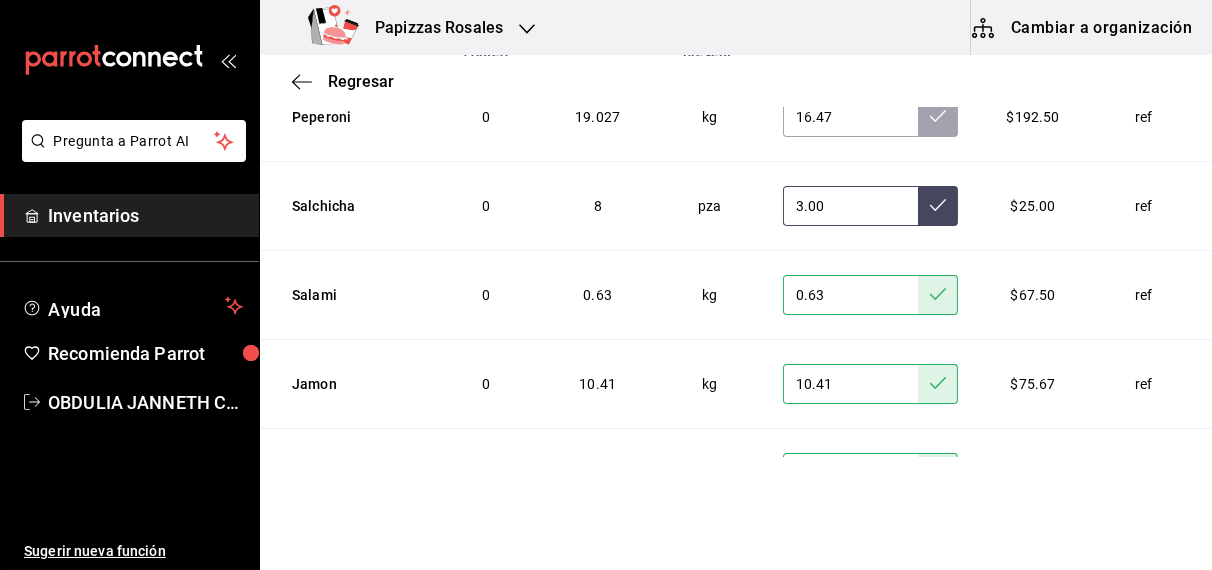 click 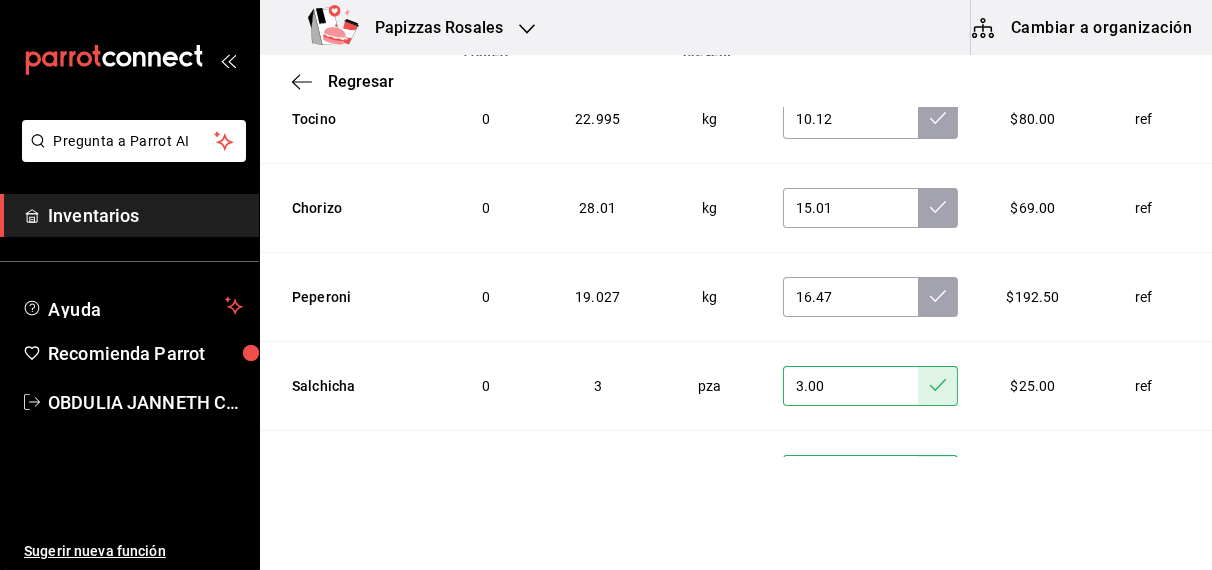 scroll, scrollTop: 4897, scrollLeft: 0, axis: vertical 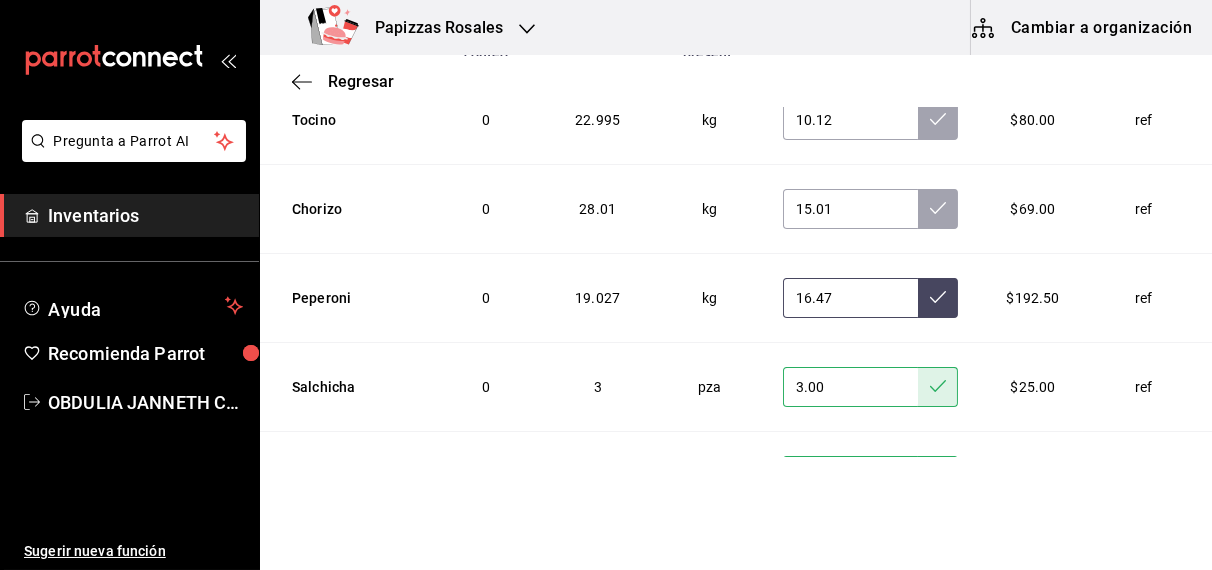 click 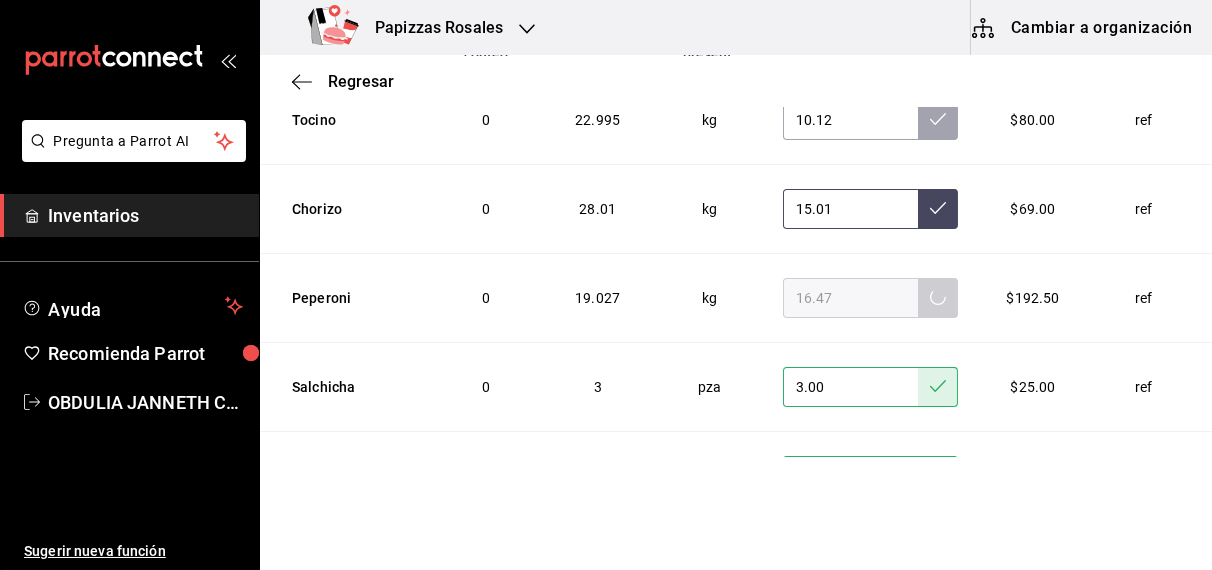 click 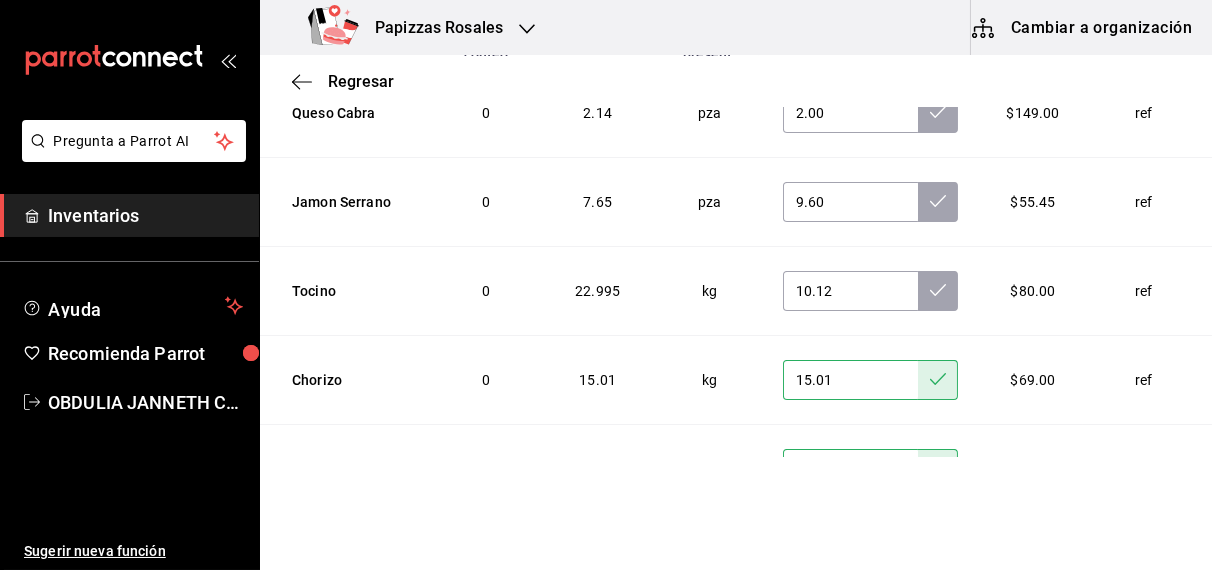 scroll, scrollTop: 4722, scrollLeft: 0, axis: vertical 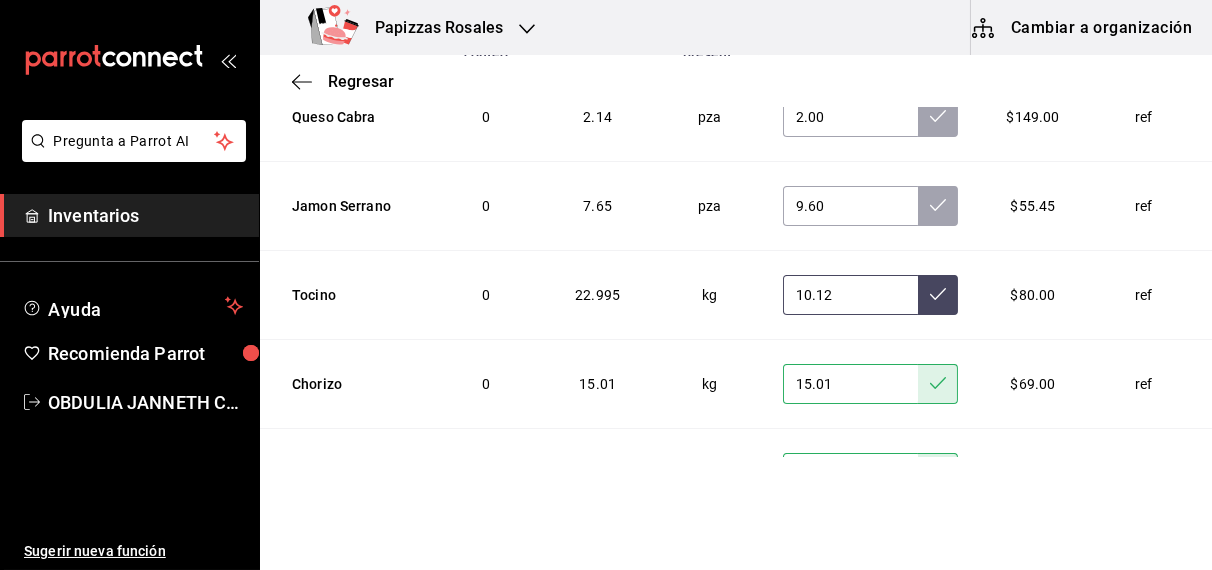 click at bounding box center (938, 295) 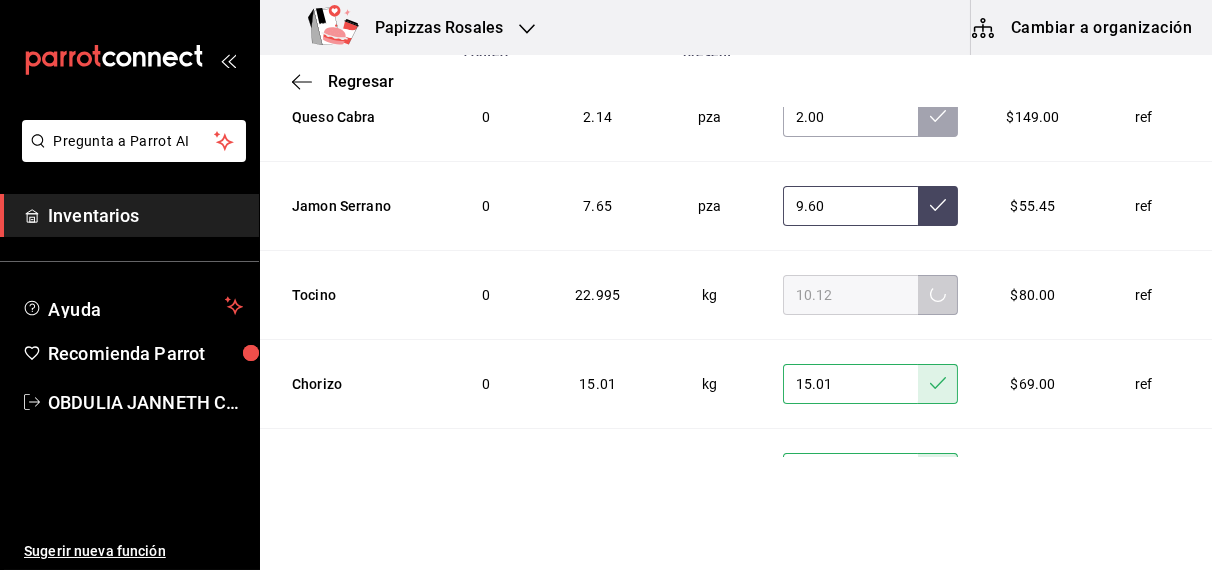 click 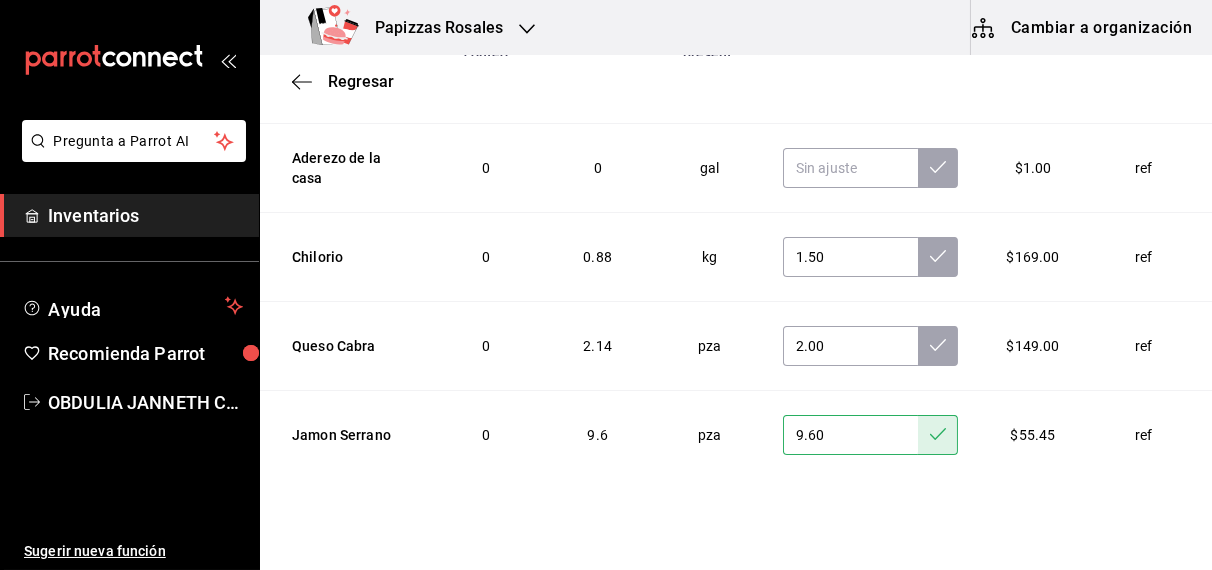 scroll, scrollTop: 4497, scrollLeft: 0, axis: vertical 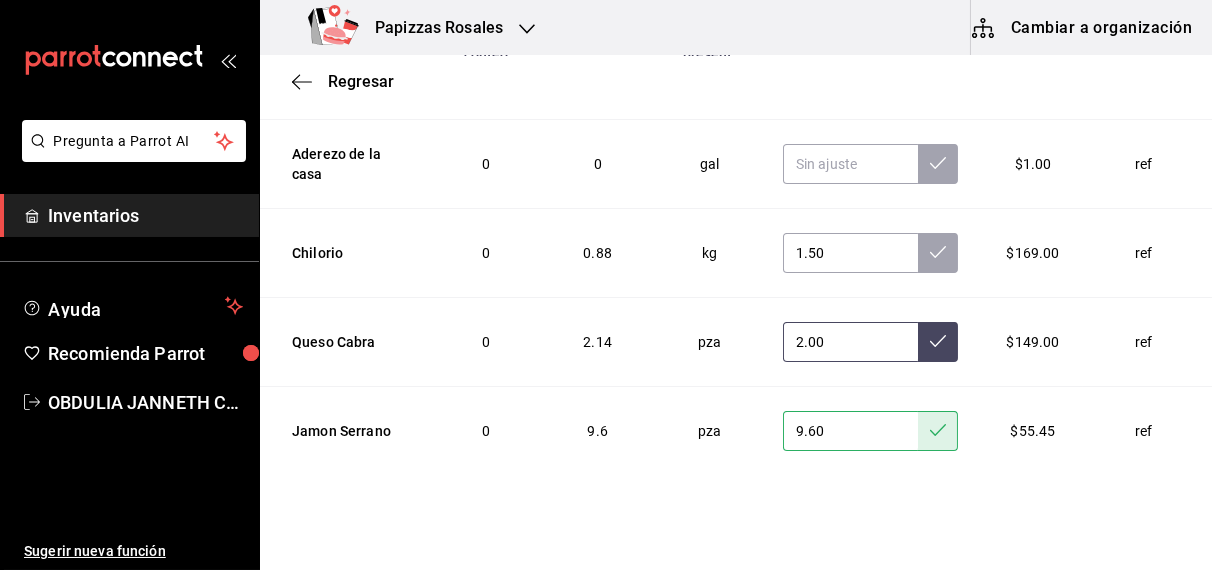 click 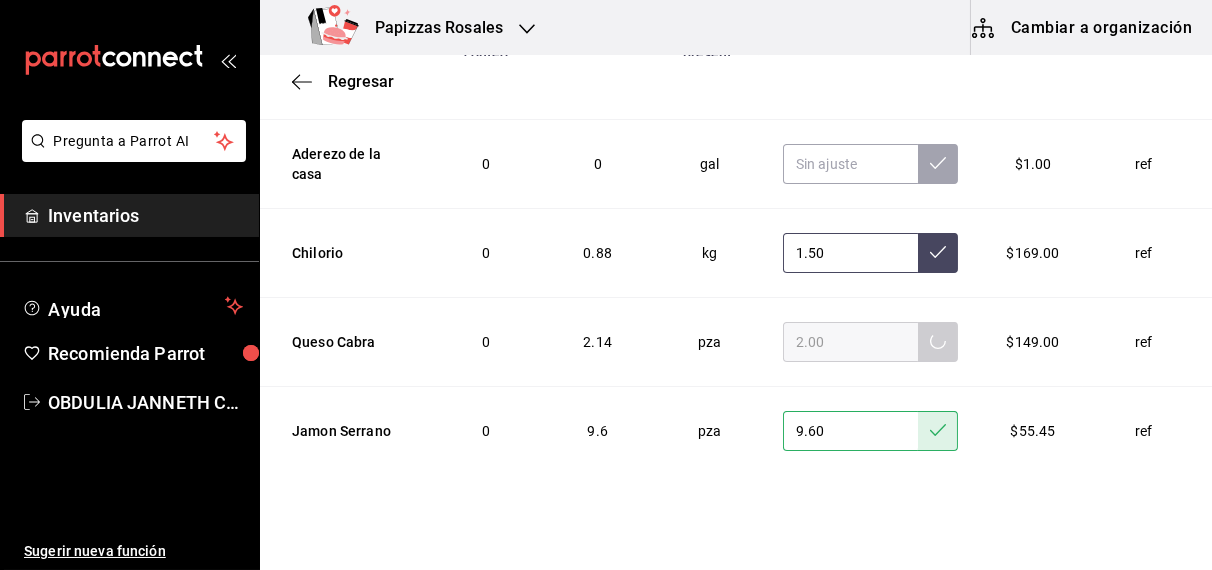 click 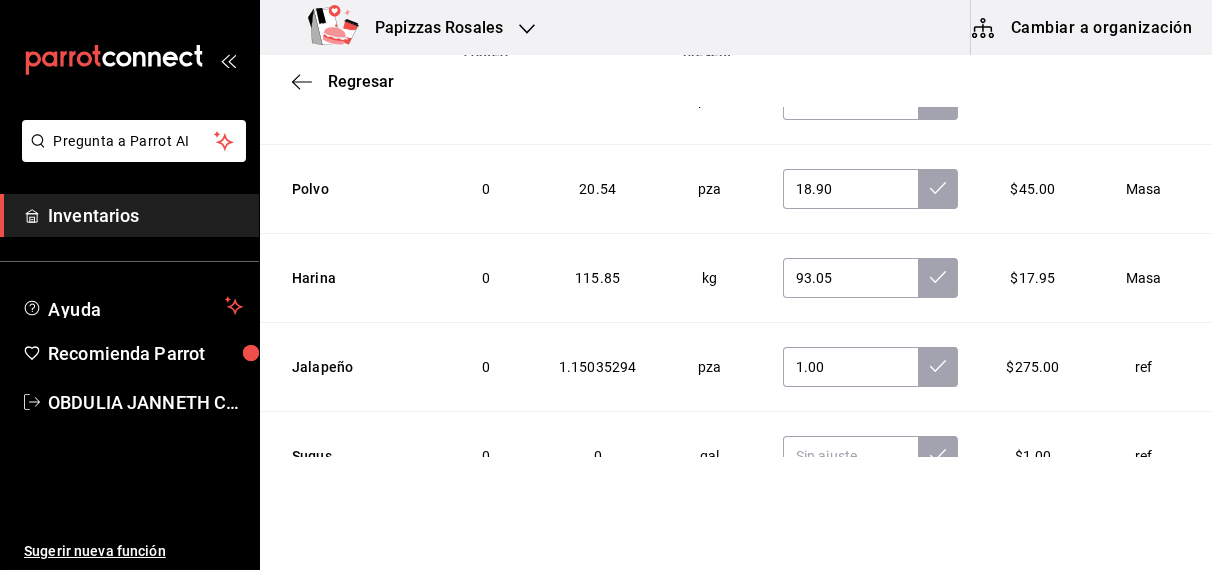 scroll, scrollTop: 3760, scrollLeft: 0, axis: vertical 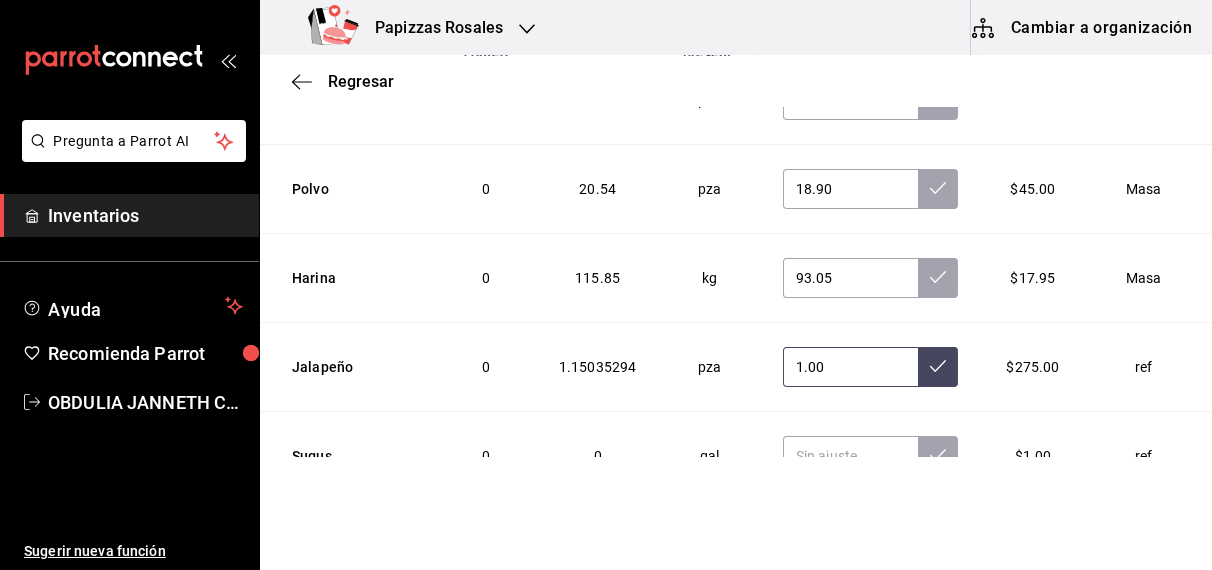 click 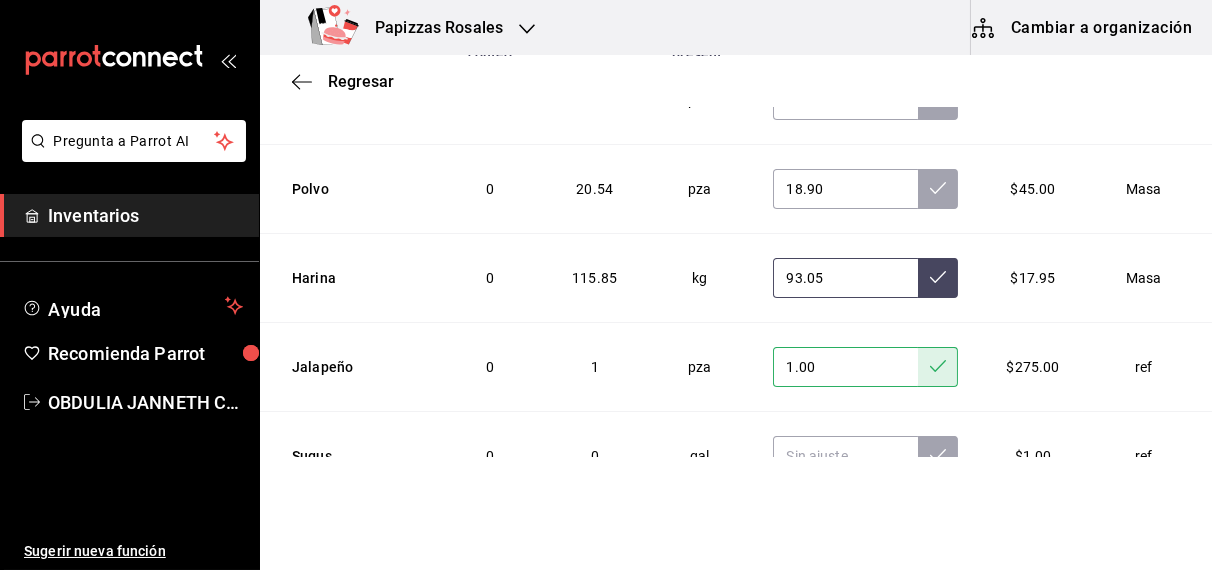 click 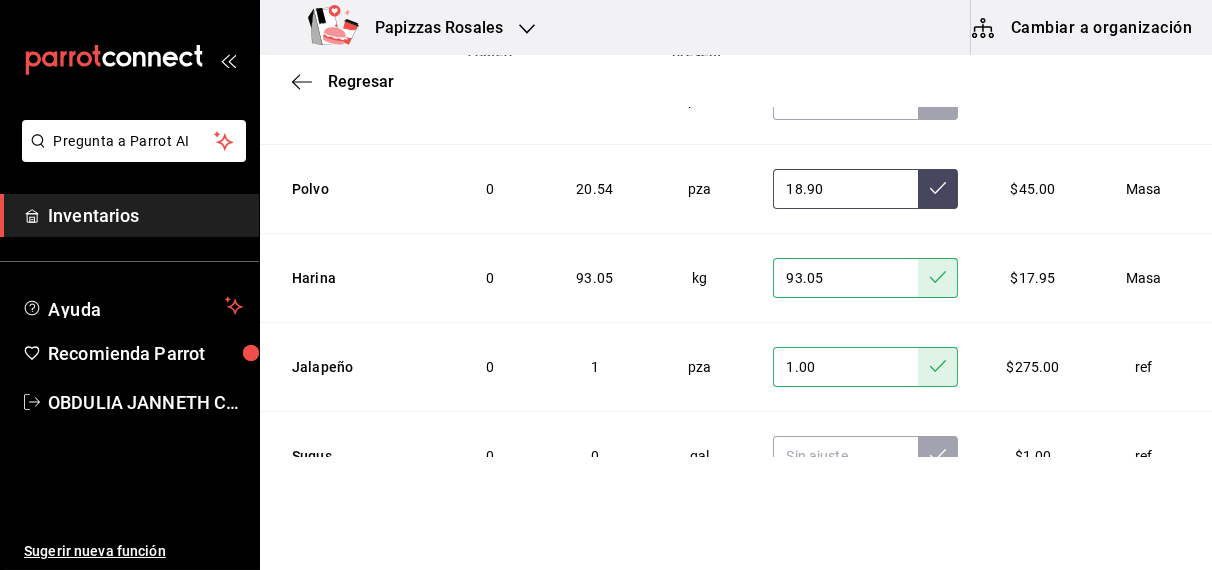 click 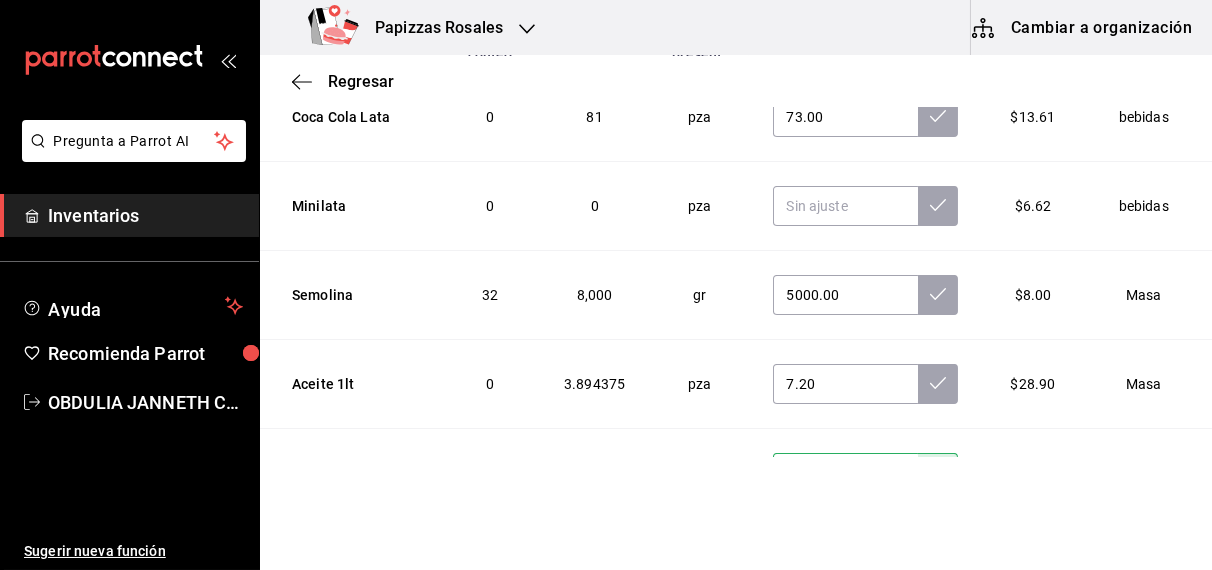 scroll, scrollTop: 3471, scrollLeft: 0, axis: vertical 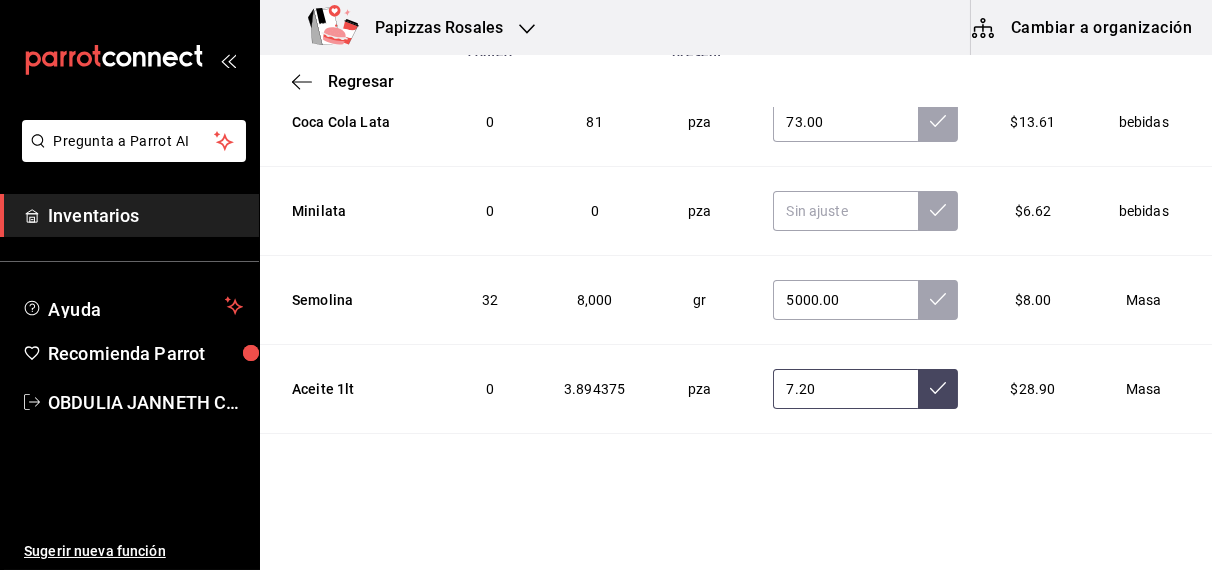 click at bounding box center [938, 389] 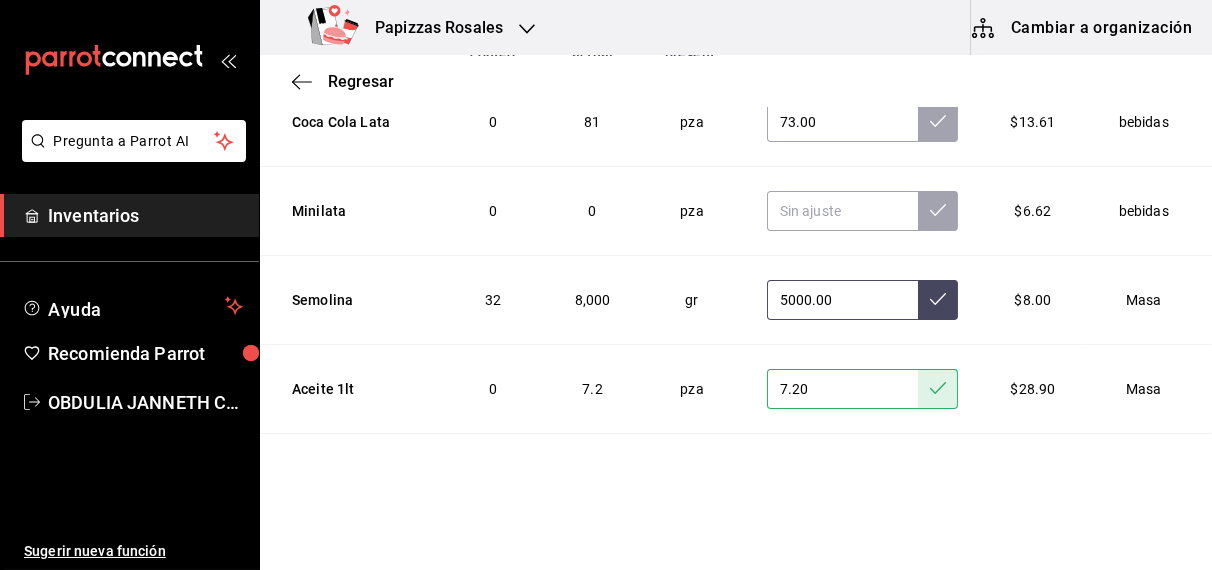 click at bounding box center [938, 300] 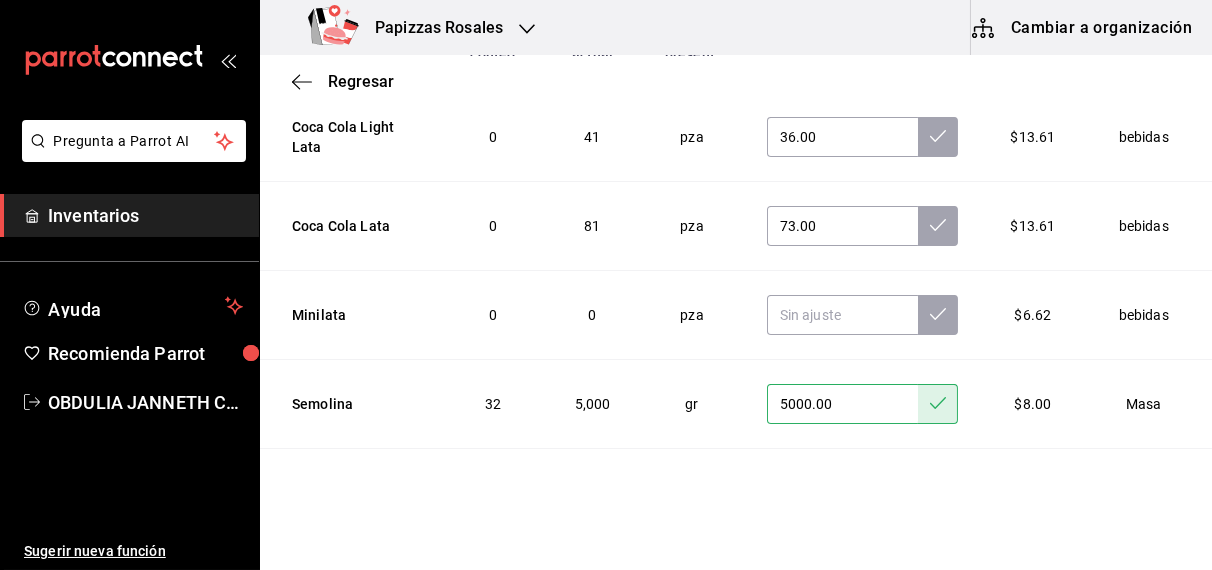 scroll, scrollTop: 3318, scrollLeft: 0, axis: vertical 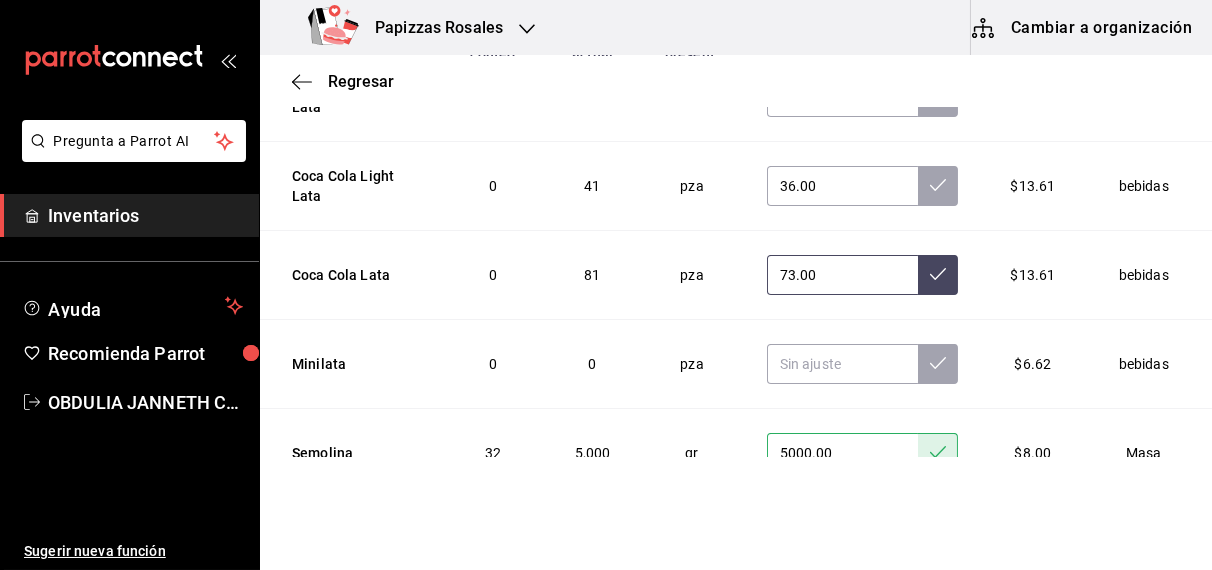 click 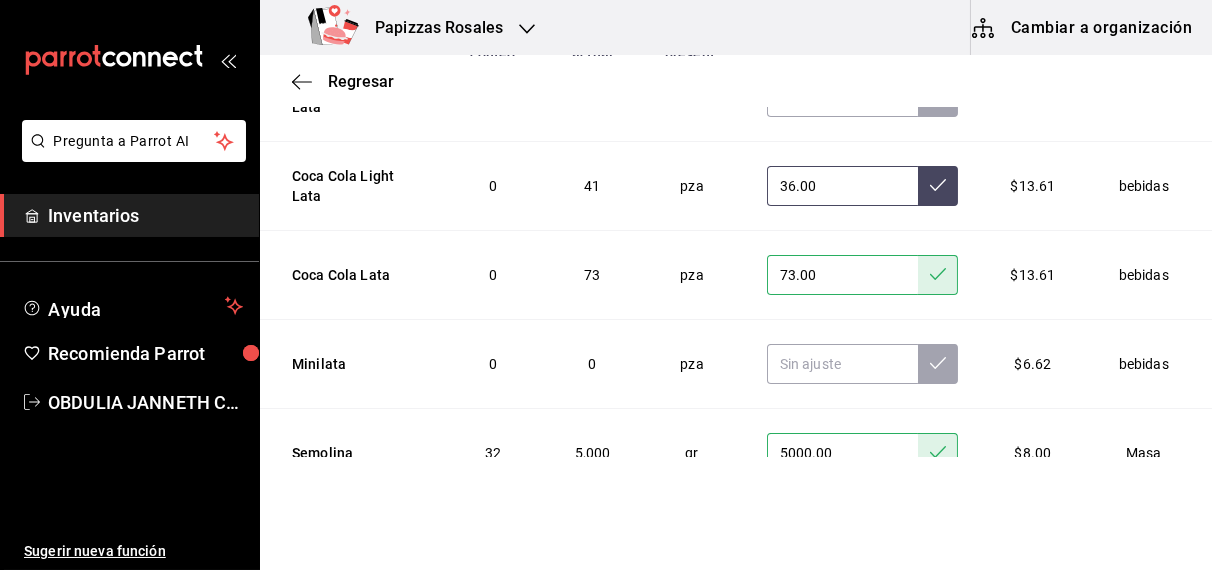 click 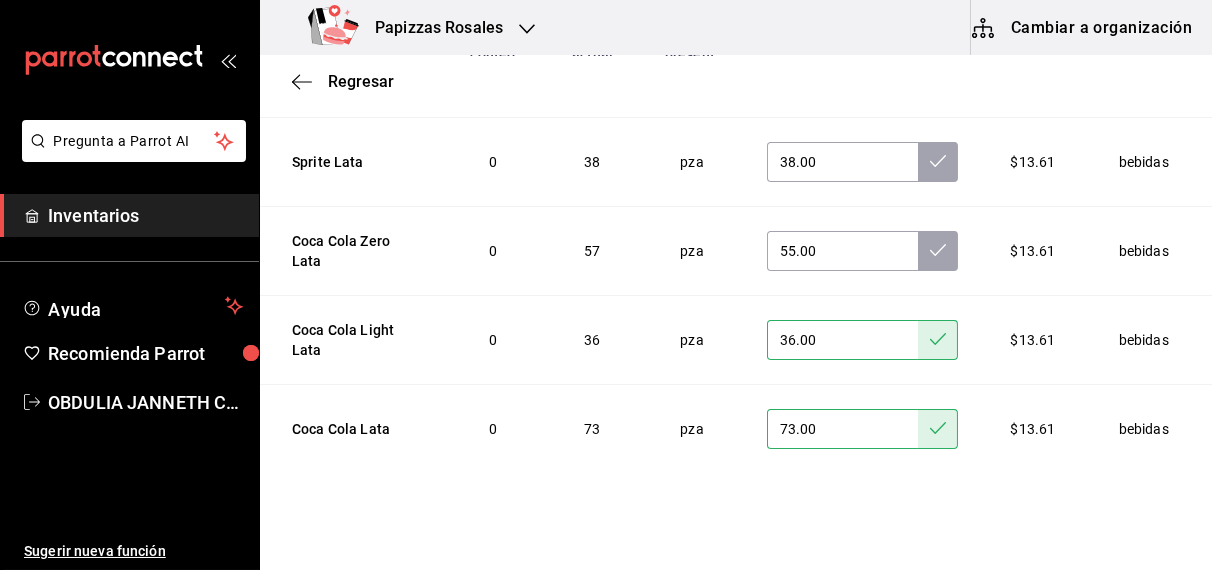 scroll, scrollTop: 3102, scrollLeft: 0, axis: vertical 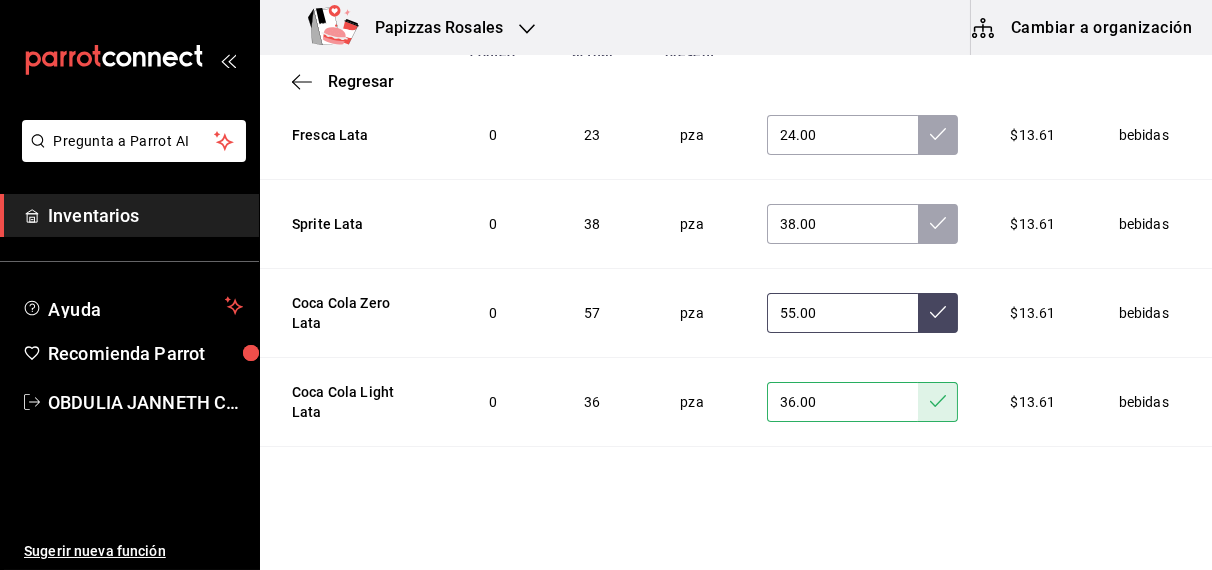 click at bounding box center [938, 313] 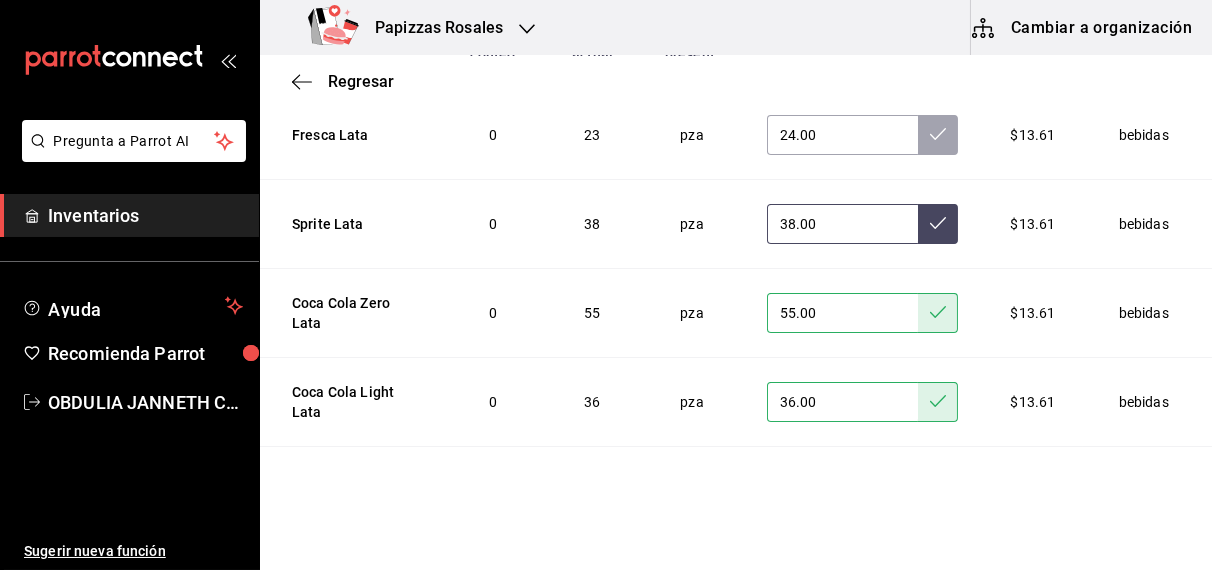 click at bounding box center [938, 224] 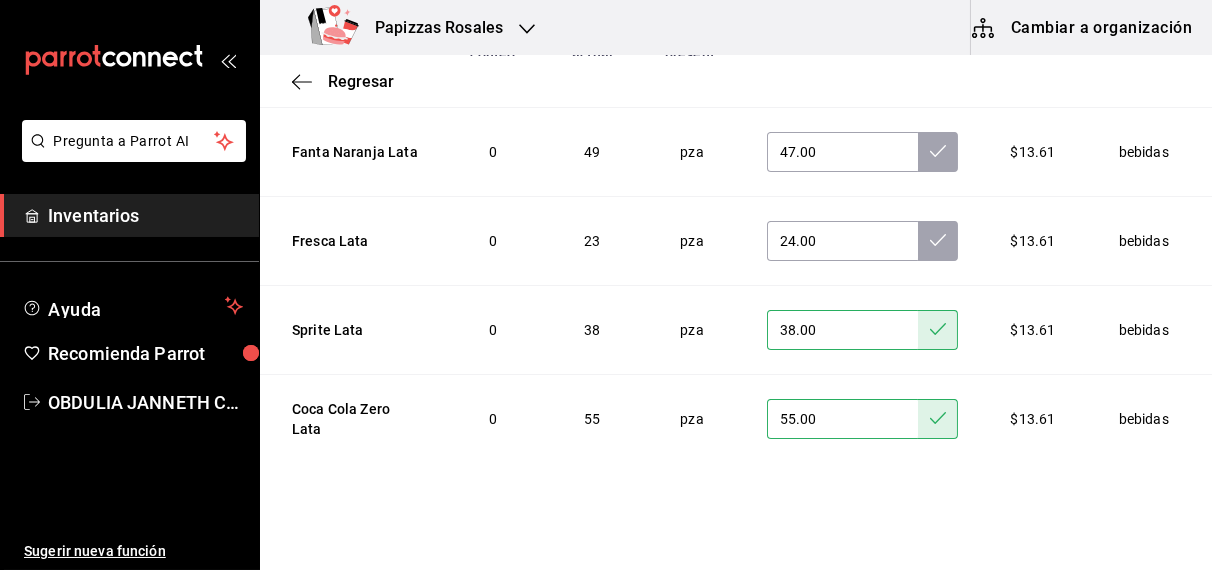 scroll, scrollTop: 2939, scrollLeft: 0, axis: vertical 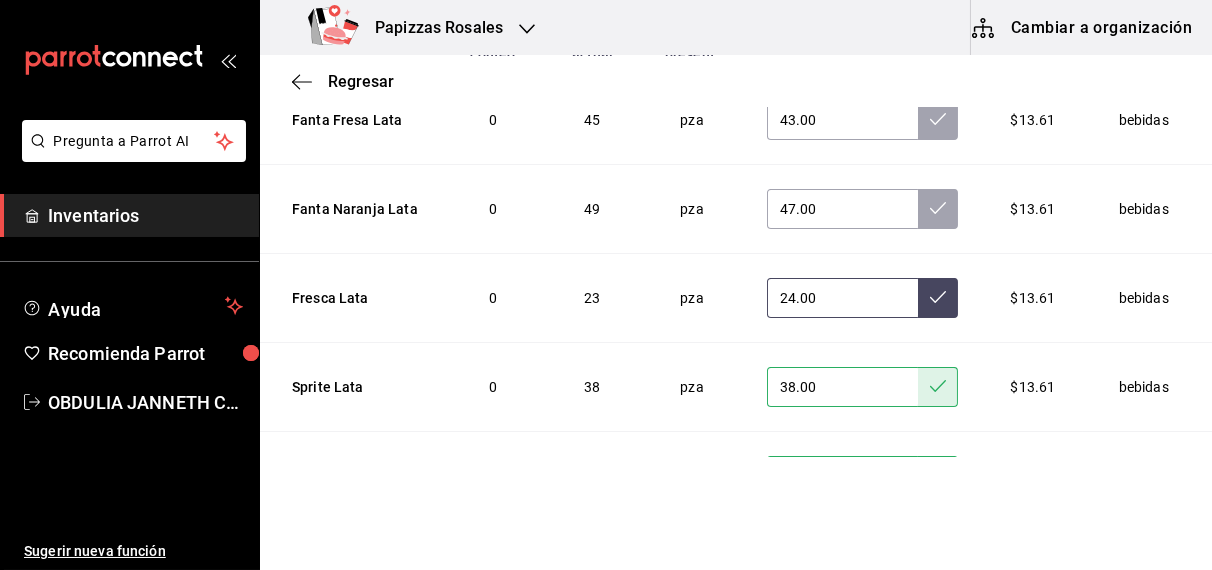 click 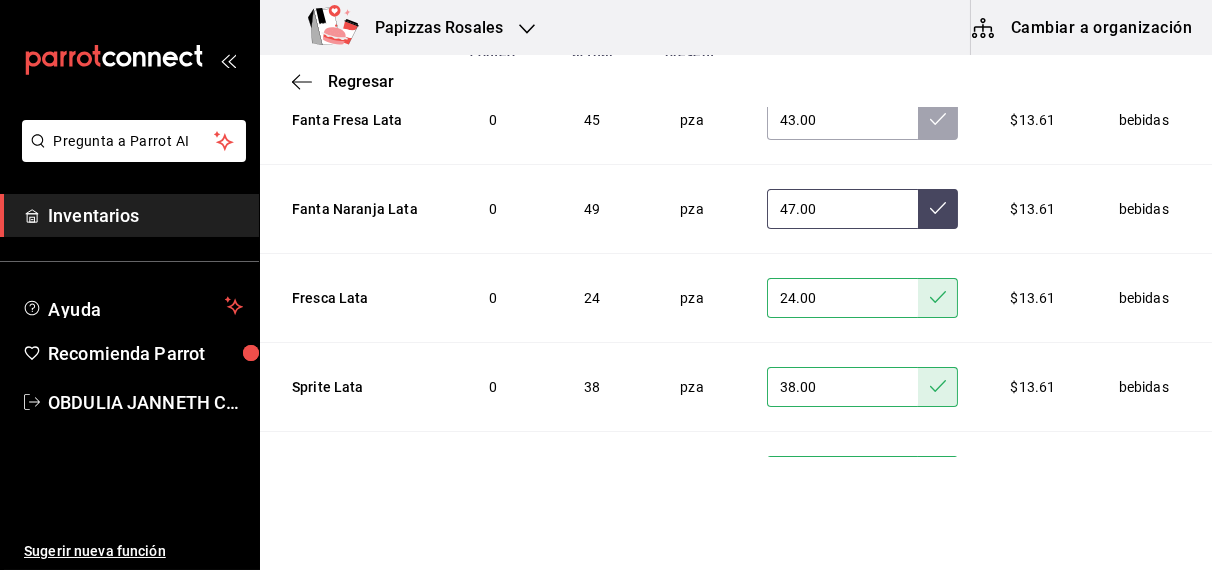 click at bounding box center (938, 209) 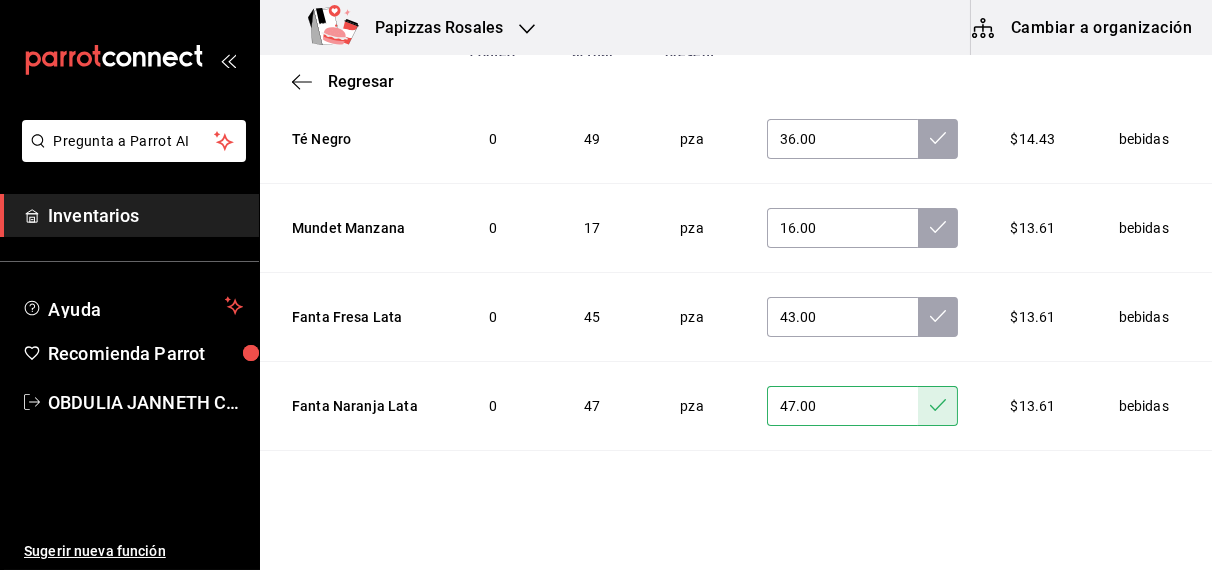 scroll, scrollTop: 2735, scrollLeft: 0, axis: vertical 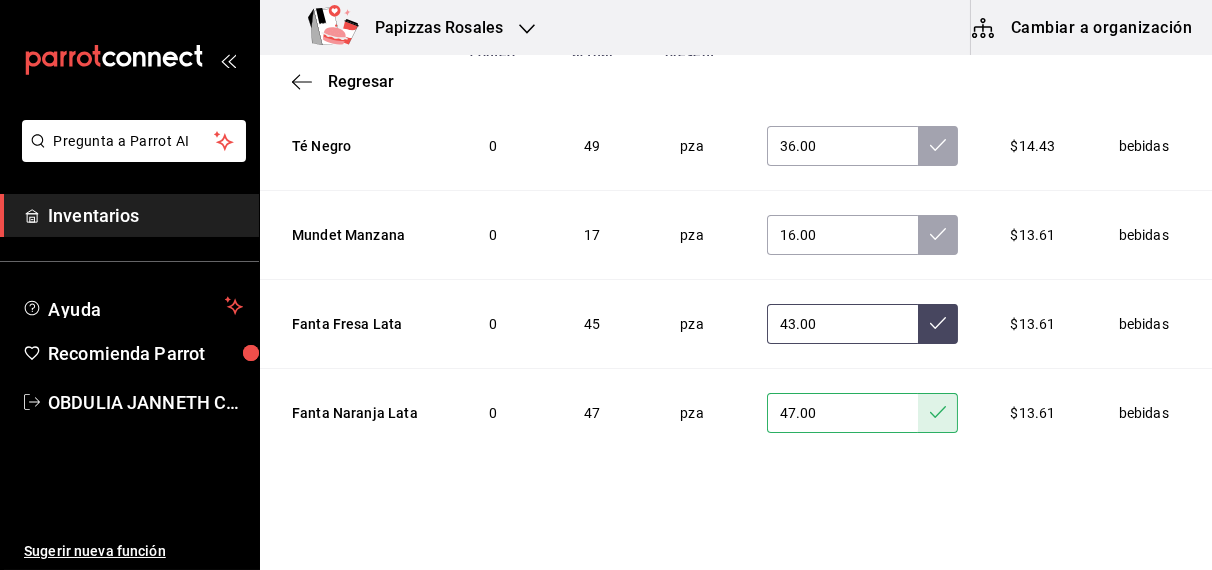 click 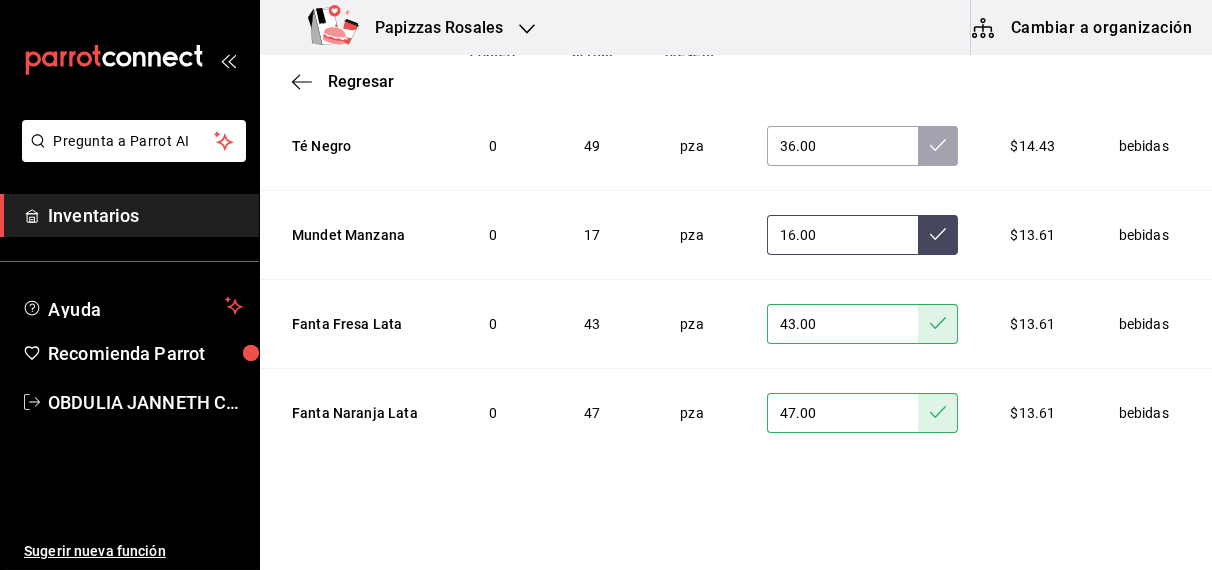 click 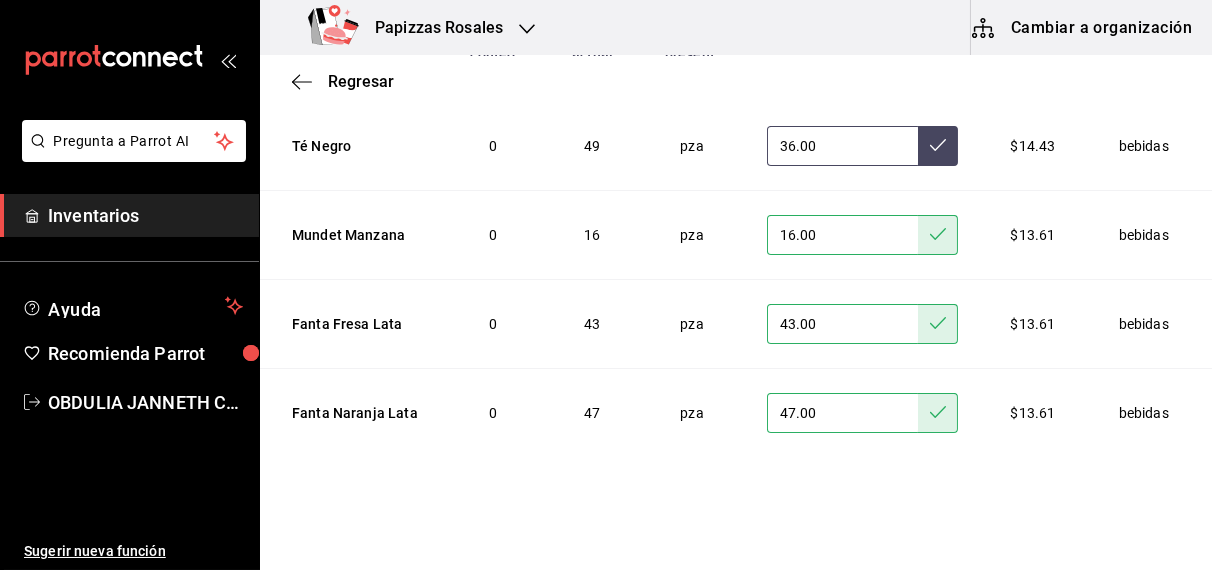 click 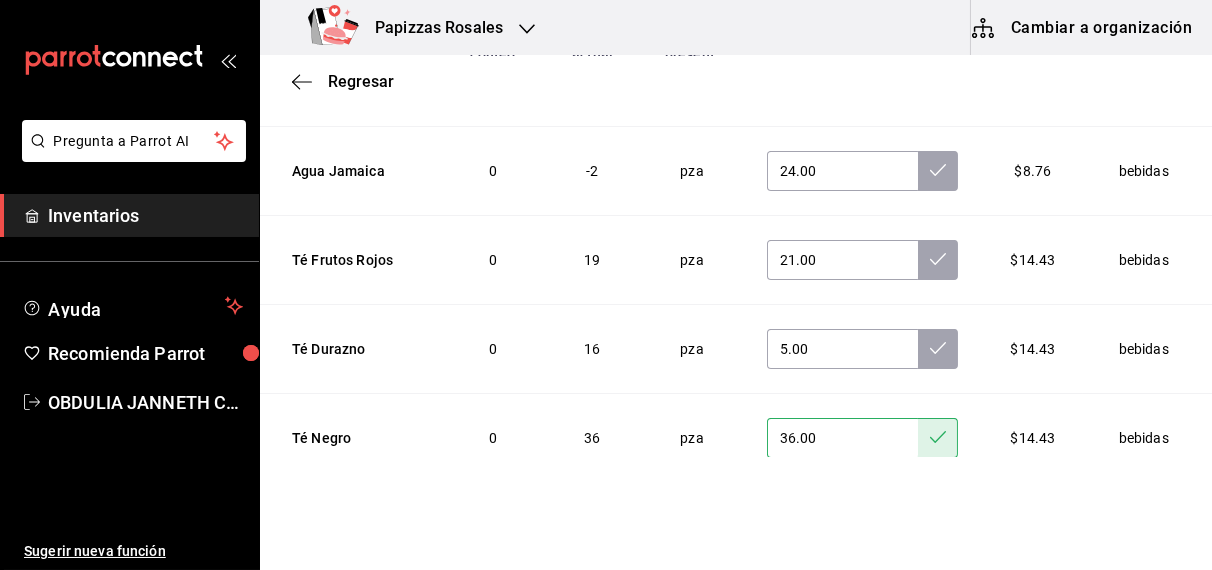 scroll, scrollTop: 2442, scrollLeft: 0, axis: vertical 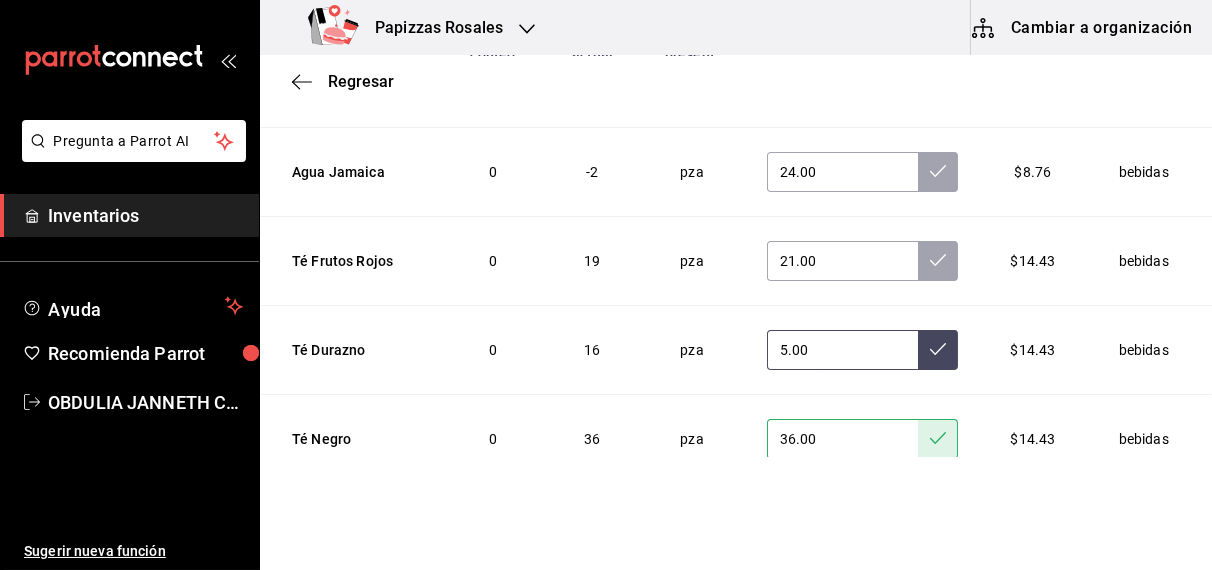 click at bounding box center [938, 350] 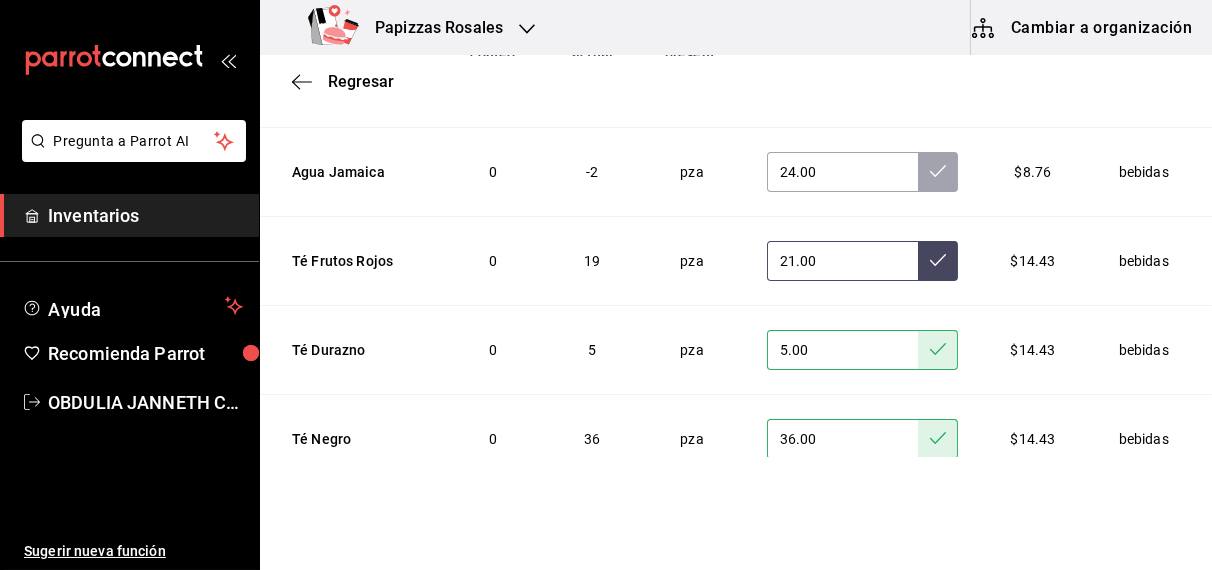 click at bounding box center [938, 261] 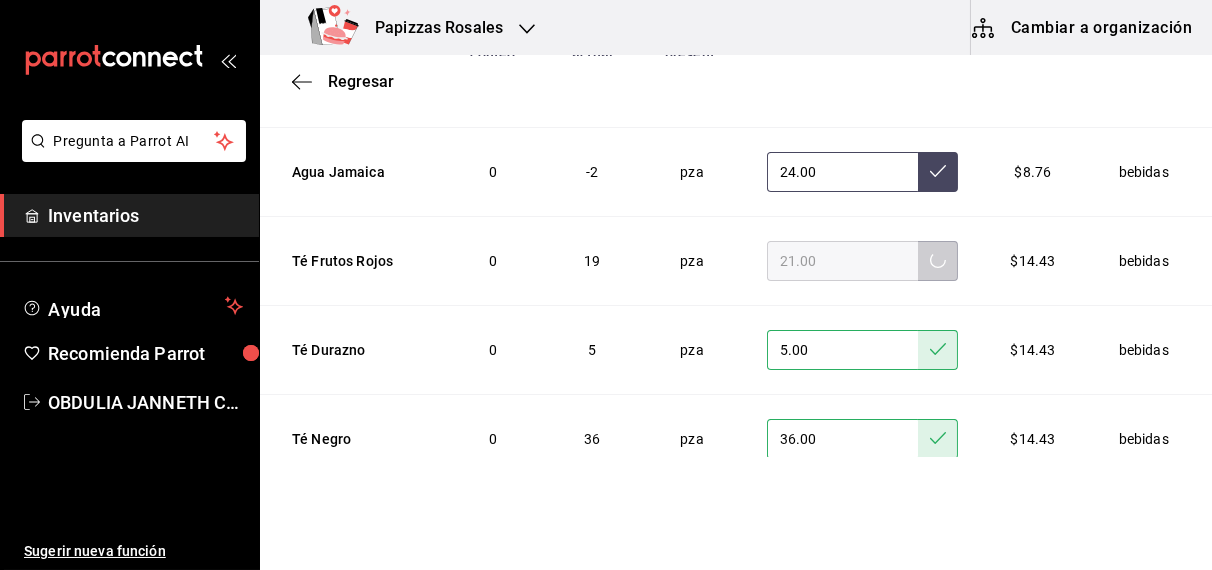 click at bounding box center [938, 172] 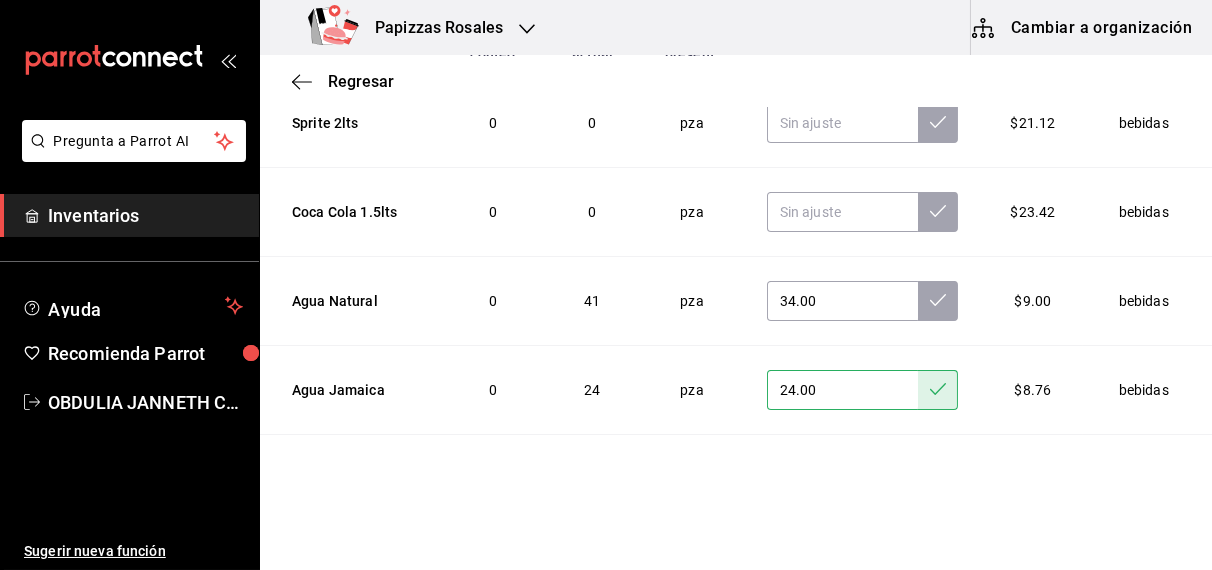 scroll, scrollTop: 2222, scrollLeft: 0, axis: vertical 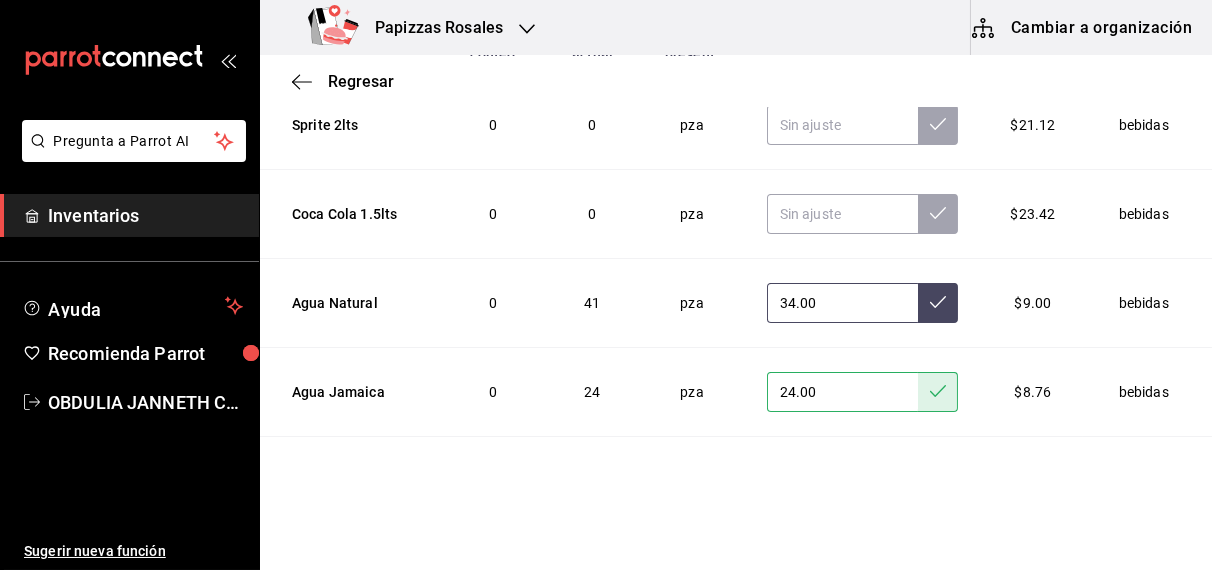 click 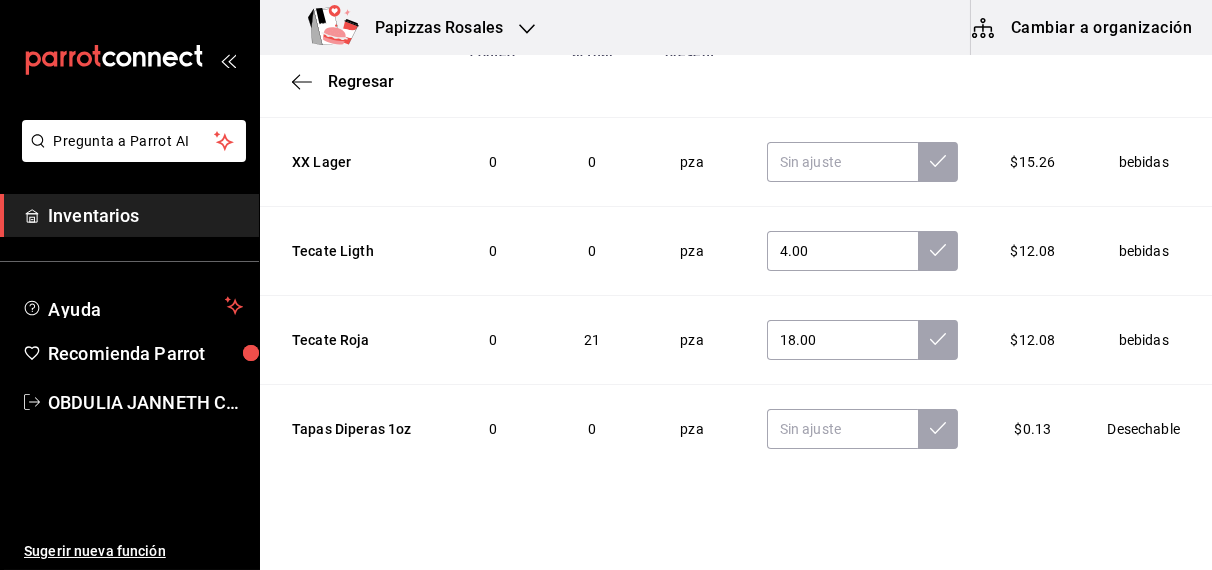 scroll, scrollTop: 763, scrollLeft: 0, axis: vertical 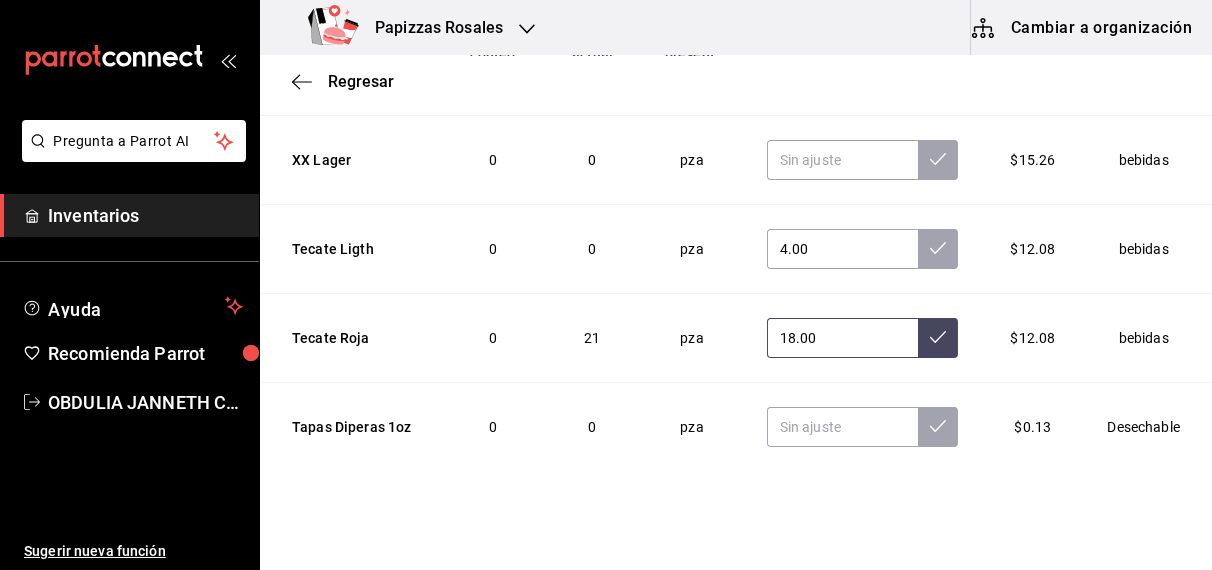 click 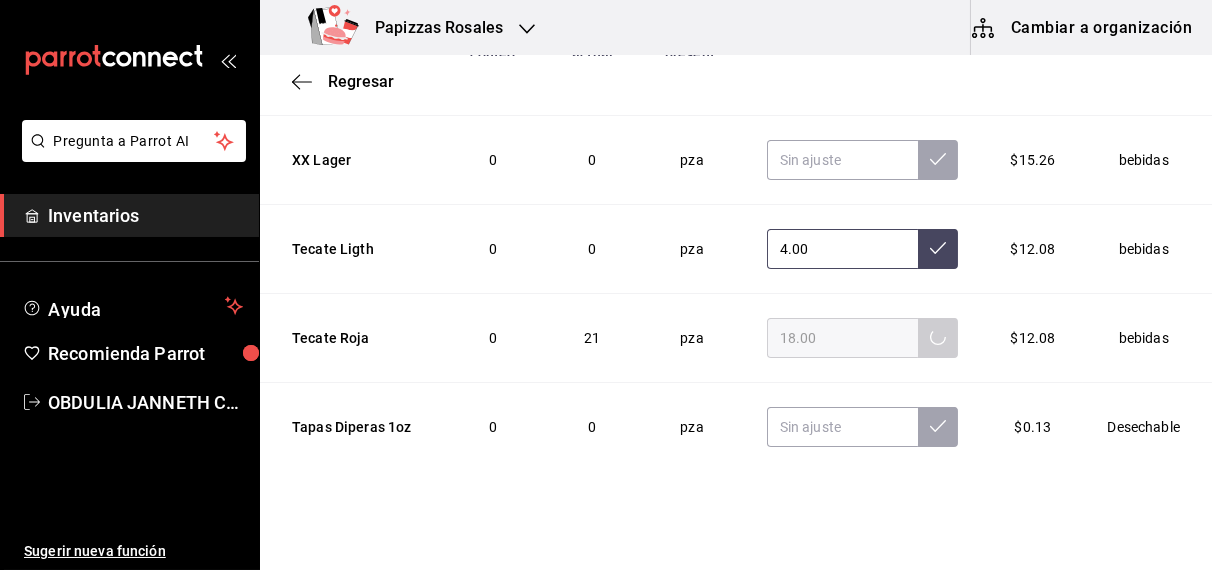 click at bounding box center [938, 249] 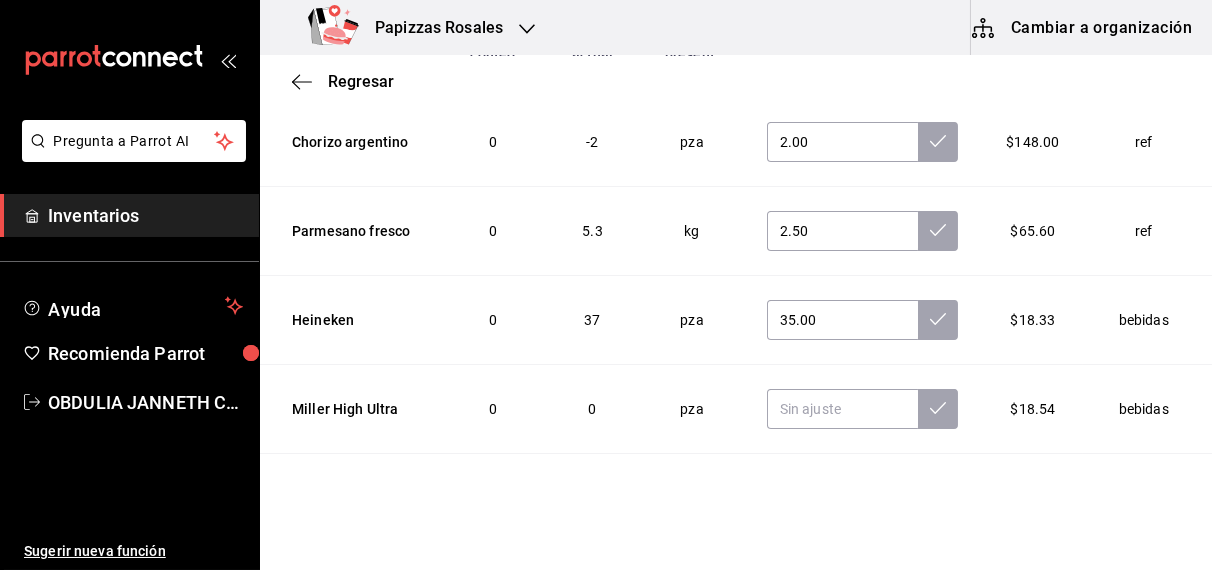 scroll, scrollTop: 220, scrollLeft: 0, axis: vertical 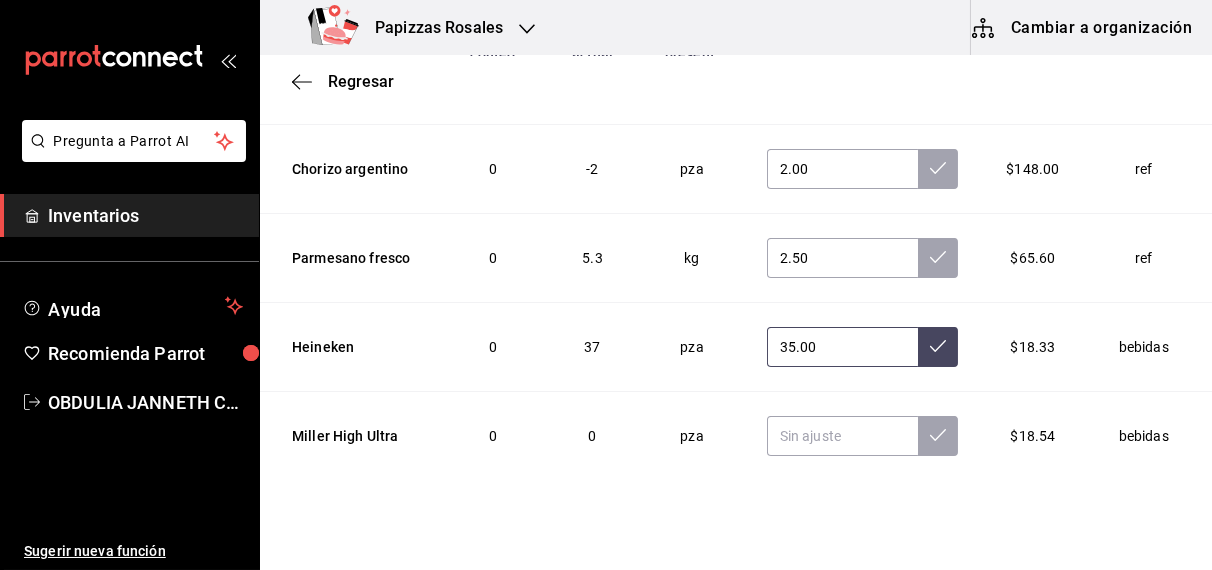 click 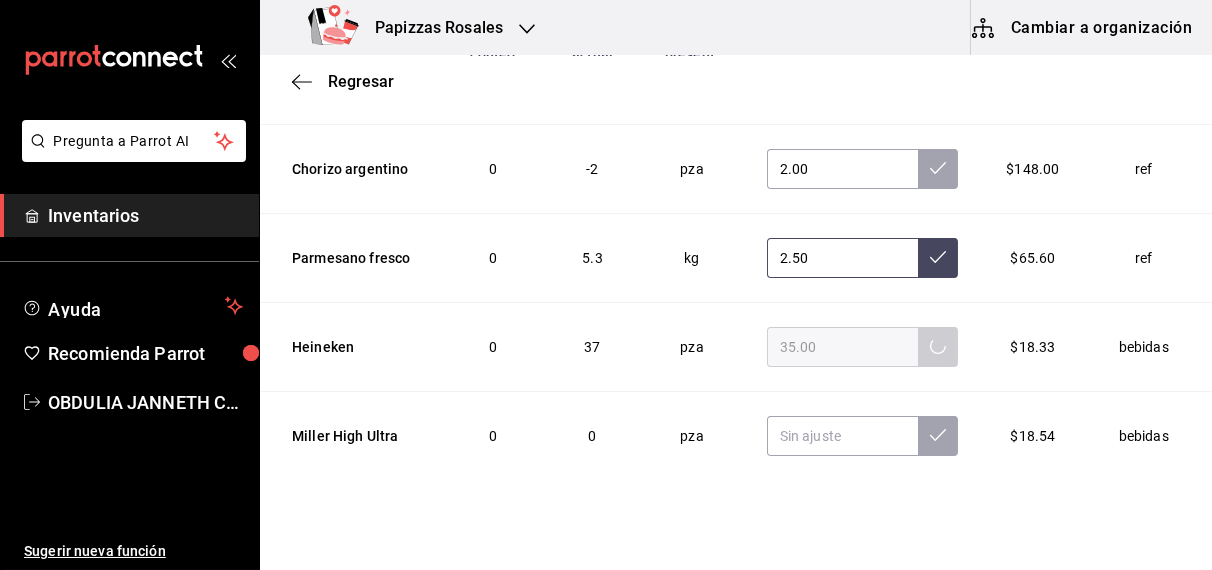 click 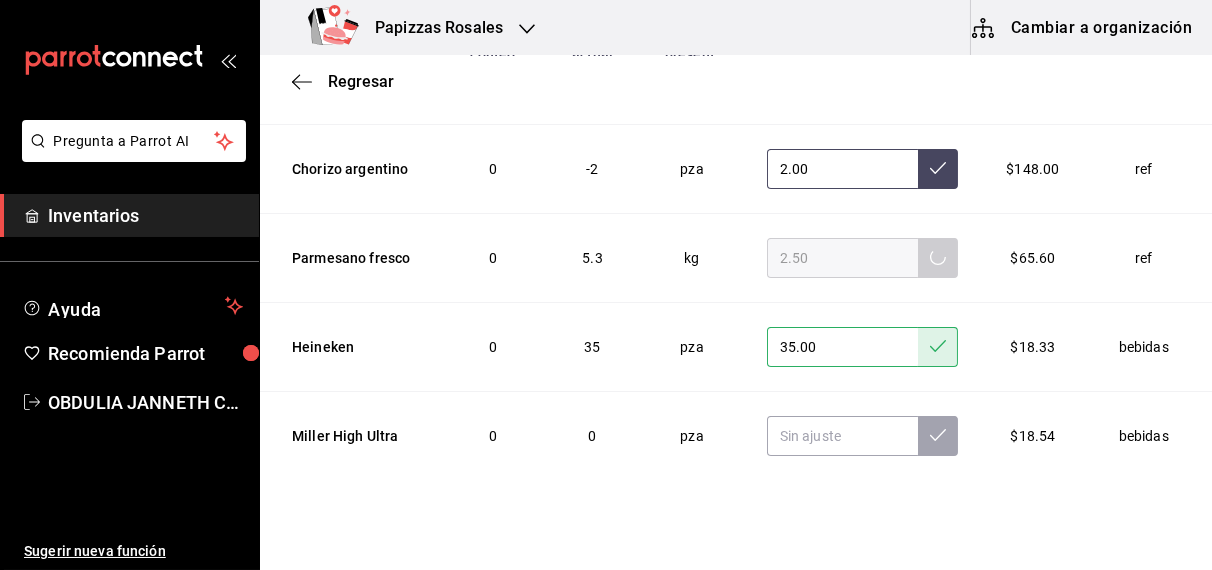 click 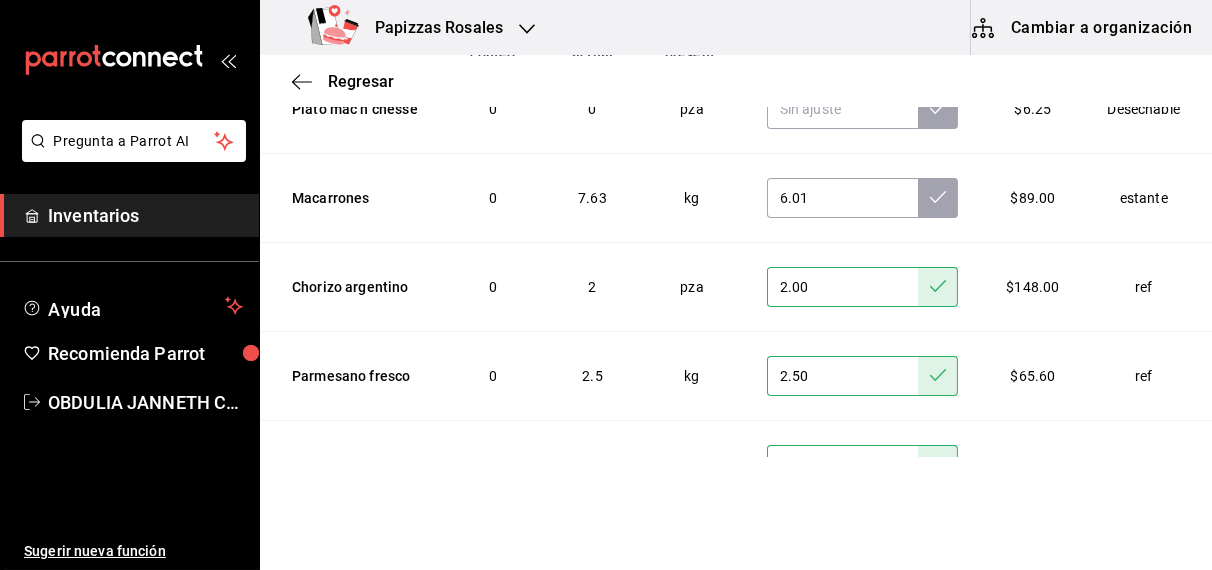 scroll, scrollTop: 0, scrollLeft: 0, axis: both 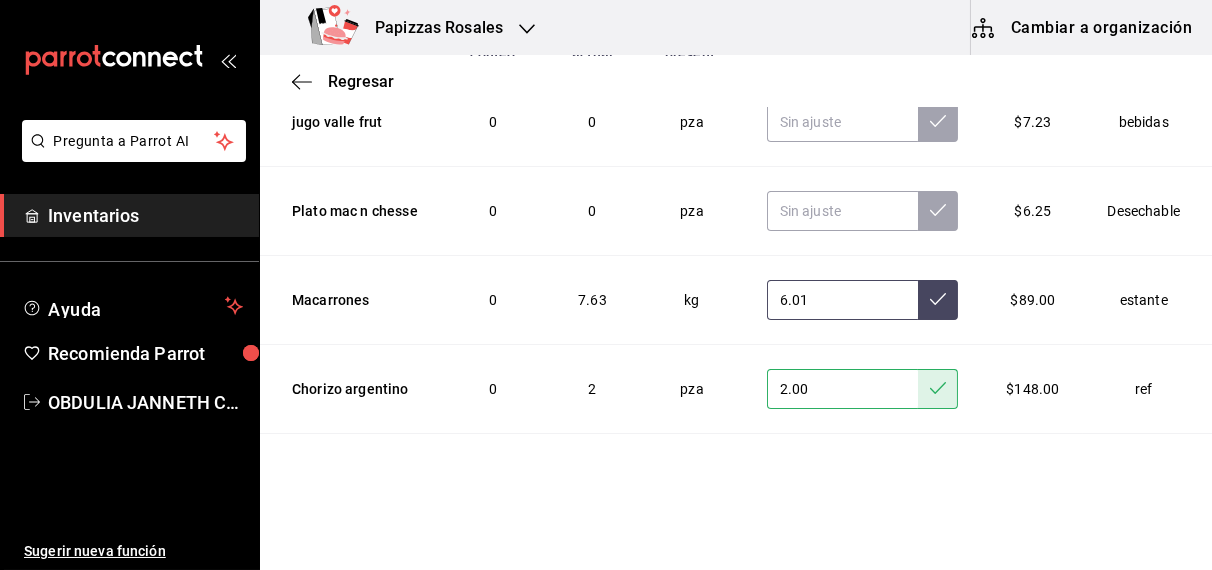 click 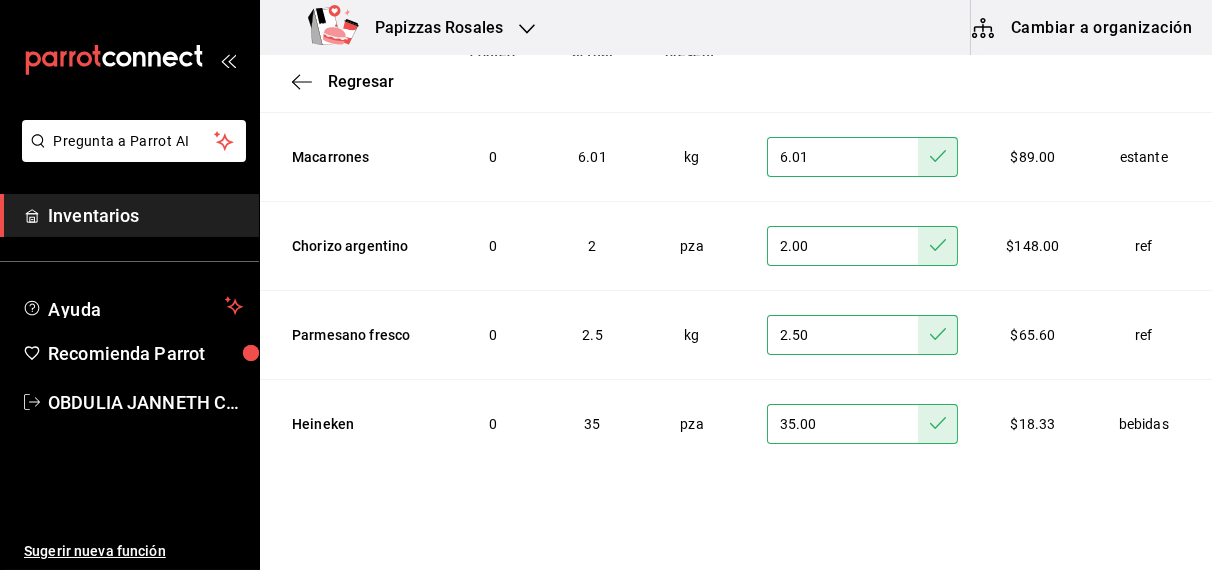 scroll, scrollTop: 0, scrollLeft: 0, axis: both 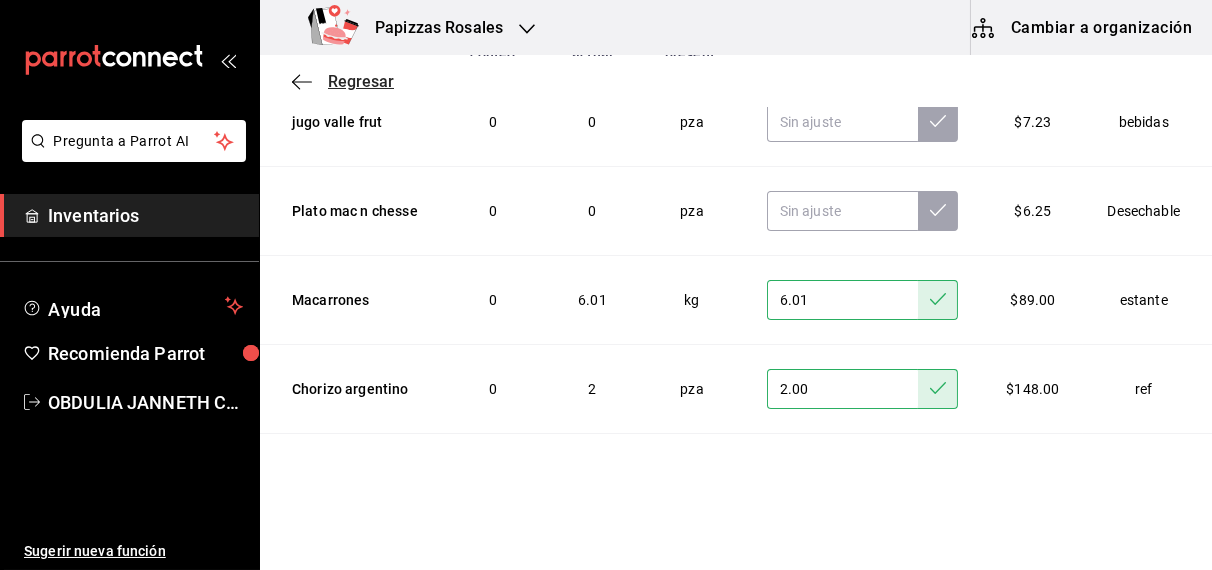 click on "Regresar" at bounding box center [361, 81] 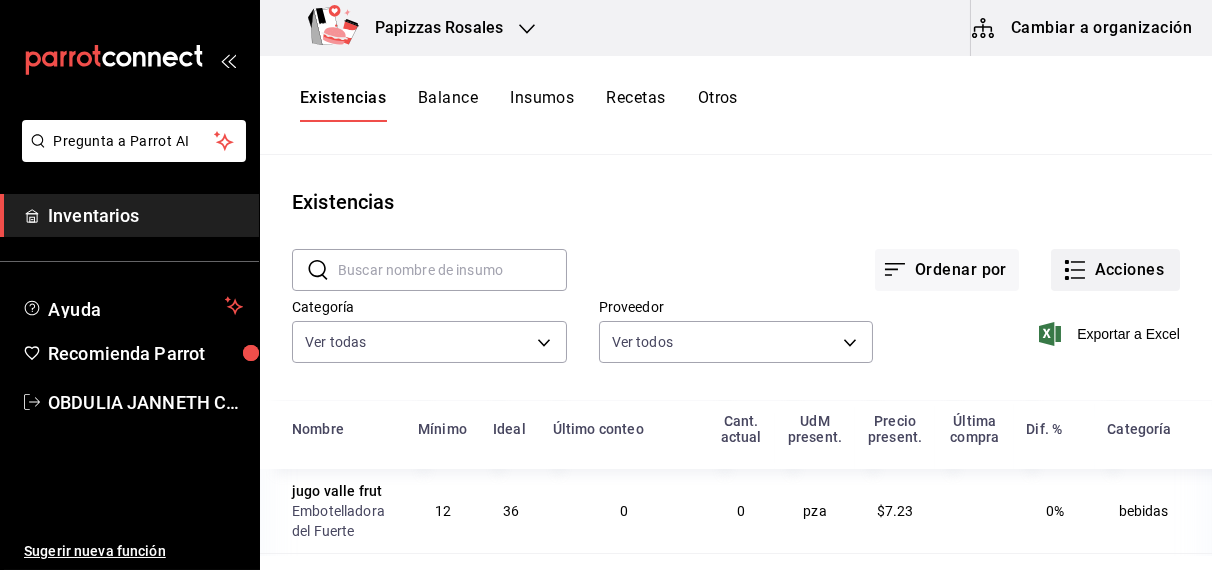click on "Acciones" at bounding box center [1115, 270] 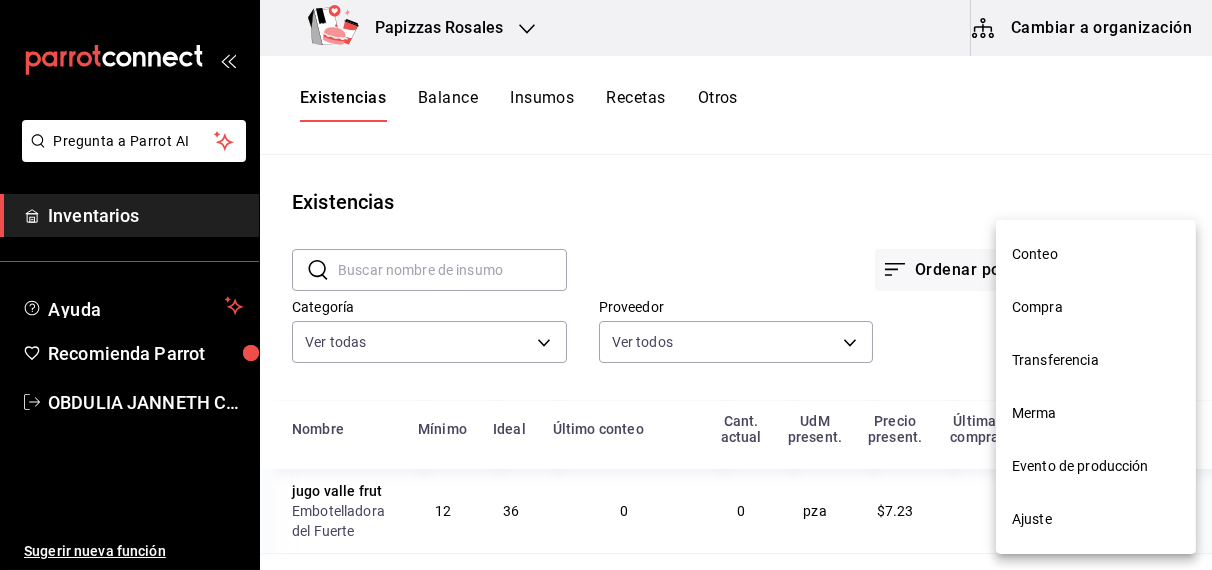 click on "Merma" at bounding box center (1096, 413) 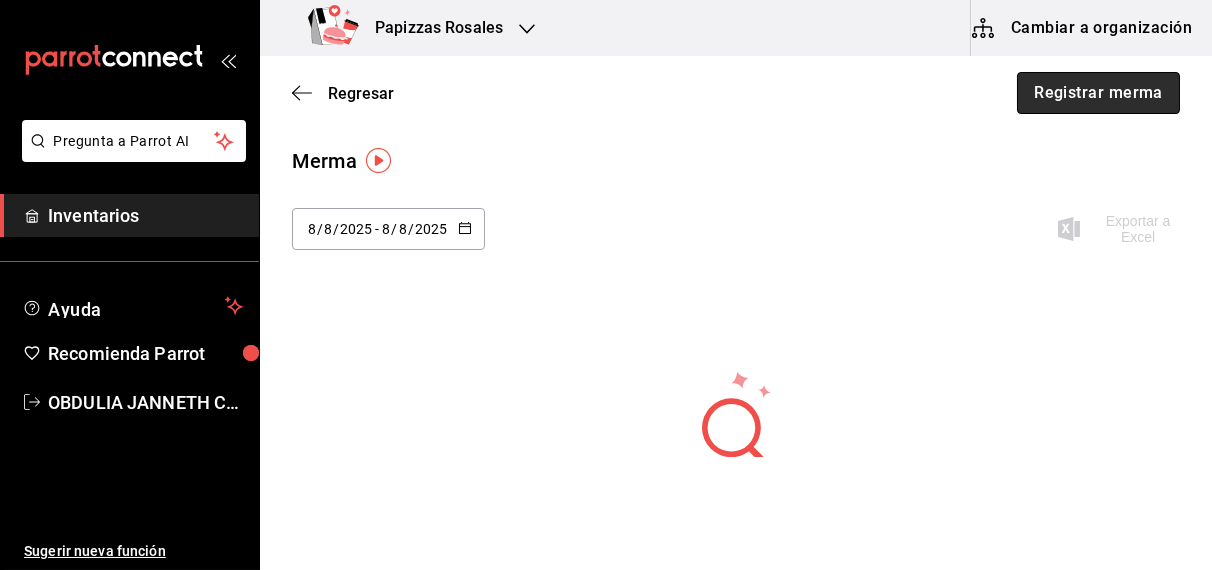 click on "Registrar merma" at bounding box center (1098, 93) 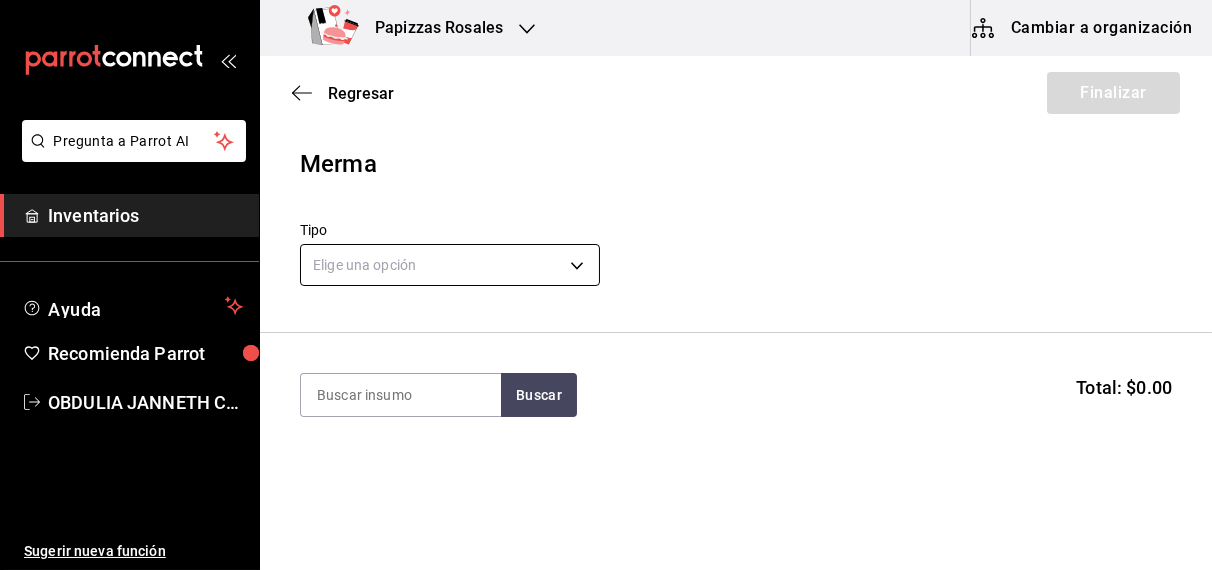 click on "Pregunta a Parrot AI Inventarios   Ayuda Recomienda Parrot   OBDULIA JANNETH CASTRO ESCALANTE   Sugerir nueva función   Papizzas Rosales Cambiar a organización Regresar Finalizar Merma Tipo Elige una opción default Buscar Total: $0.00 No hay insumos a mostrar. Busca un insumo para agregarlo a la lista Pregunta a Parrot AI Inventarios   Ayuda Recomienda Parrot   OBDULIA JANNETH CASTRO ESCALANTE   Sugerir nueva función   GANA 1 MES GRATIS EN TU SUSCRIPCIÓN AQUÍ ¿Recuerdas cómo empezó tu restaurante?
Hoy puedes ayudar a un colega a tener el mismo cambio que tú viviste.
Recomienda Parrot directamente desde tu Portal Administrador.
Es fácil y rápido.
🎁 Por cada restaurante que se una, ganas 1 mes gratis. Ver video tutorial Ir a video Editar Eliminar Visitar centro de ayuda (81) 2046 6363 soporte@parrotsoftware.io Visitar centro de ayuda (81) 2046 6363 soporte@parrotsoftware.io" at bounding box center (606, 228) 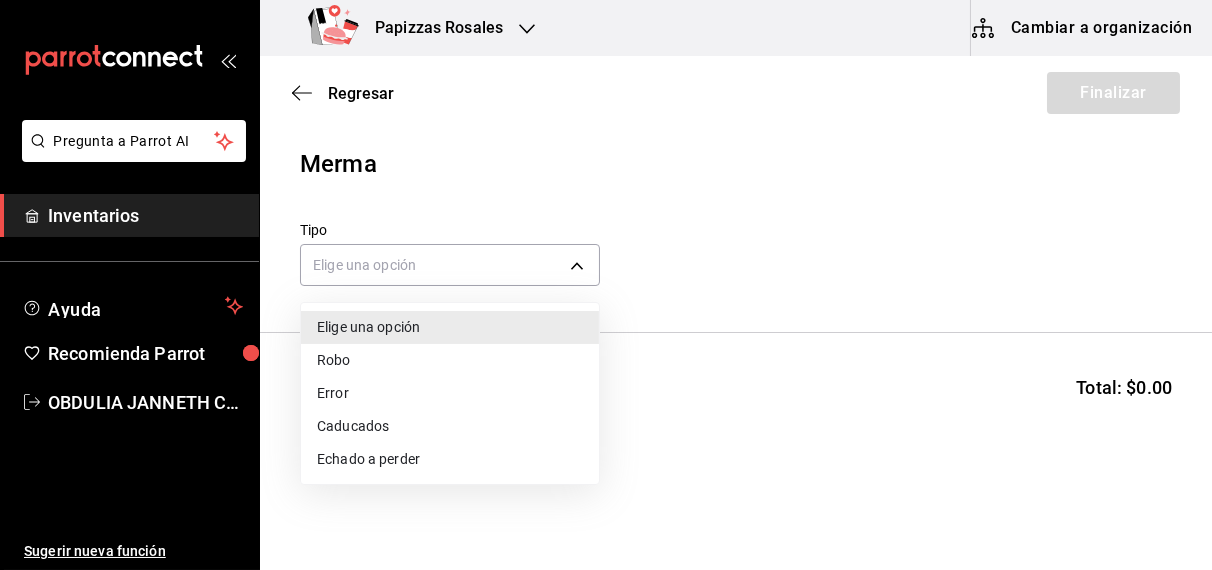 click on "Error" at bounding box center [450, 393] 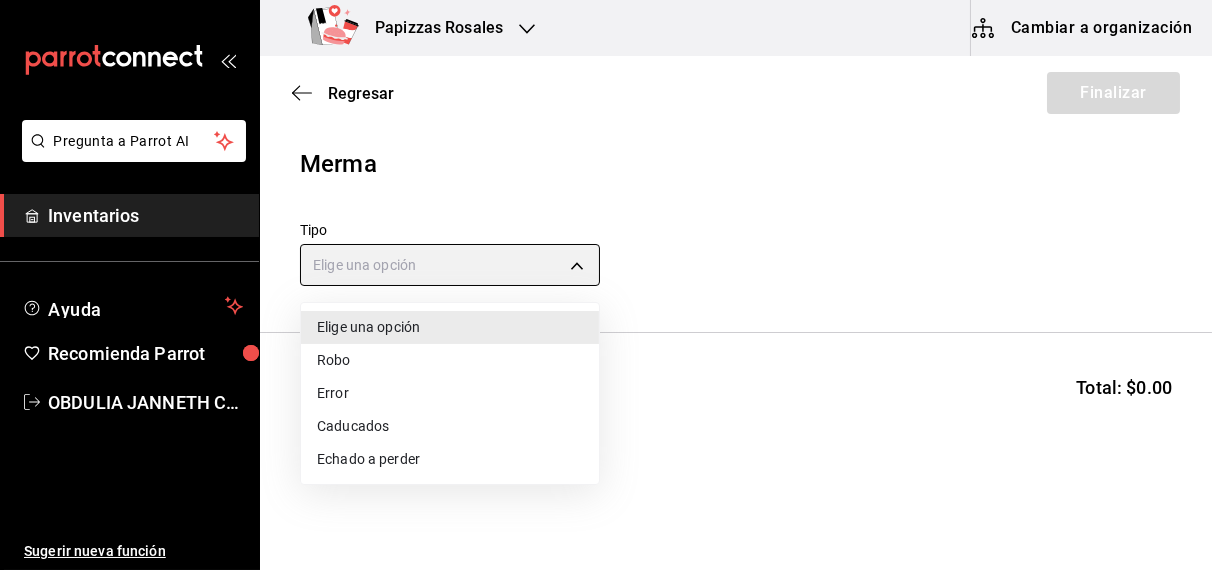 type on "ERROR" 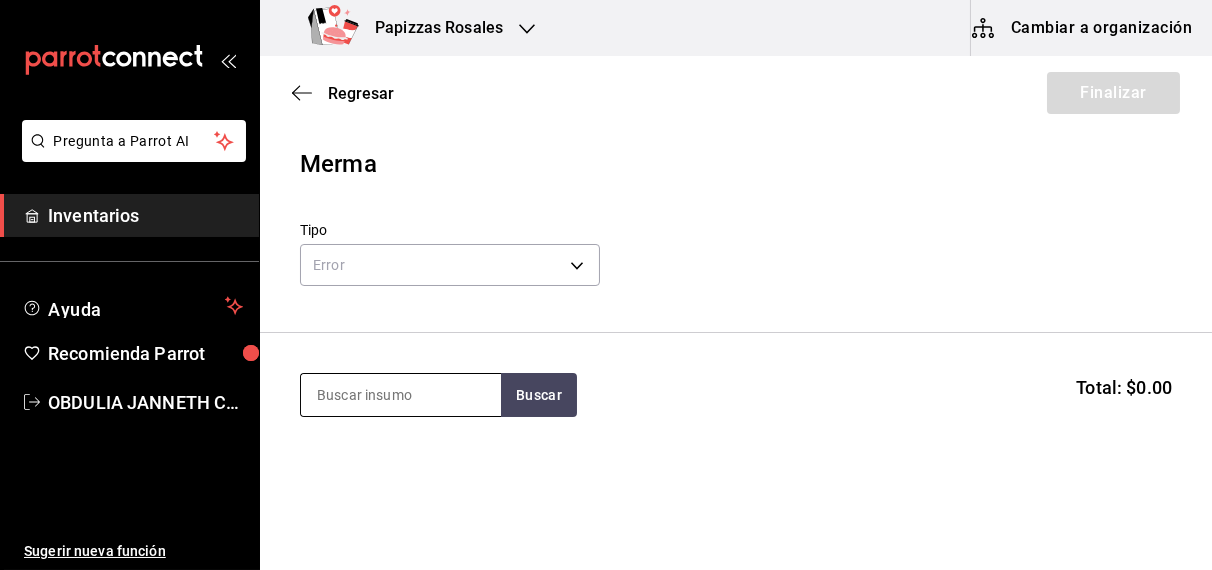click at bounding box center [401, 395] 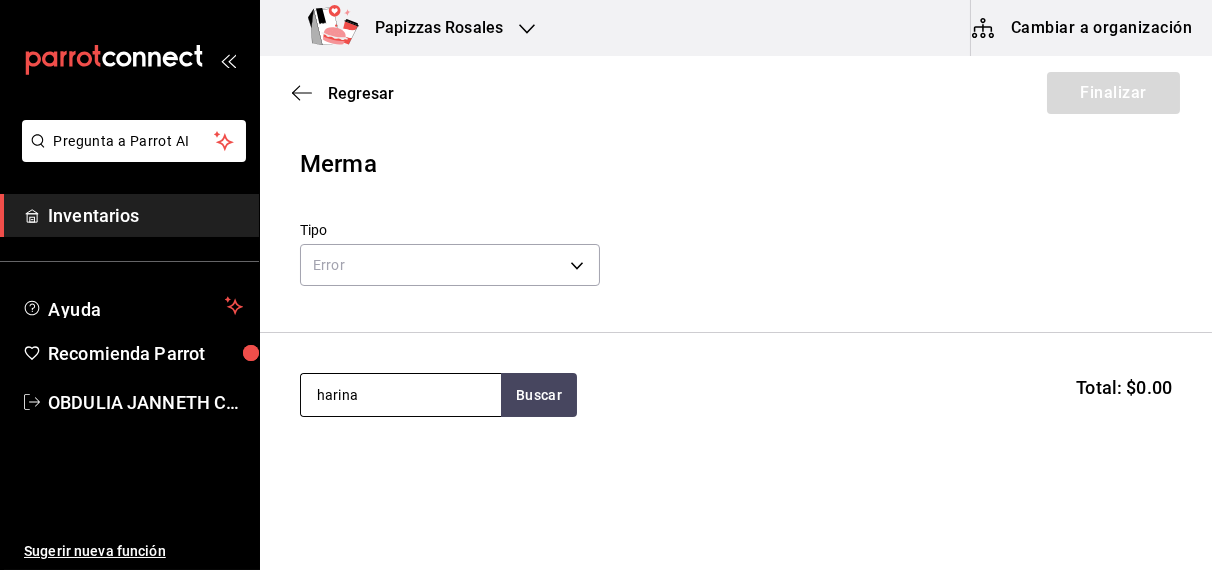 type on "harina" 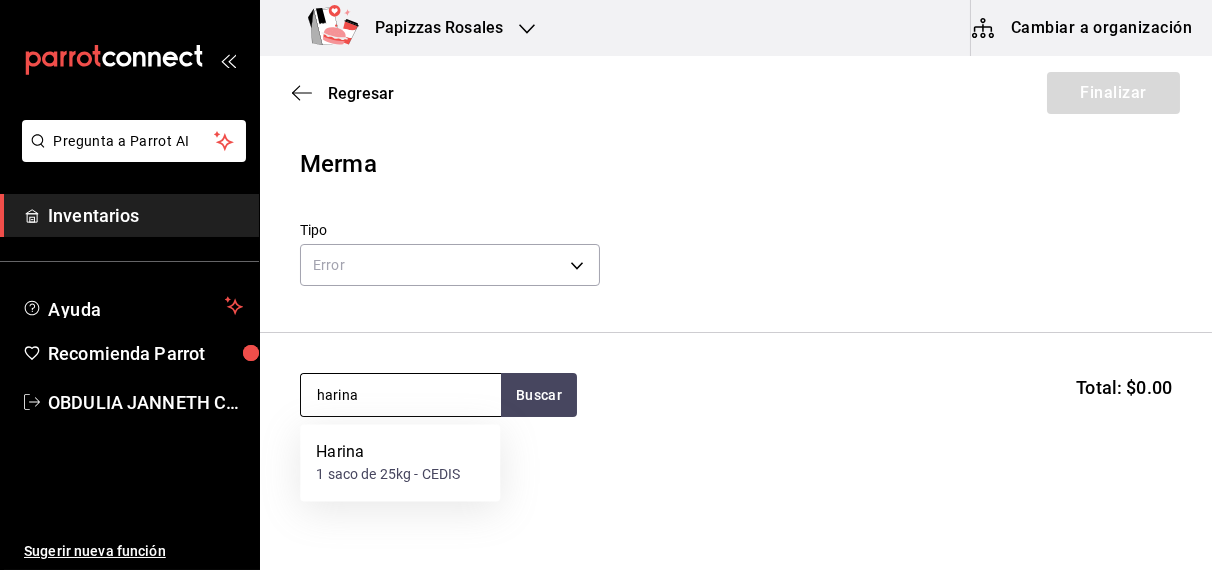 click on "Harina 1 saco de 25kg - CEDIS" at bounding box center [400, 463] 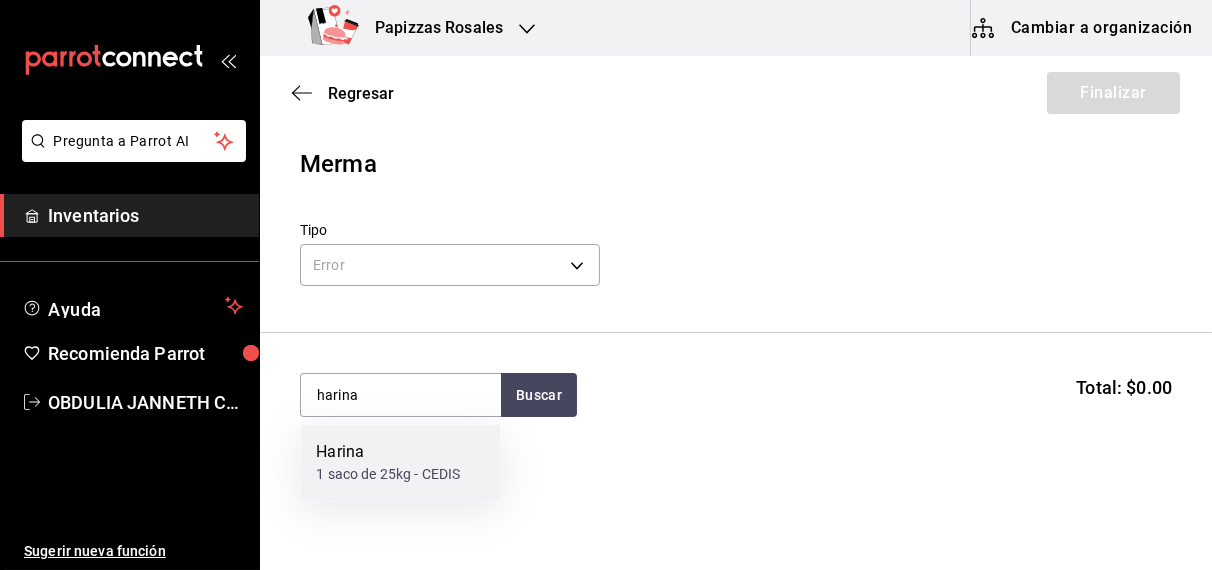 type 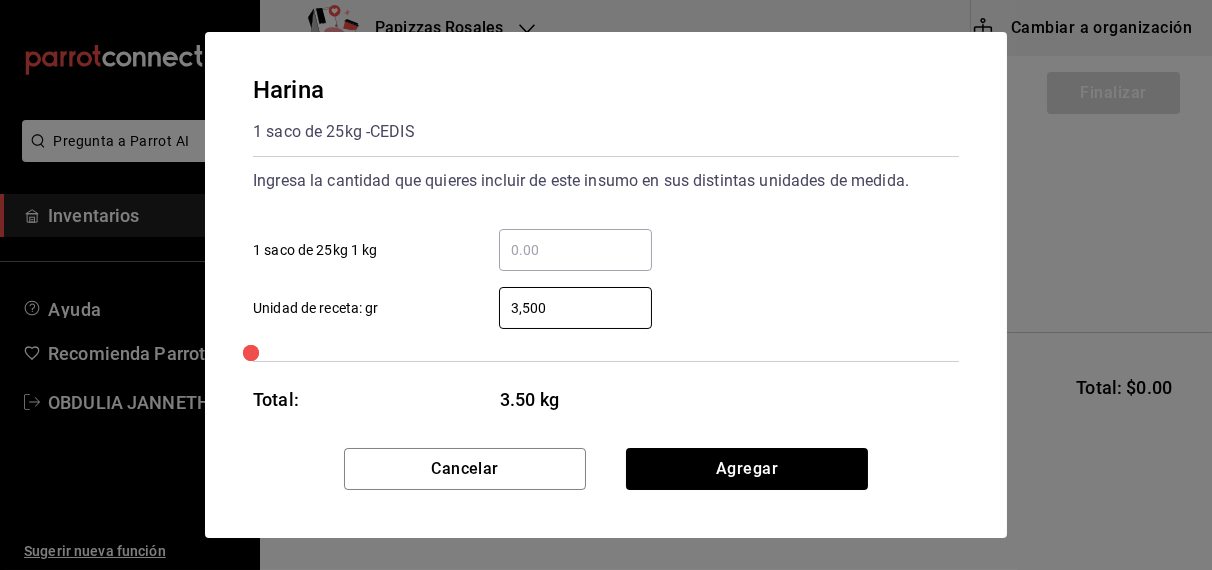 type on "3,500" 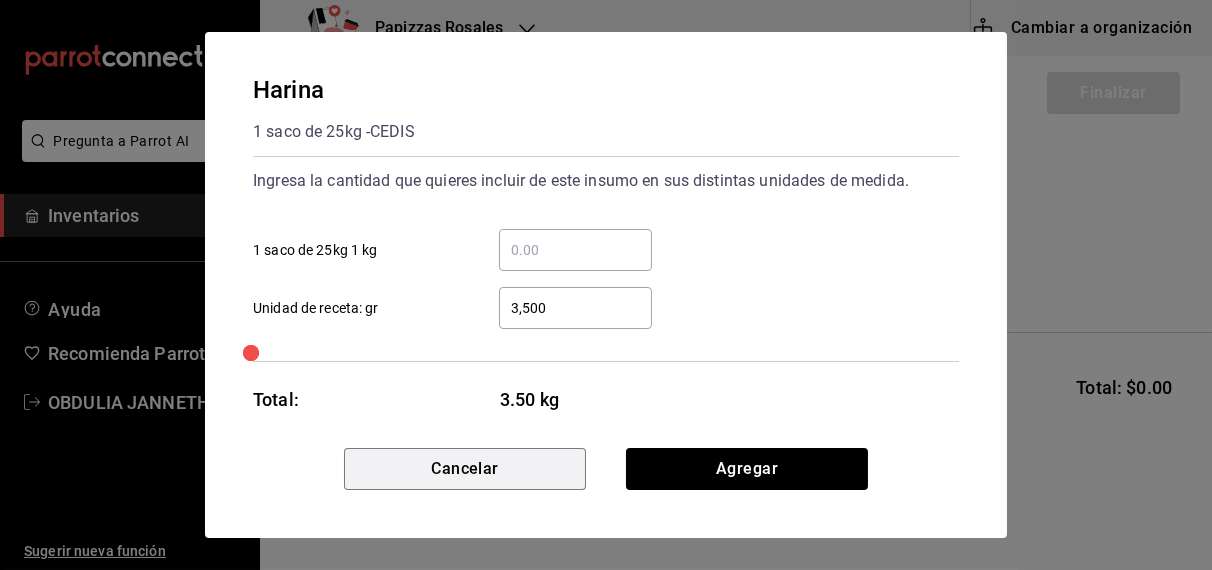 type 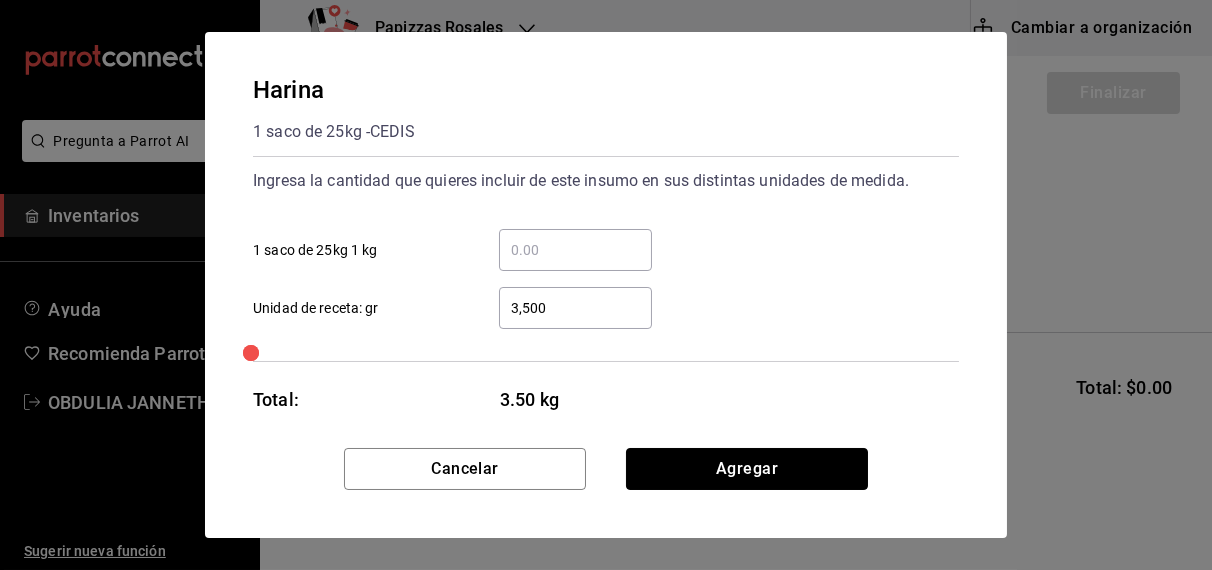 type 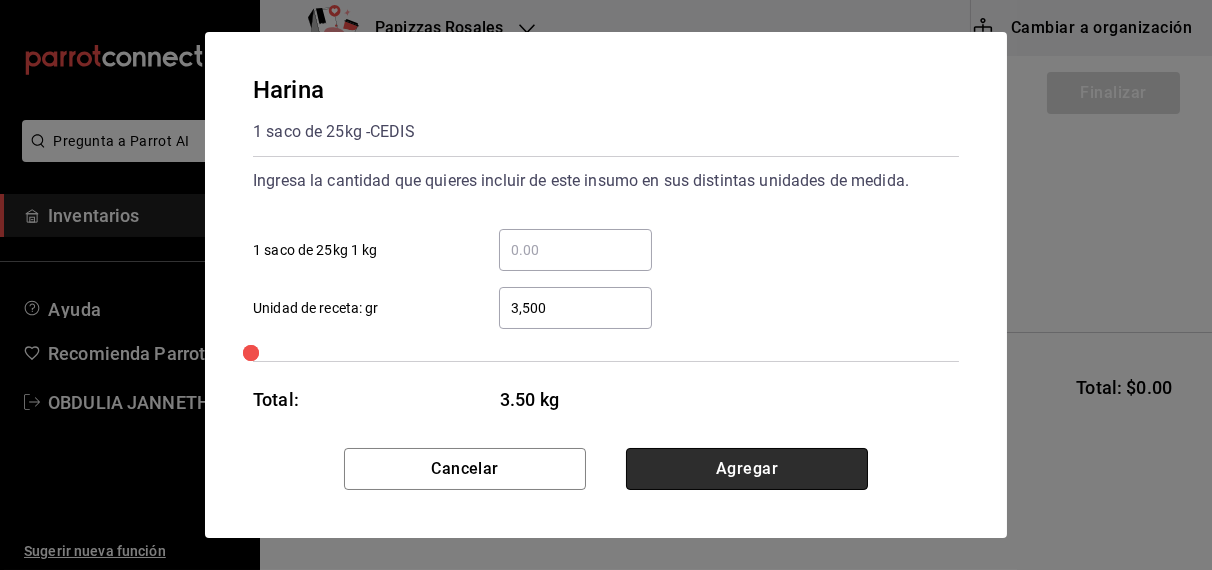 click on "Agregar" at bounding box center [747, 469] 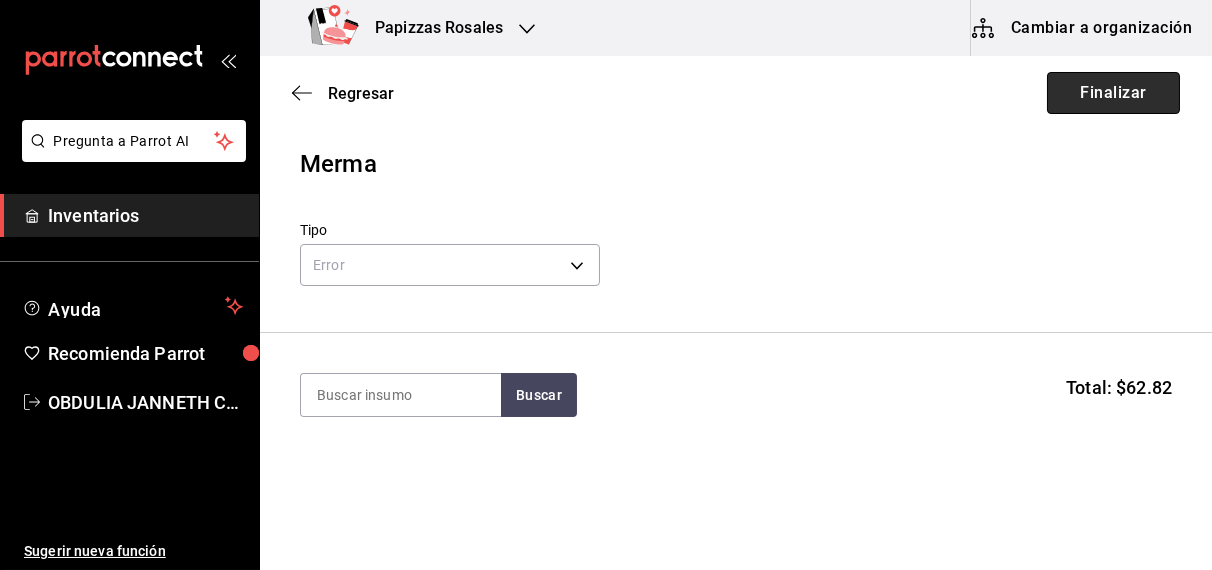 click on "Finalizar" at bounding box center [1113, 93] 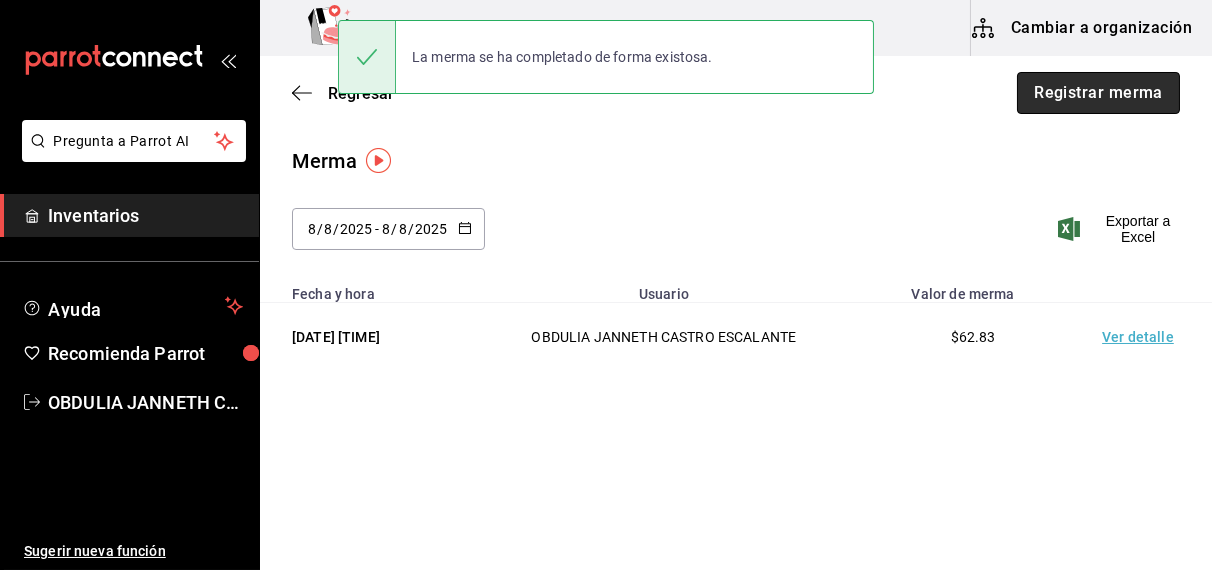 click on "Registrar merma" at bounding box center (1098, 93) 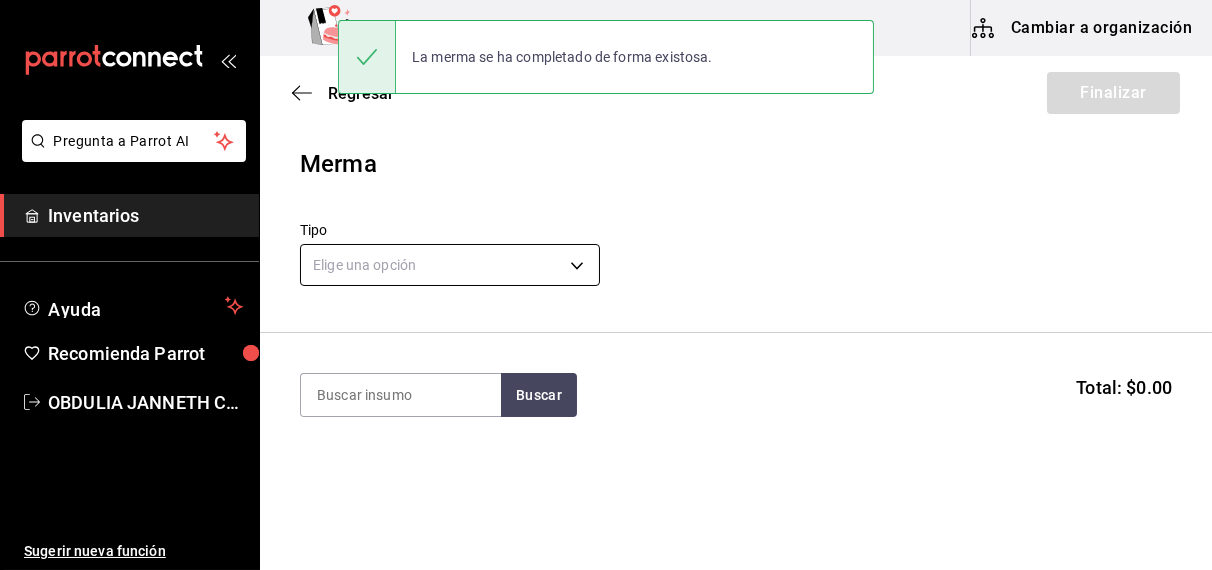 click on "Pregunta a Parrot AI Inventarios   Ayuda Recomienda Parrot   OBDULIA JANNETH CASTRO ESCALANTE   Sugerir nueva función   Papizzas Rosales Cambiar a organización Regresar Finalizar Merma Tipo Elige una opción default Buscar Total: $0.00 No hay insumos a mostrar. Busca un insumo para agregarlo a la lista La merma se ha completado de forma existosa. Pregunta a Parrot AI Inventarios   Ayuda Recomienda Parrot   OBDULIA JANNETH CASTRO ESCALANTE   Sugerir nueva función   GANA 1 MES GRATIS EN TU SUSCRIPCIÓN AQUÍ ¿Recuerdas cómo empezó tu restaurante?
Hoy puedes ayudar a un colega a tener el mismo cambio que tú viviste.
Recomienda Parrot directamente desde tu Portal Administrador.
Es fácil y rápido.
🎁 Por cada restaurante que se una, ganas 1 mes gratis. Ver video tutorial Ir a video Editar Eliminar Visitar centro de ayuda (81) 2046 6363 soporte@parrotsoftware.io Visitar centro de ayuda (81) 2046 6363 soporte@parrotsoftware.io" at bounding box center (606, 228) 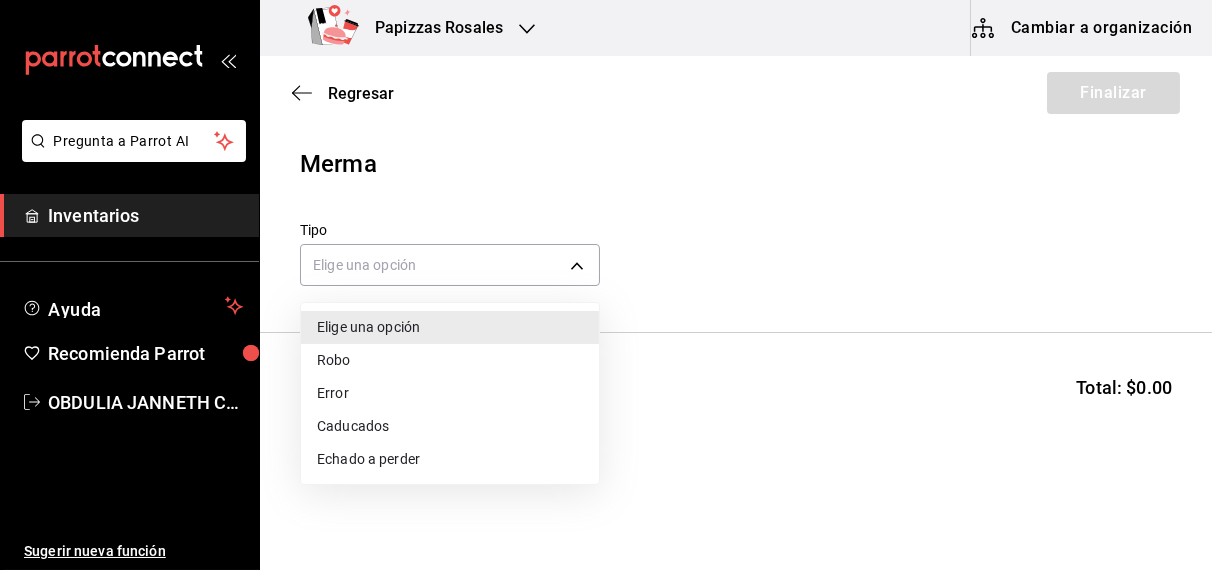 click on "Echado a perder" at bounding box center [450, 459] 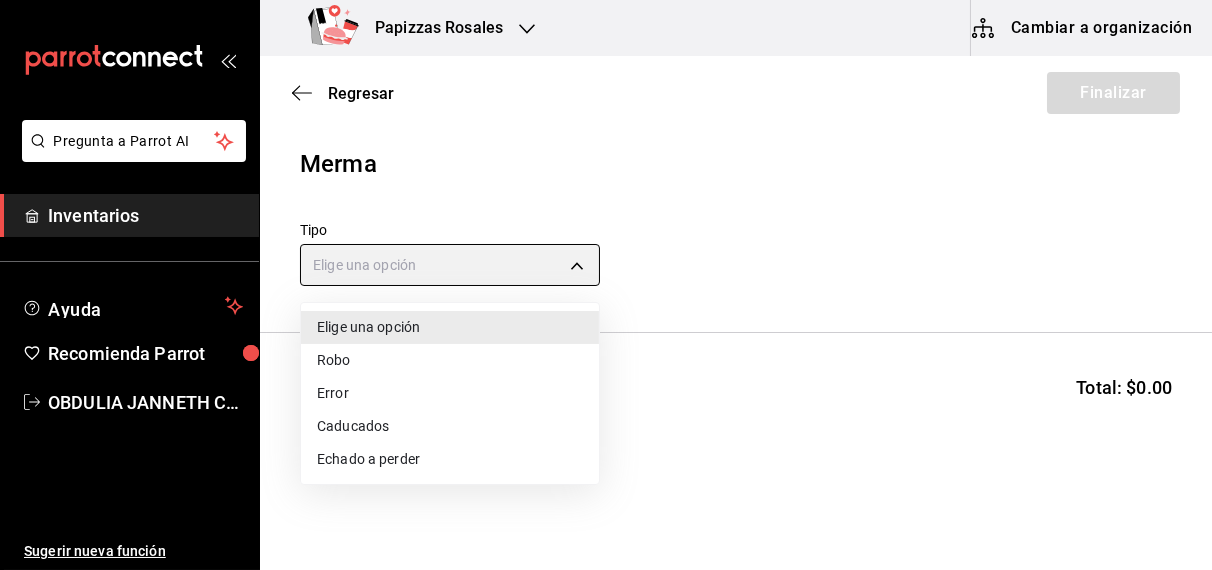 type on "SPOILED" 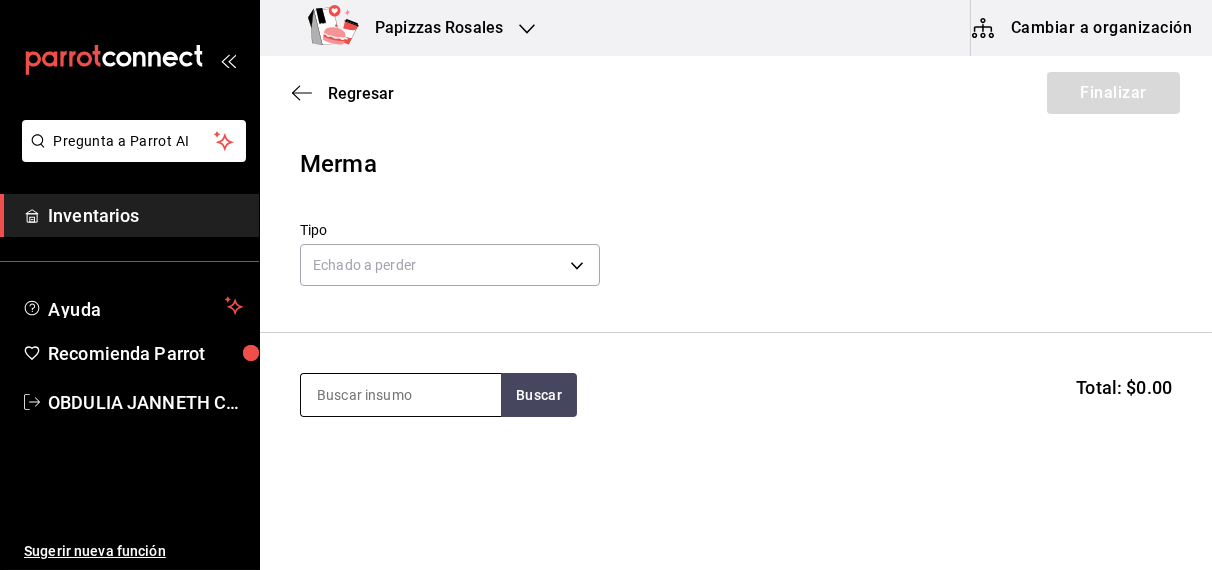 click at bounding box center (401, 395) 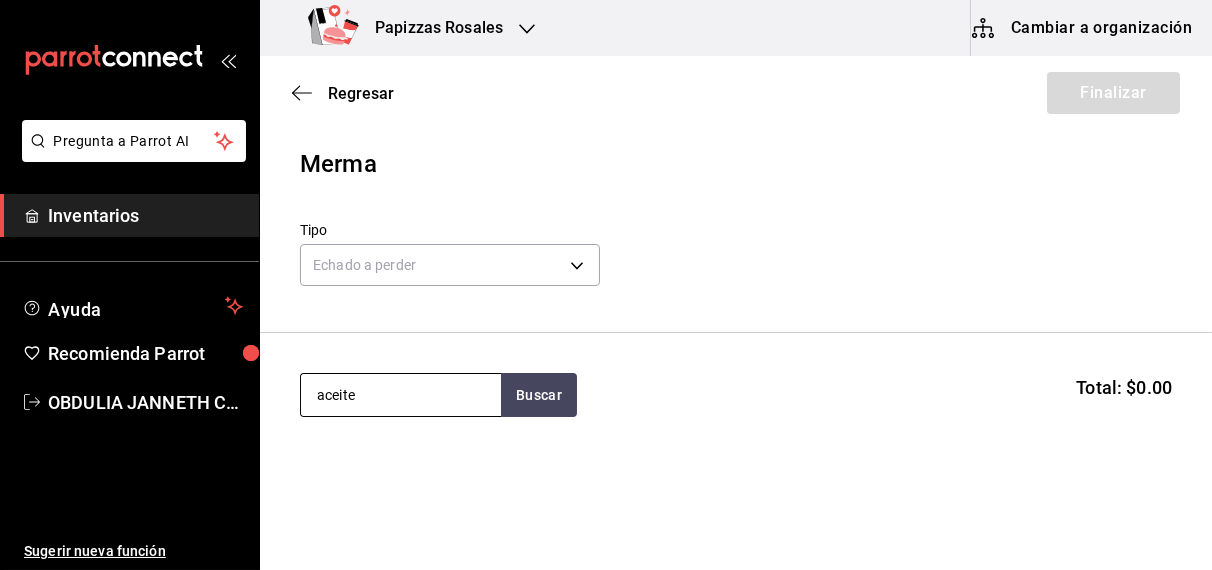 type on "aceite" 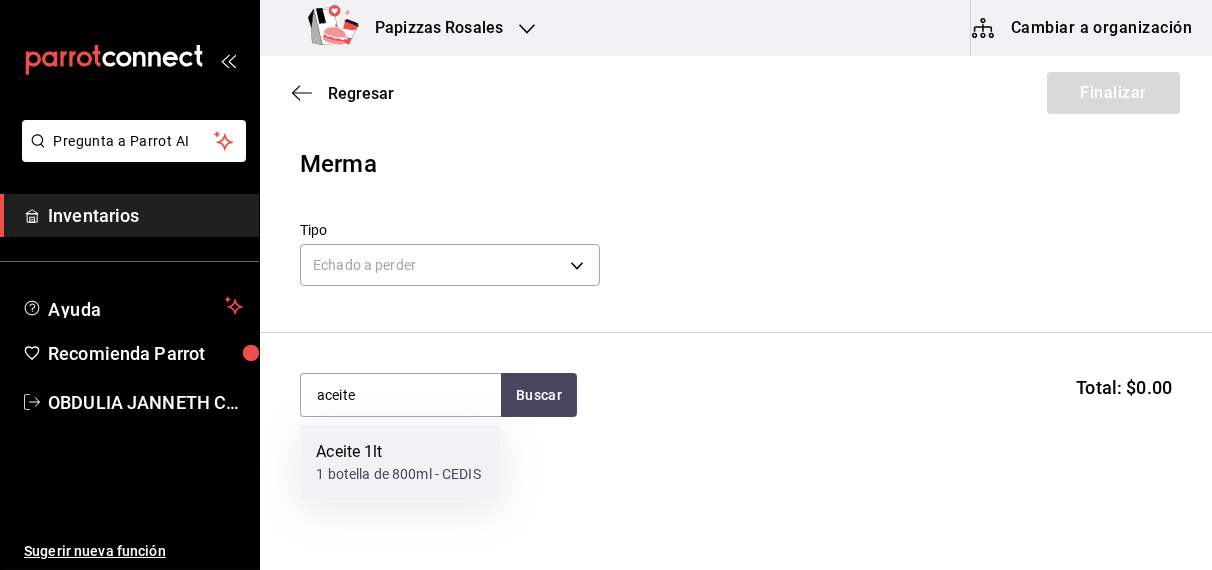 click on "1 botella de 800ml - CEDIS" at bounding box center [398, 475] 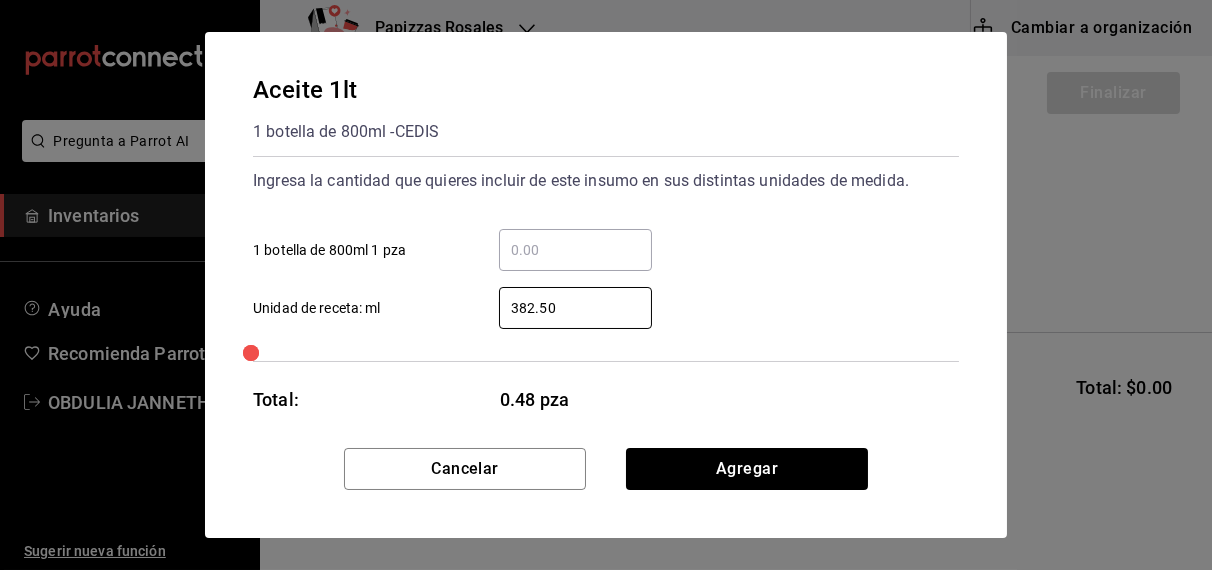 type on "382.50" 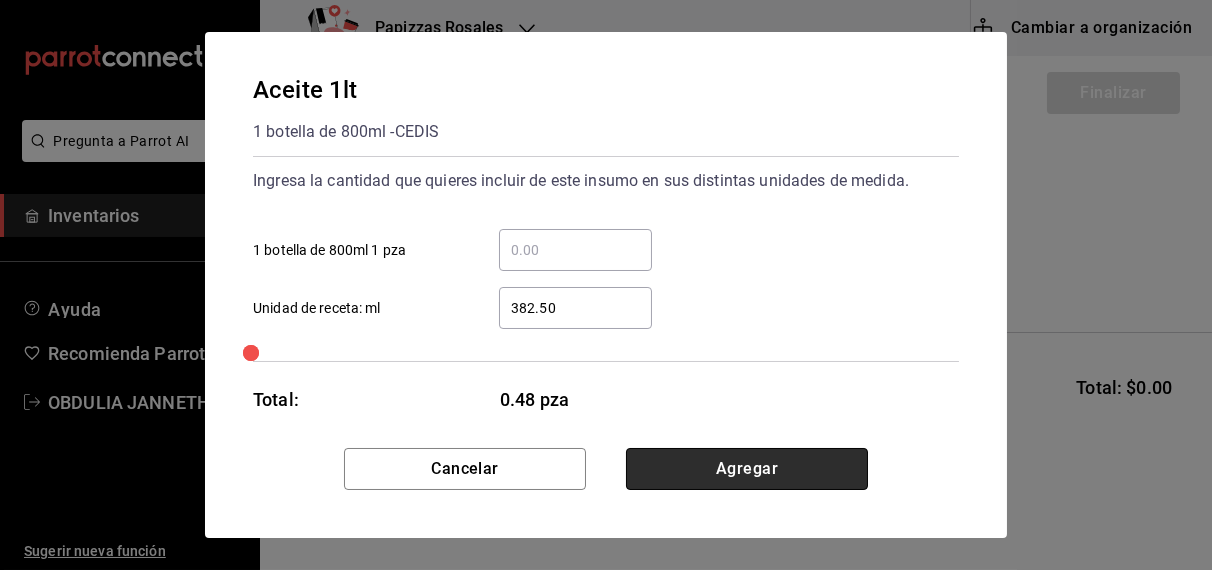 click on "Agregar" at bounding box center (747, 469) 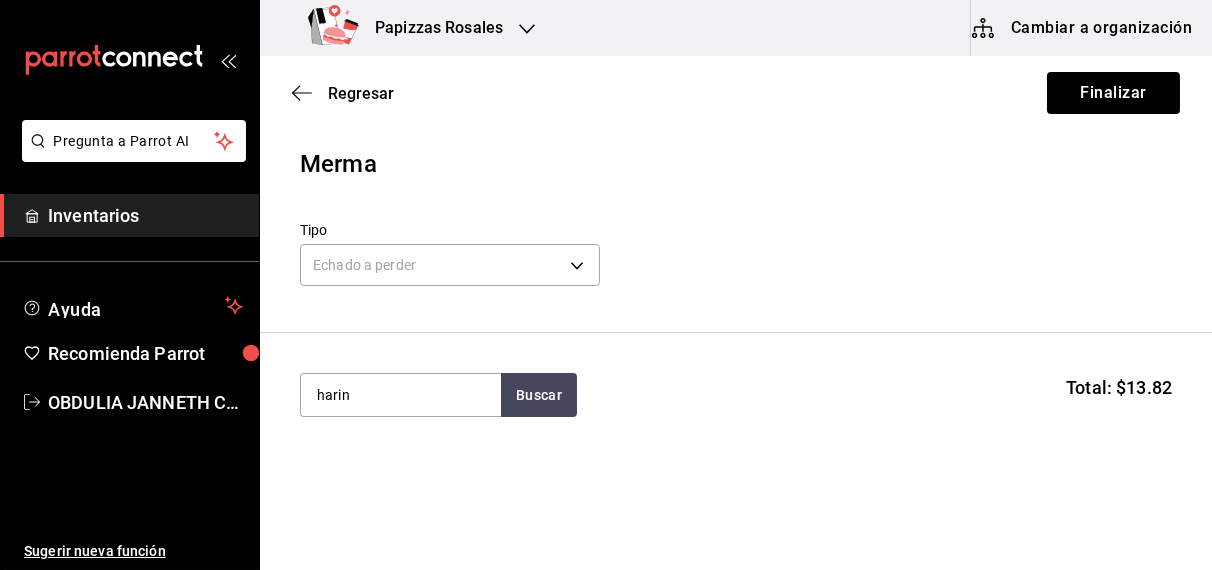 type on "harina" 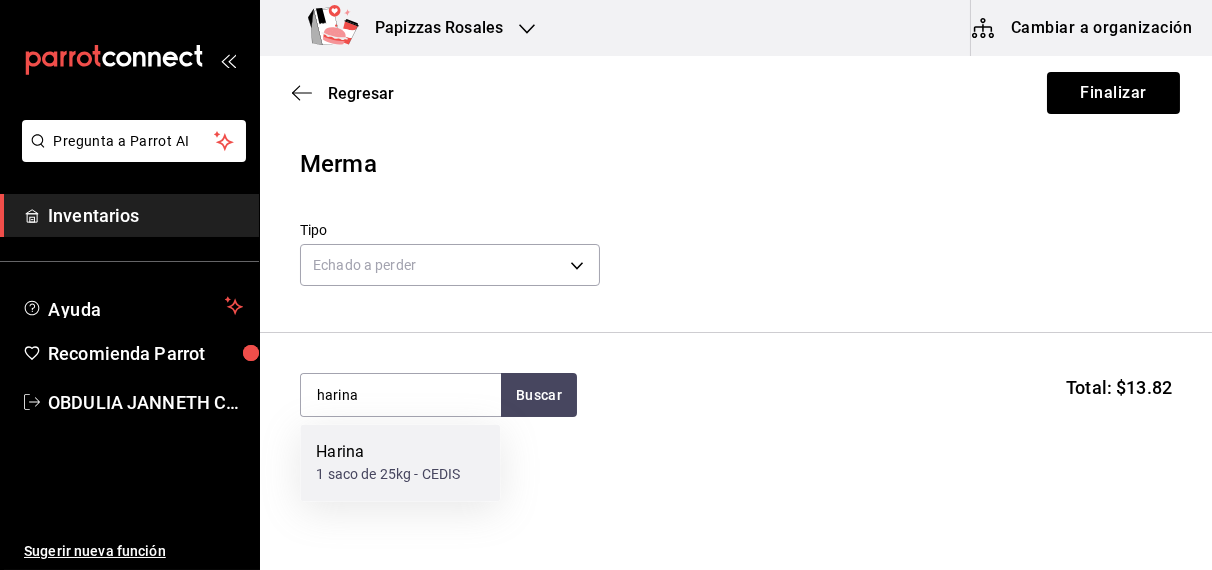 click on "1 saco de 25kg - CEDIS" at bounding box center [388, 475] 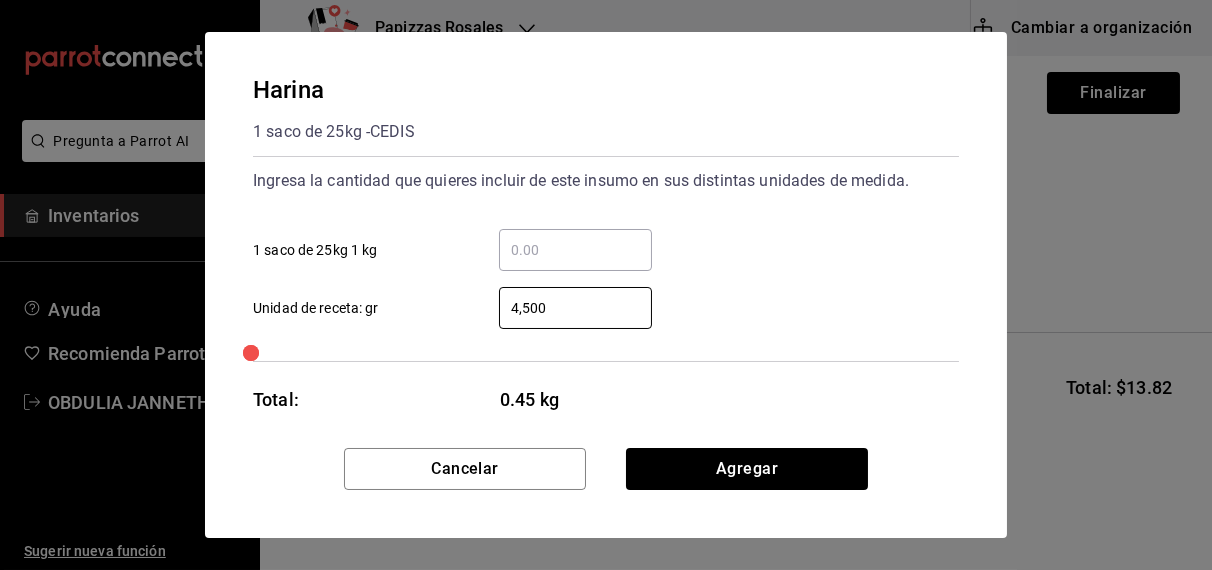 type on "4,500" 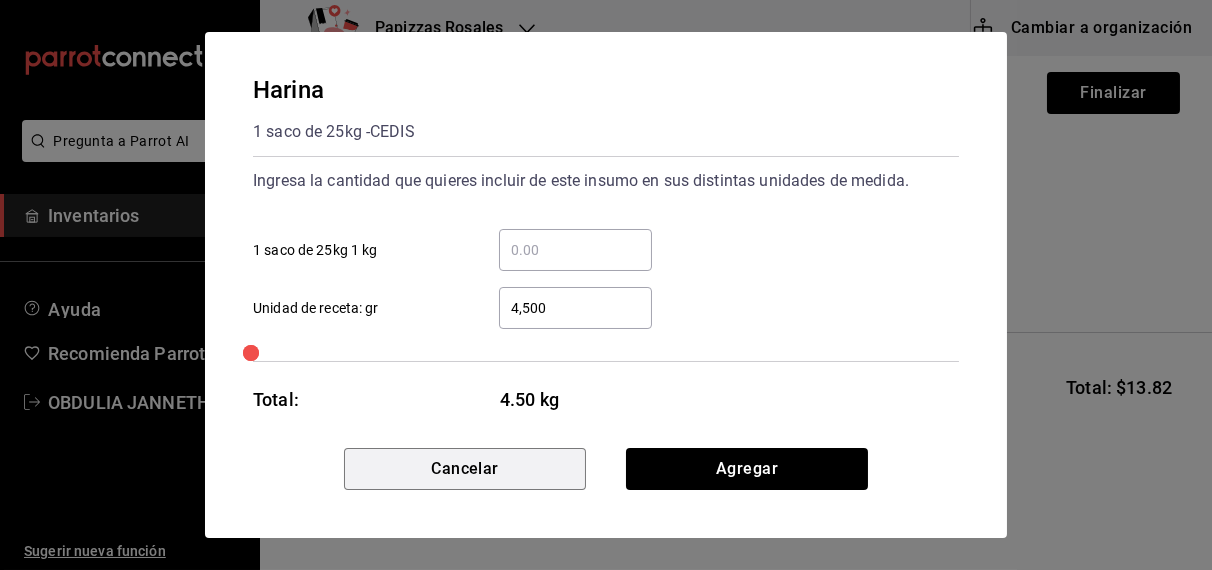 type 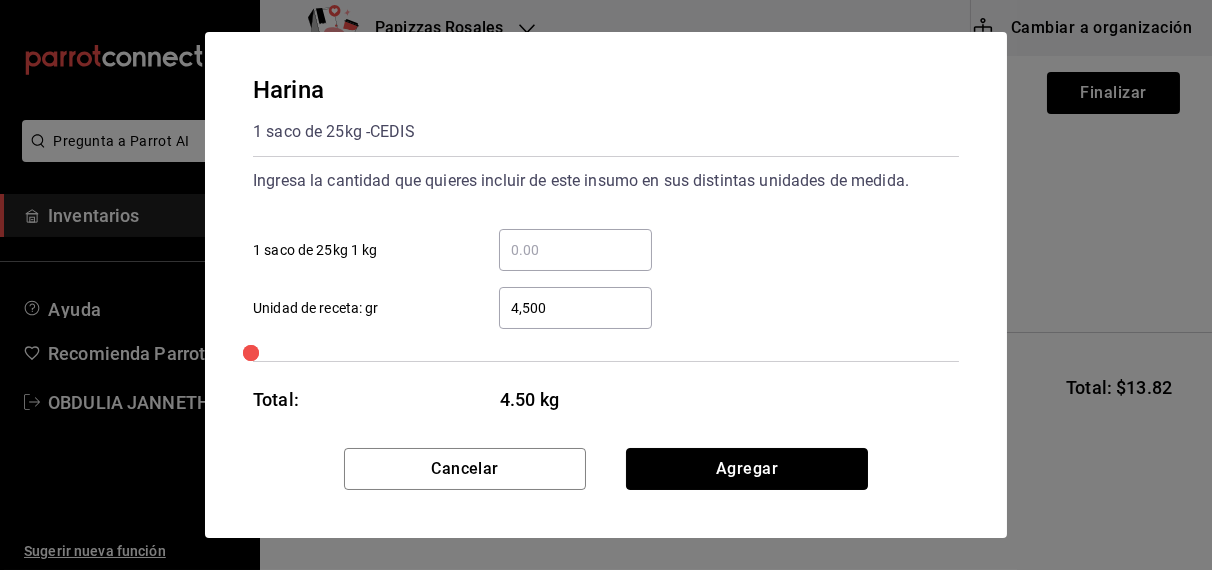 type 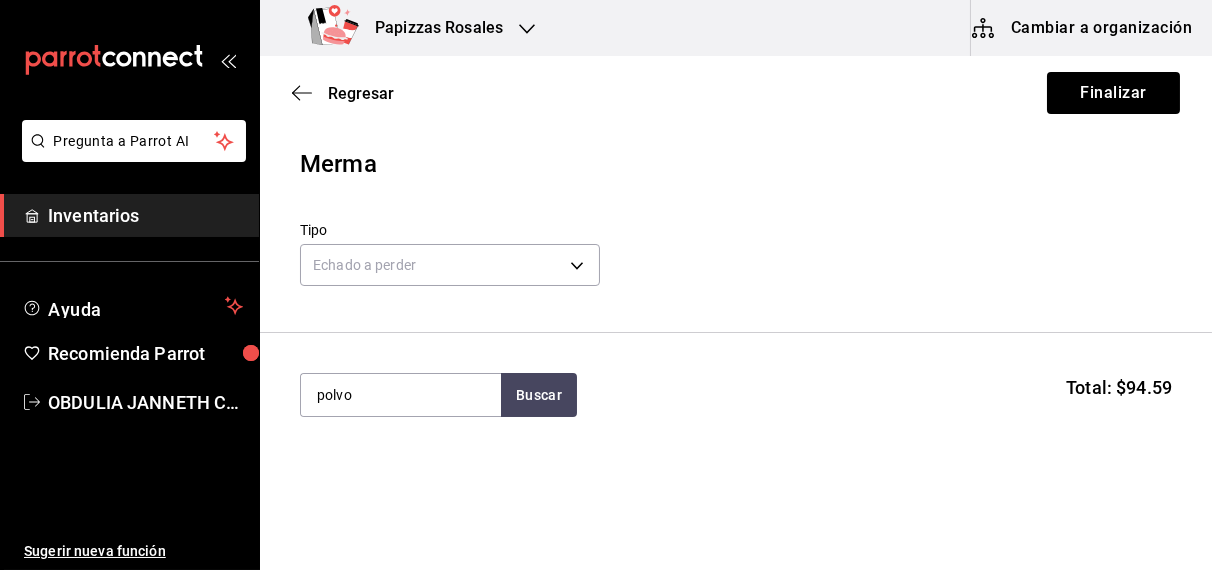 type on "polvo" 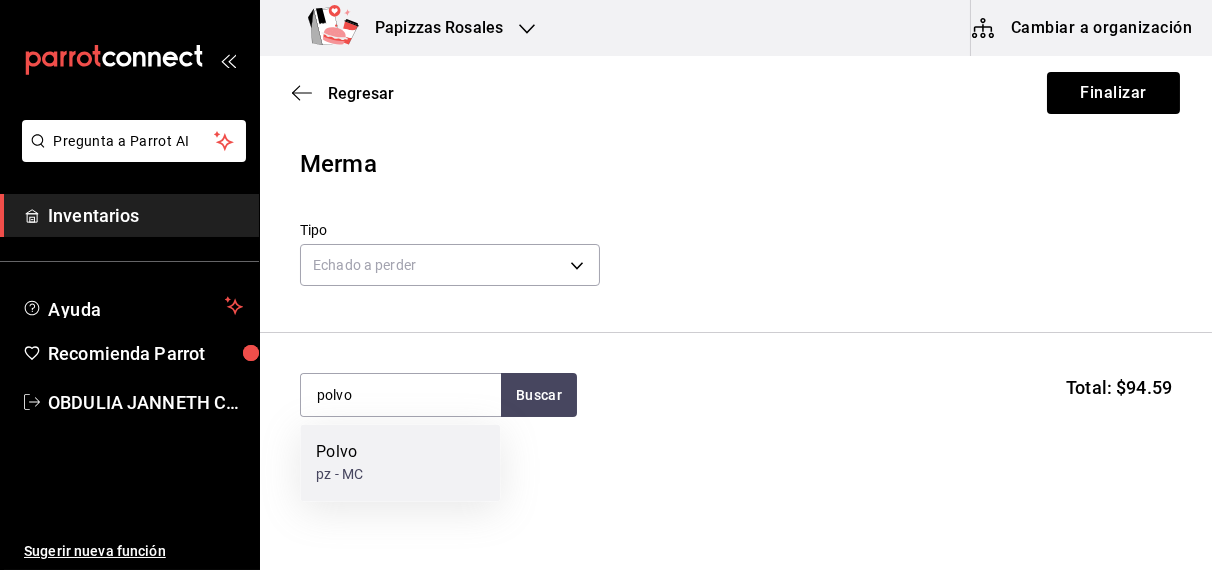 click on "Polvo pz - MC" at bounding box center (400, 463) 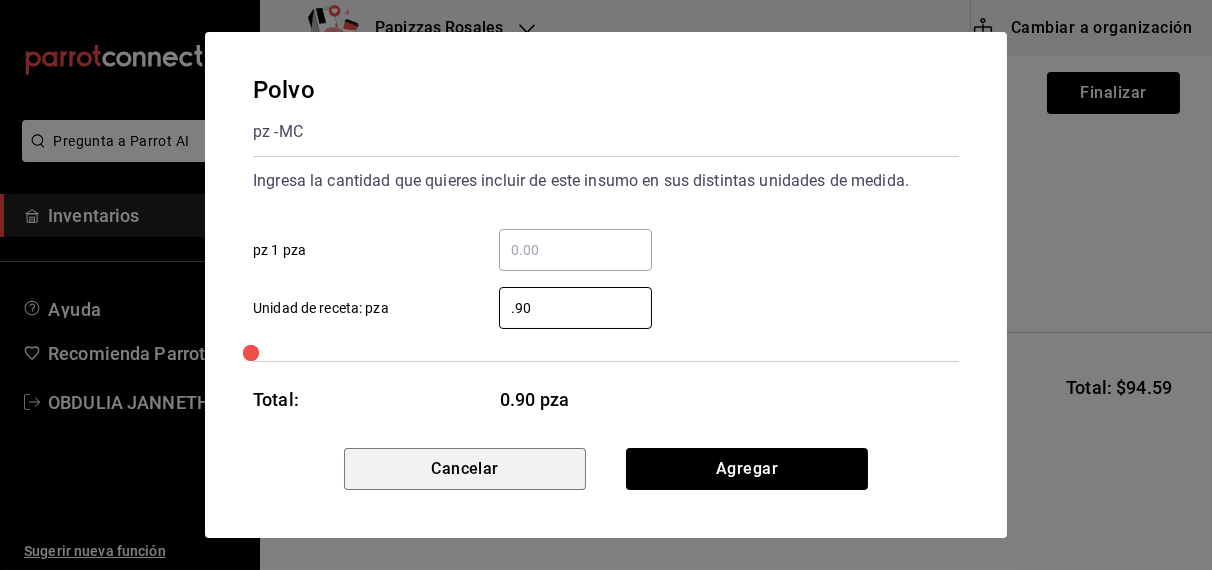 type on "0.90" 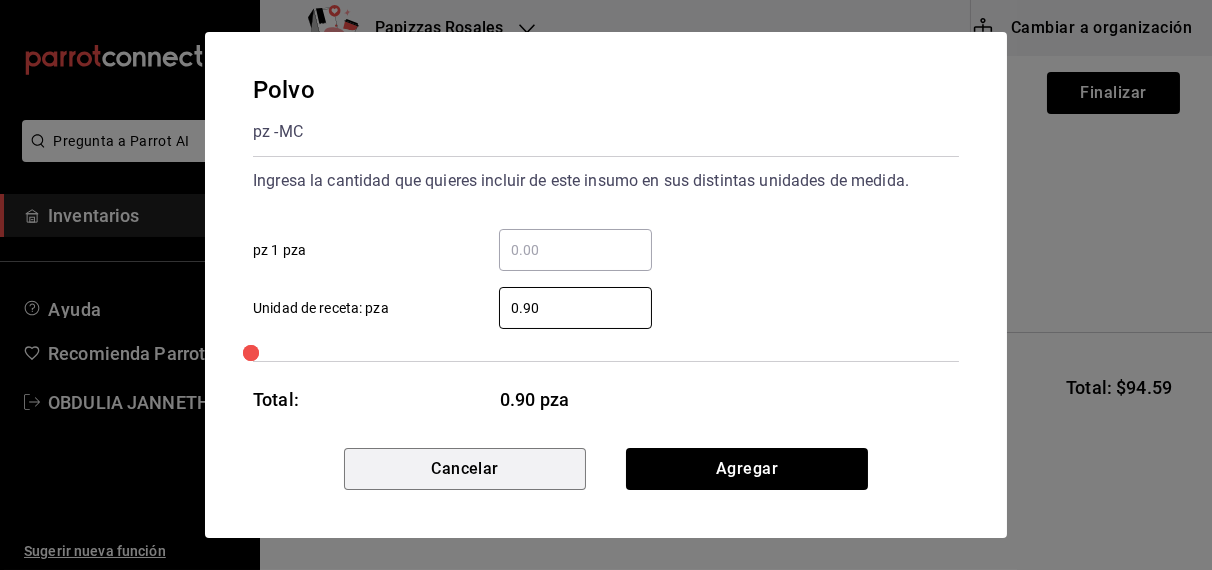 type 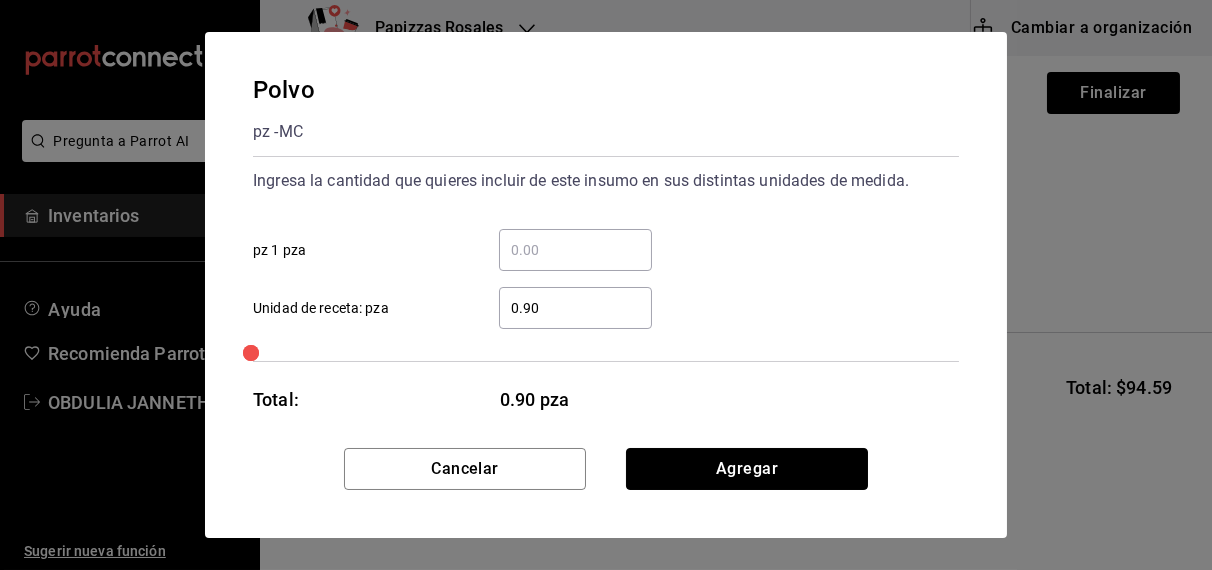 type 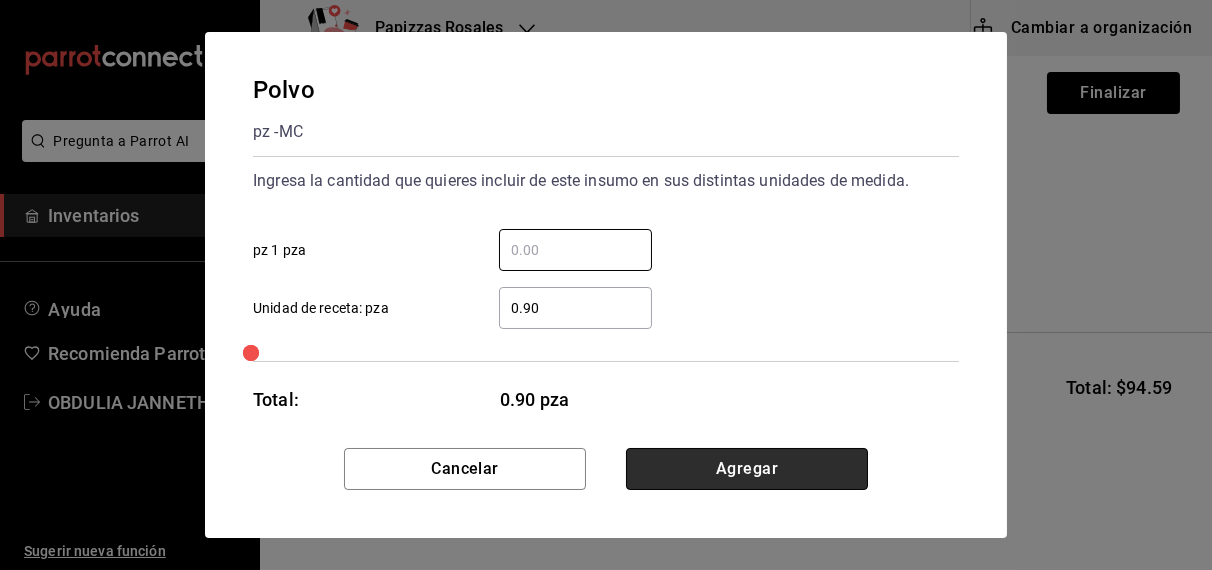 click on "Agregar" at bounding box center (747, 469) 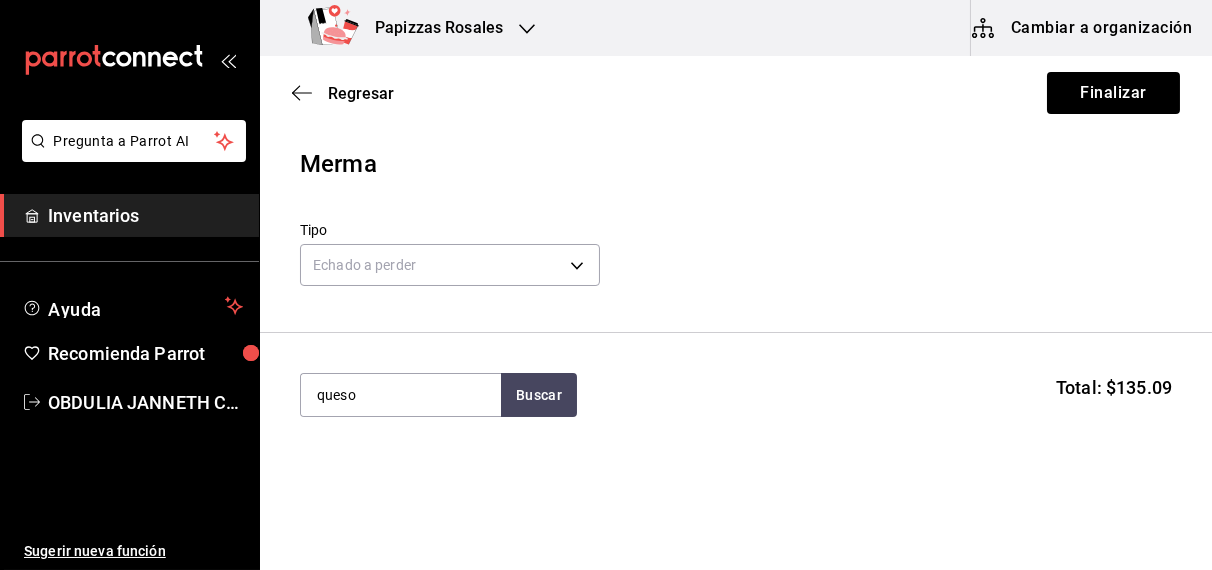 type on "queso" 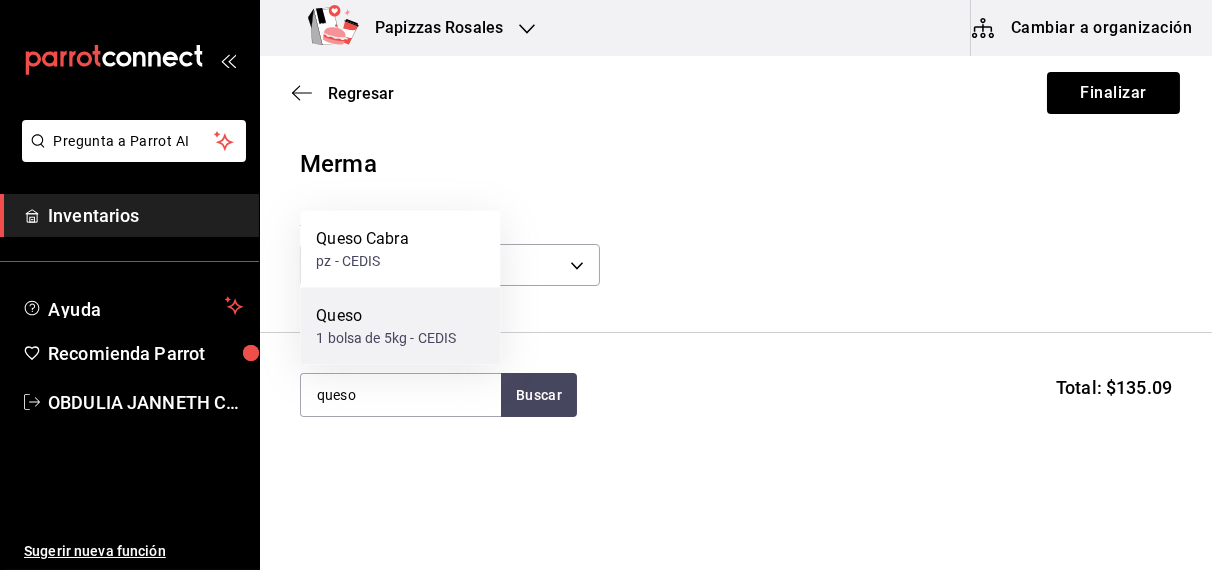 click on "1 bolsa de 5kg - CEDIS" at bounding box center [386, 338] 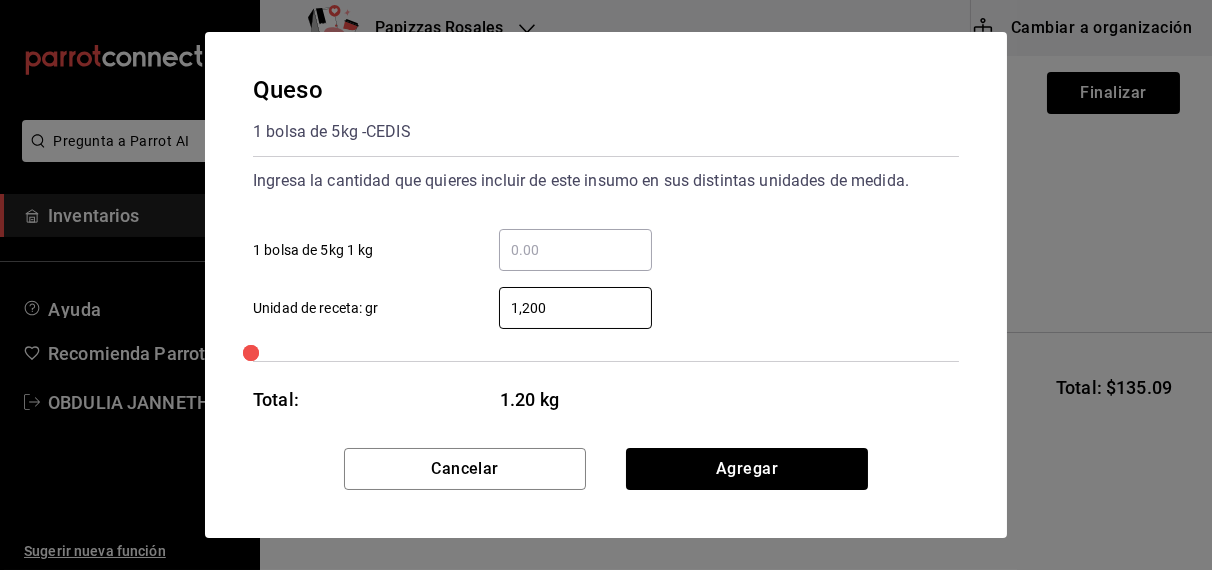 type on "1,200" 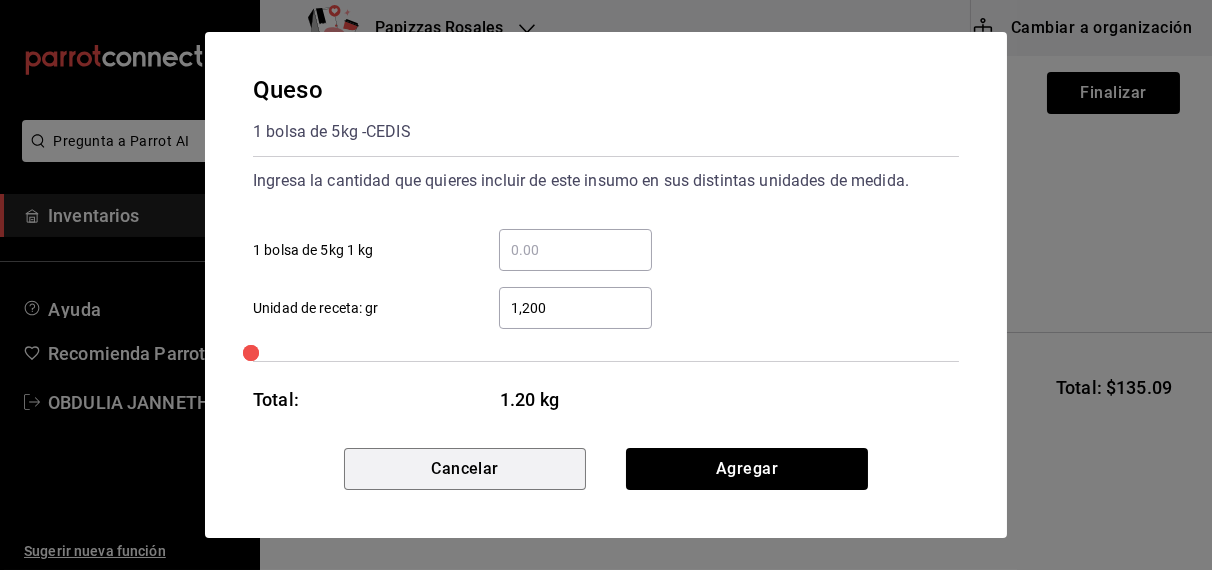 type 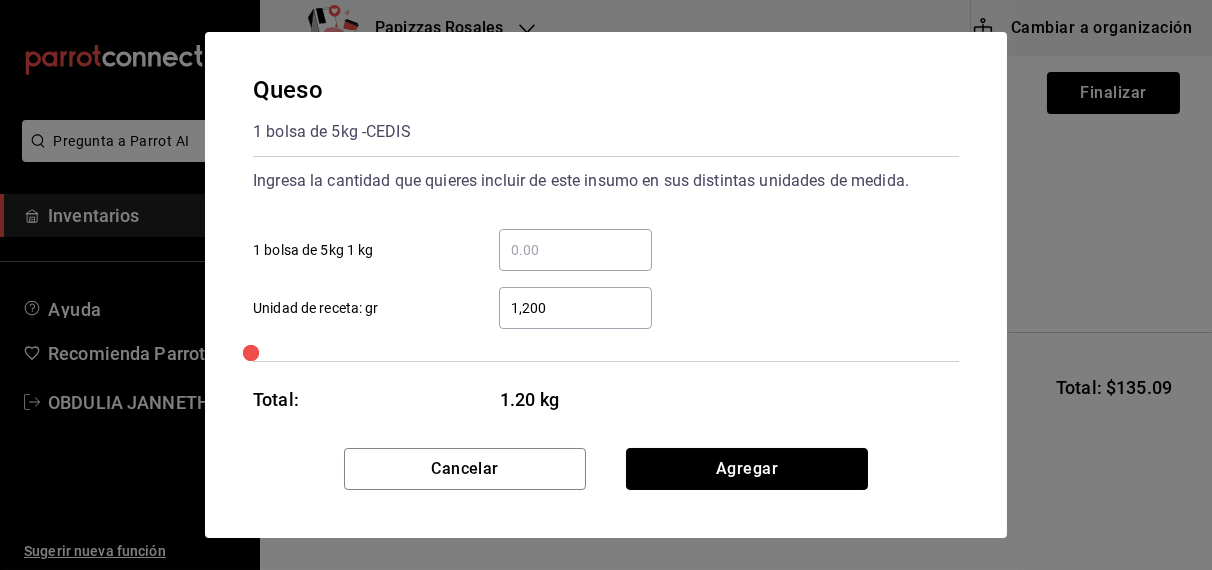 type 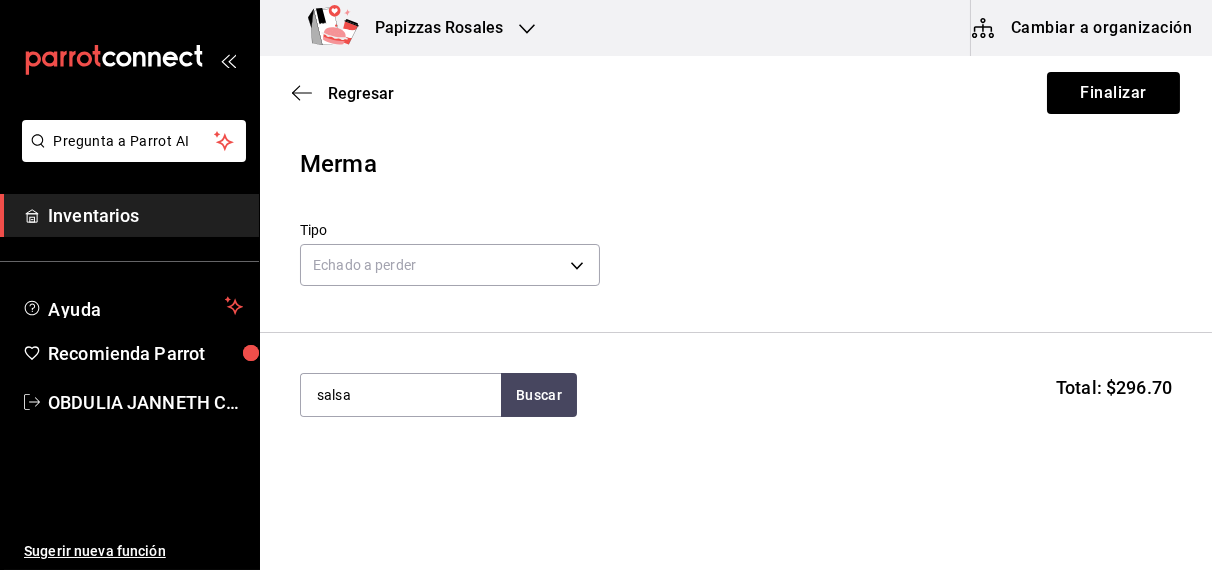 type on "salsa" 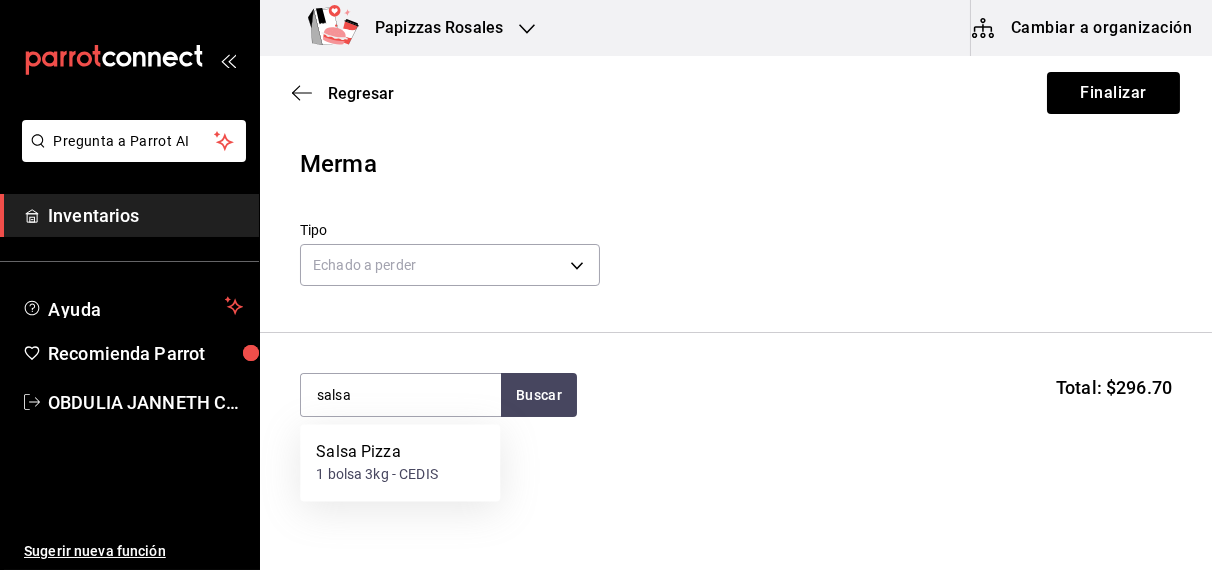 click on "1 bolsa 3kg - CEDIS" at bounding box center [377, 475] 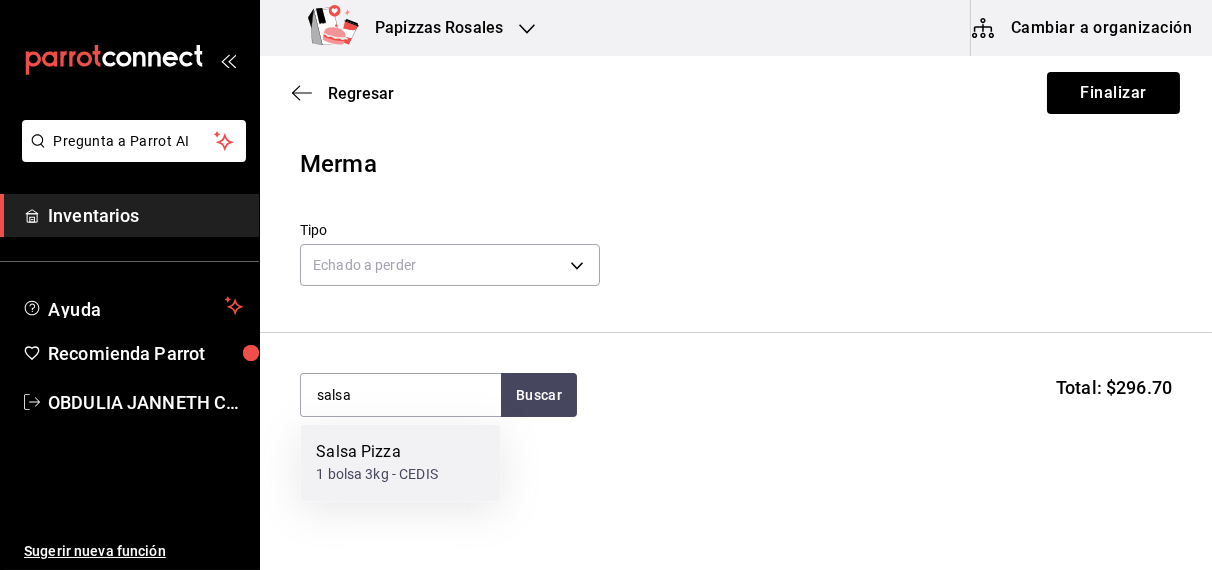 type 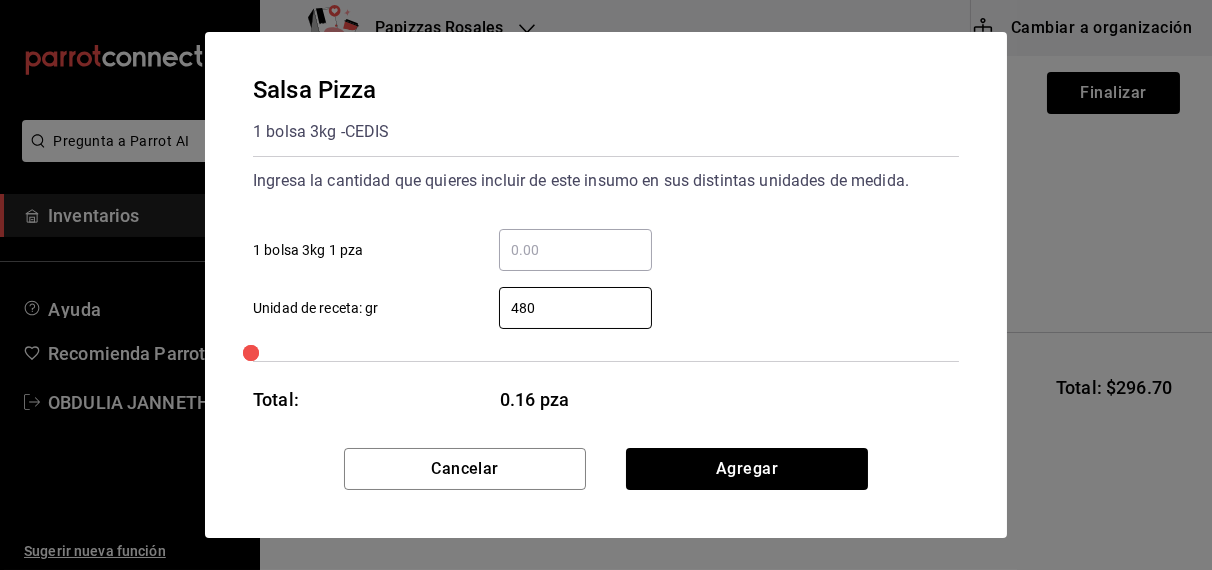 type on "480" 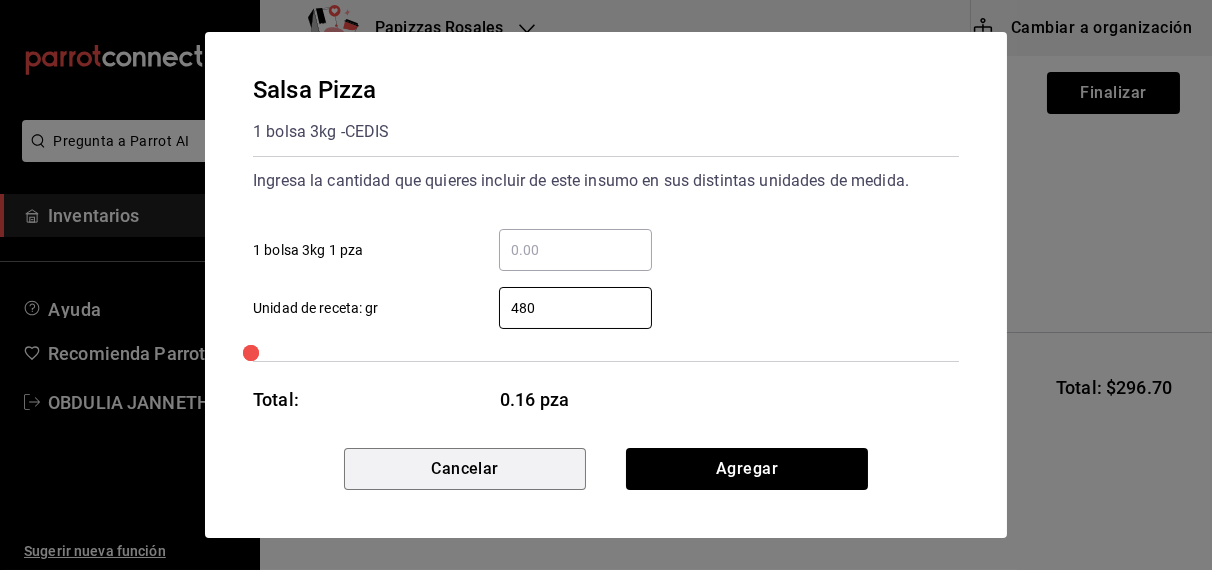 type 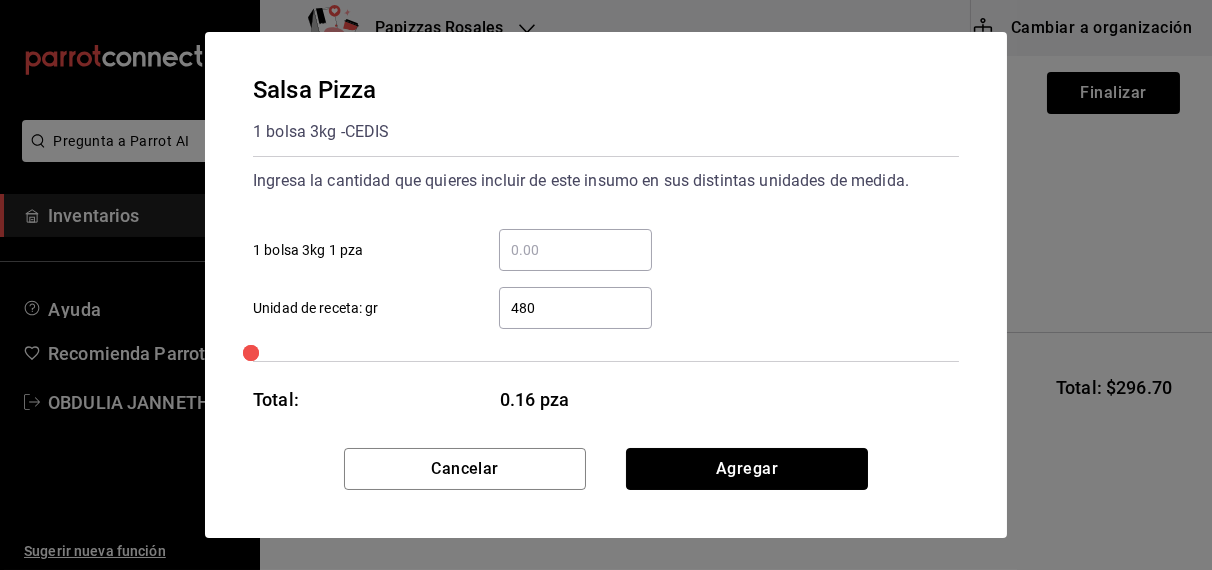 type 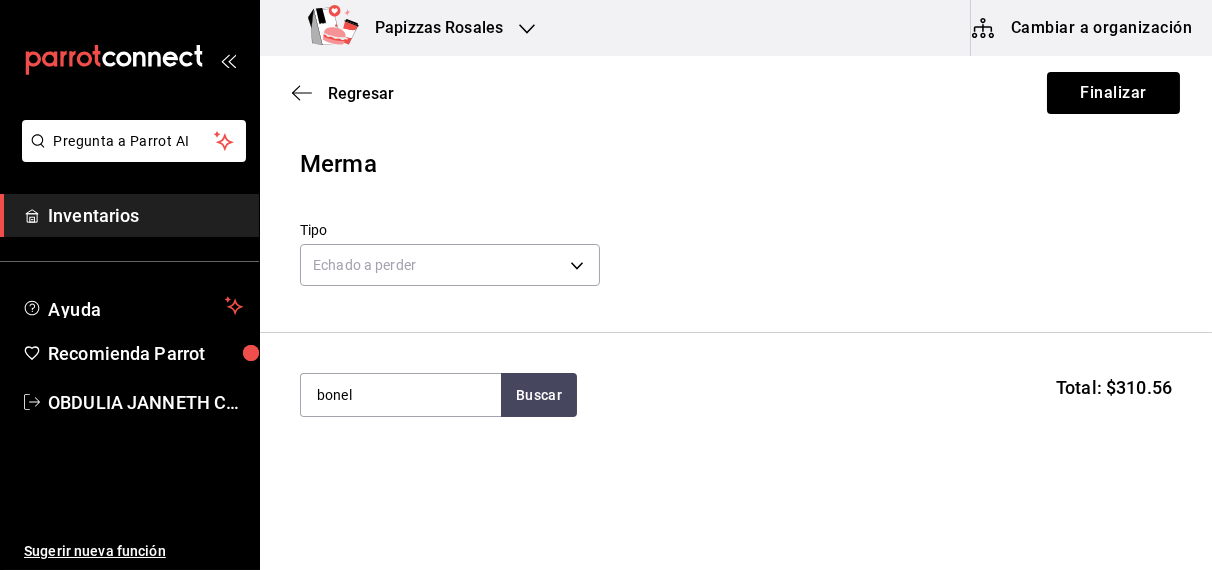 type on "bonel" 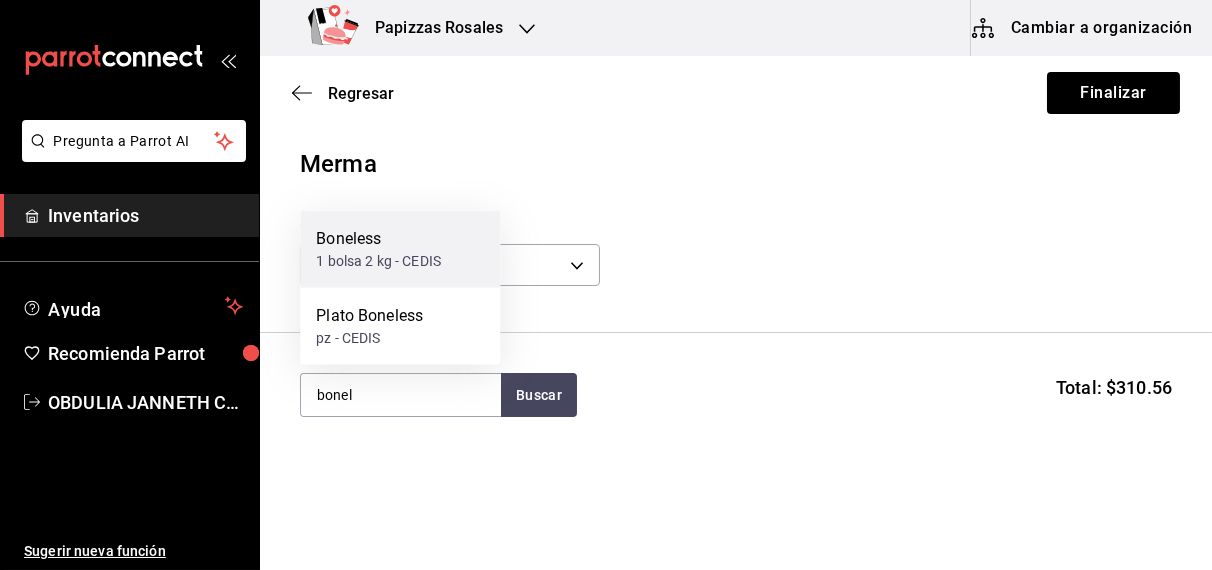 click on "1 bolsa 2 kg - CEDIS" at bounding box center [378, 261] 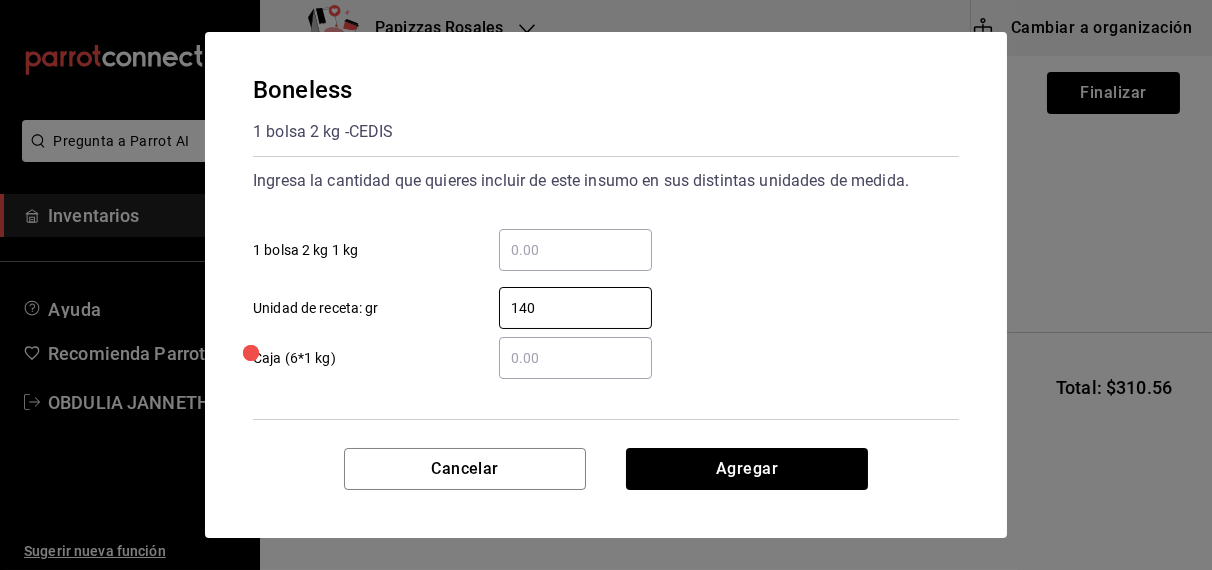 type on "1,400" 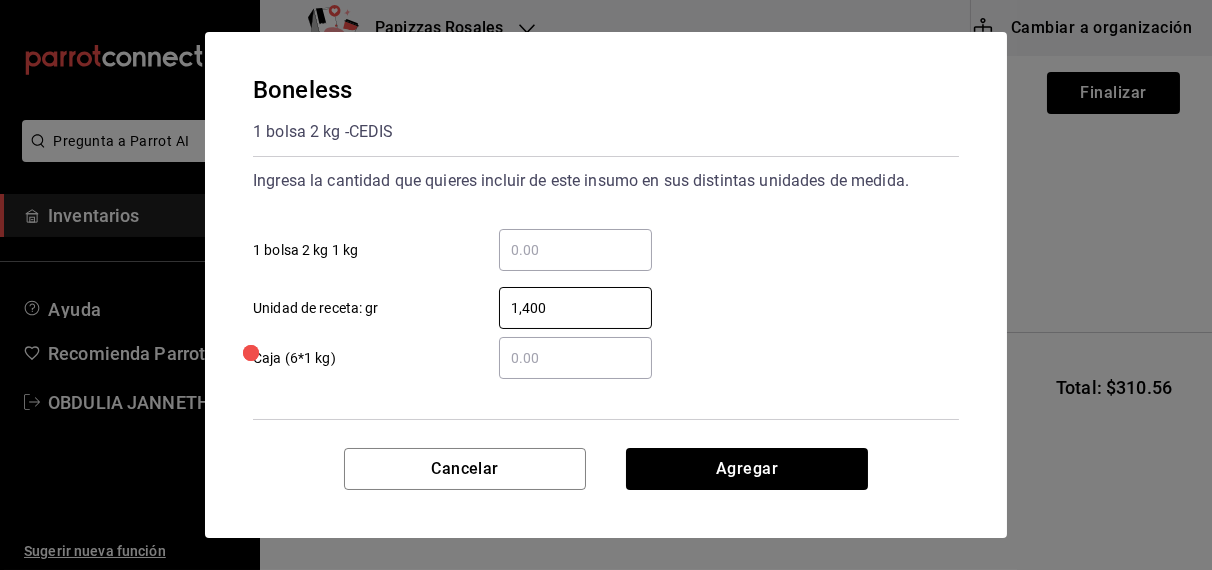 scroll, scrollTop: 78, scrollLeft: 0, axis: vertical 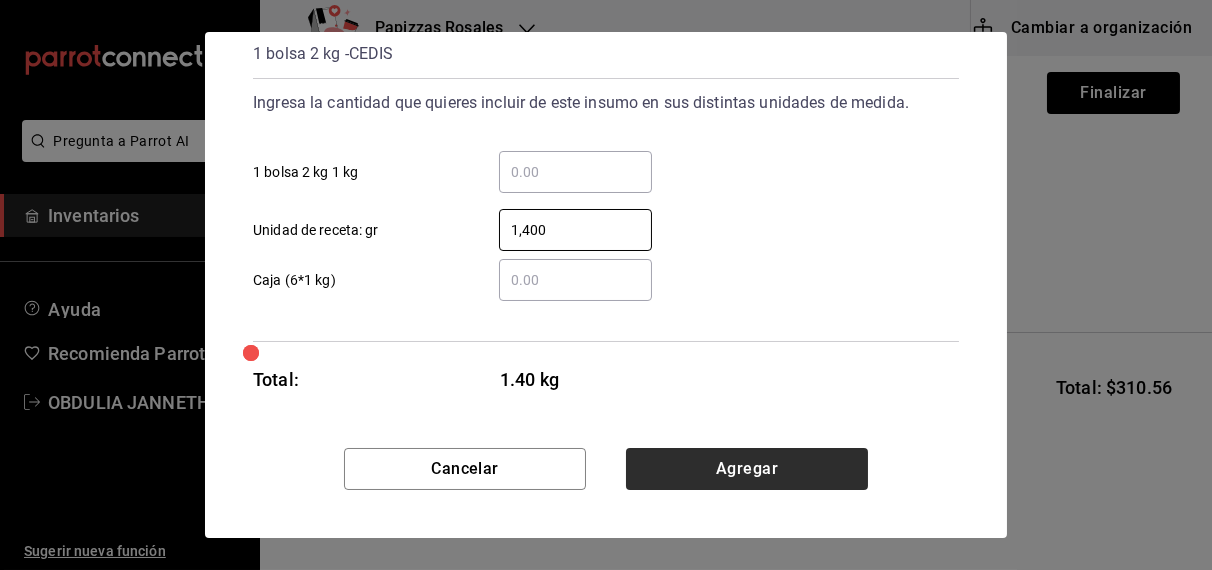click on "Agregar" at bounding box center [747, 469] 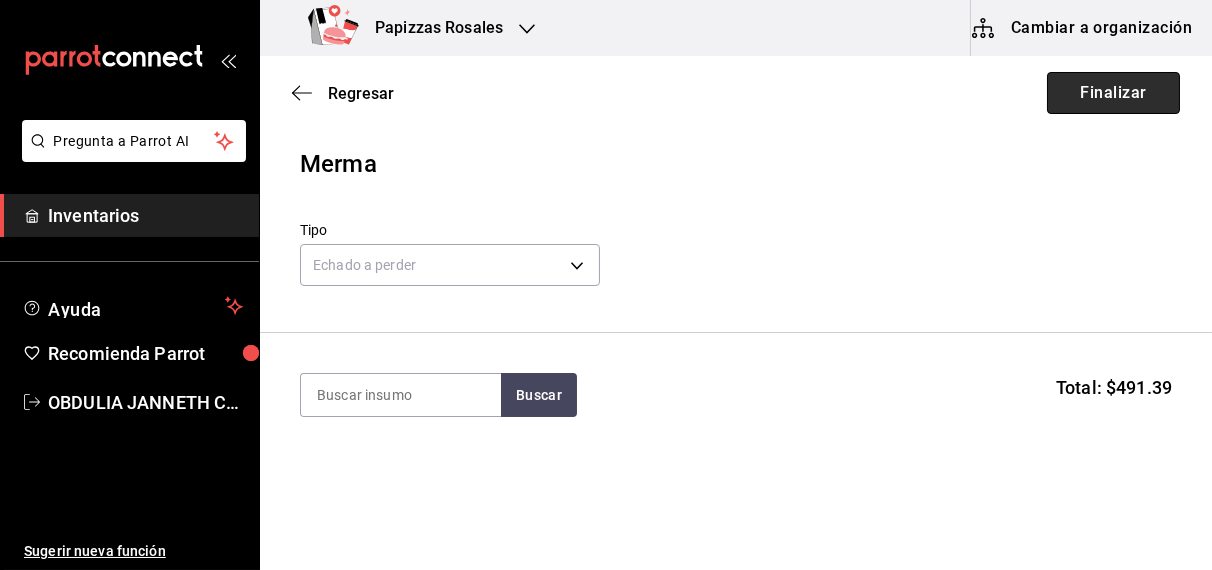 click on "Finalizar" at bounding box center [1113, 93] 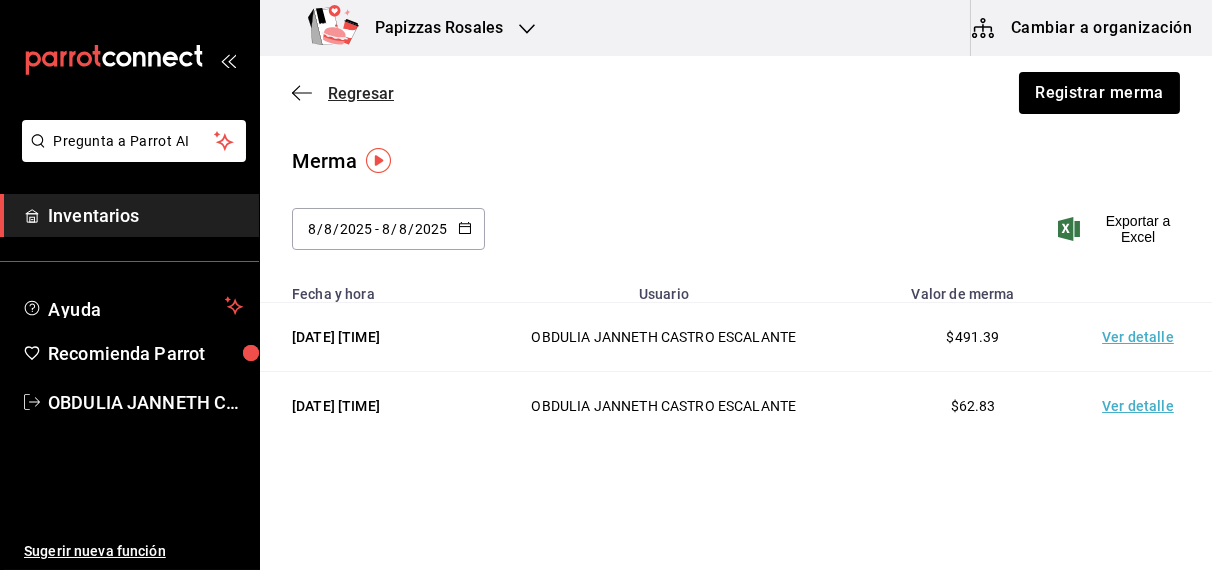 click on "Regresar" at bounding box center (361, 93) 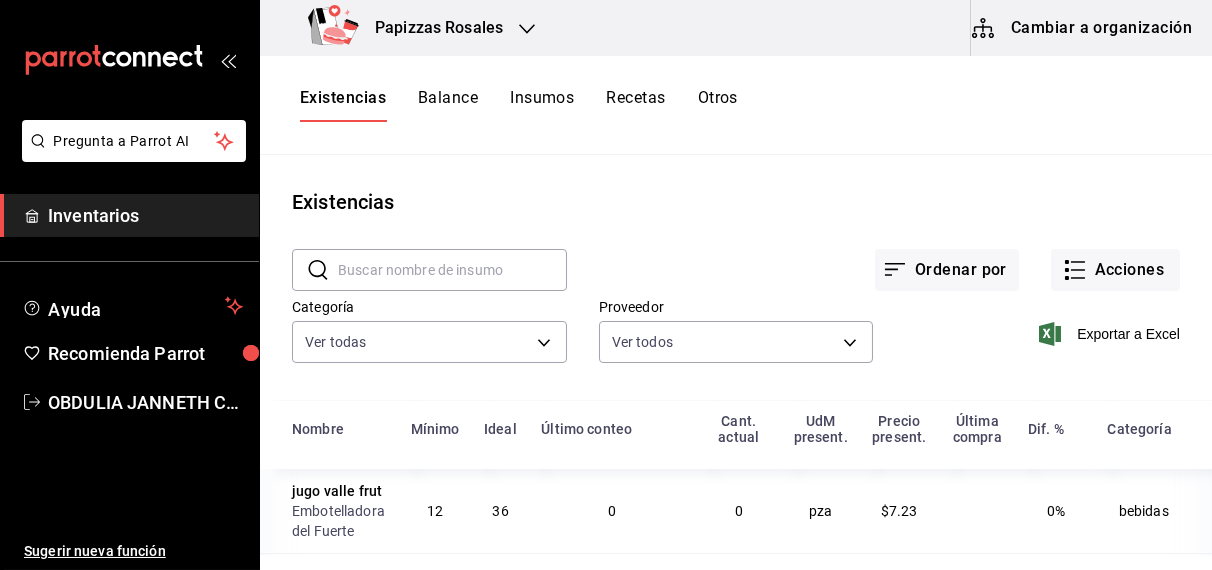click 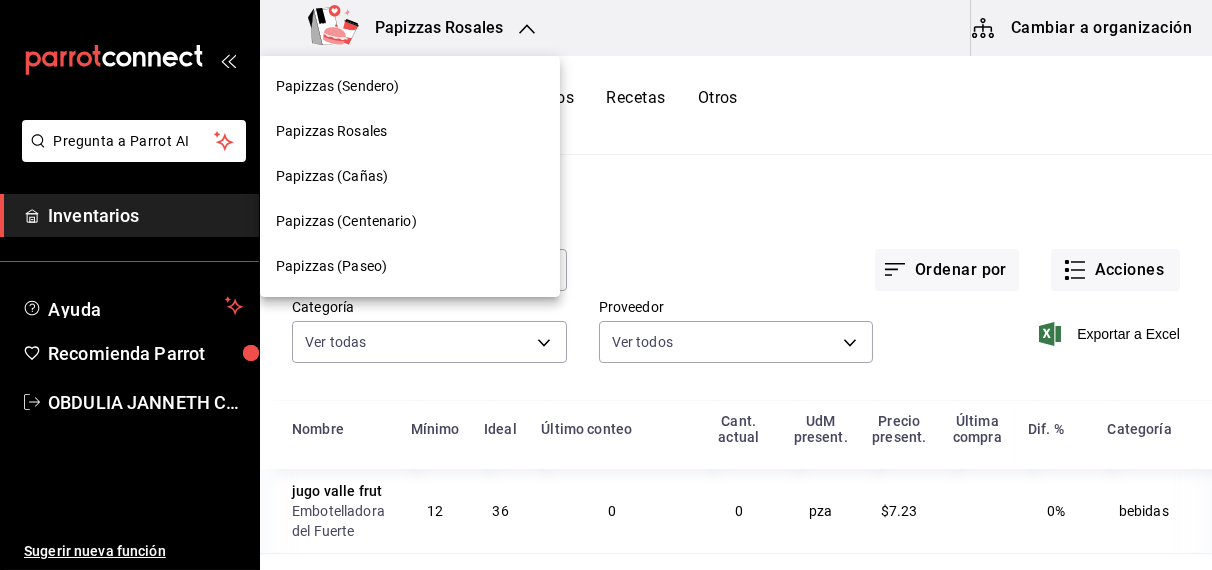 click on "Papizzas (Paseo)" at bounding box center (331, 266) 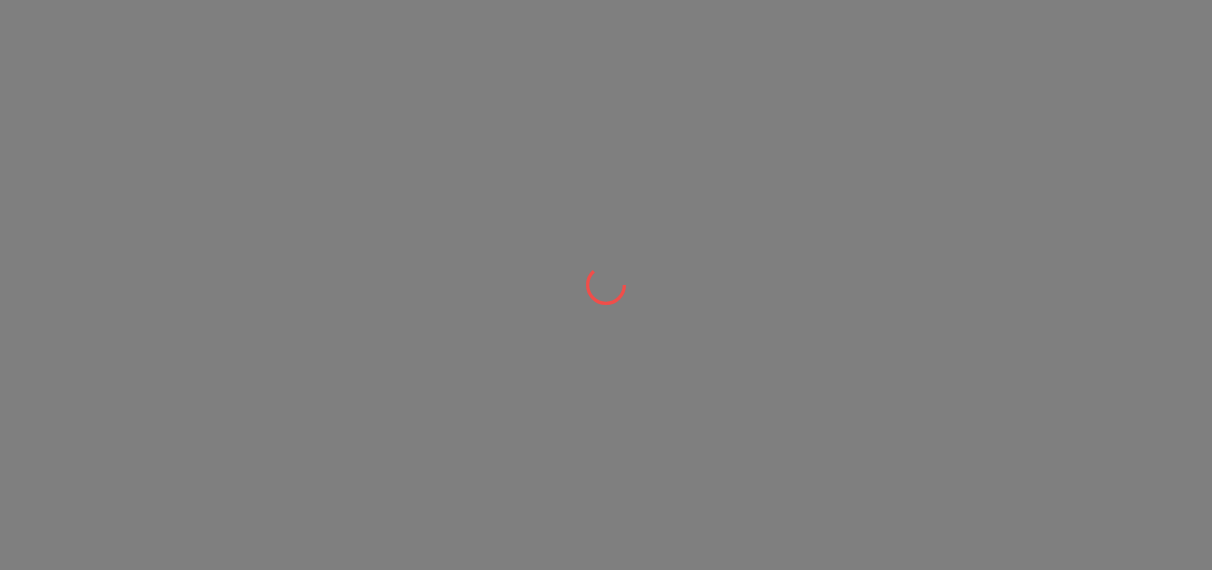 scroll, scrollTop: 0, scrollLeft: 0, axis: both 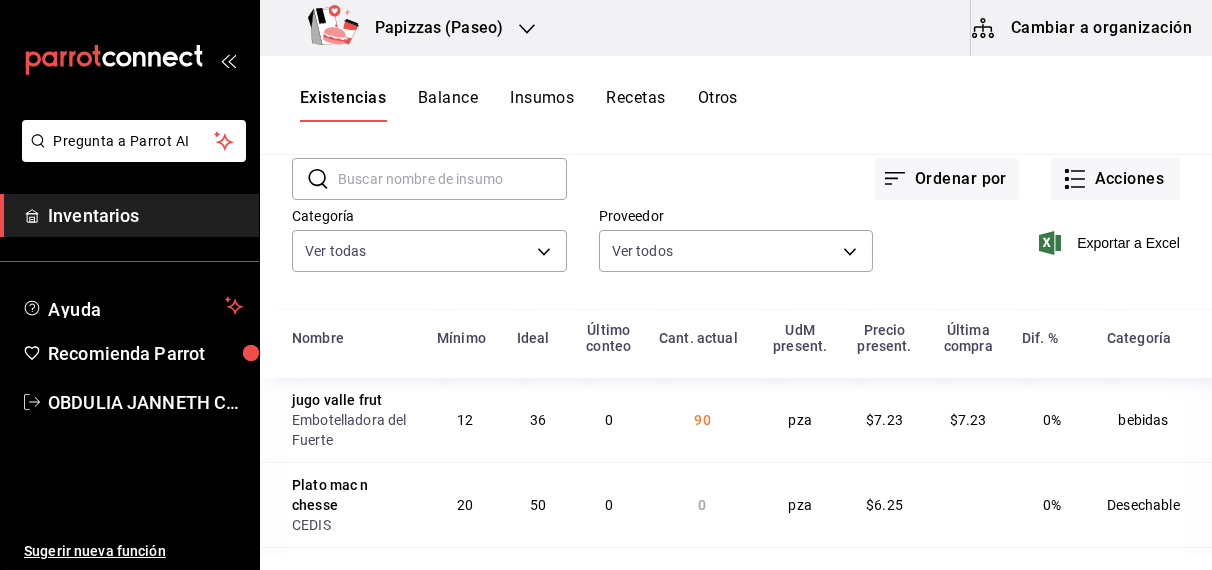 click on "Balance" at bounding box center (448, 105) 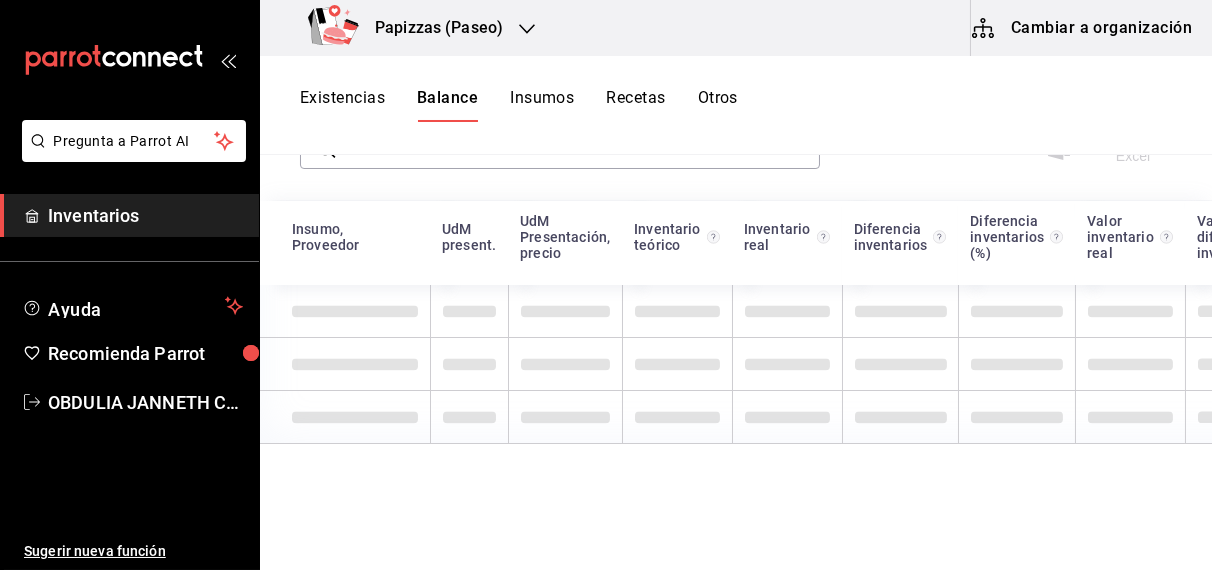 scroll, scrollTop: 224, scrollLeft: 0, axis: vertical 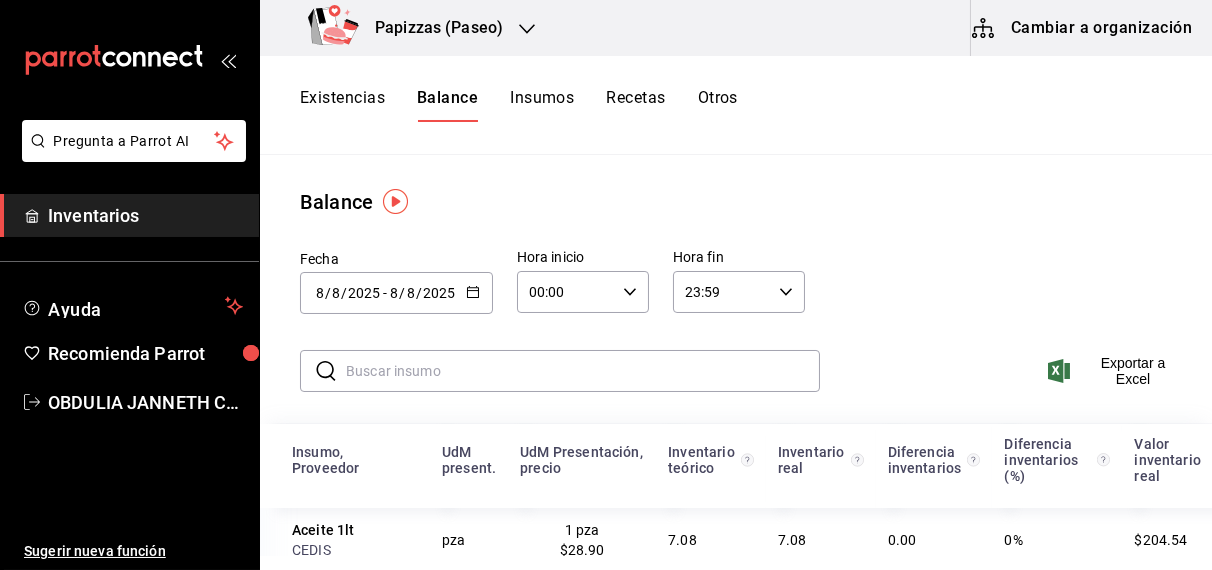 click on "Existencias" at bounding box center [342, 105] 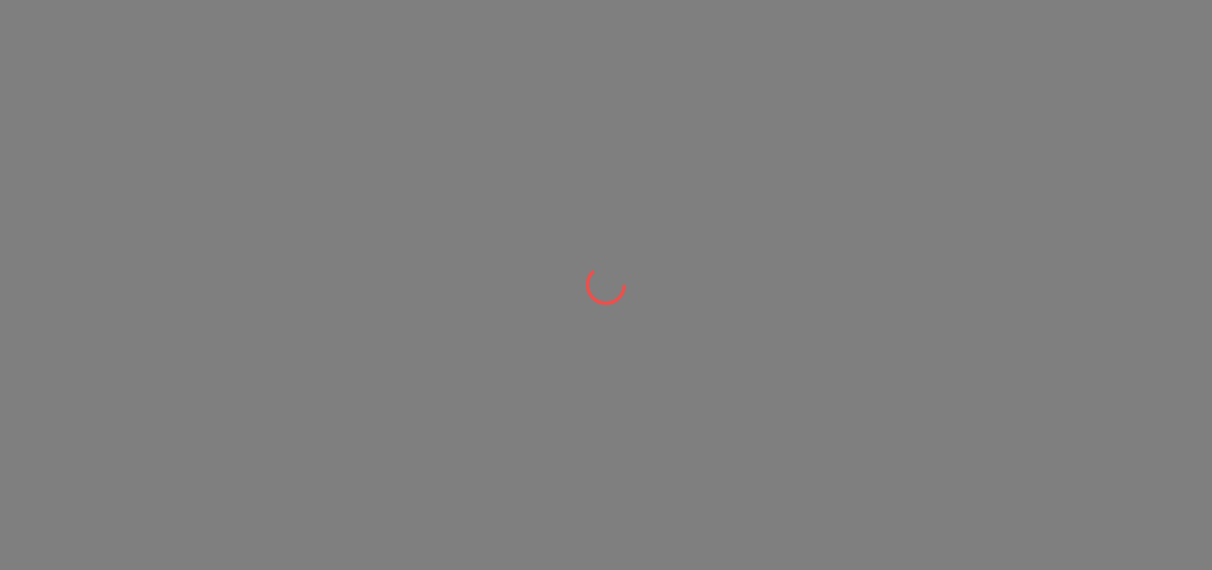 scroll, scrollTop: 0, scrollLeft: 0, axis: both 